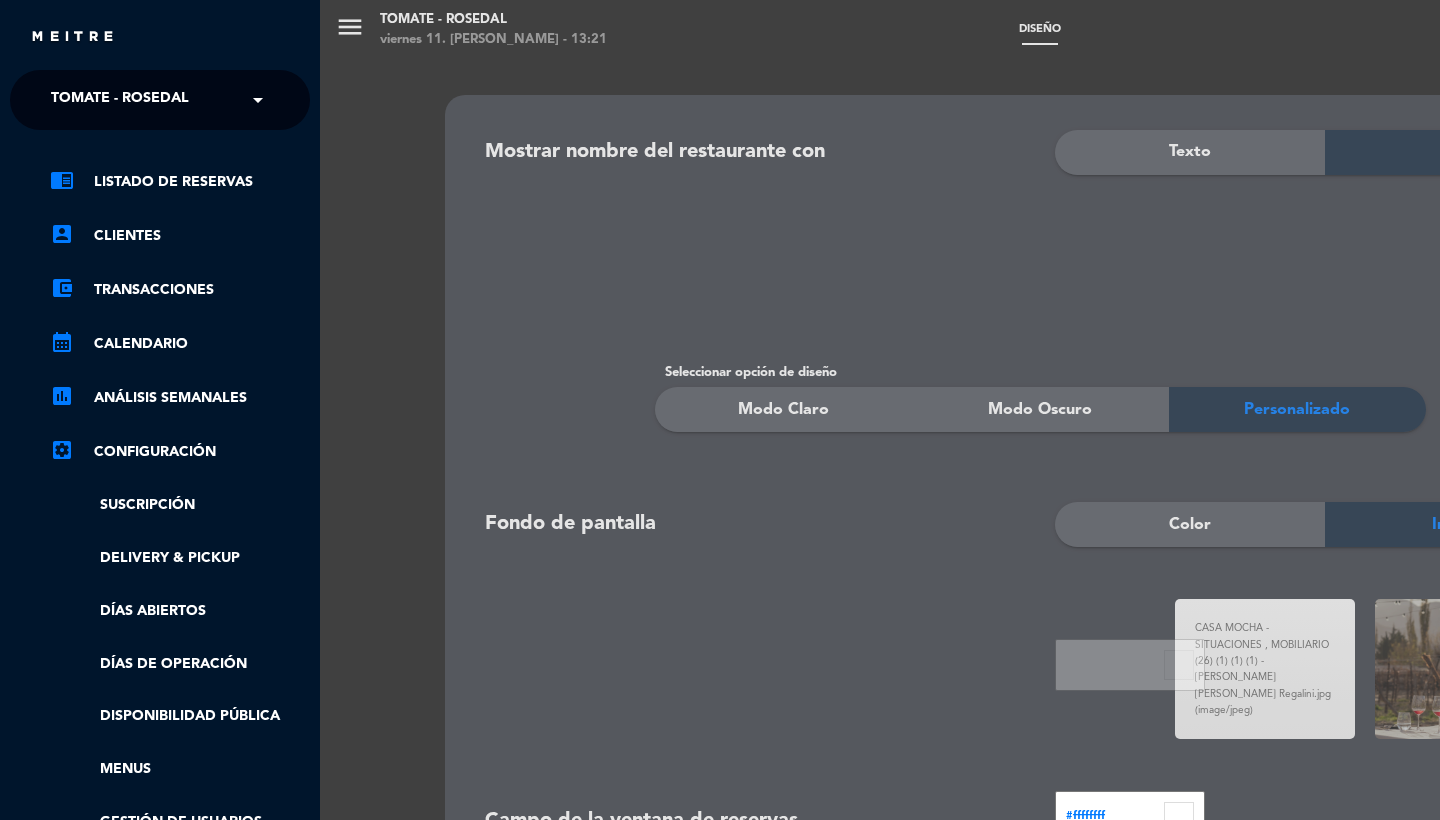 scroll, scrollTop: 0, scrollLeft: 0, axis: both 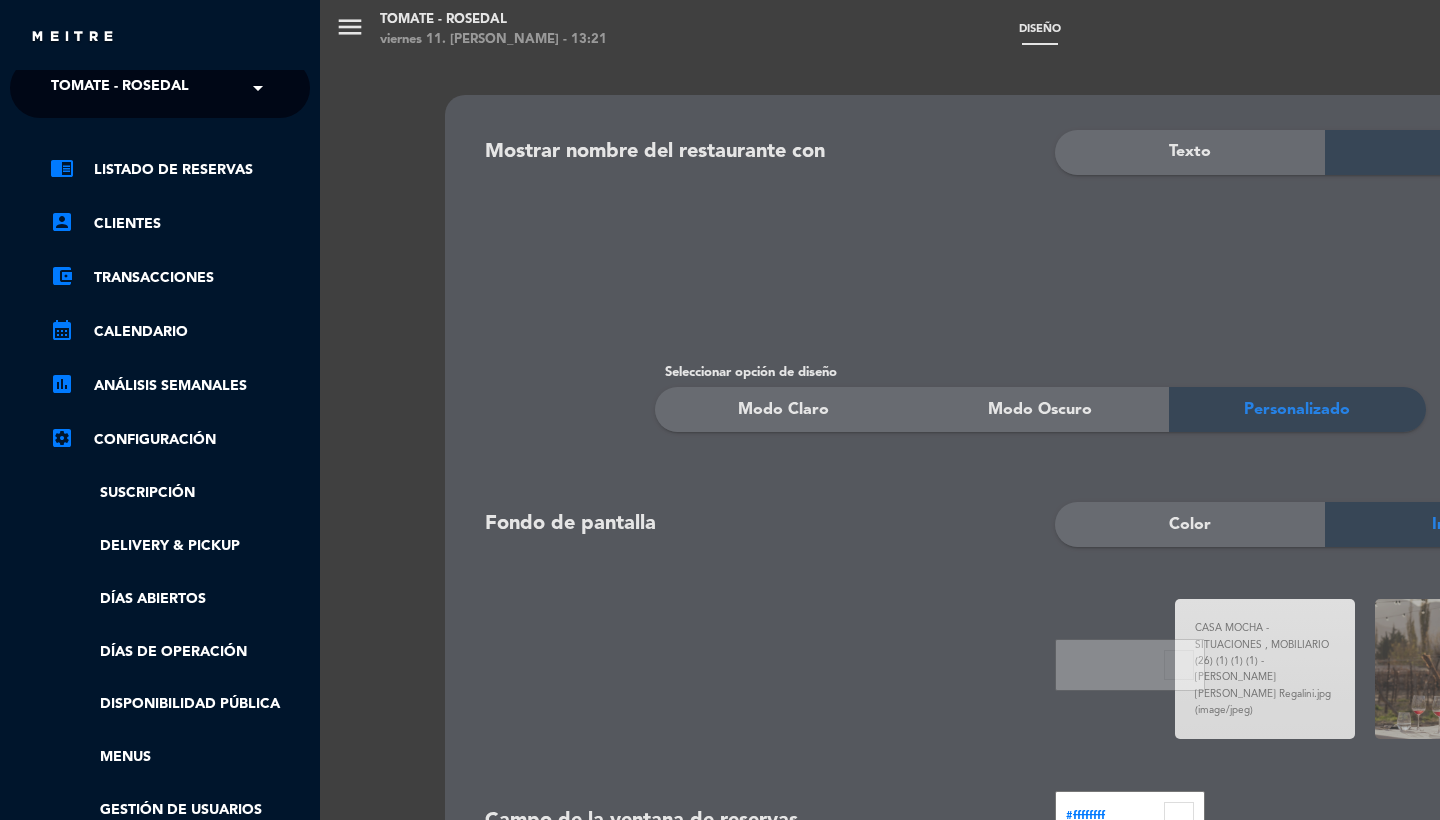 click on "menu  Tomate - Rosedal   viernes 11. [PERSON_NAME] - 13:21   Diseño  add_circle_outline exit_to_app turned_in_not search Copiar link de registro content_copy  Mostrar nombre del restaurante con   Texto   Logo   SUBIR IMAGEN  close info Seleccionar opción de diseño  Modo Claro   Modo Oscuro   Personalizado   Fondo de pantalla   Color   Imagen     CASA MOCHA - SITUACIONES , MOBILIARIO (26) (1) (1) (1) - [PERSON_NAME] [PERSON_NAME] Regalini.jpg (image/jpeg) CASA MOCHA - SITUACIONES , MOBILIARIO (26) (1) (1) (1) - [PERSON_NAME] [PERSON_NAME] Regalini.jpg (image/jpeg)  Campo de la ventana de reservas   #ffffffff   Botones de acción   #8d0323ff   Íconos del encabezado (idioma, cuenta)   #8d0323ff   Textos para títulos e instrucciones   #8d0323ff   Color de los botones en email   #8d0323ff   Imagen para encabezado en email   SUBIR IMAGEN   Favicon   SUBIR IMAGEN   Guardar" at bounding box center [1040, 410] 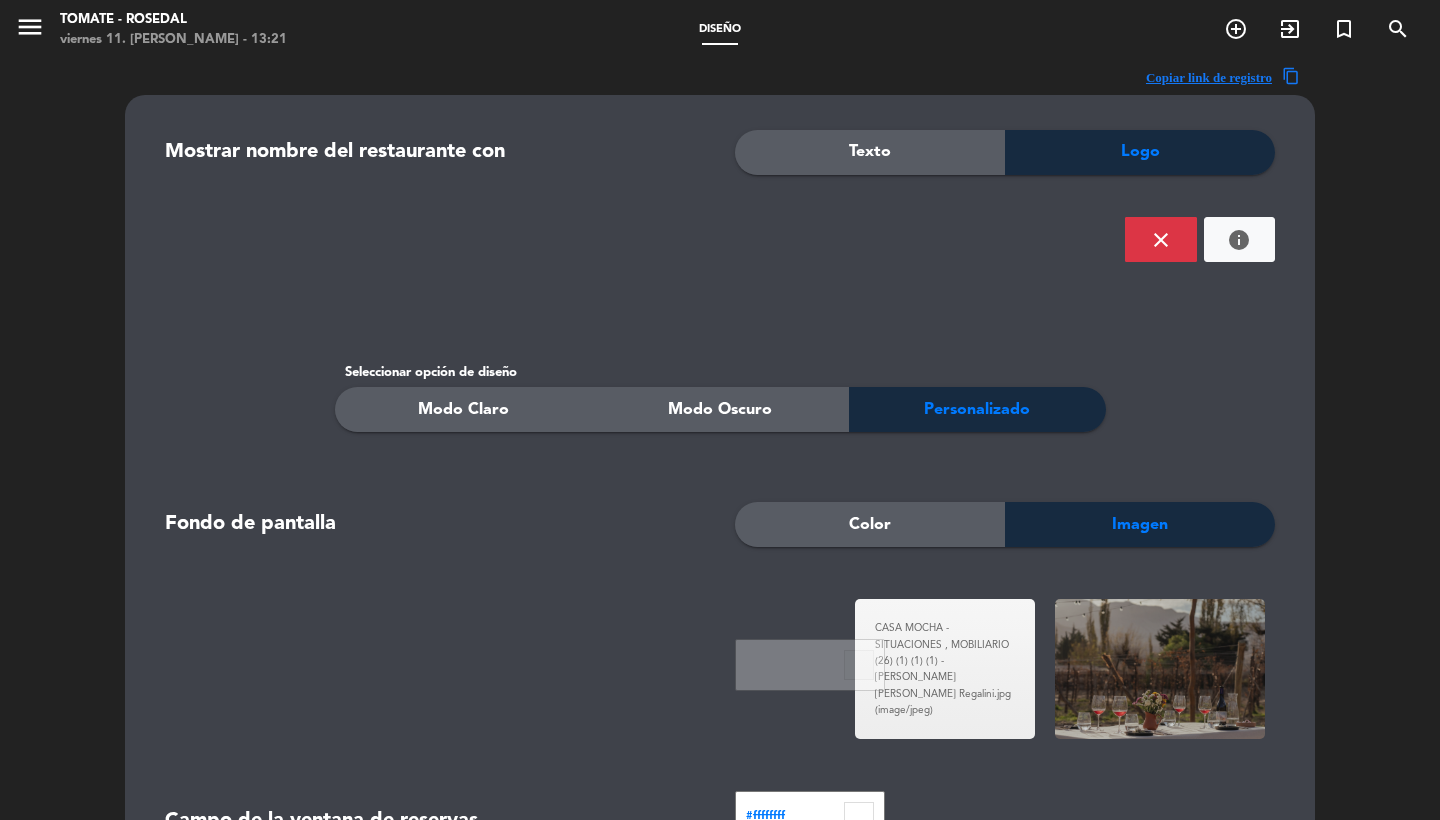 click on "menu" at bounding box center (30, 27) 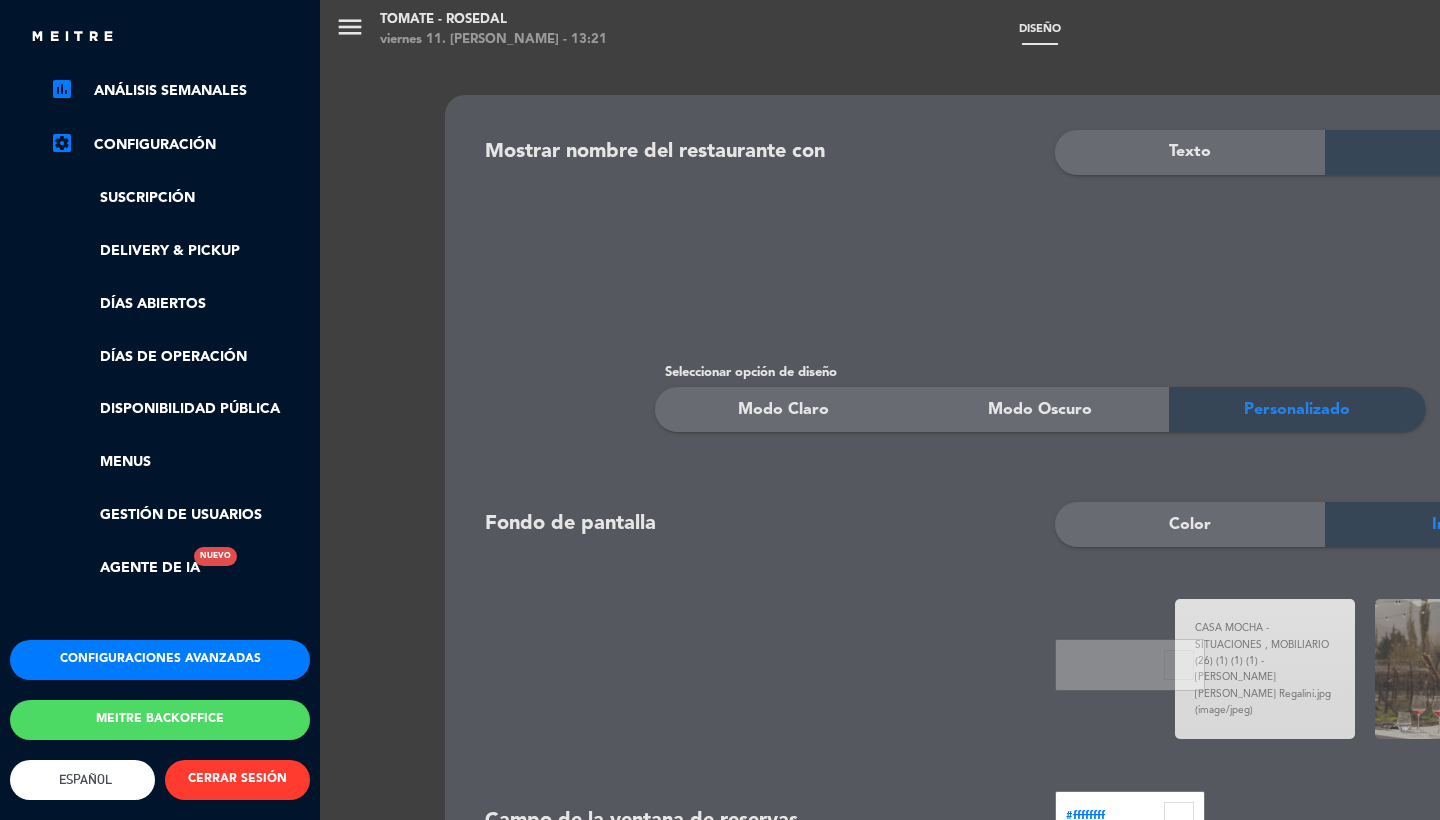 click on "Configuraciones avanzadas" 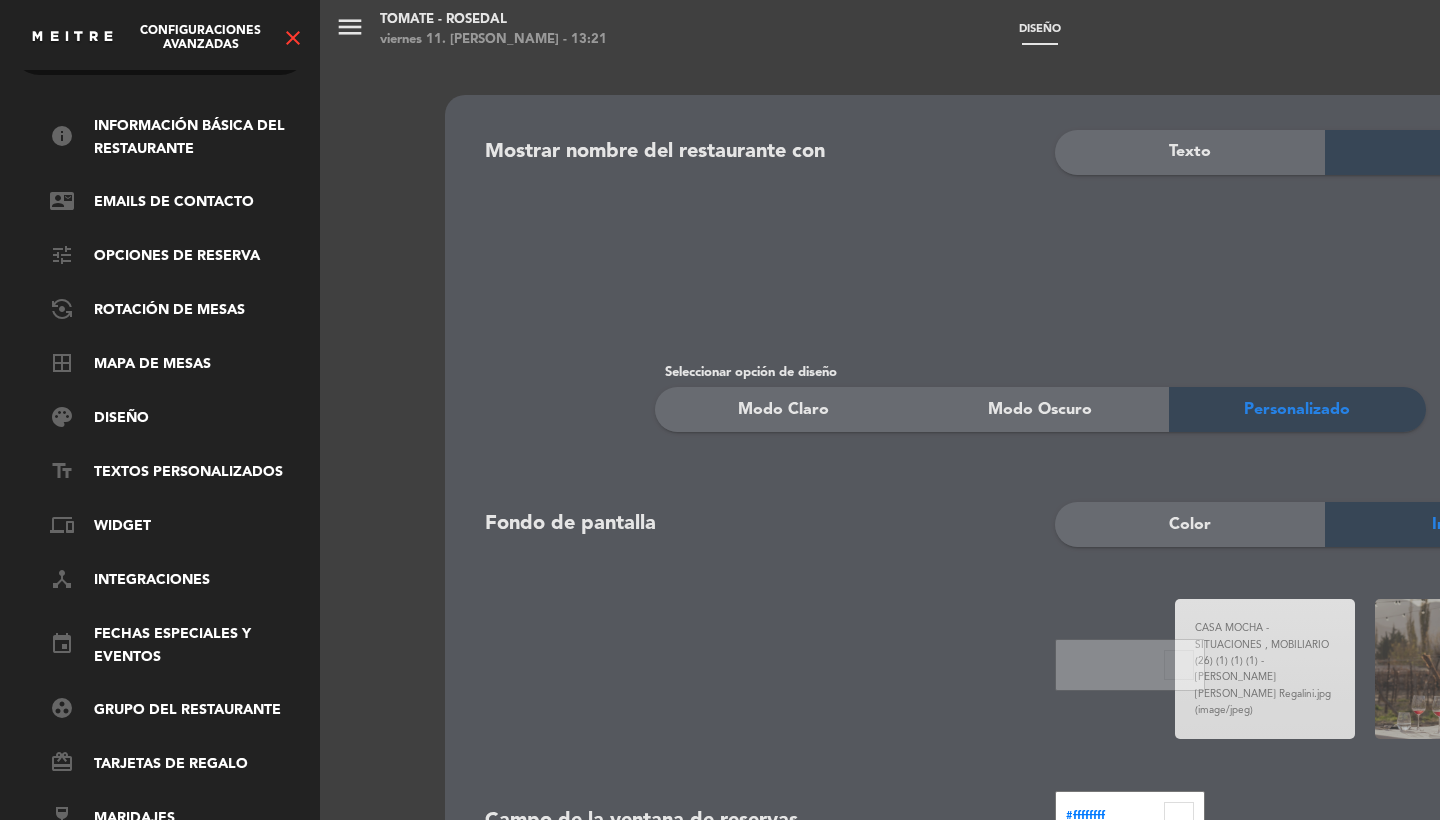 scroll, scrollTop: 68, scrollLeft: 0, axis: vertical 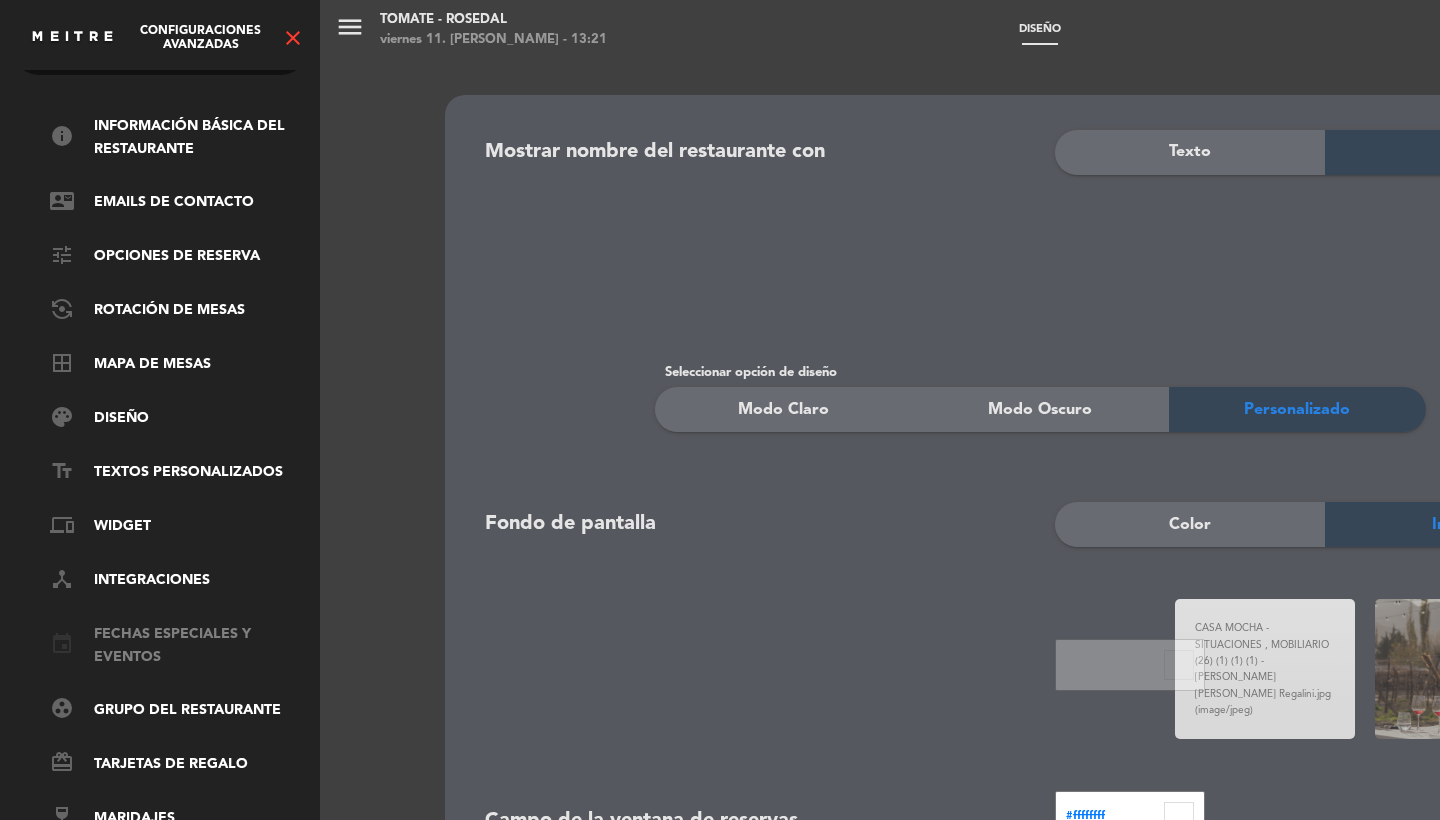 click on "event   Fechas especiales y eventos" 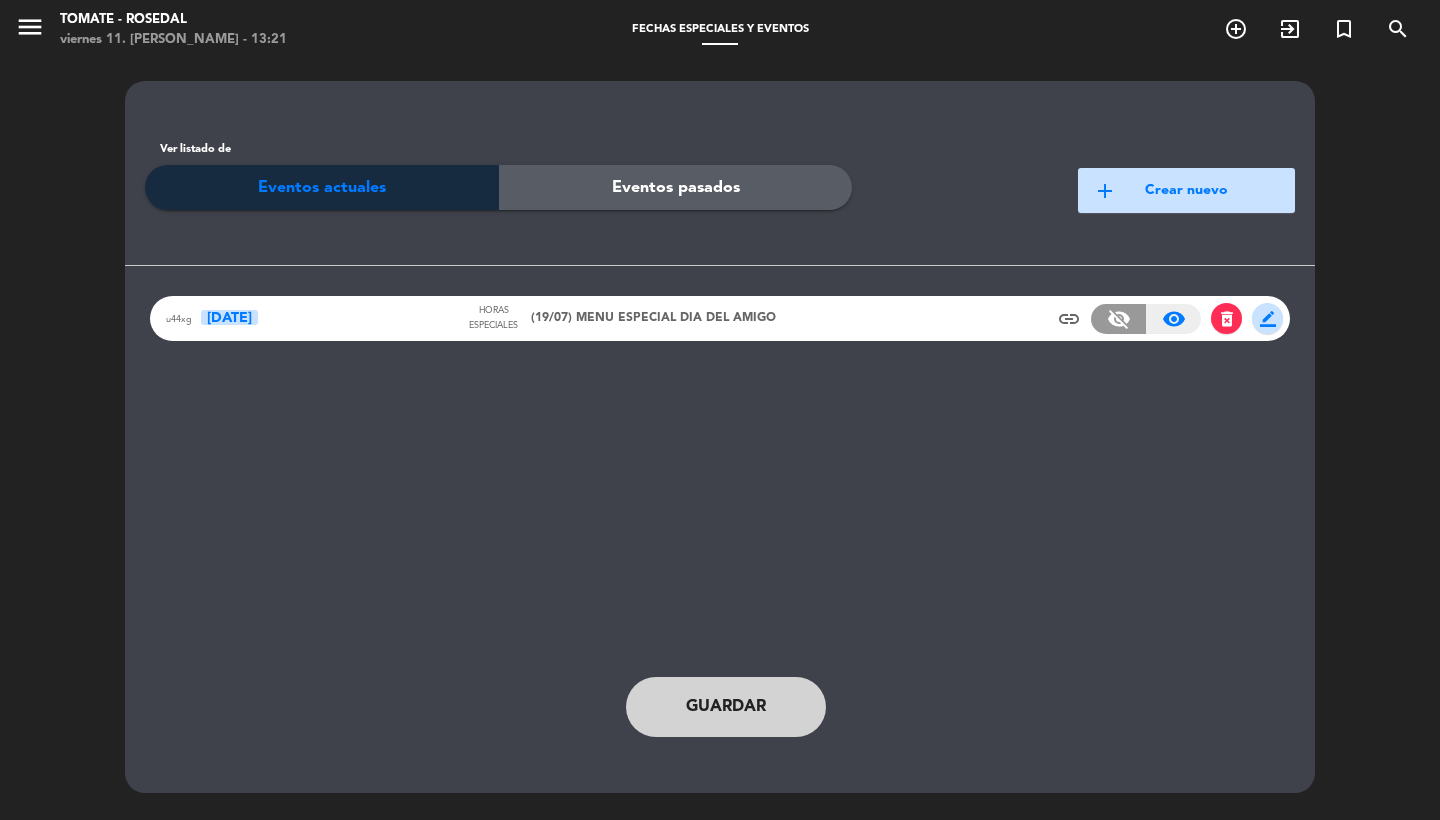 click on "u44xg  [DATE]  Horas   especiales (19/07) MENU ESPECIAL DIA DEL AMIGO  insert_link visibility_off visibility_on delete_forever border_color" 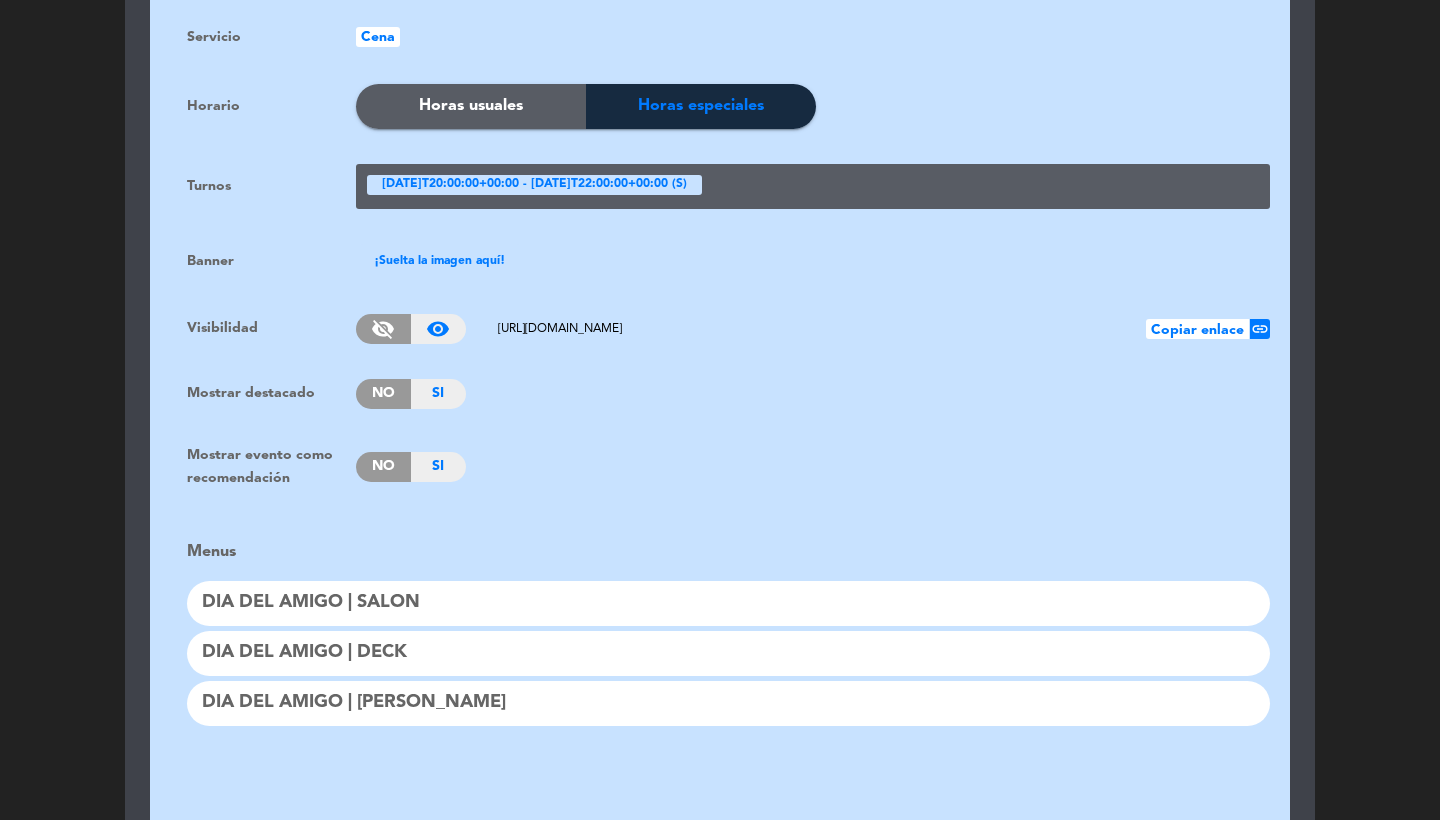 scroll, scrollTop: 1321, scrollLeft: 0, axis: vertical 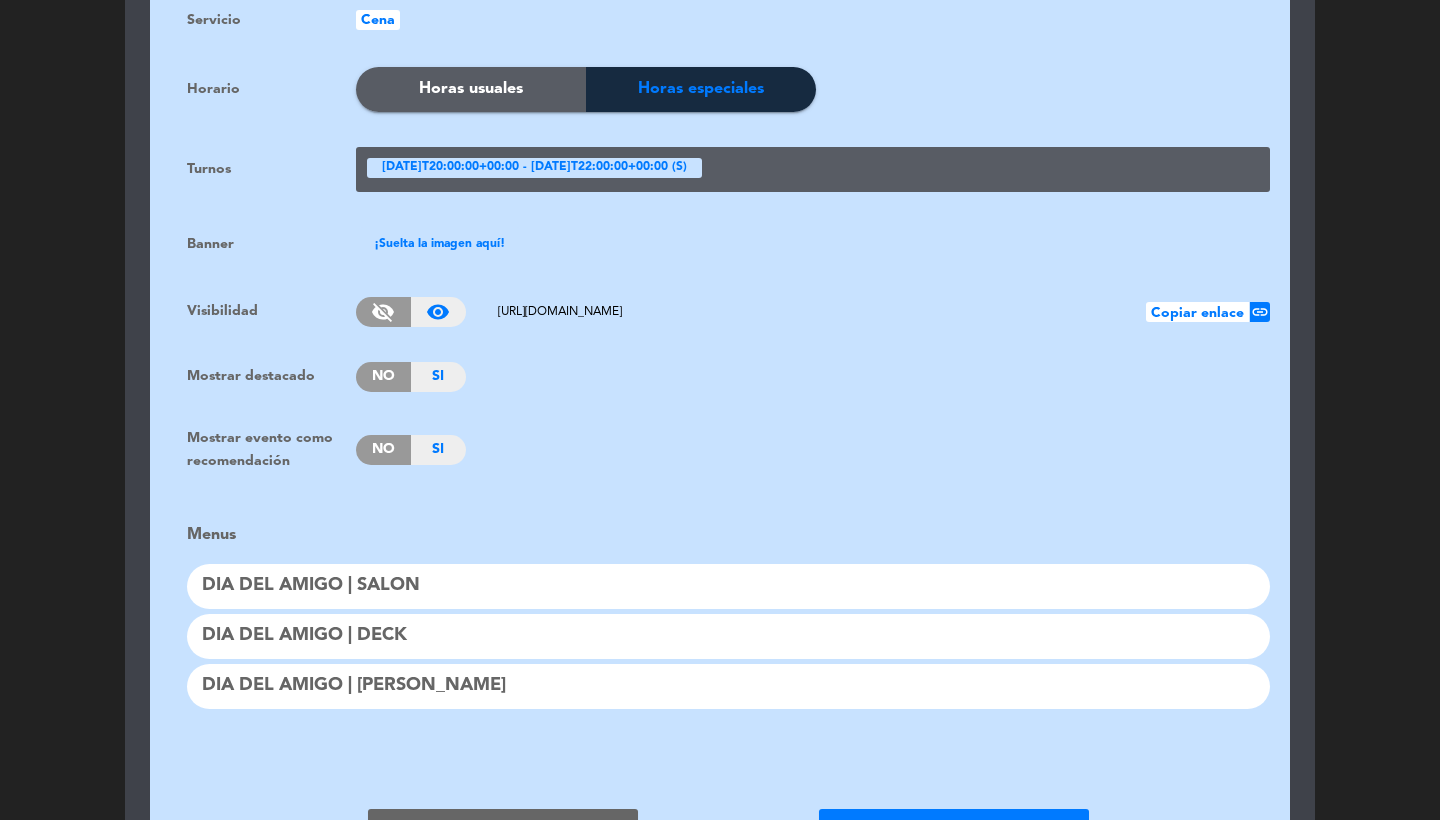 click on "DIA DEL AMIGO | [PERSON_NAME]" 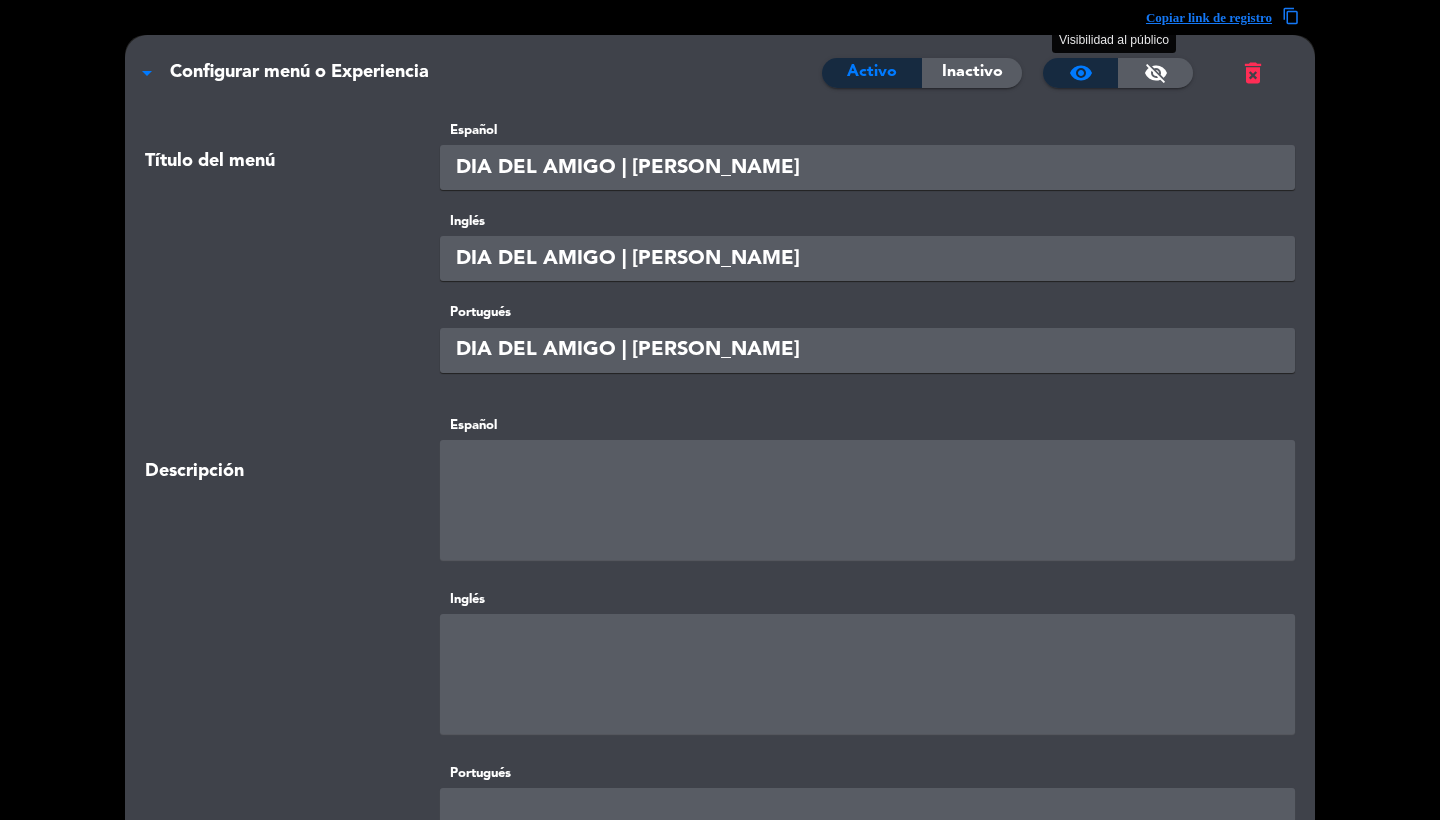 click on "visibility_off" at bounding box center (1156, 73) 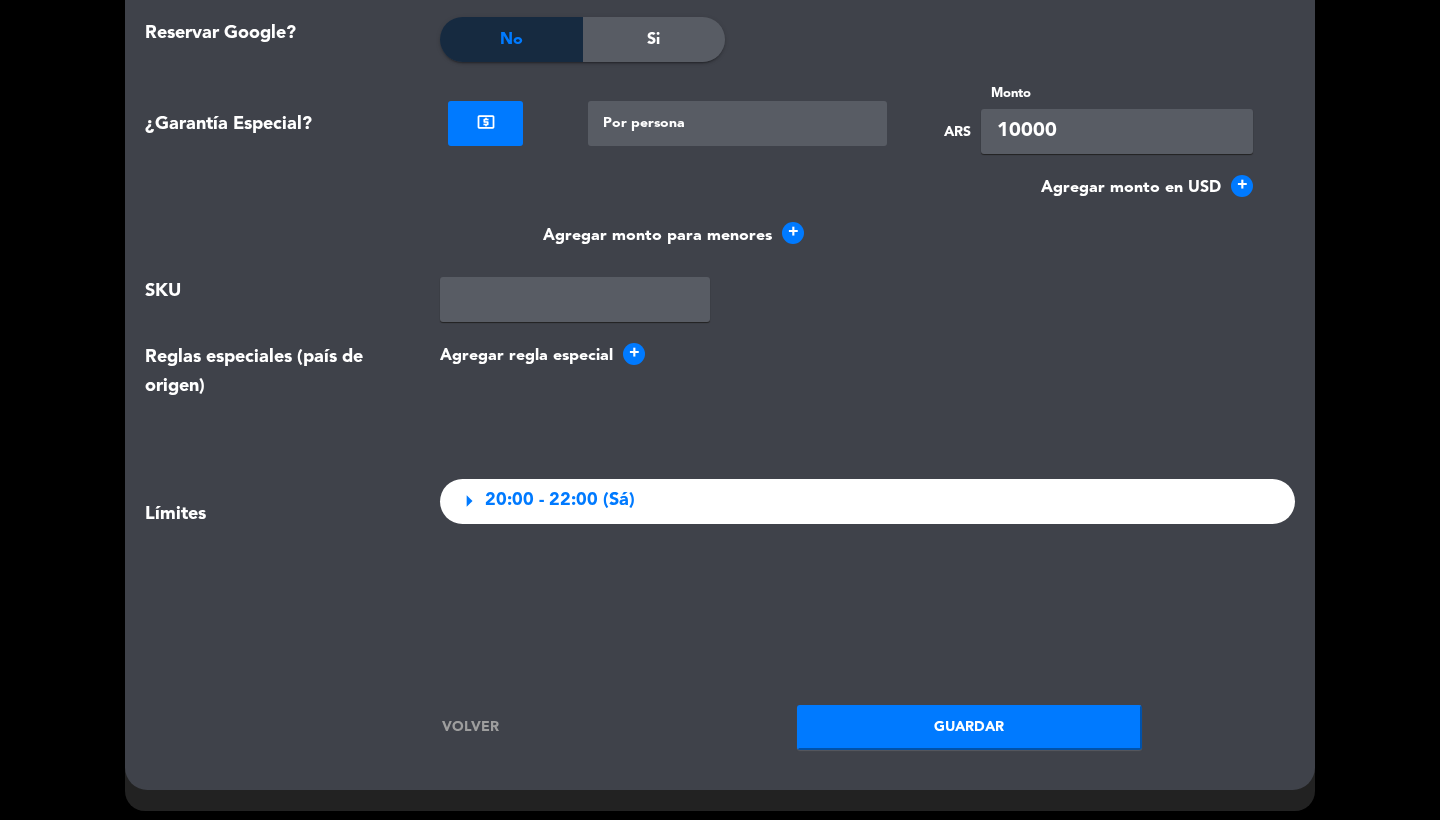 click on "Guardar" at bounding box center (969, 727) 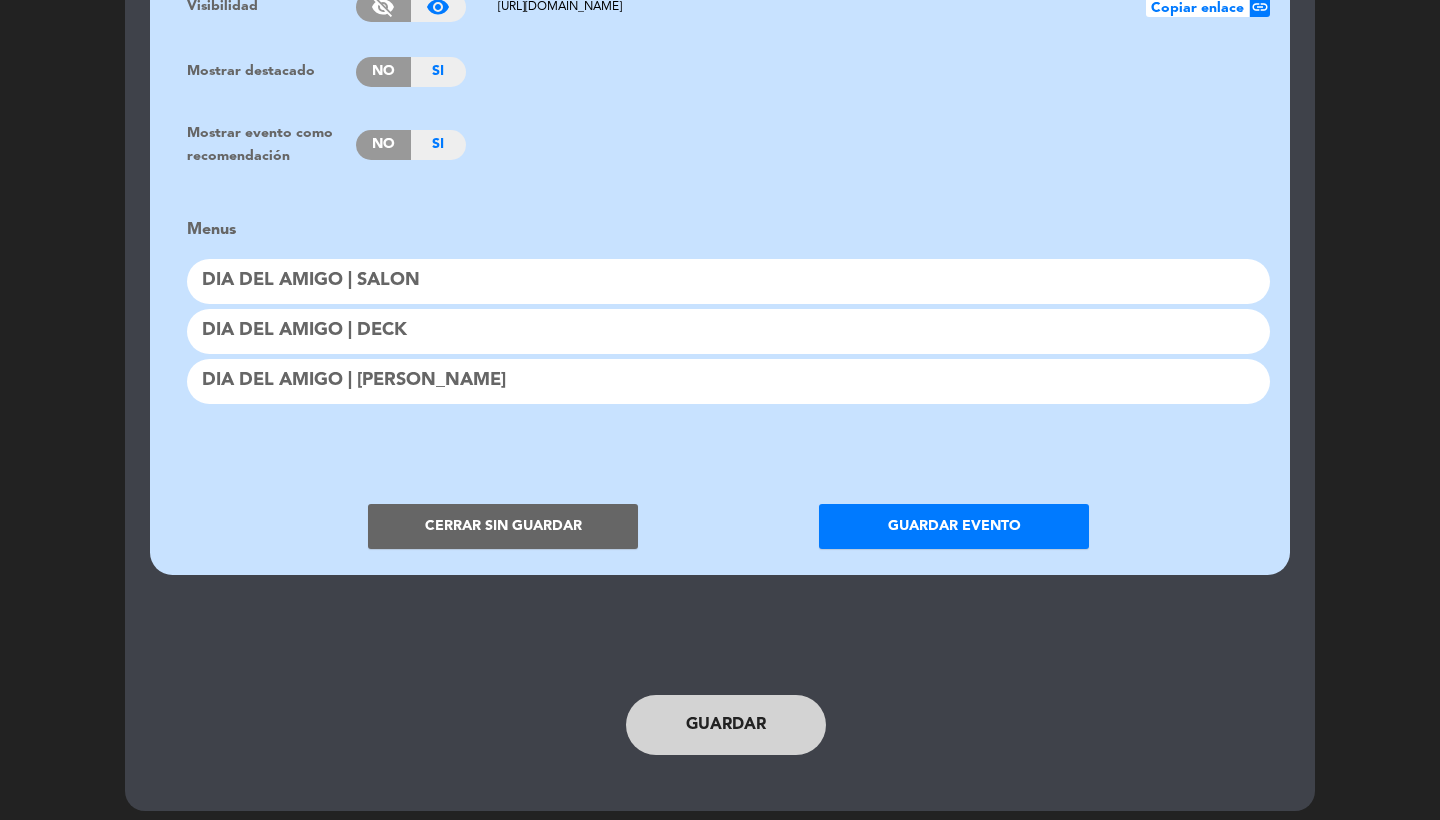 scroll, scrollTop: 1625, scrollLeft: 0, axis: vertical 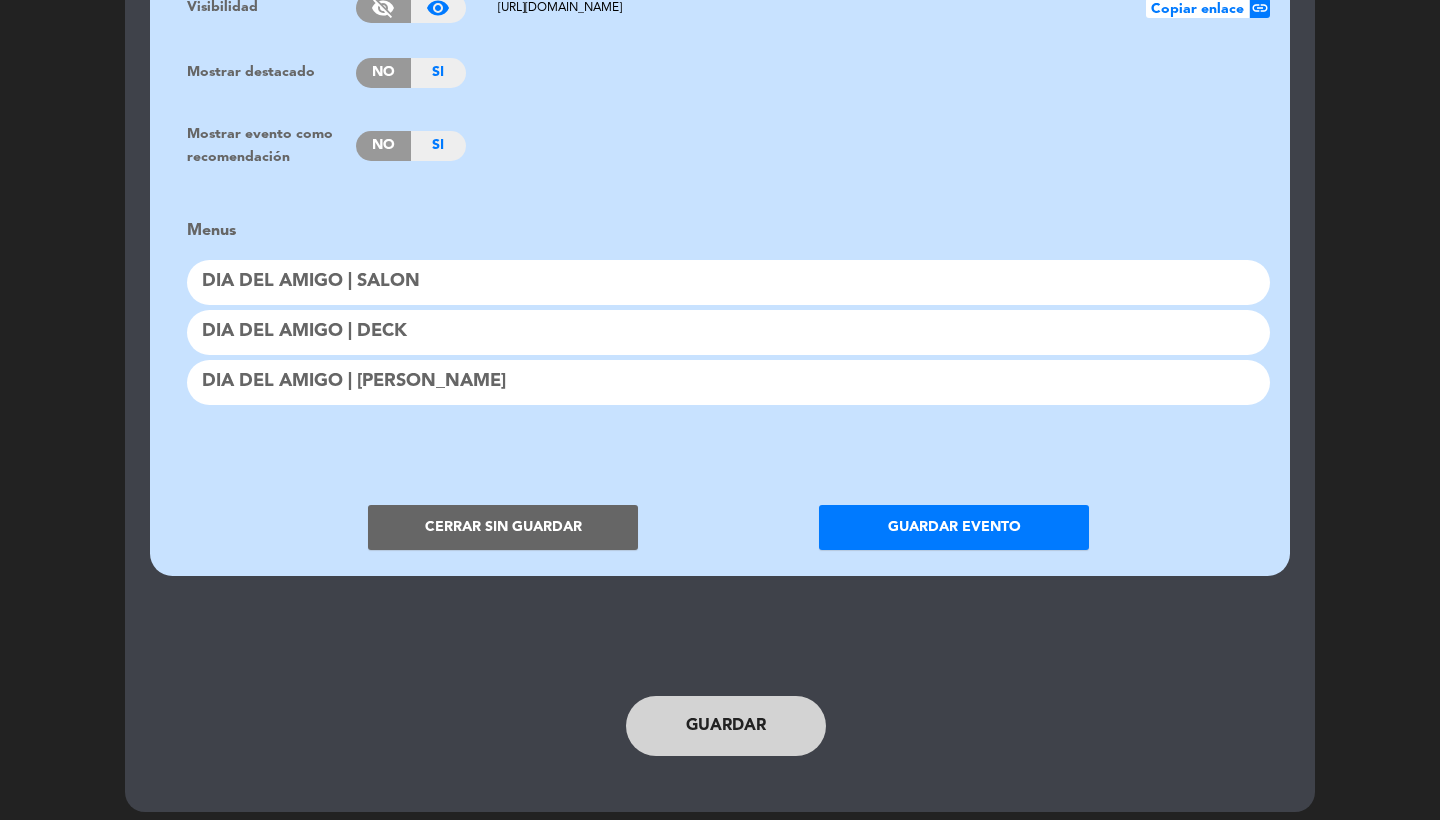 click on "Cerrar sin guardar" 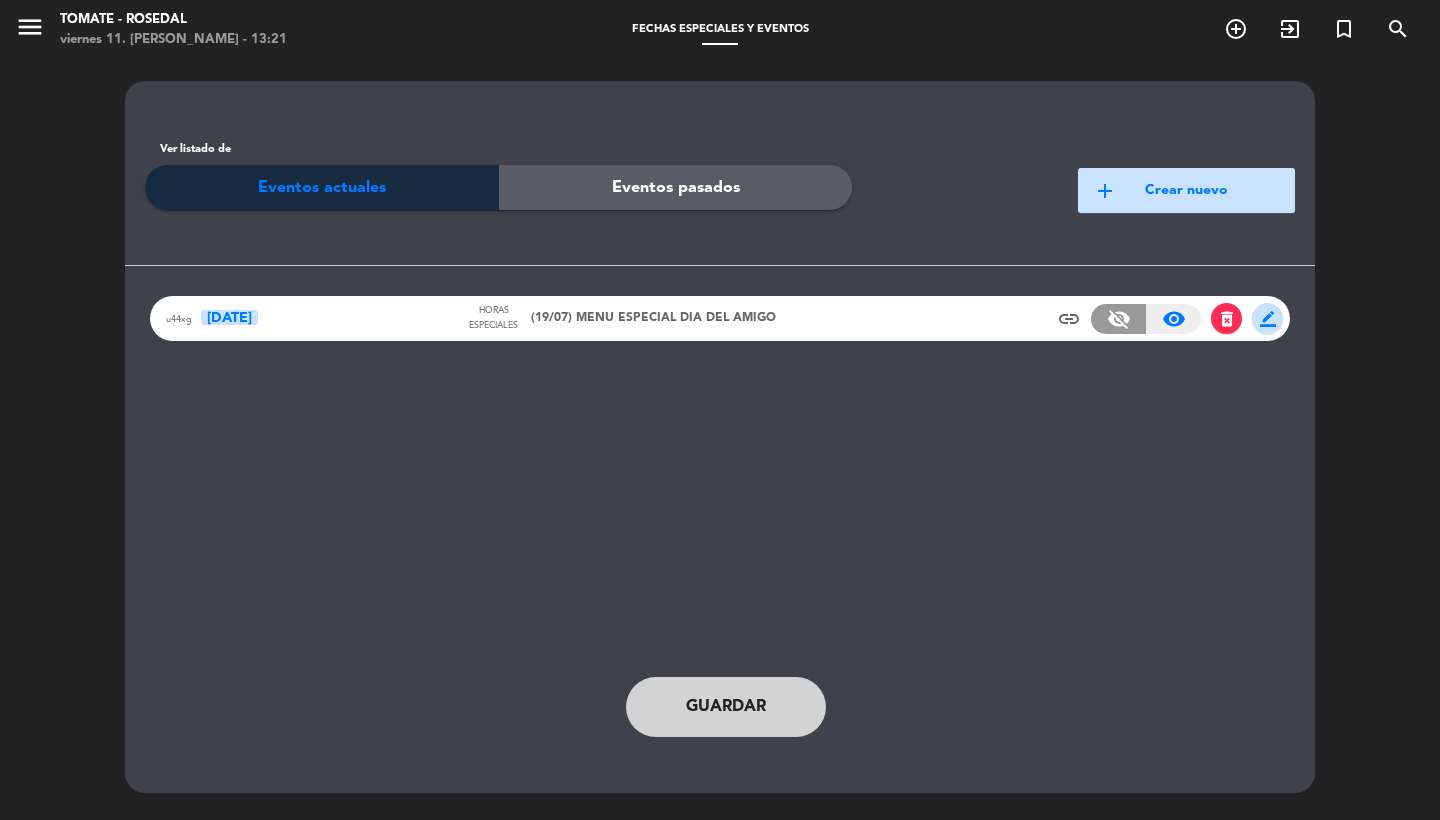 scroll, scrollTop: 0, scrollLeft: 0, axis: both 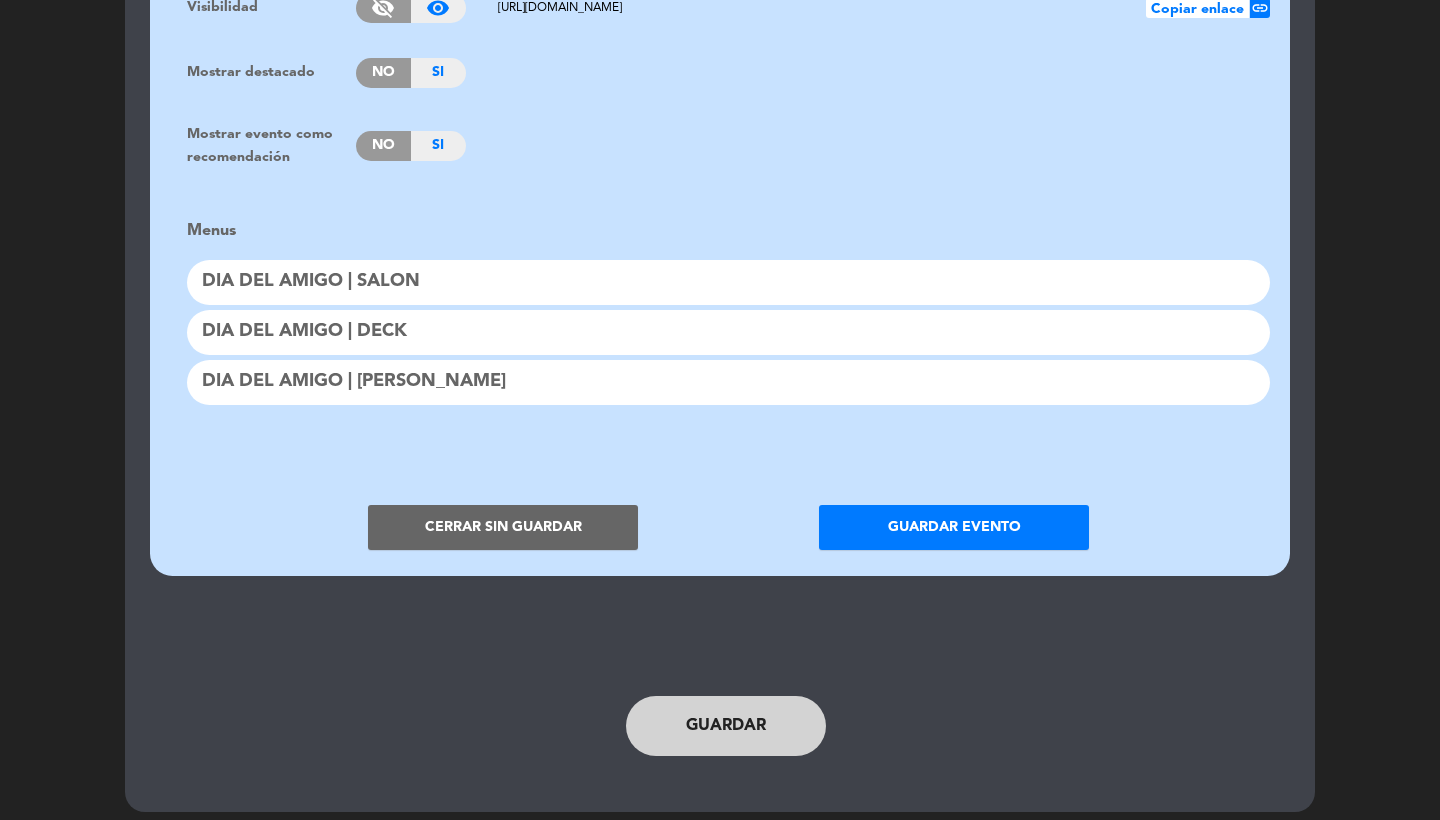 click on "DIA DEL AMIGO | [PERSON_NAME]" 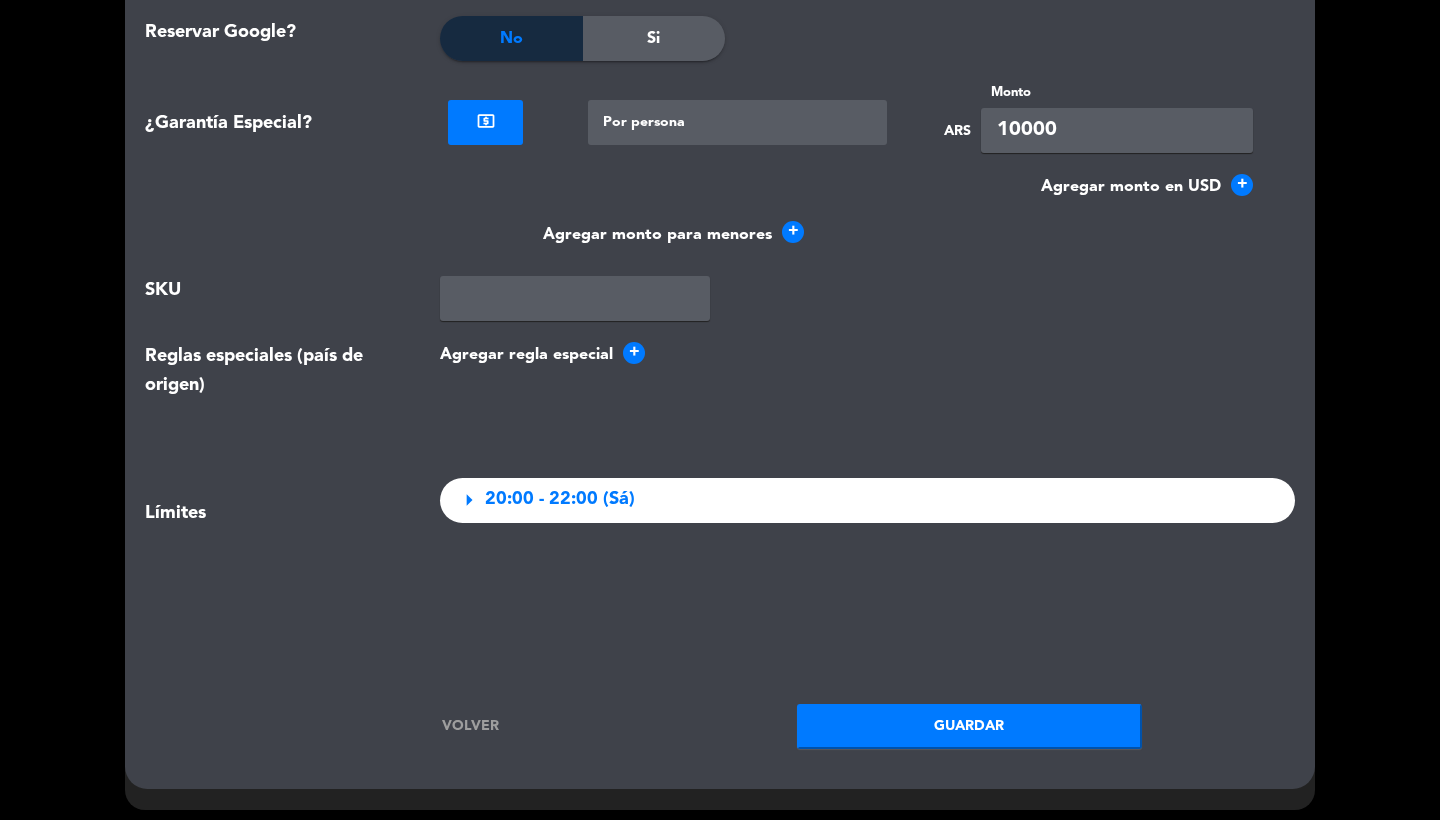 scroll, scrollTop: 2029, scrollLeft: 0, axis: vertical 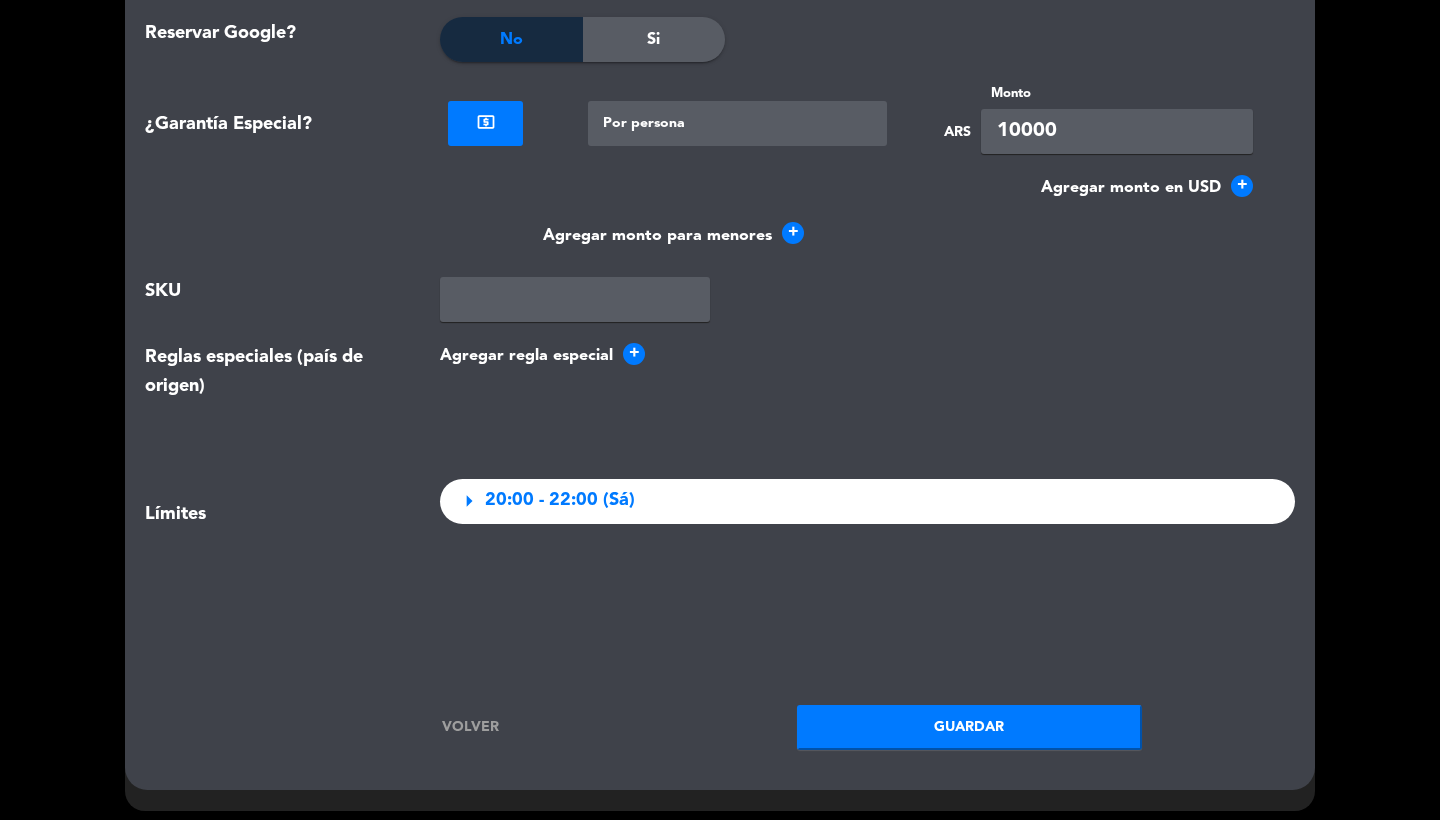 click on "Guardar" at bounding box center (969, 727) 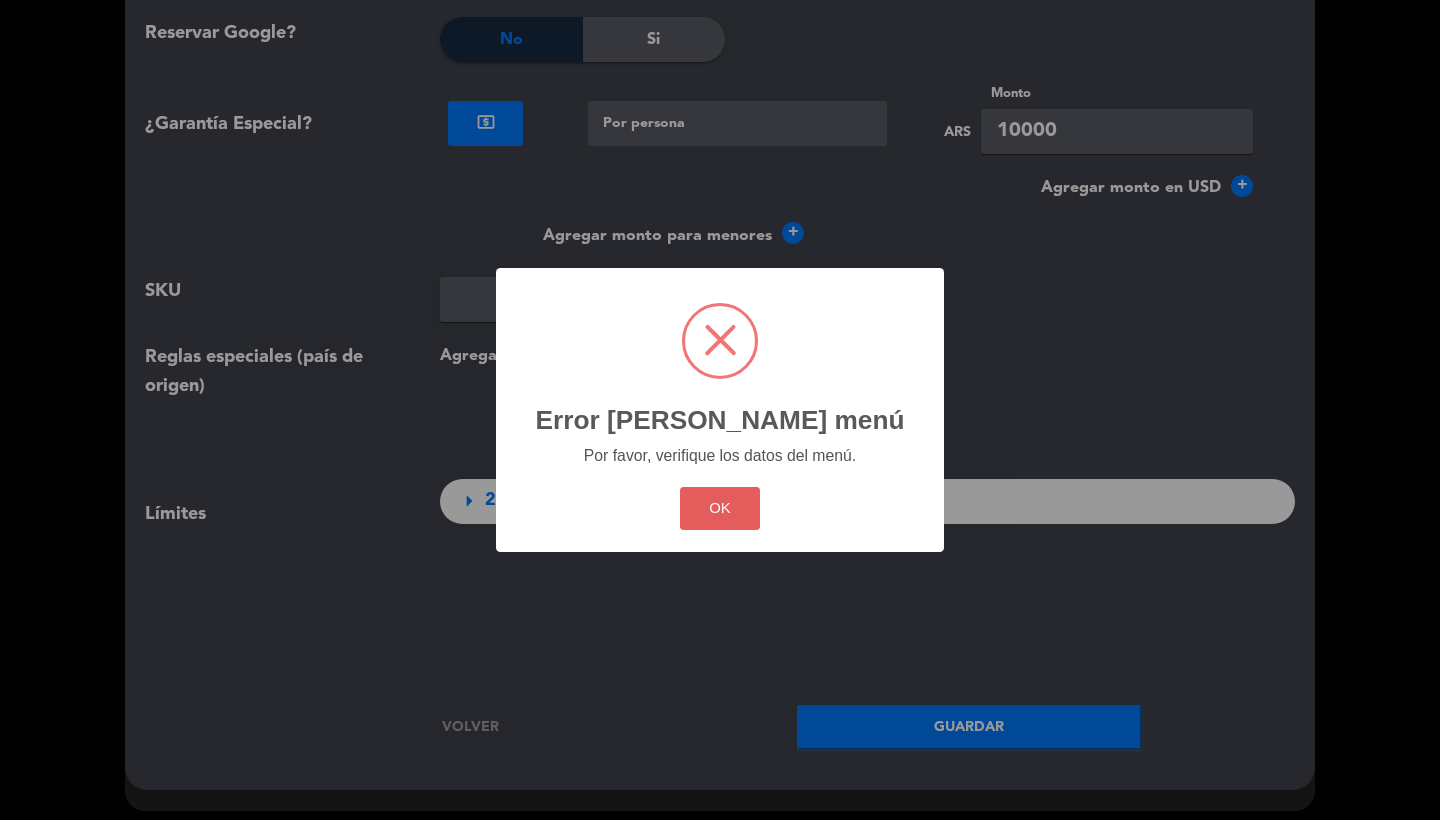 click on "OK" at bounding box center [720, 508] 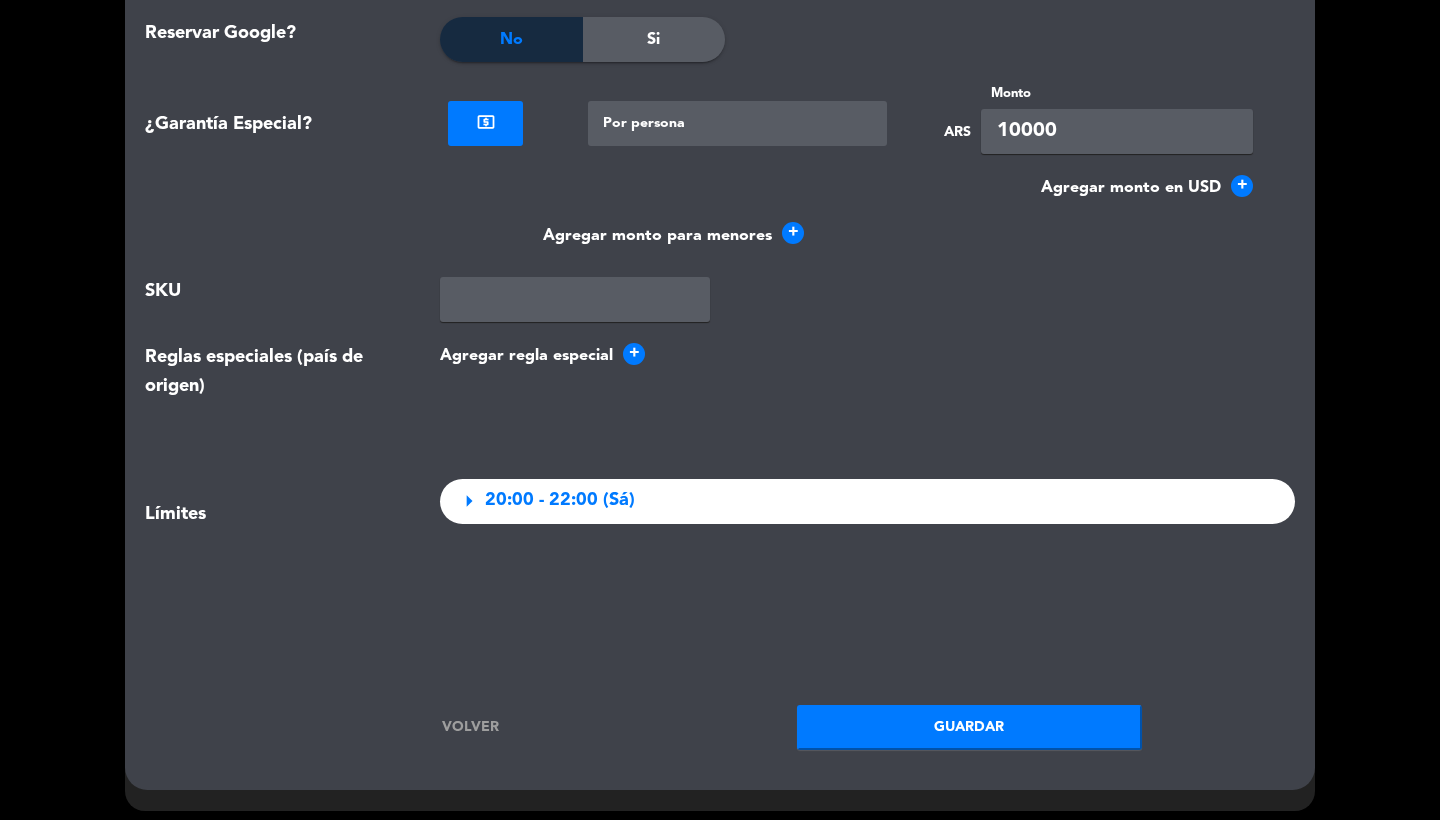 click on "Volver" at bounding box center (470, 727) 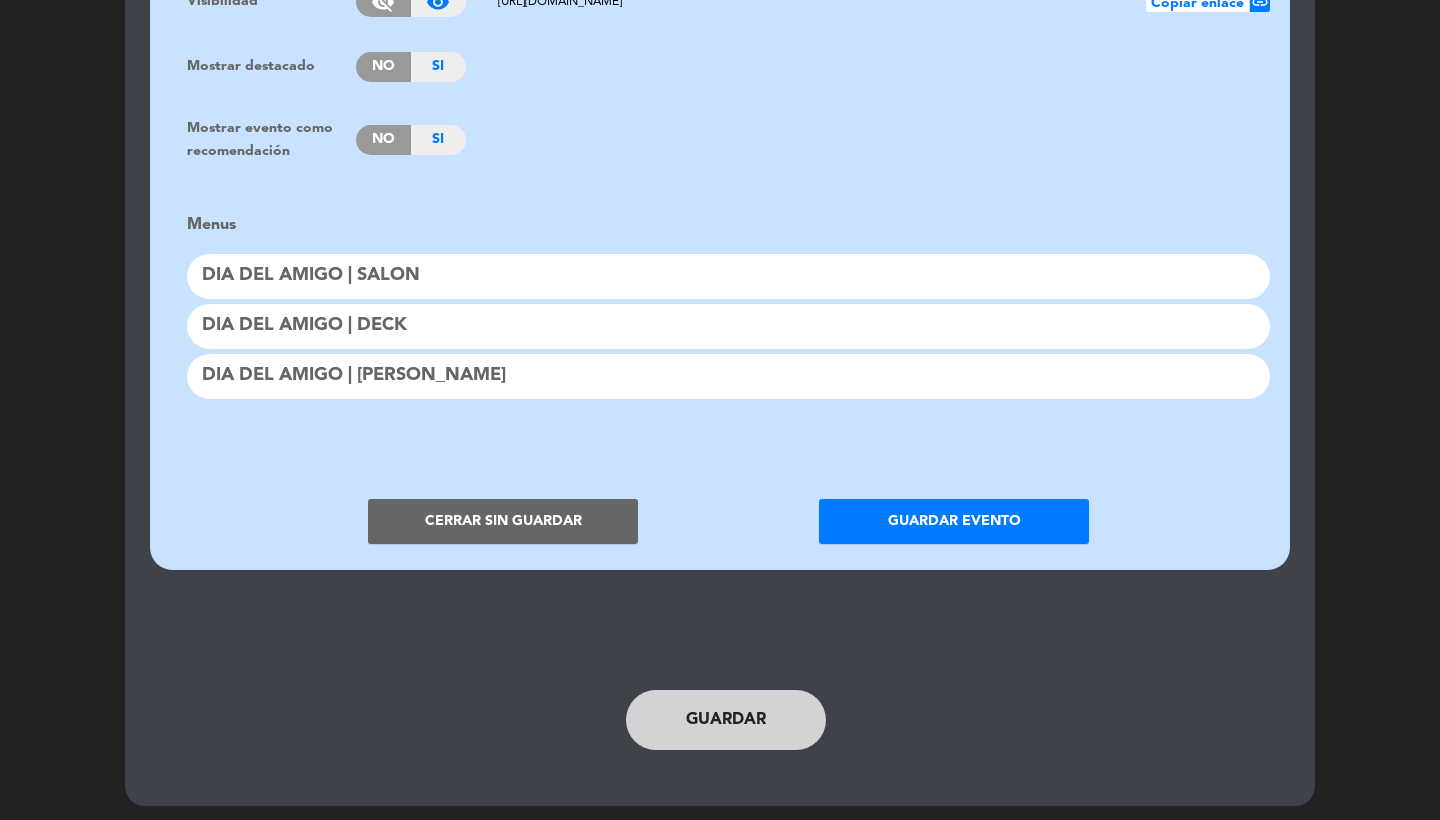 scroll, scrollTop: 1626, scrollLeft: 0, axis: vertical 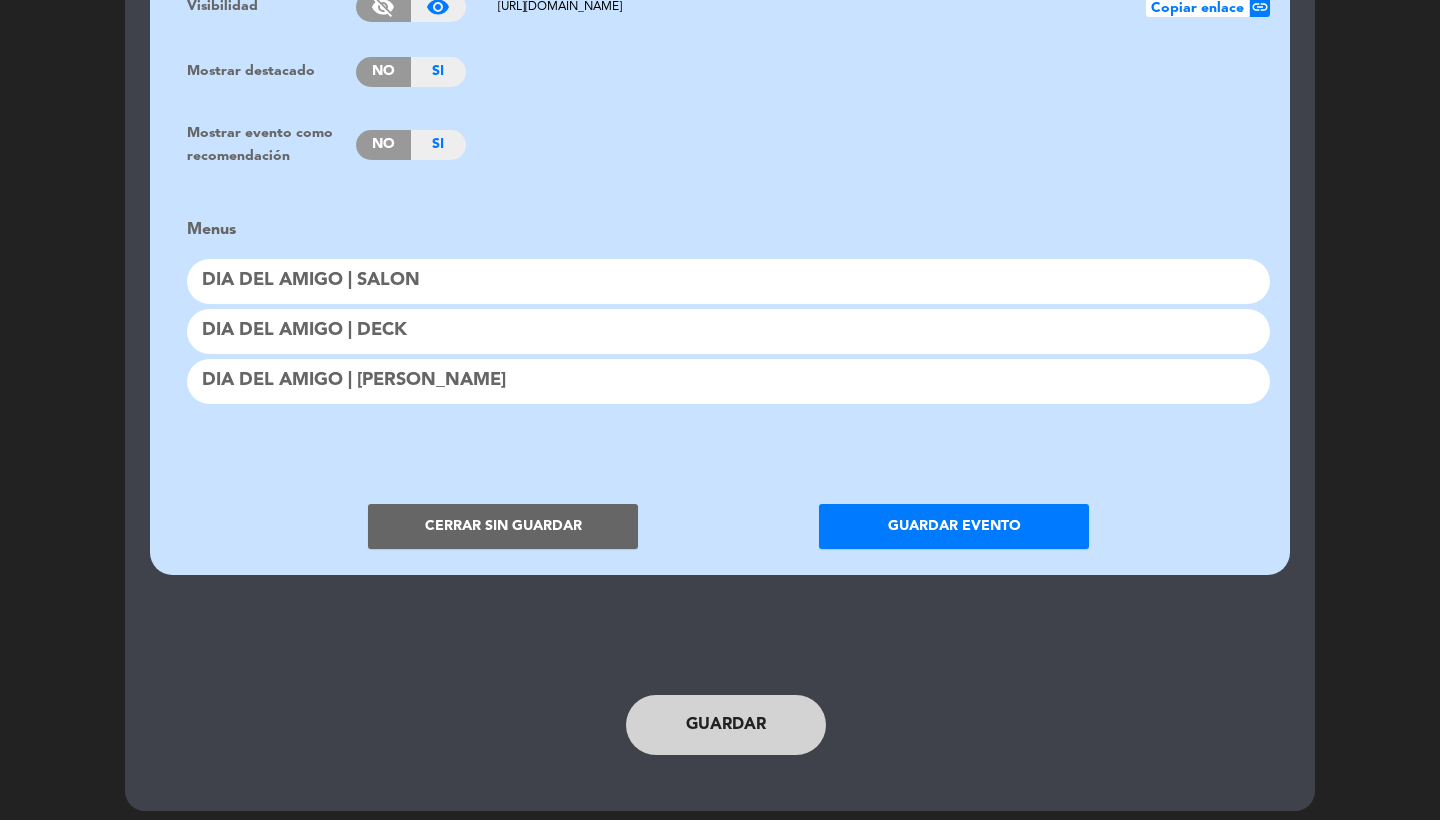 click on "Cerrar sin guardar" 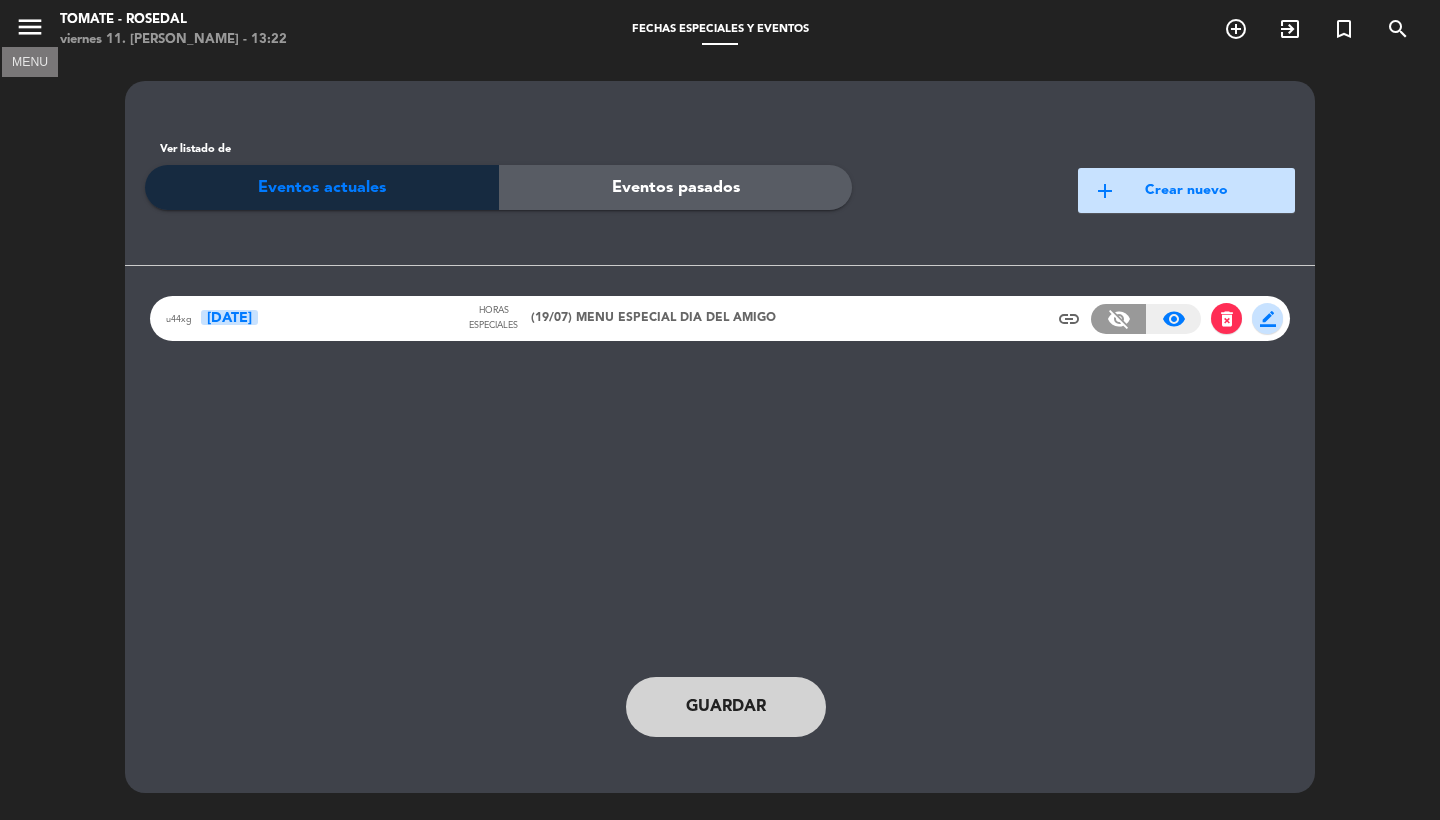 click on "menu" at bounding box center [30, 27] 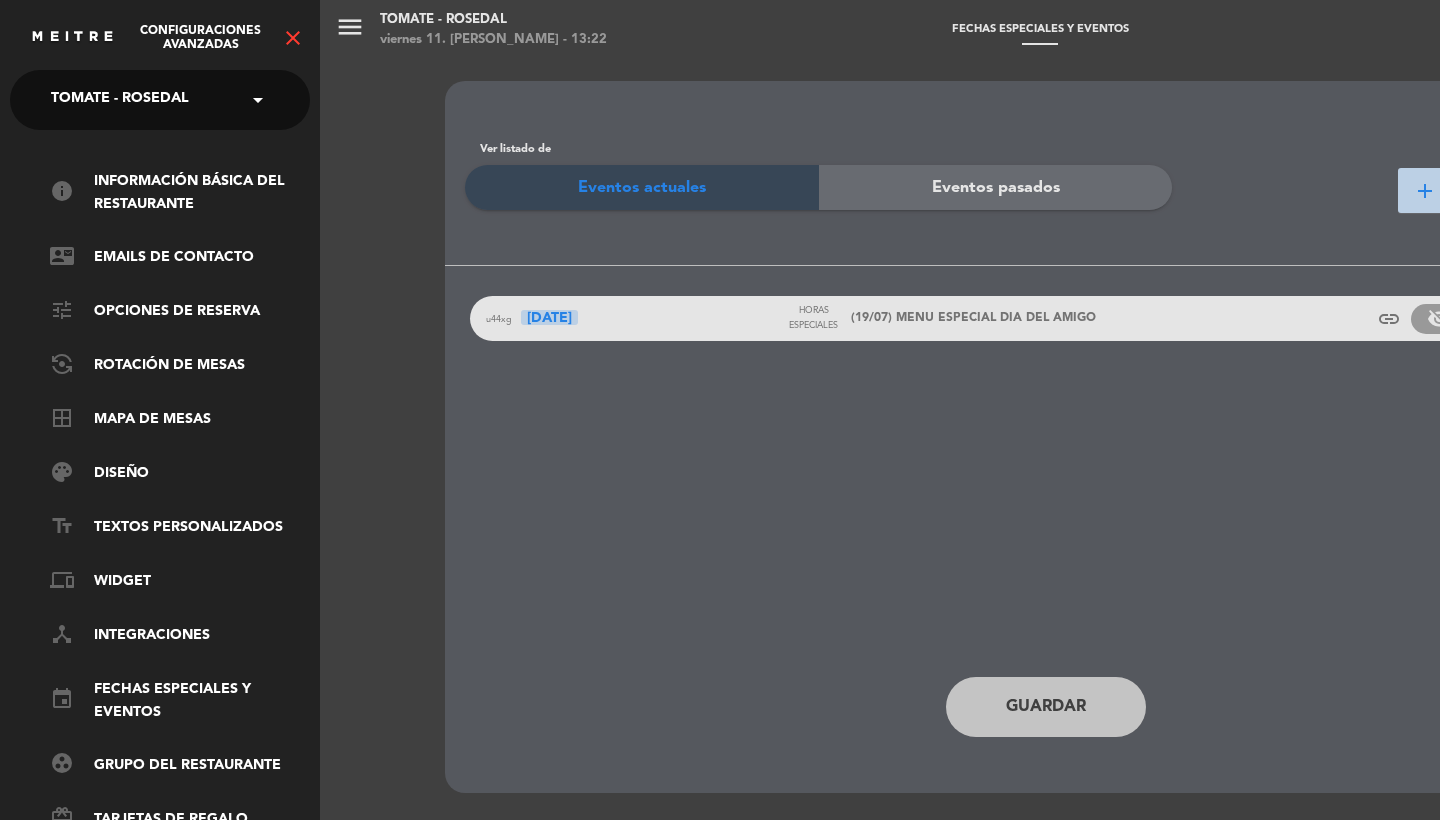 scroll, scrollTop: -1, scrollLeft: 0, axis: vertical 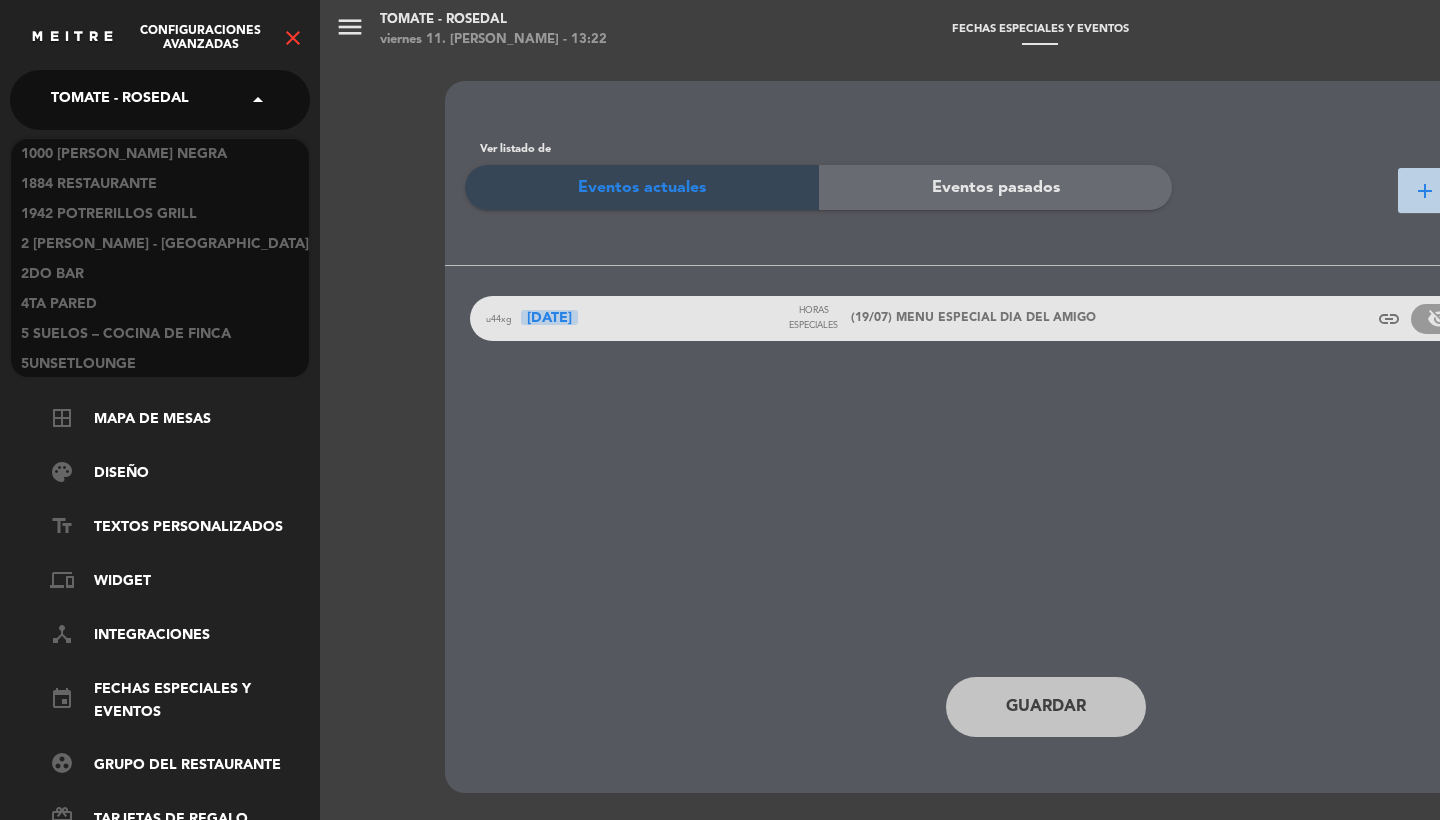 click on "Tomate - Rosedal" 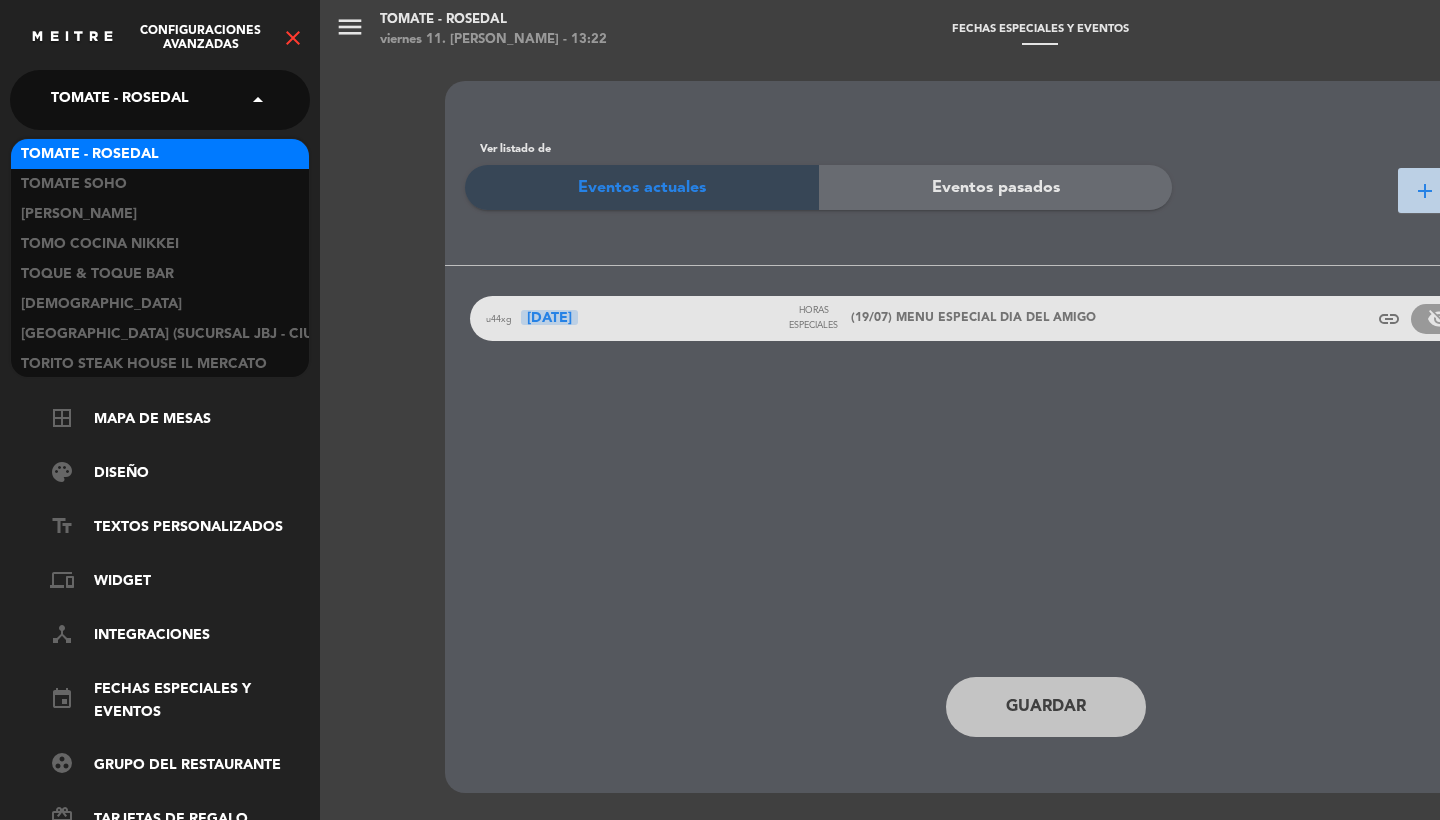scroll, scrollTop: 0, scrollLeft: 0, axis: both 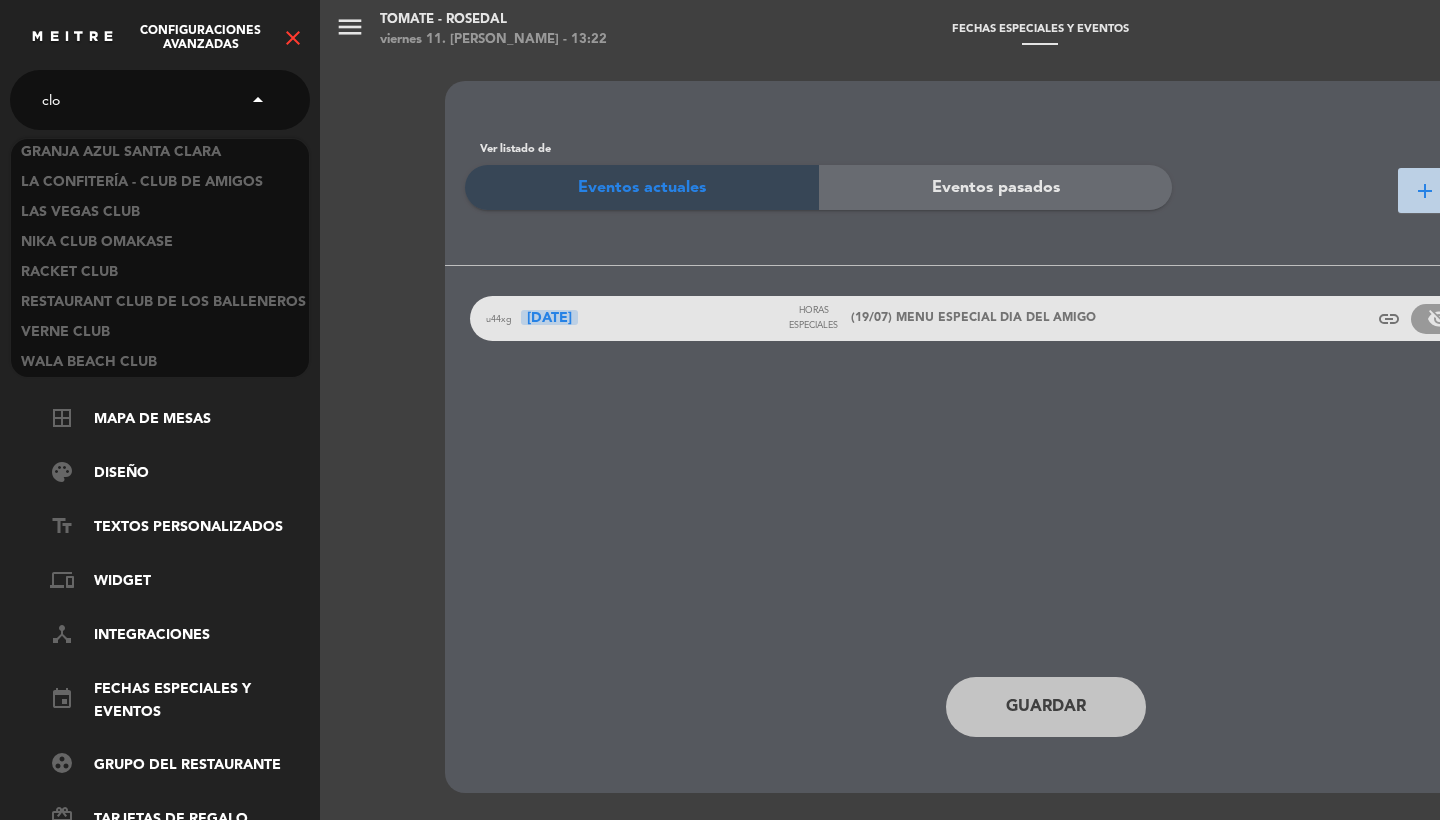 type on "clos" 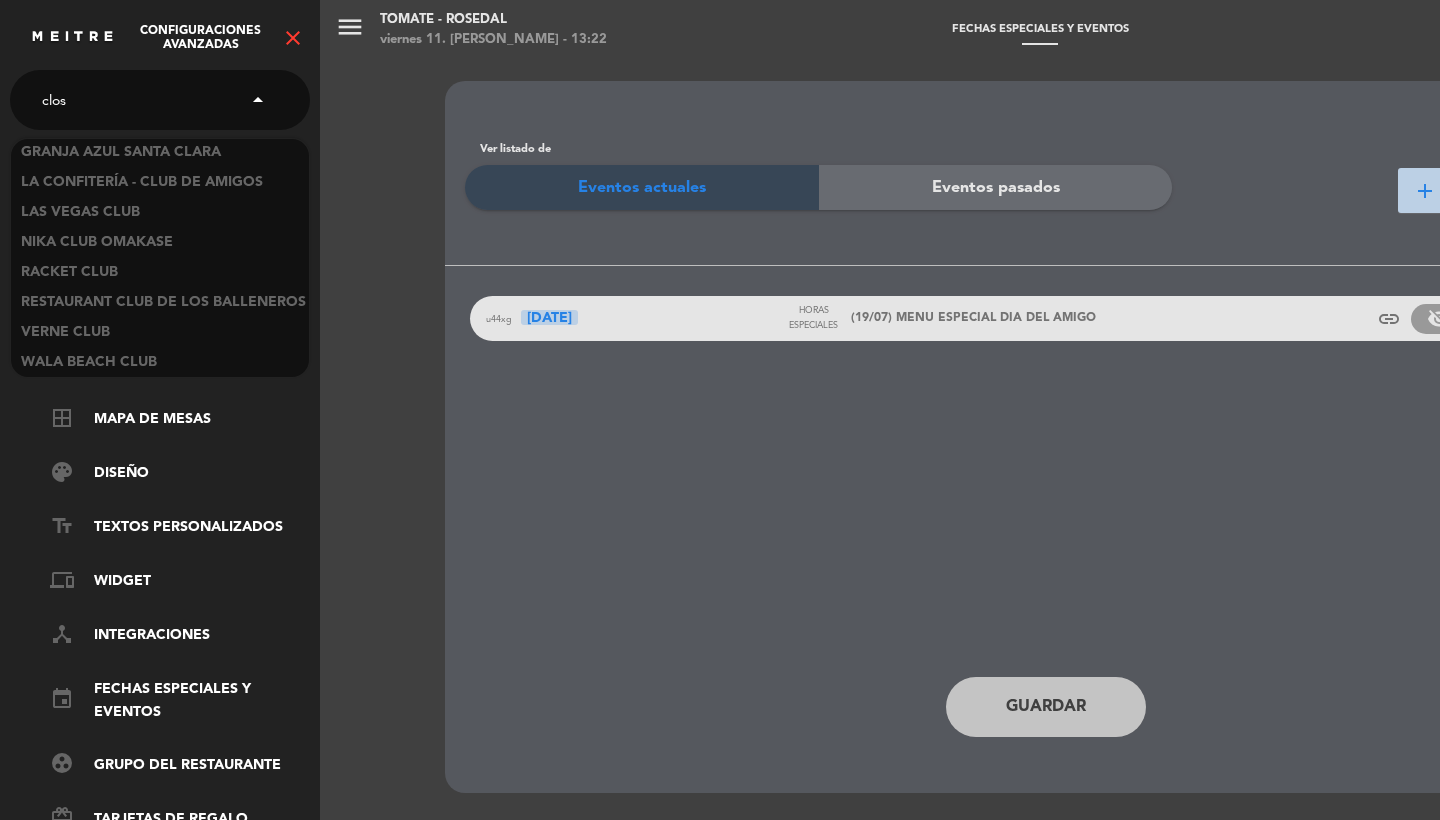 scroll, scrollTop: 0, scrollLeft: 0, axis: both 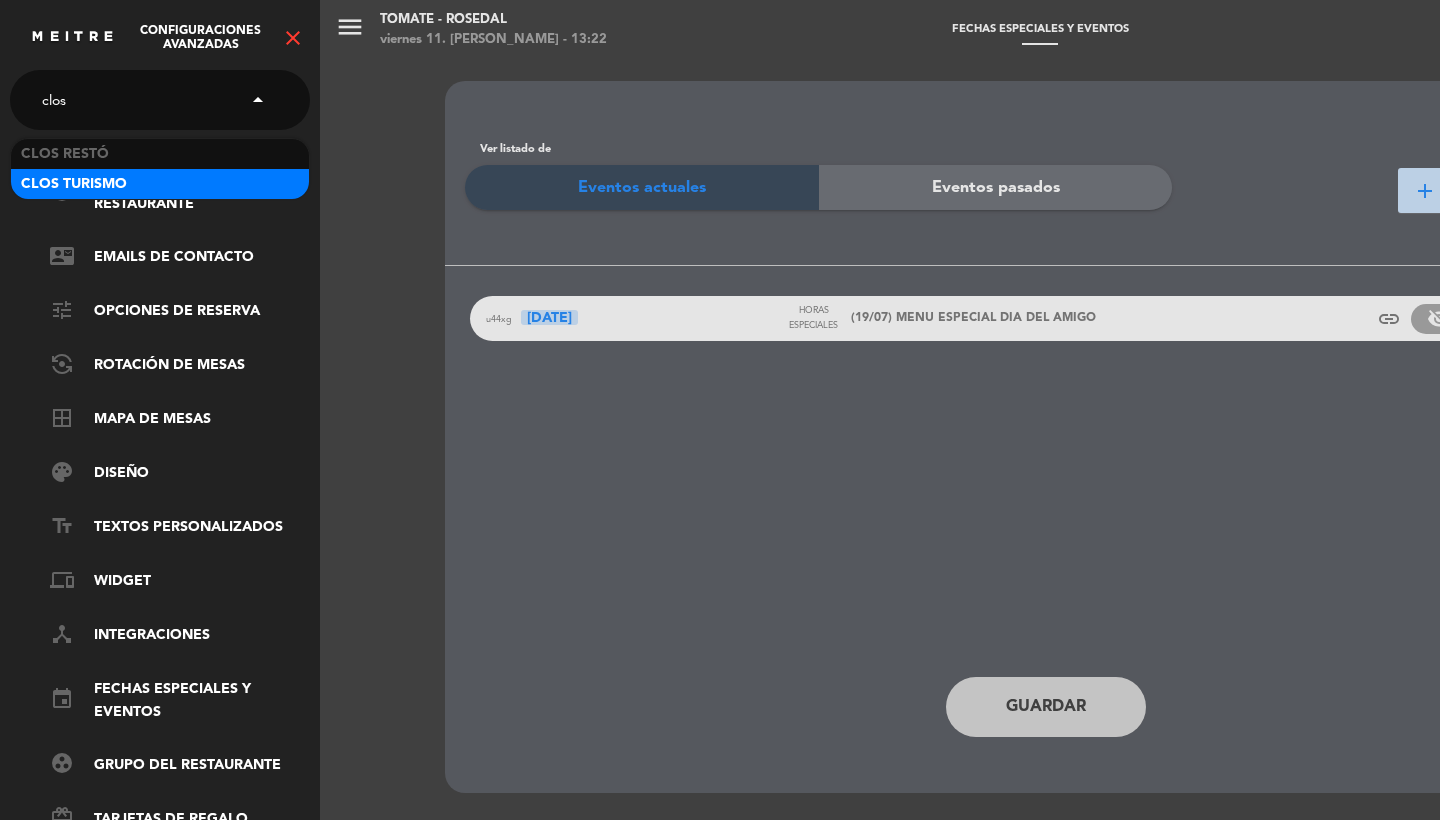 type 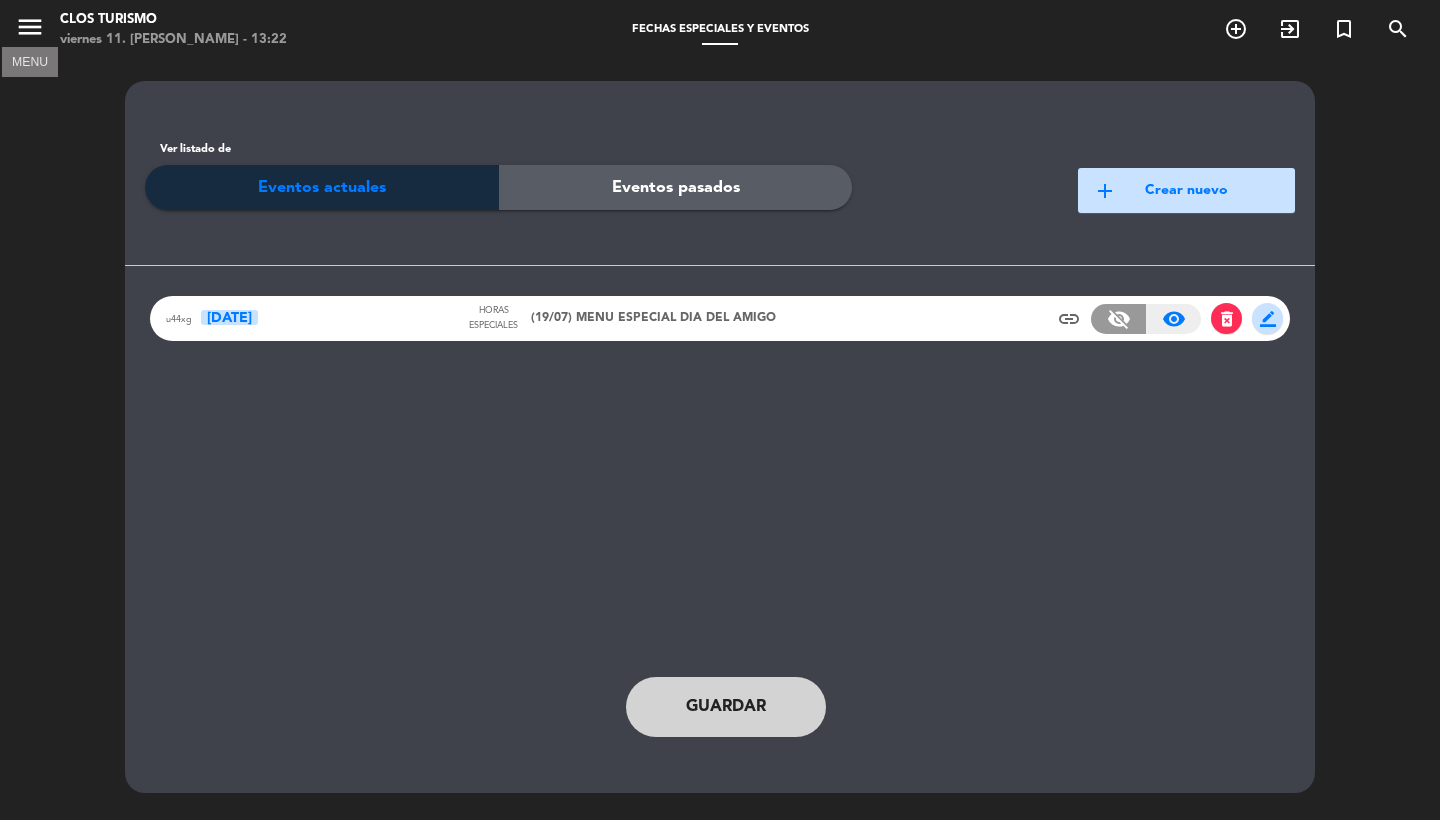 click on "menu" at bounding box center (30, 27) 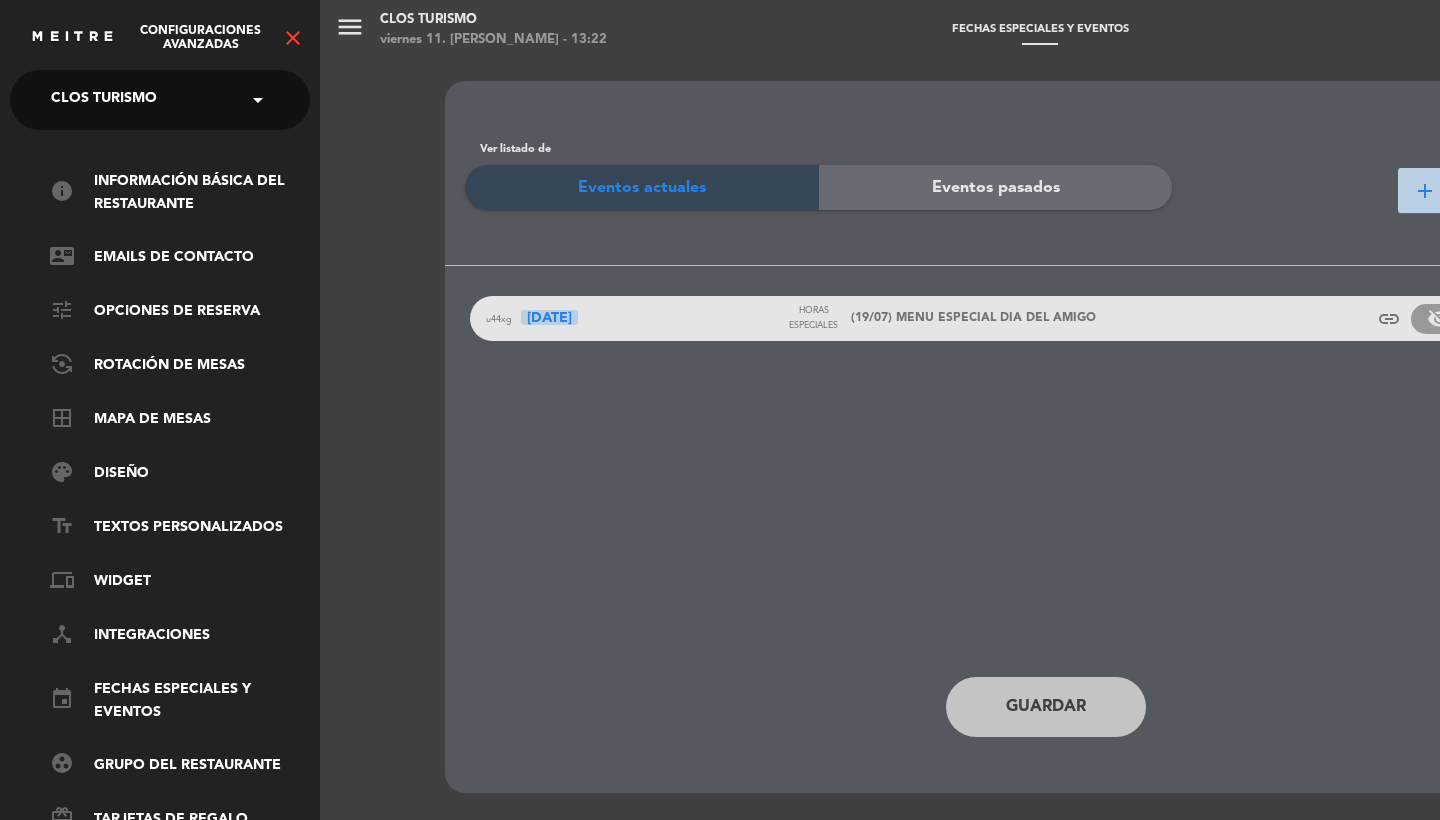 click on "close" 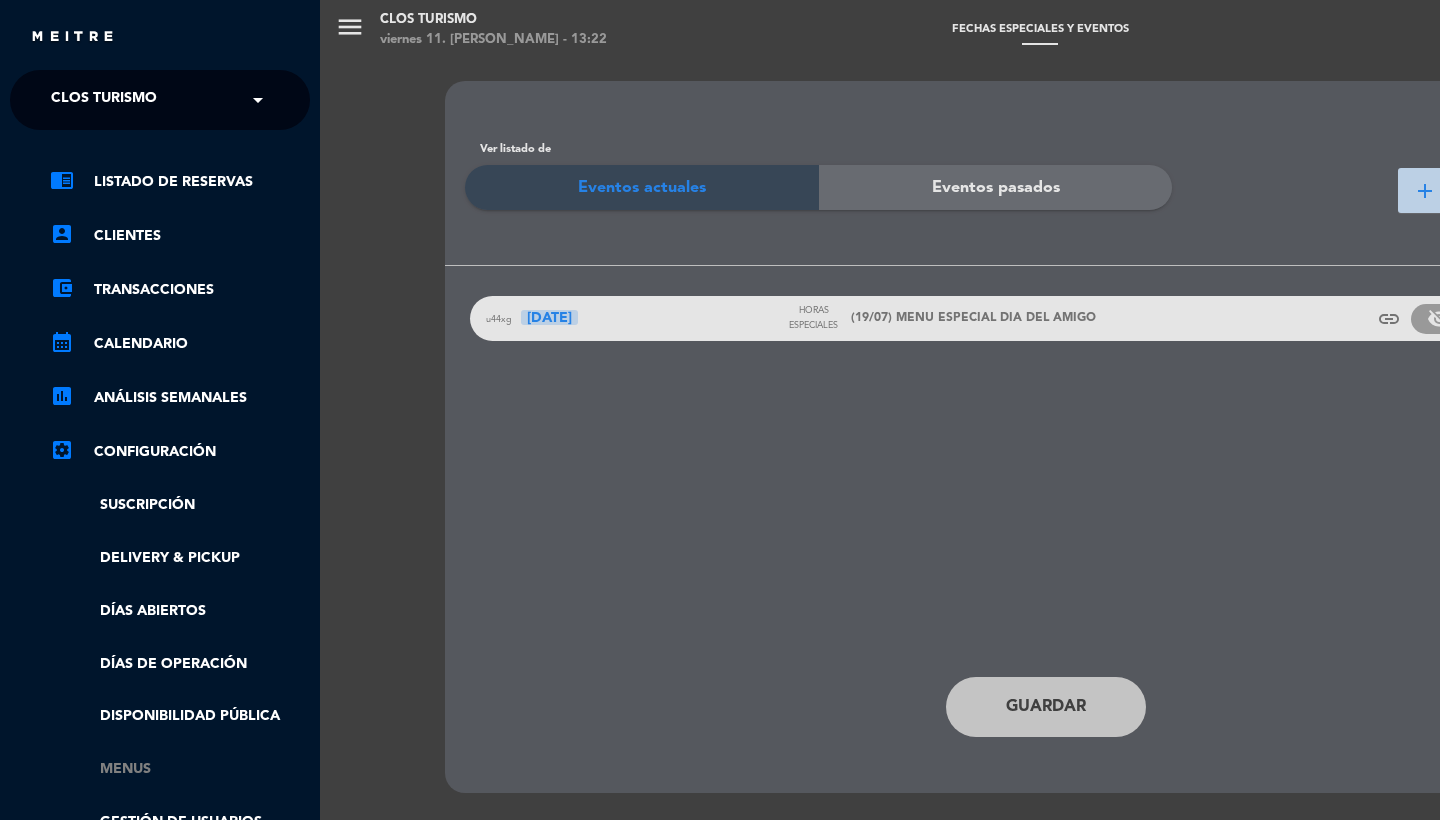 click on "Menus" 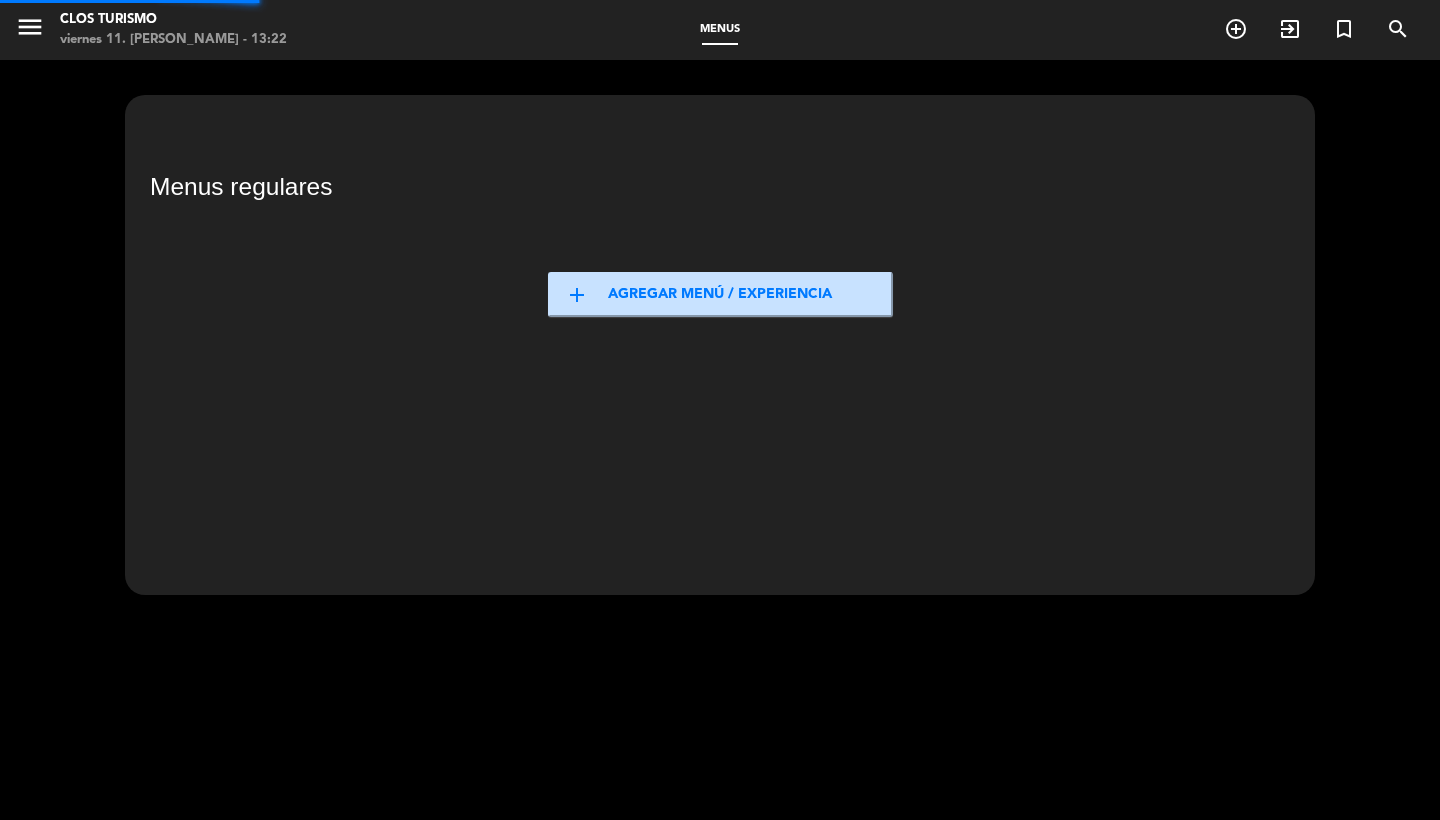 drag, startPoint x: 149, startPoint y: 755, endPoint x: 318, endPoint y: 533, distance: 279.00717 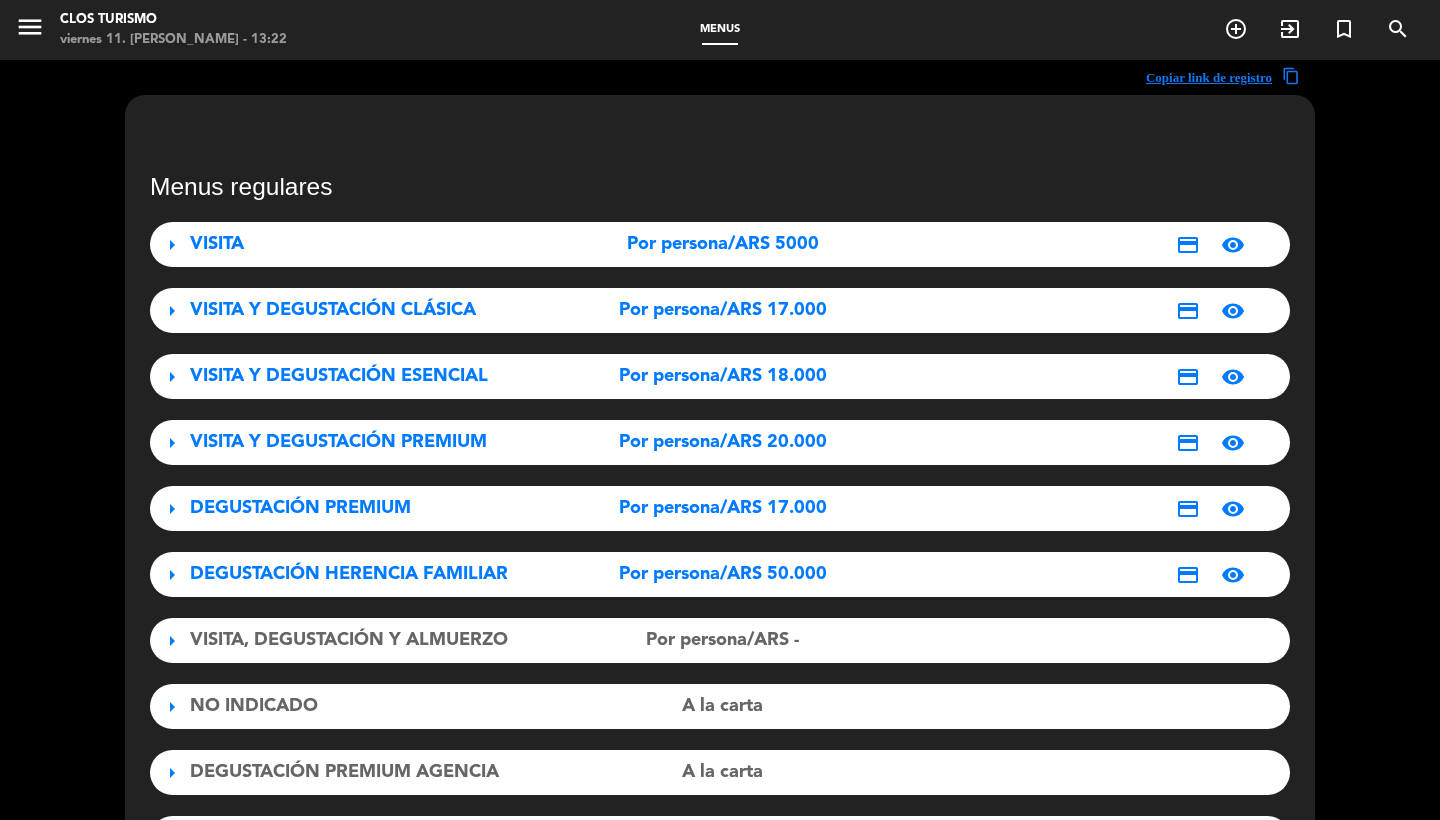 click on "arrow_right  DEGUSTACIÓN PREMIUM   Por persona/ARS 17.000   credit_card   visibility" at bounding box center (720, 508) 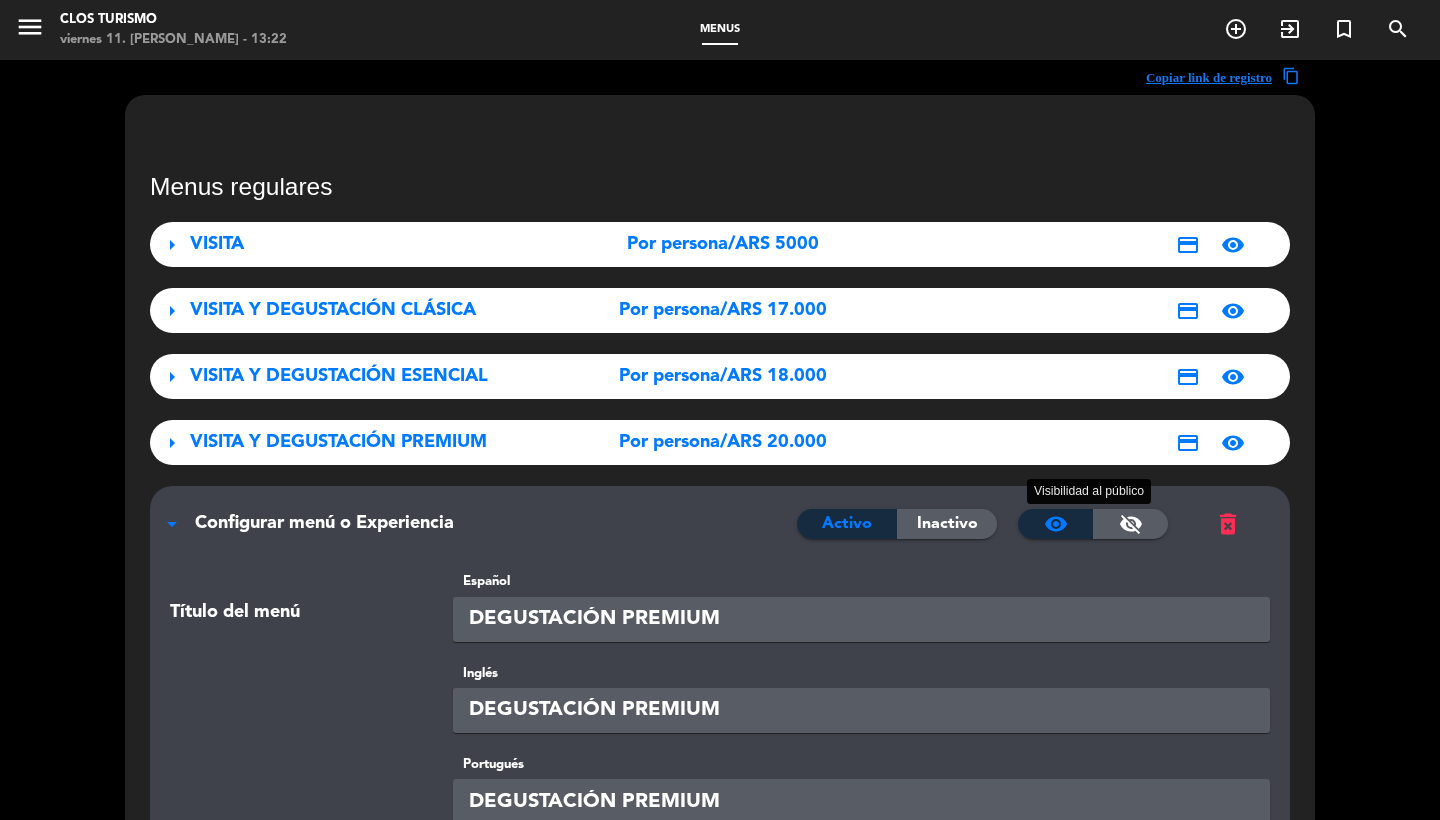 click on "visibility_off" at bounding box center (1131, 524) 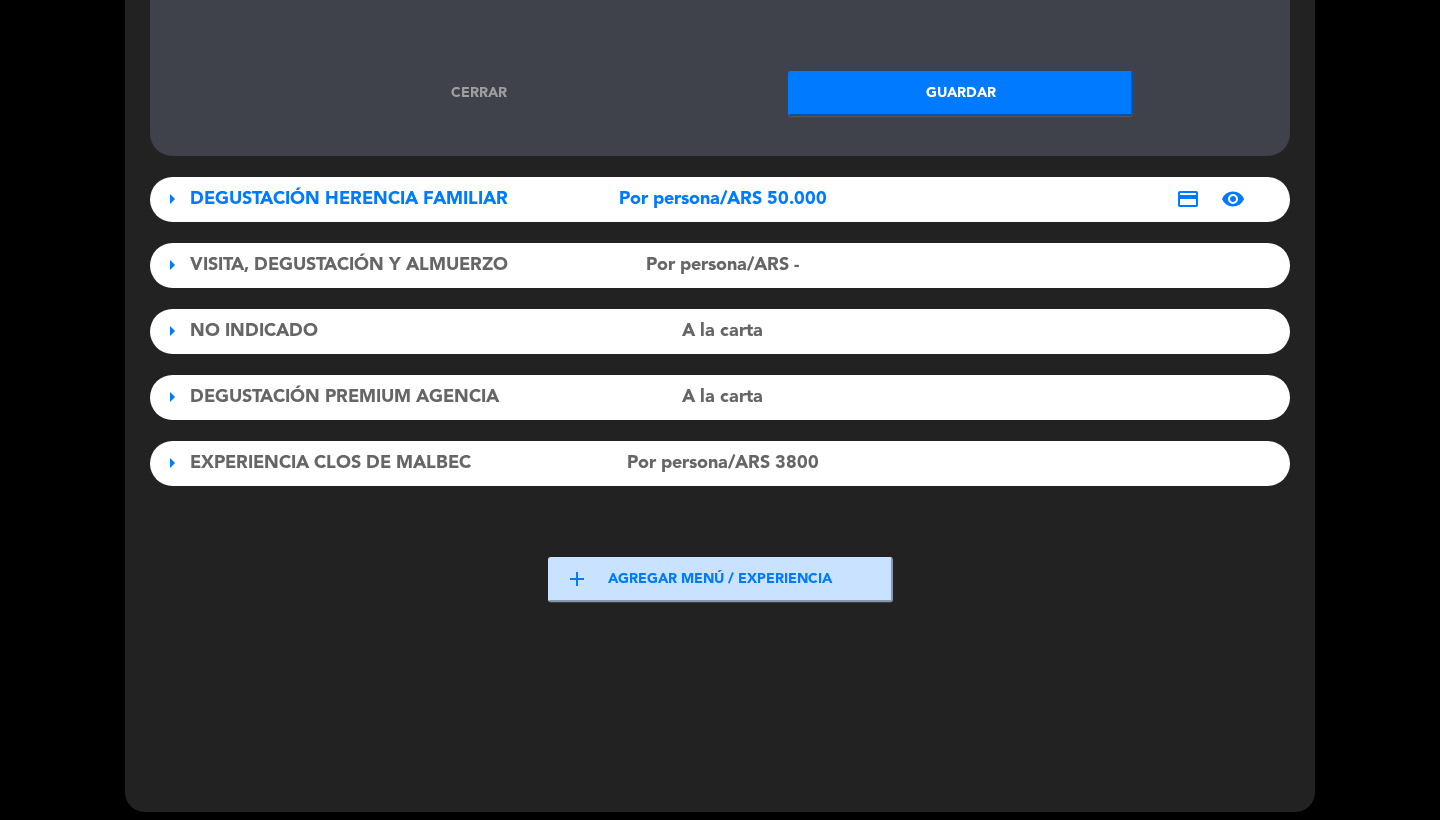click on "Guardar" at bounding box center [960, 93] 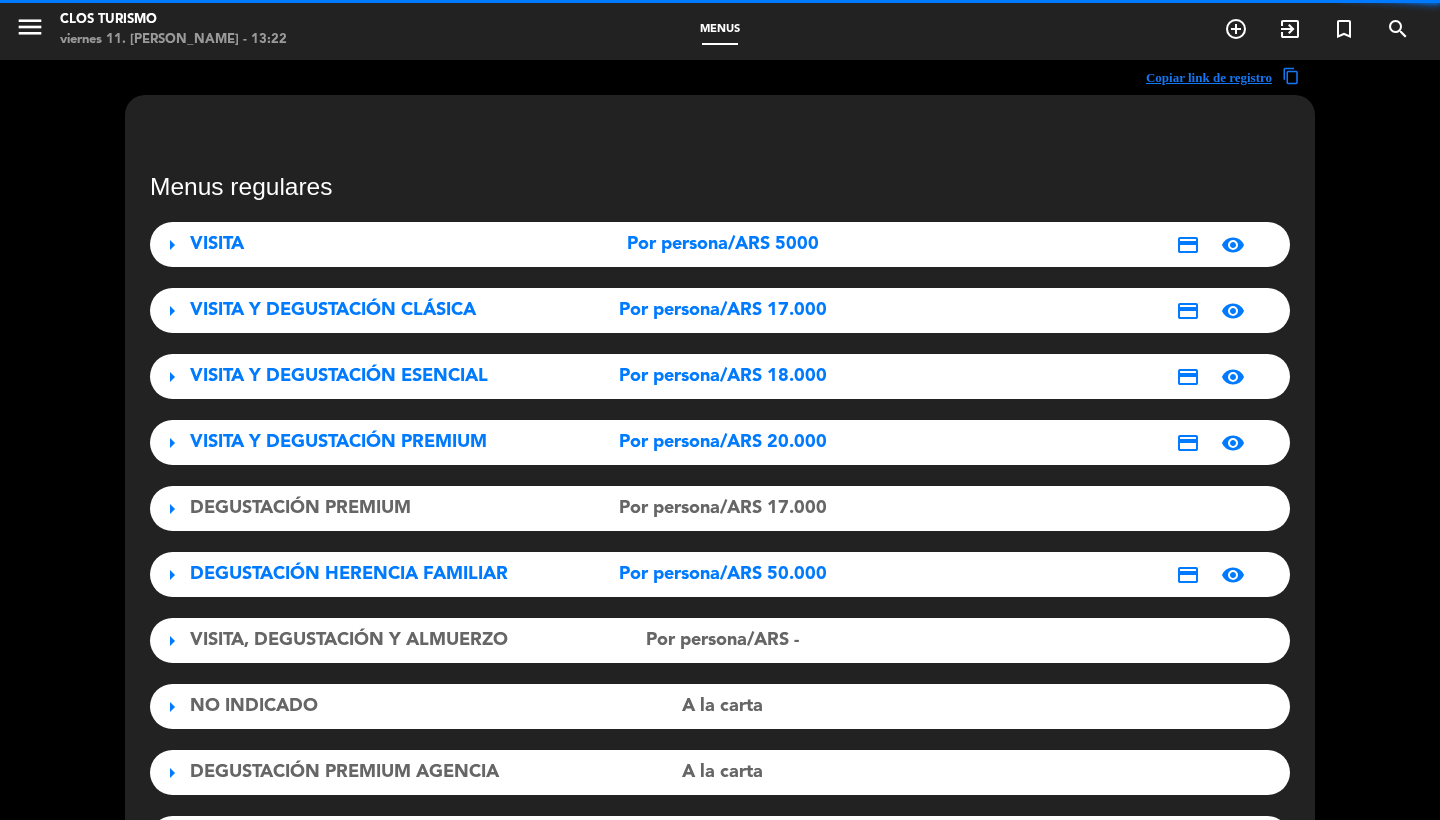 scroll, scrollTop: 74, scrollLeft: 0, axis: vertical 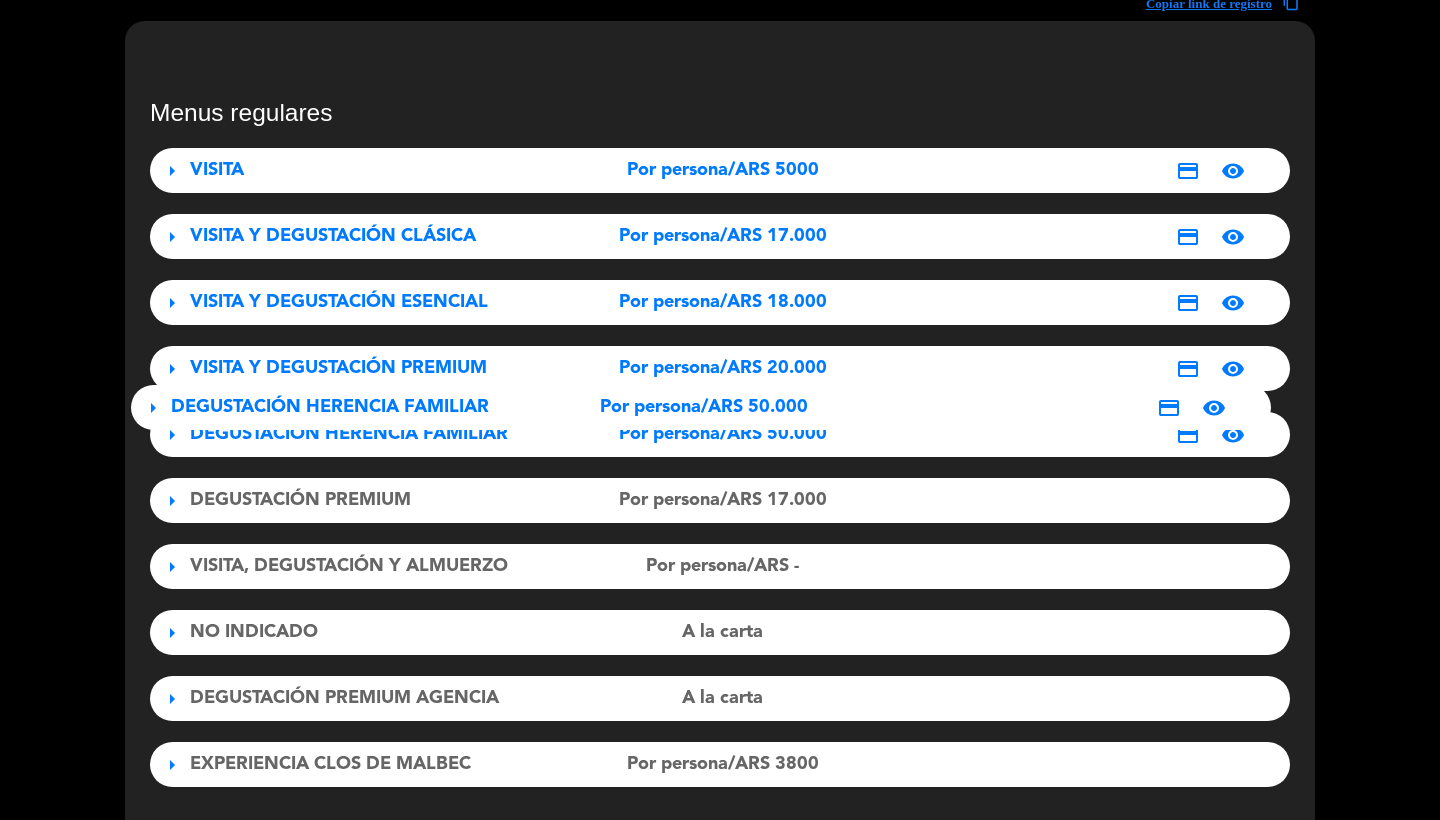 drag, startPoint x: 179, startPoint y: 501, endPoint x: 175, endPoint y: 408, distance: 93.08598 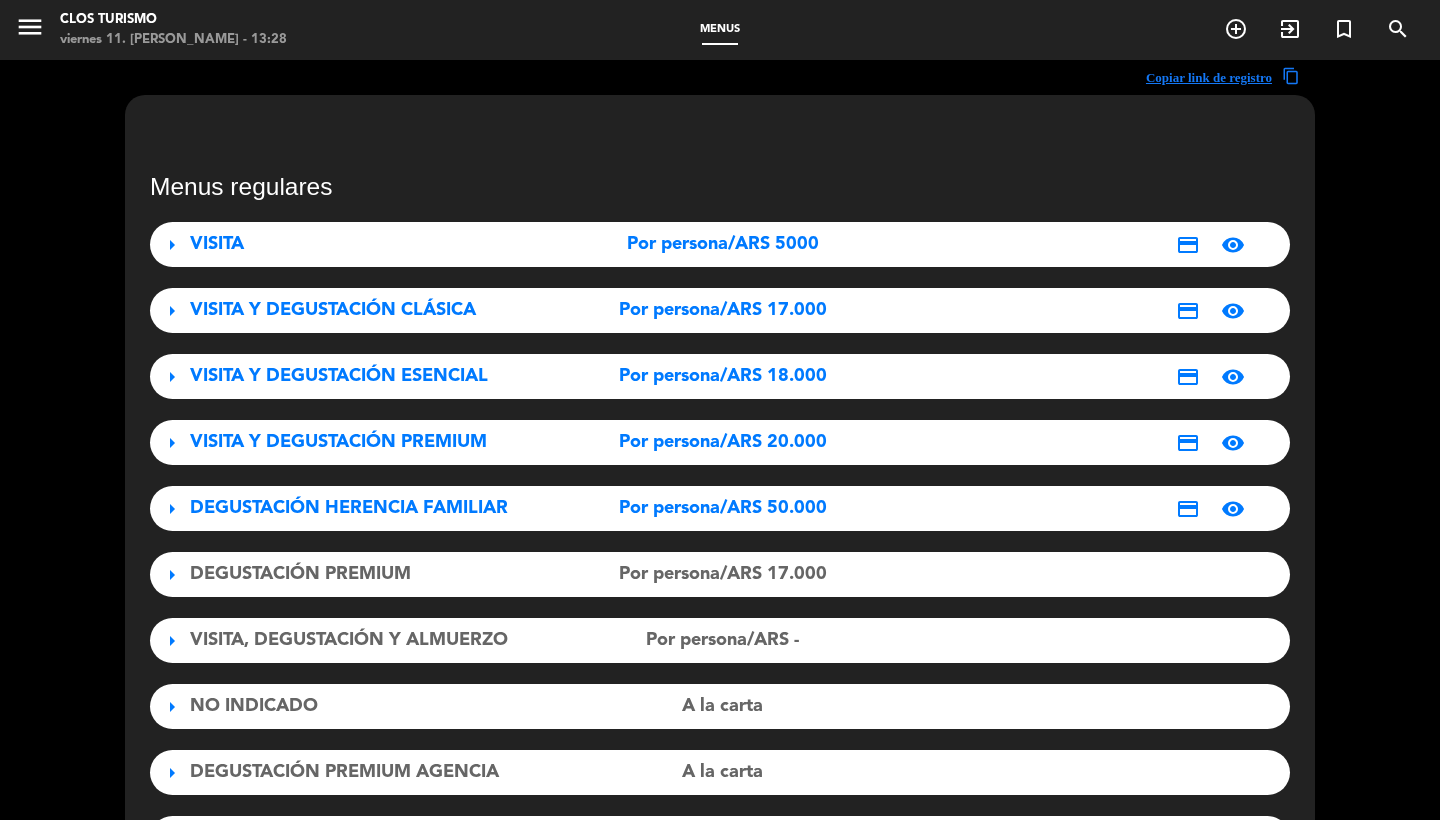 scroll, scrollTop: -2, scrollLeft: 0, axis: vertical 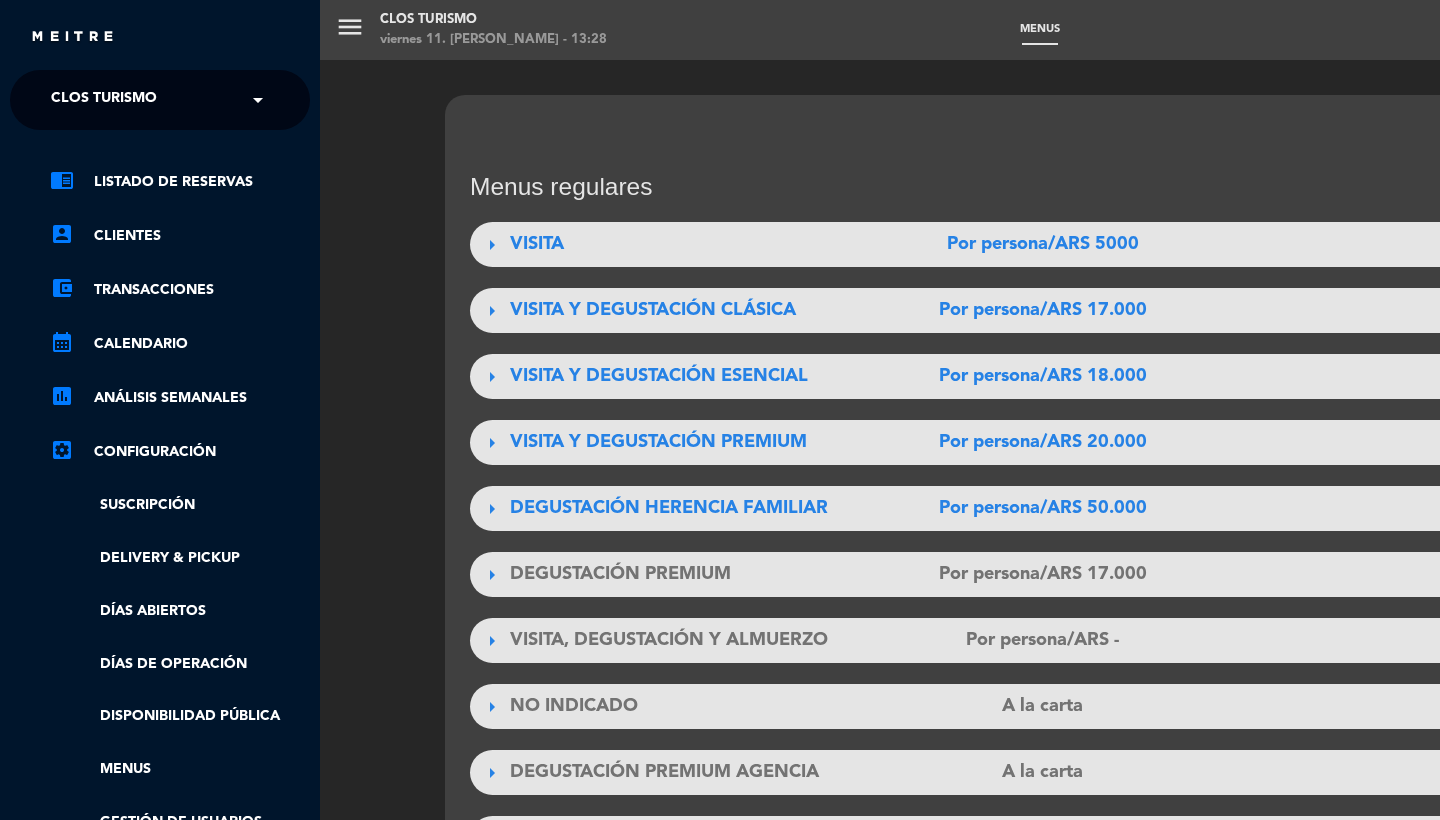 click on "Clos Turismo" 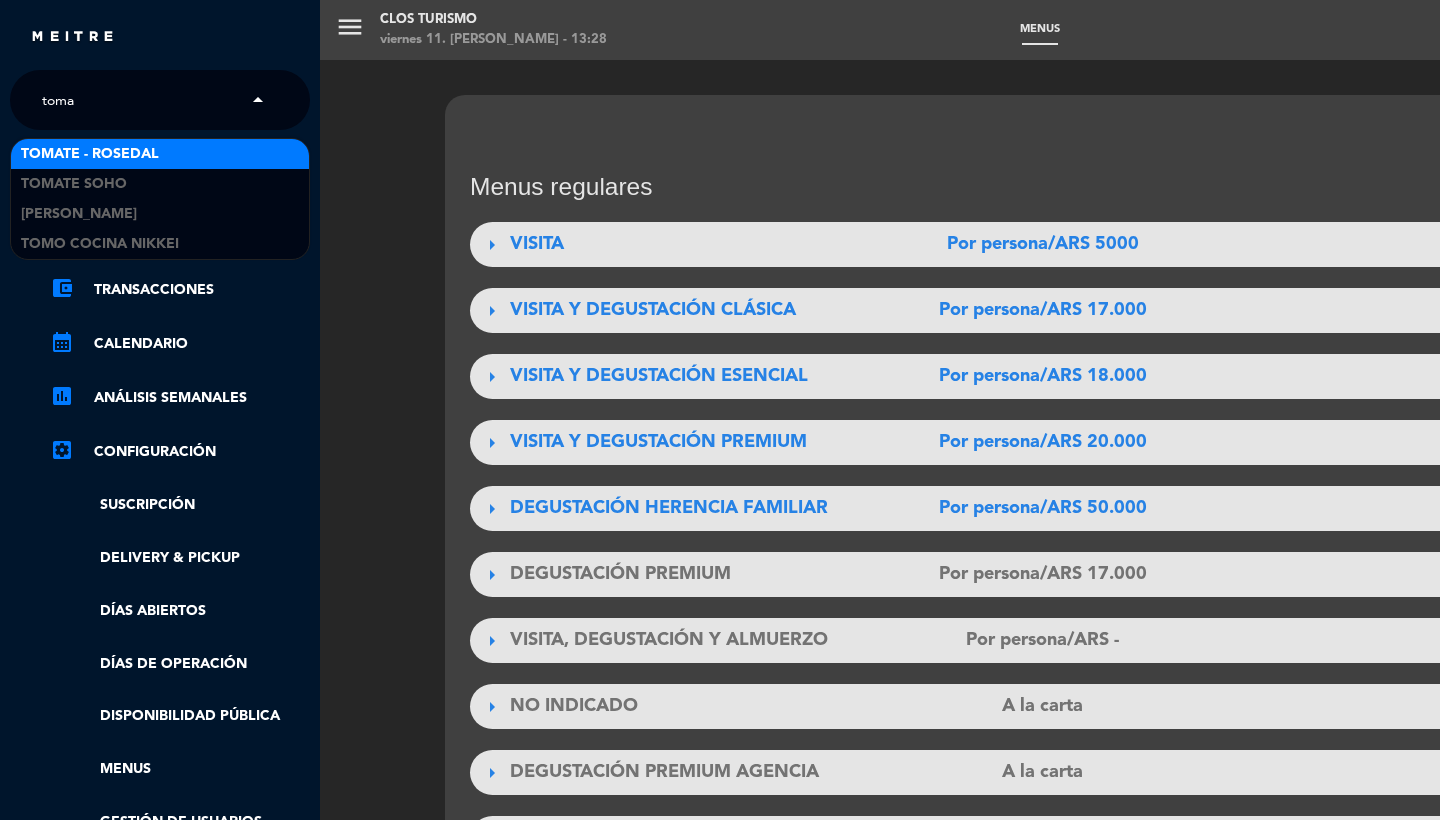 scroll, scrollTop: 0, scrollLeft: 0, axis: both 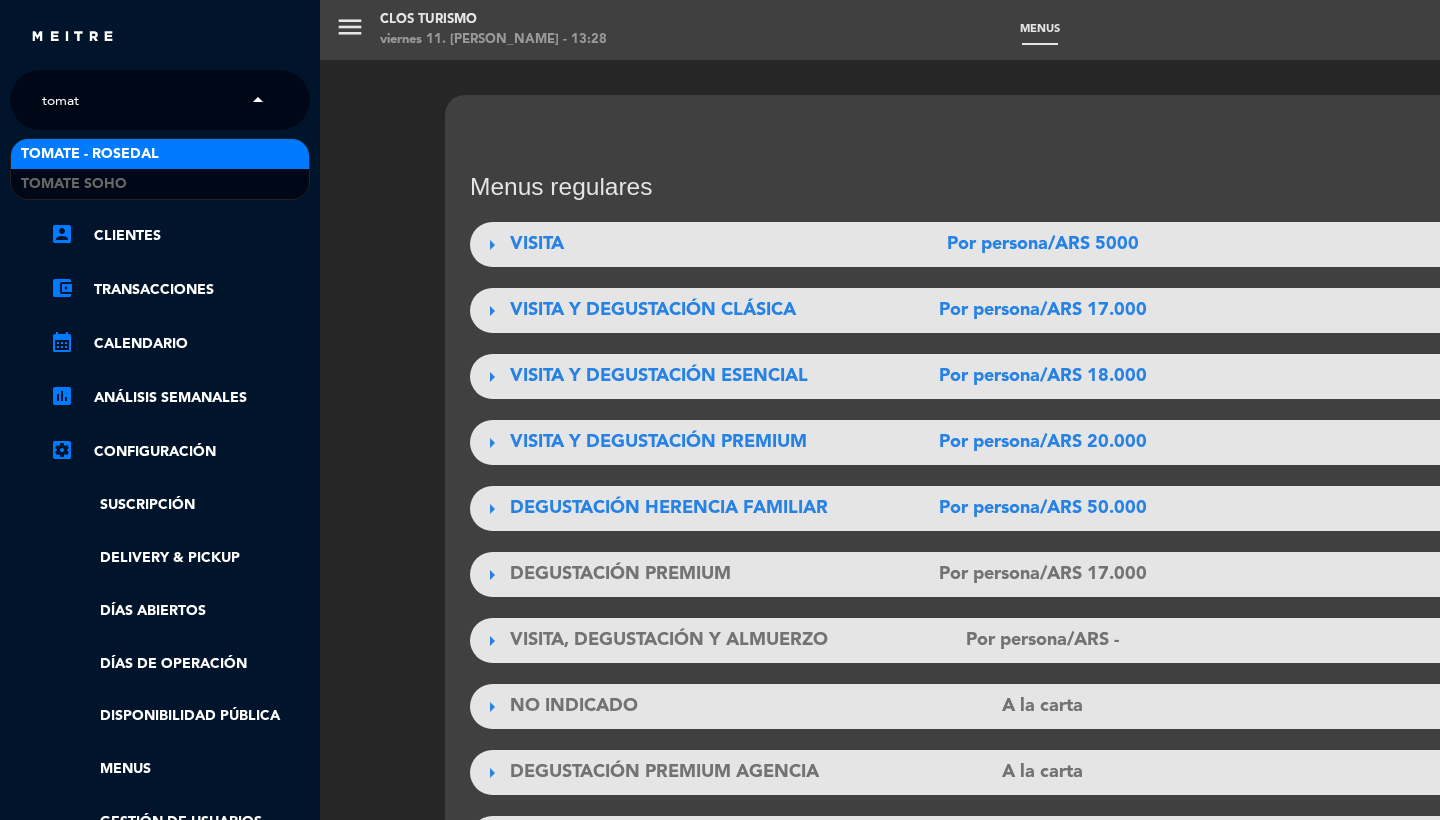 type on "tomate" 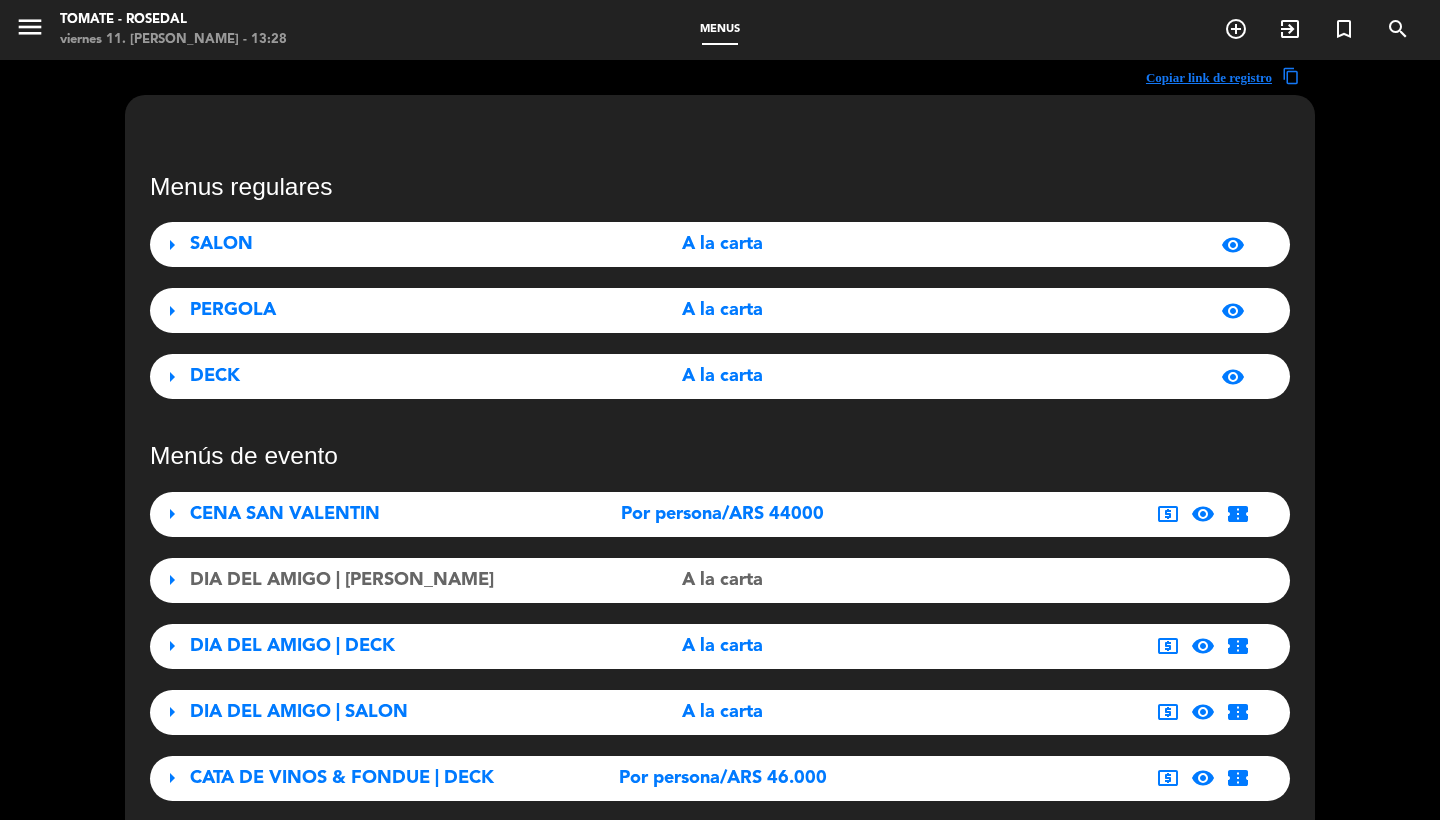 scroll, scrollTop: 278, scrollLeft: 0, axis: vertical 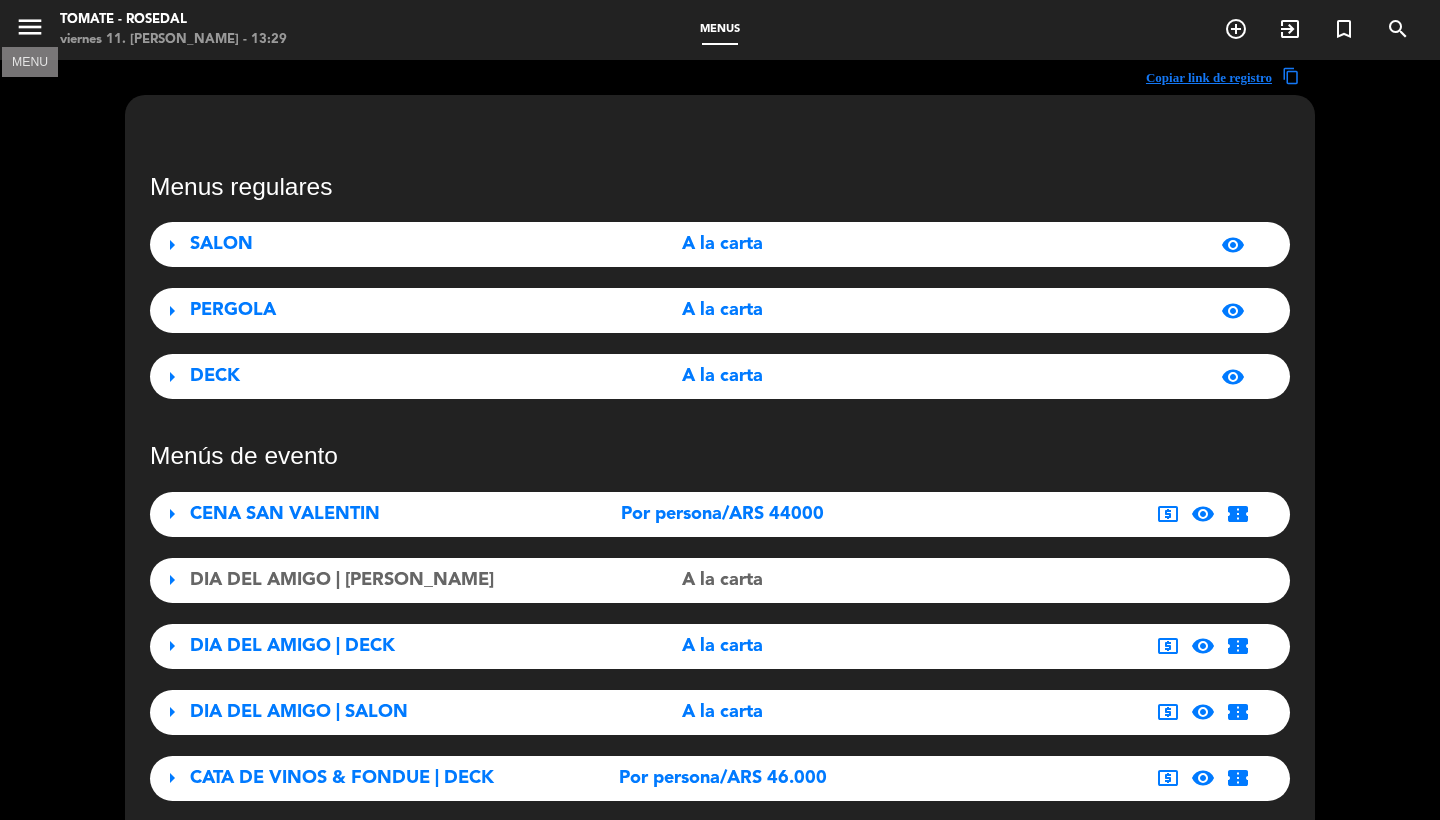 click on "menu" at bounding box center (30, 27) 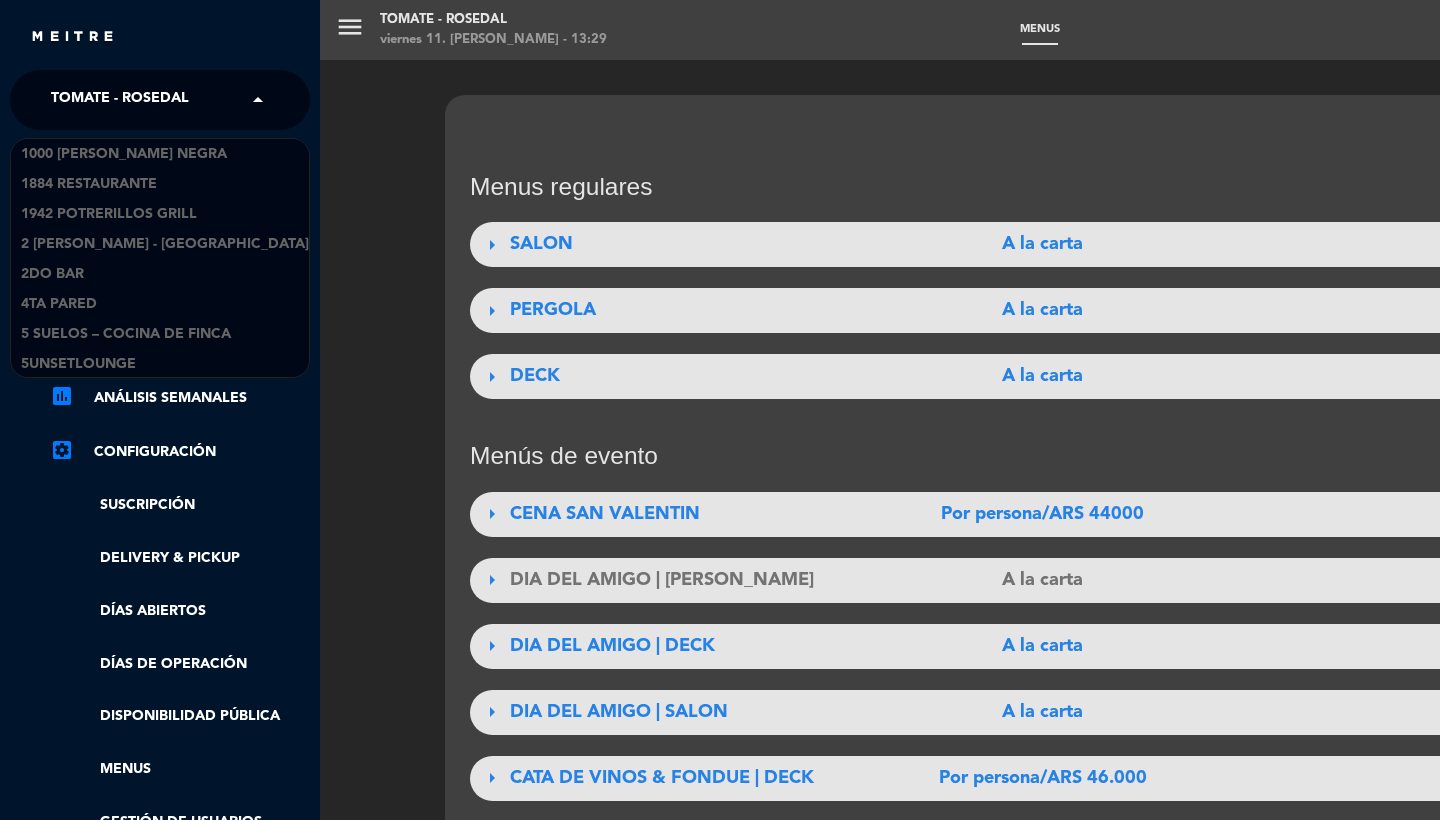 click on "Tomate - Rosedal" 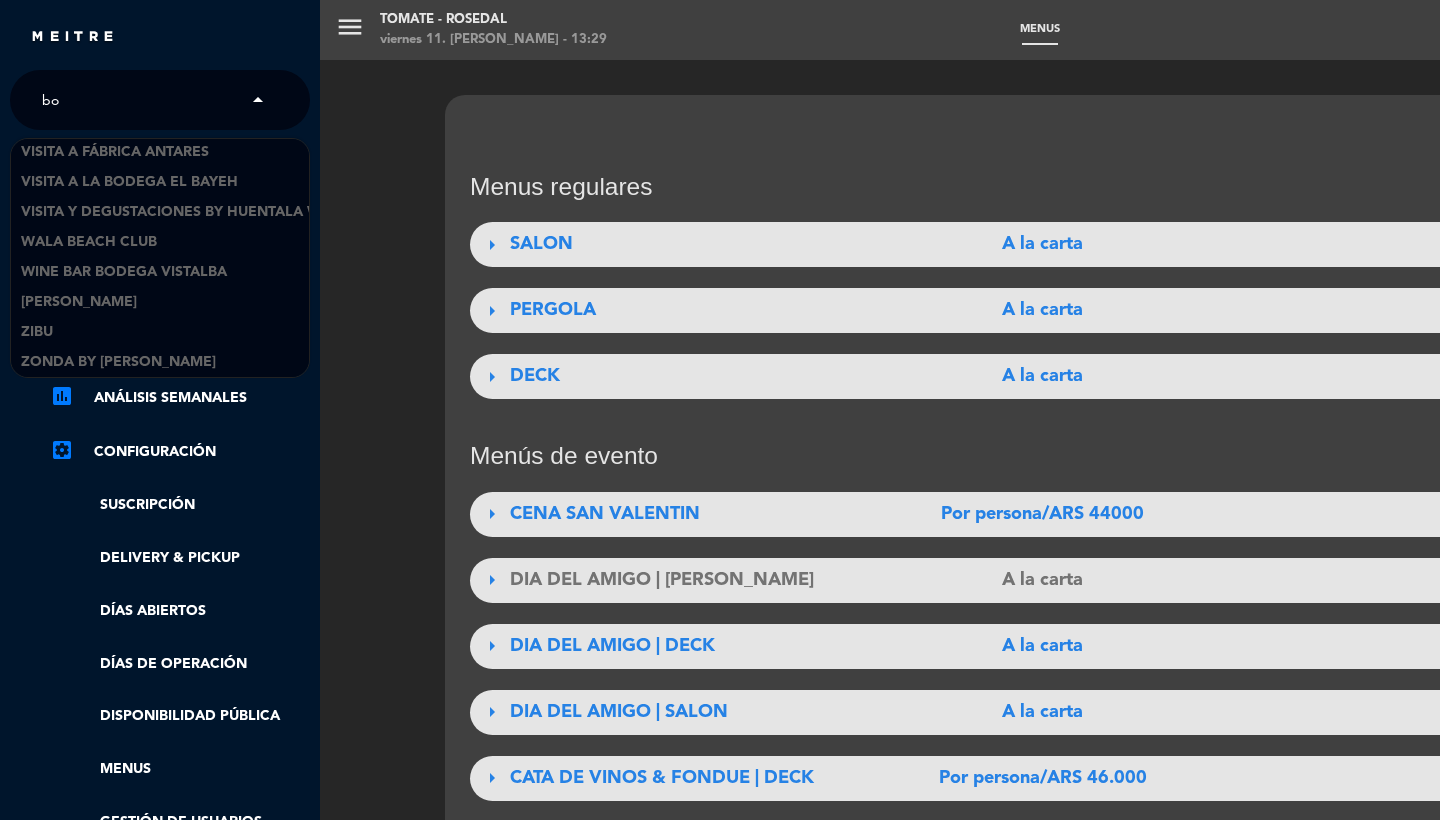 scroll, scrollTop: 0, scrollLeft: 0, axis: both 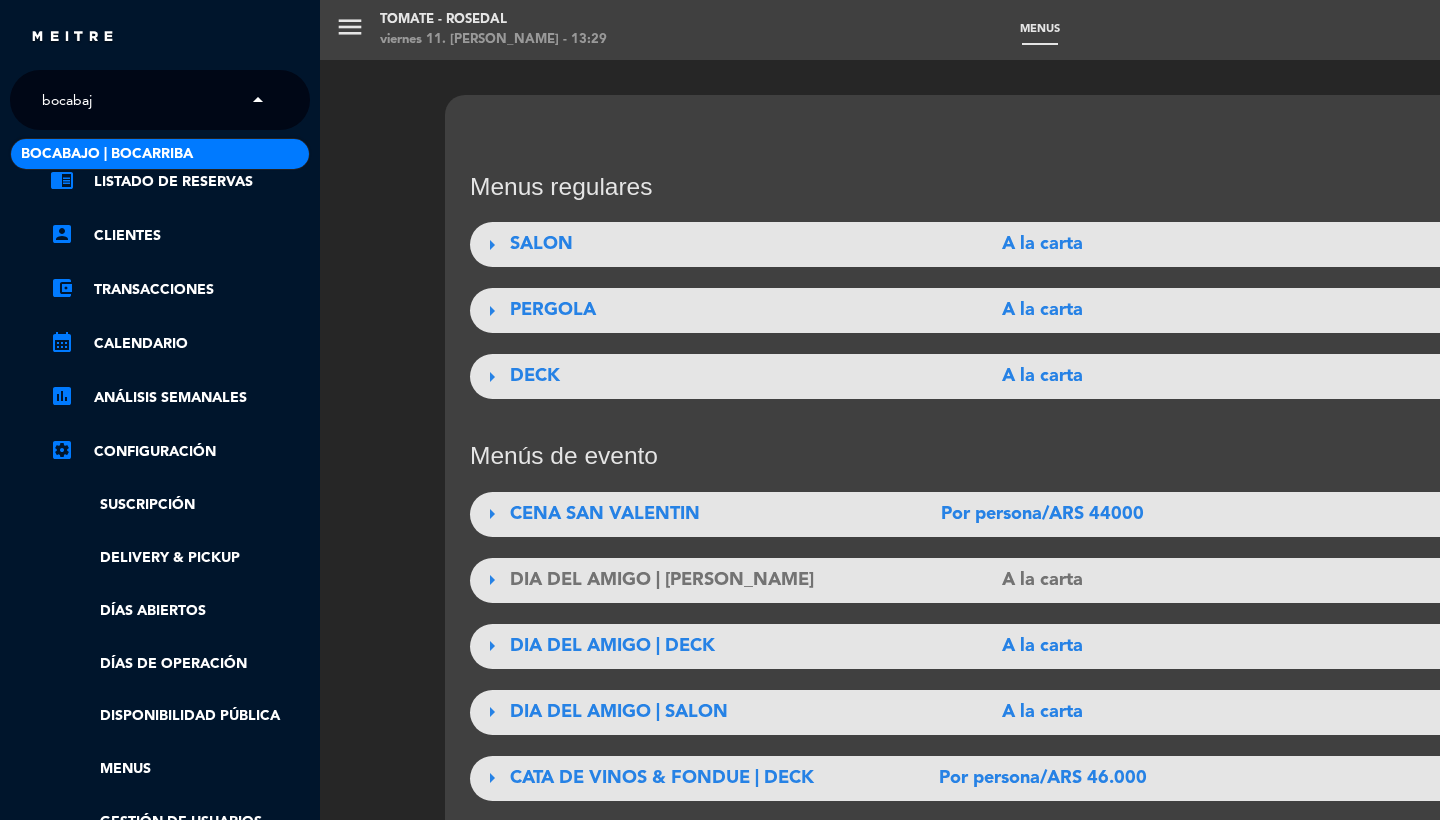 type on "bocabajo" 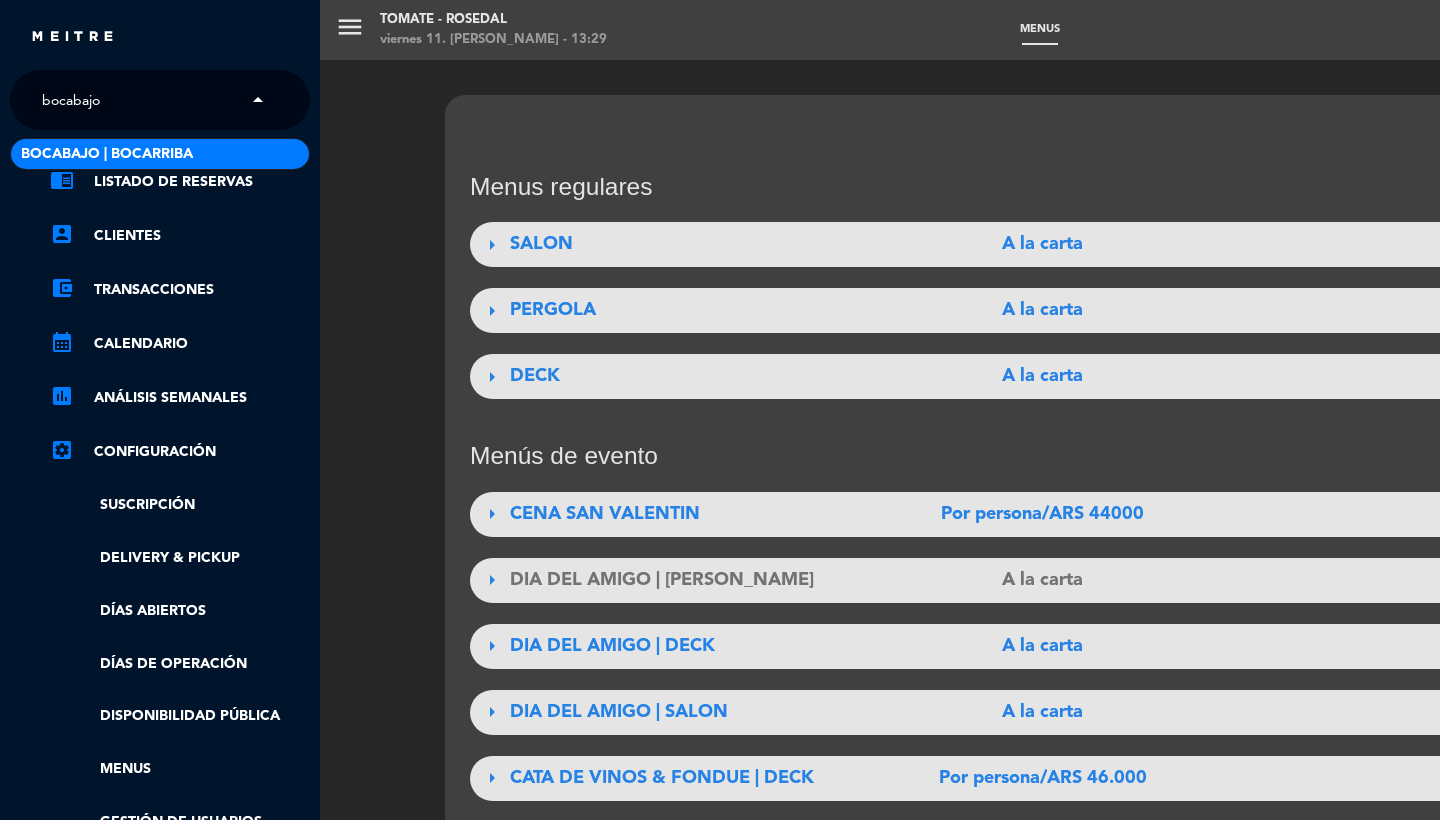 type 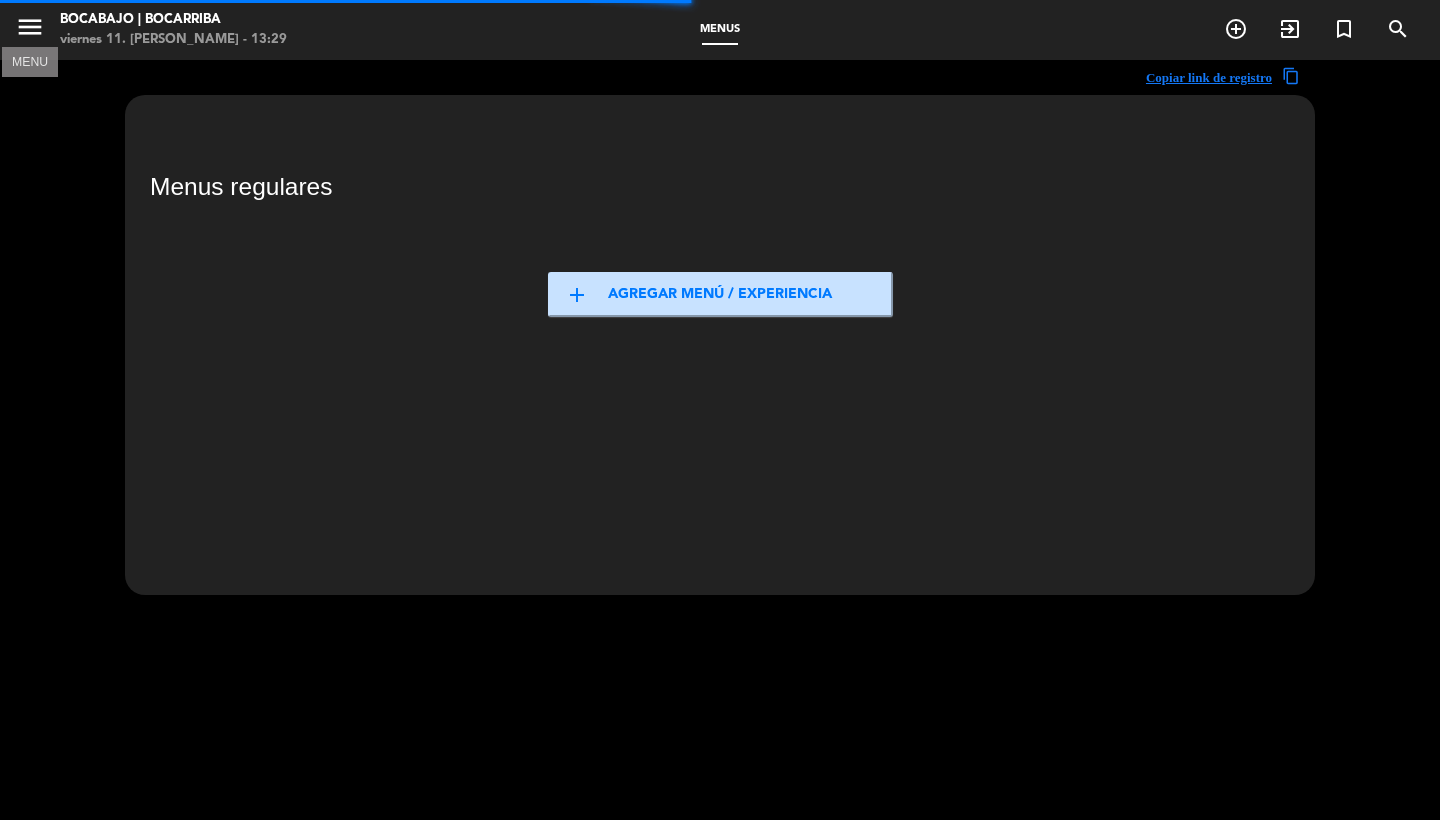 click on "menu" at bounding box center (30, 27) 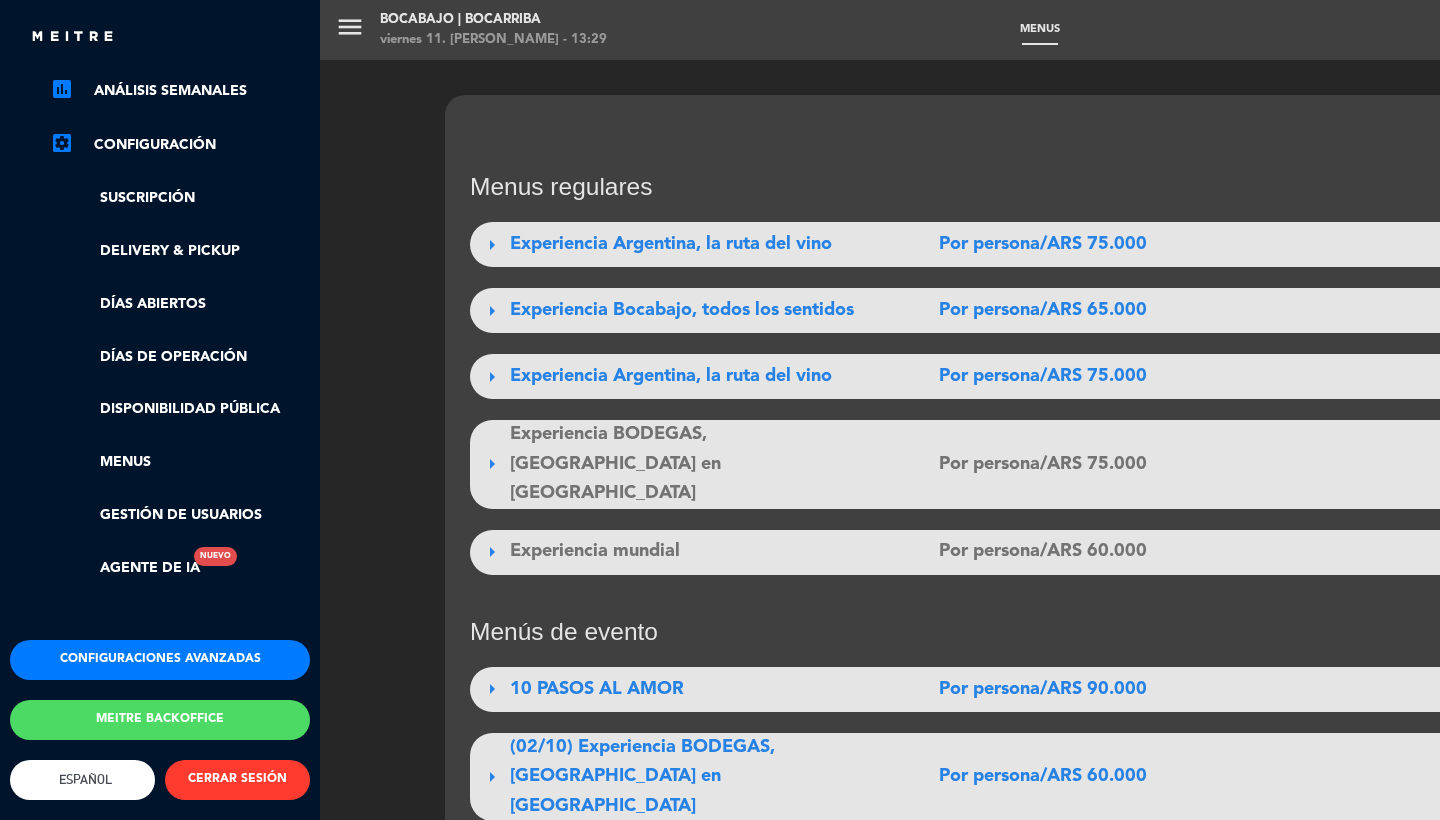 click on "menu  BOCABAJO | BOCARRIBA   viernes 11. [PERSON_NAME] - 13:29   Menus  add_circle_outline exit_to_app turned_in_not search Copiar link de registro content_copy  Menus regulares  arrow_right  Experiencia [GEOGRAPHIC_DATA], la ruta del vino   Por persona/ARS 75.000   credit_card   visibility arrow_right  Experiencia Bocabajo, todos los sentidos   Por persona/ARS 65.000   credit_card   visibility arrow_right  Experiencia [GEOGRAPHIC_DATA], la ruta del vino   Por persona/ARS 75.000   credit_card   visibility arrow_right  Experiencia BODEGAS, [GEOGRAPHIC_DATA] en [GEOGRAPHIC_DATA]   Por persona/ARS 75.000   credit_card   visibility_off arrow_right  Experiencia mundial   Por persona/ARS 60.000   credit_card   visibility_off  Menús de evento  arrow_right  10 PASOS AL AMOR    Por persona/ARS 90.000   credit_card   visibility confirmation_number arrow_right  (02/10) Experiencia BODEGAS, [GEOGRAPHIC_DATA] en [GEOGRAPHIC_DATA]   Por persona/ARS 60.000   credit_card   visibility confirmation_number arrow_right  Experiencia mundial   Por persona/ARS 60.000   credit_card" at bounding box center [1040, 410] 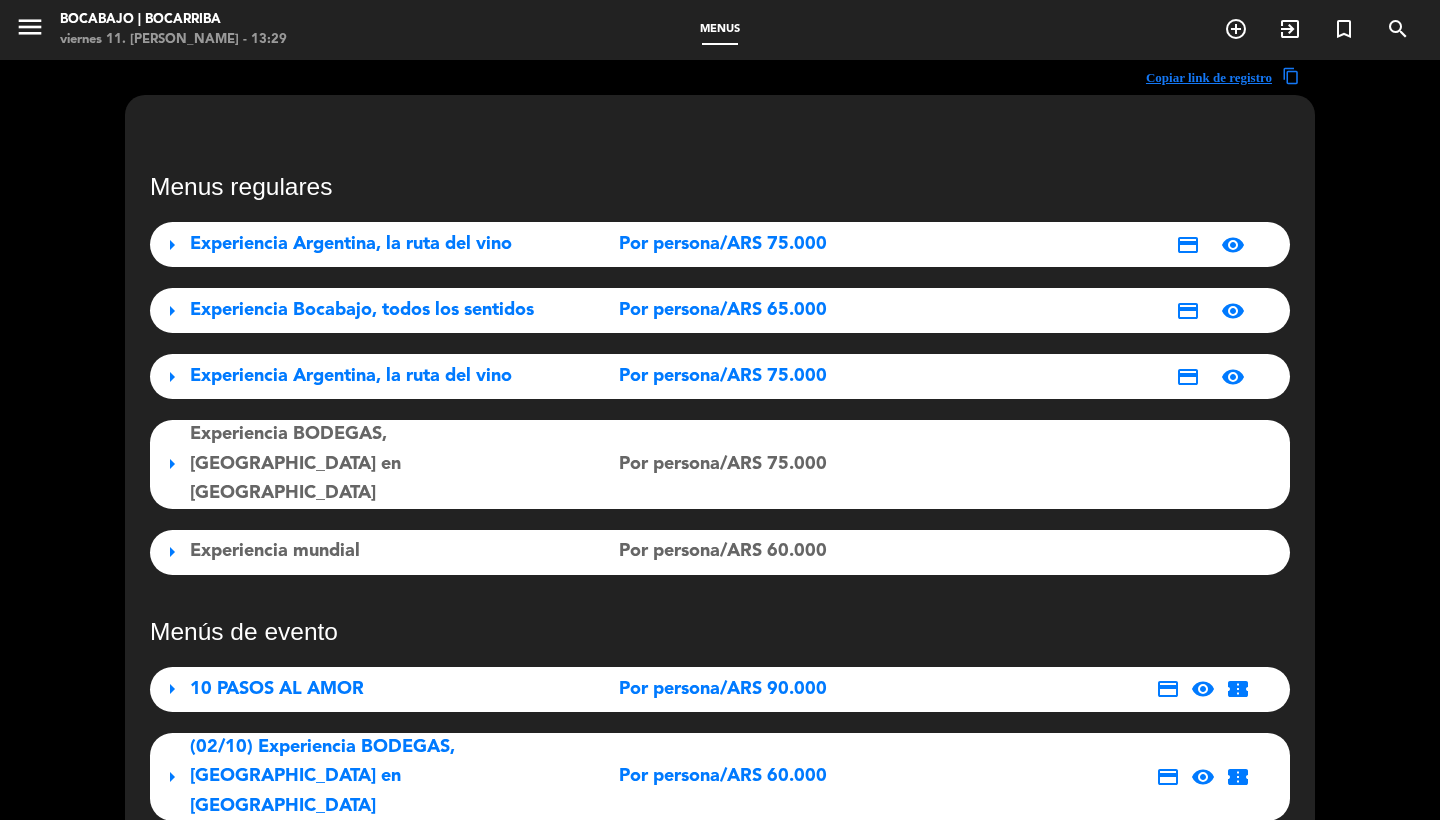 scroll, scrollTop: 0, scrollLeft: 0, axis: both 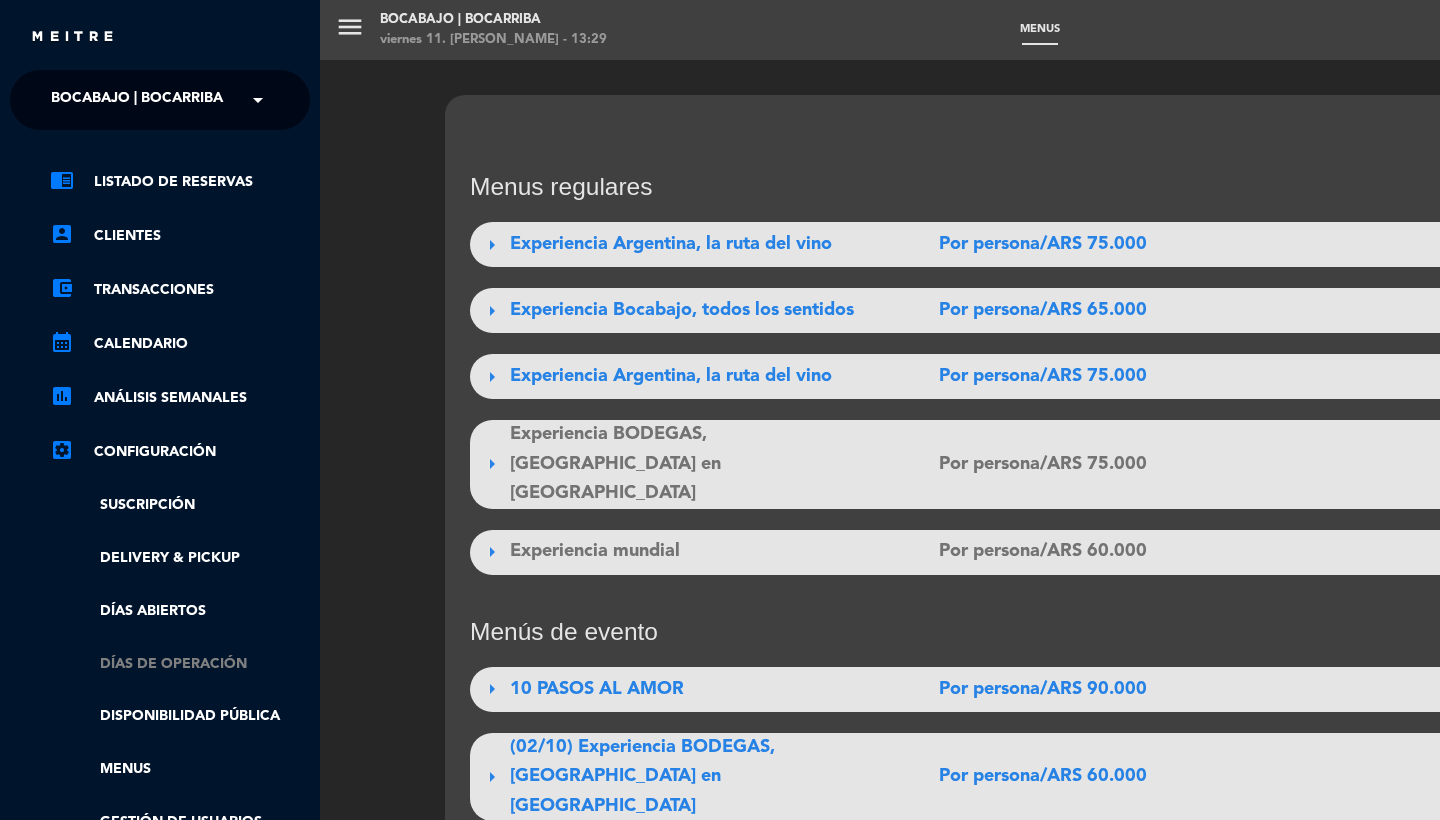 click on "Días de Operación" 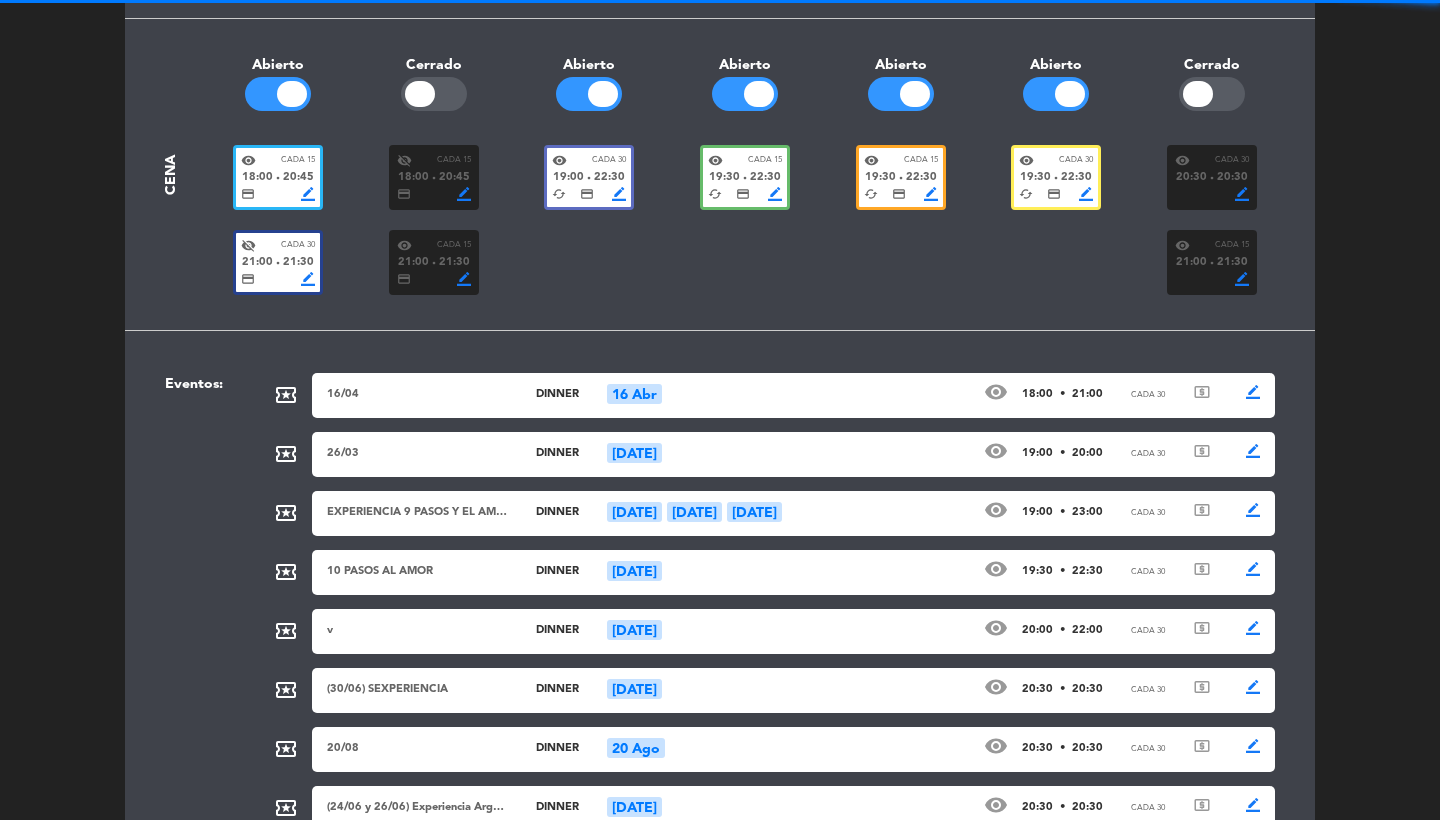 scroll, scrollTop: 191, scrollLeft: 0, axis: vertical 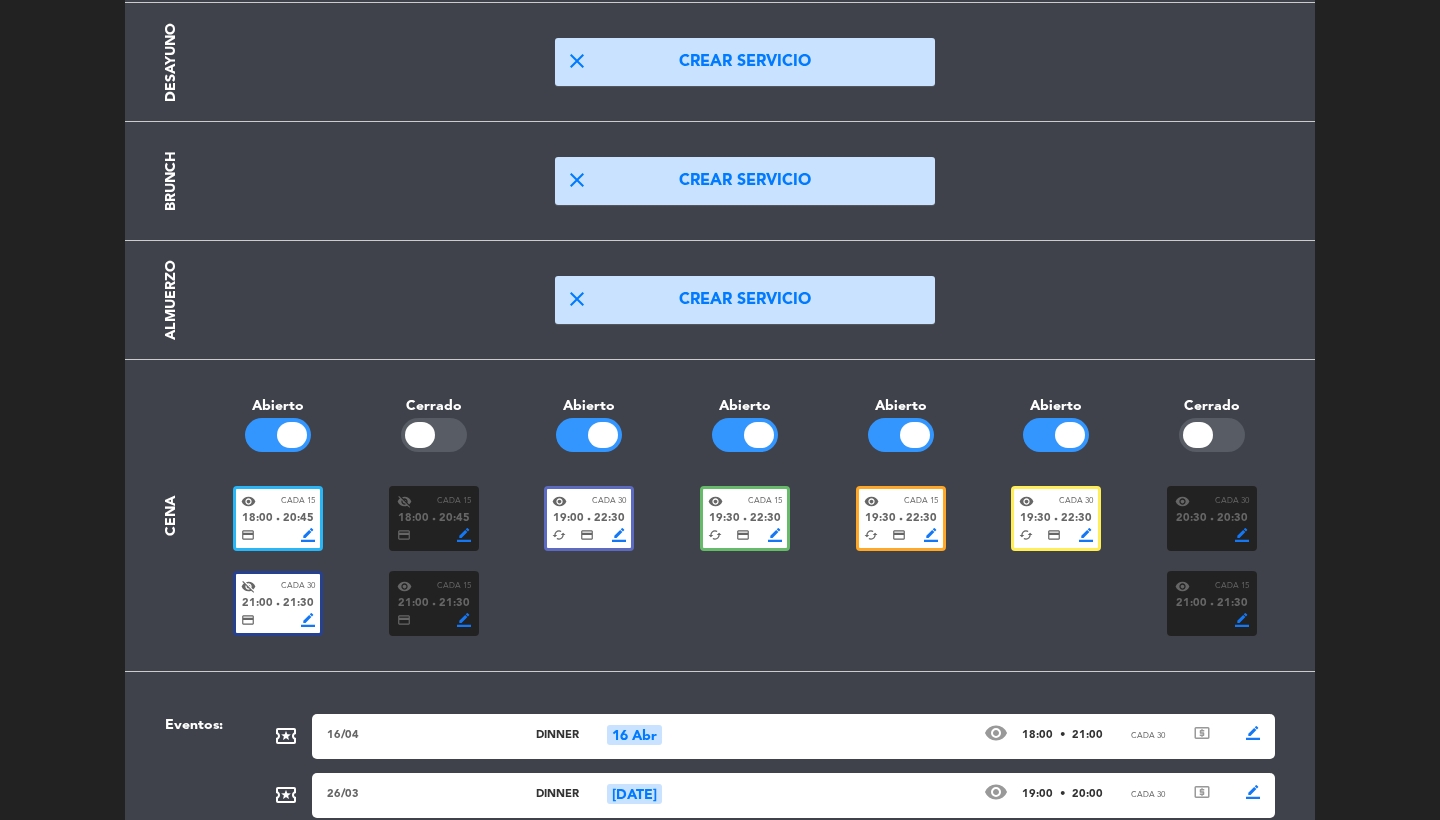 click on "visibility Cada 15 21:00 fiber_manual_record 21:30  credit_card  border_color" 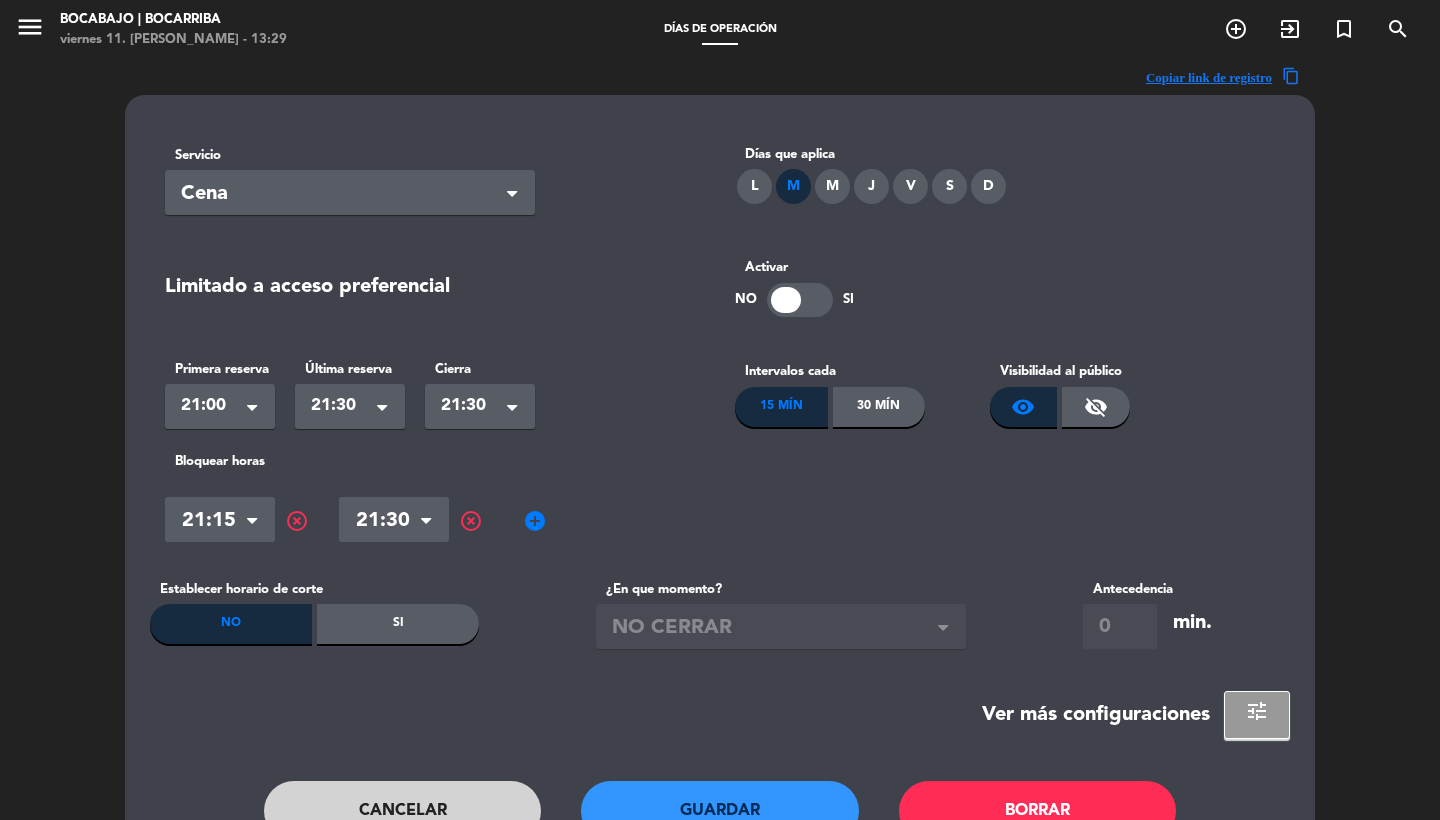 click on "visibility_off" 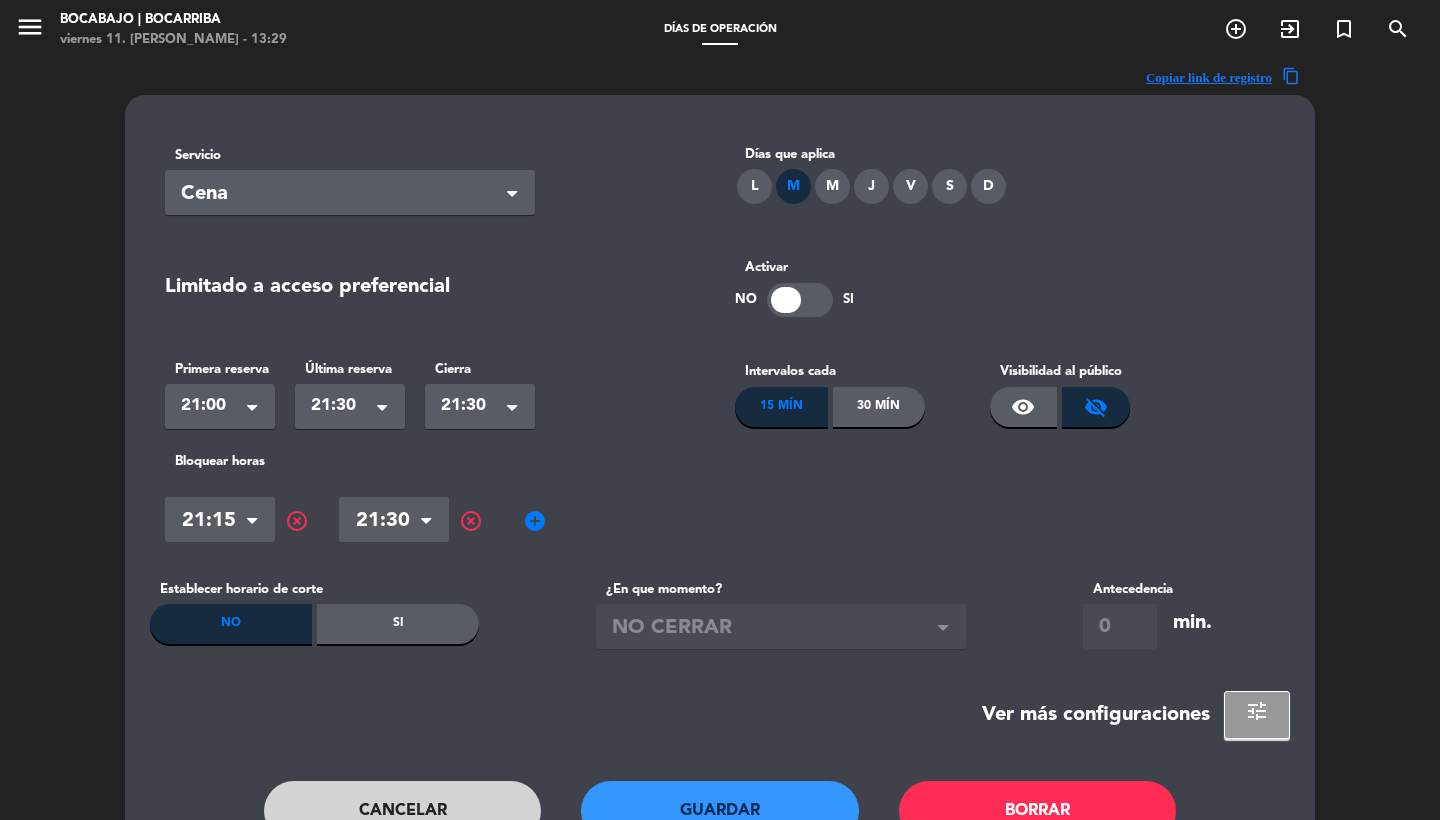 click on "Guardar" 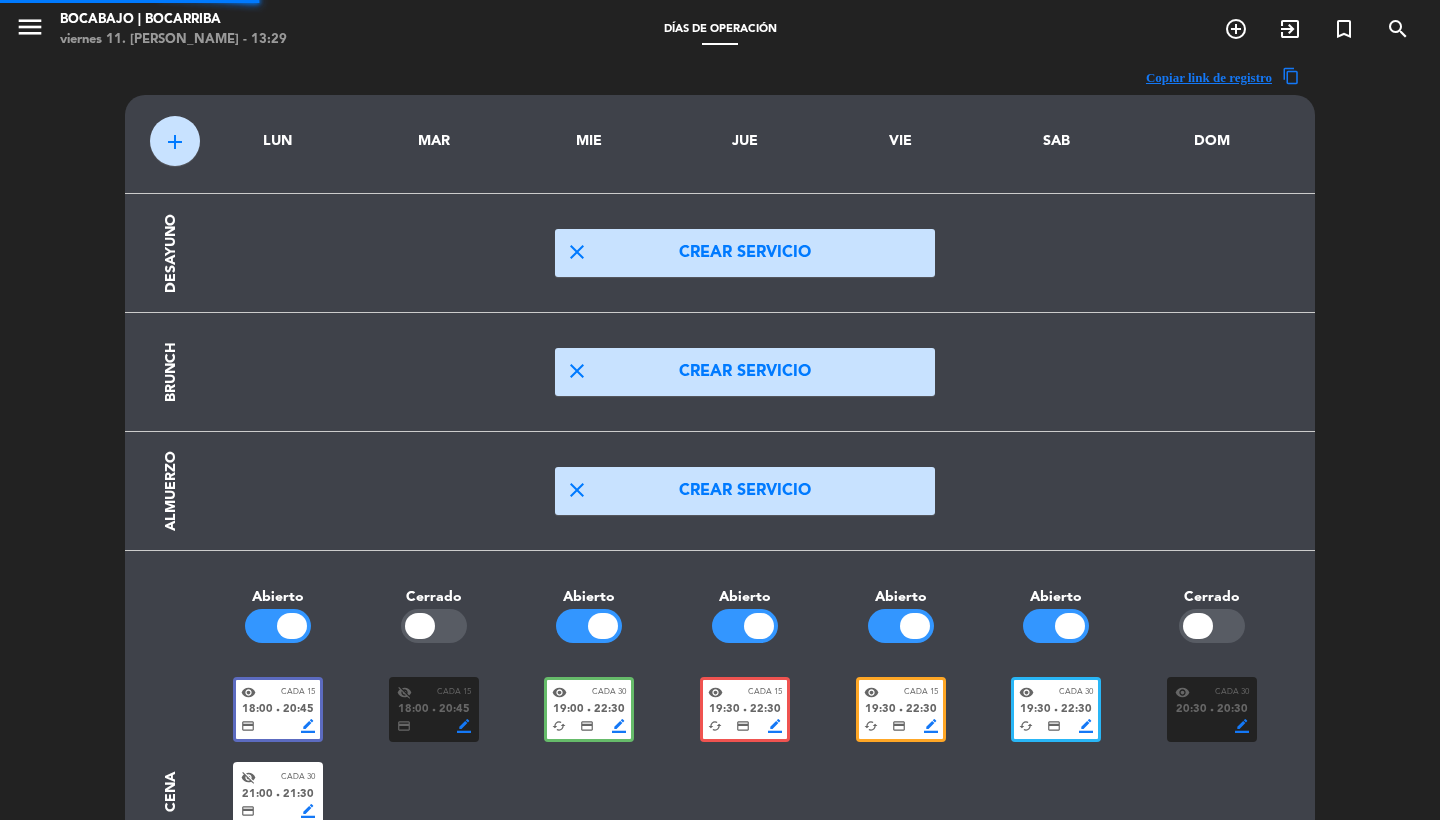 scroll, scrollTop: 412, scrollLeft: 0, axis: vertical 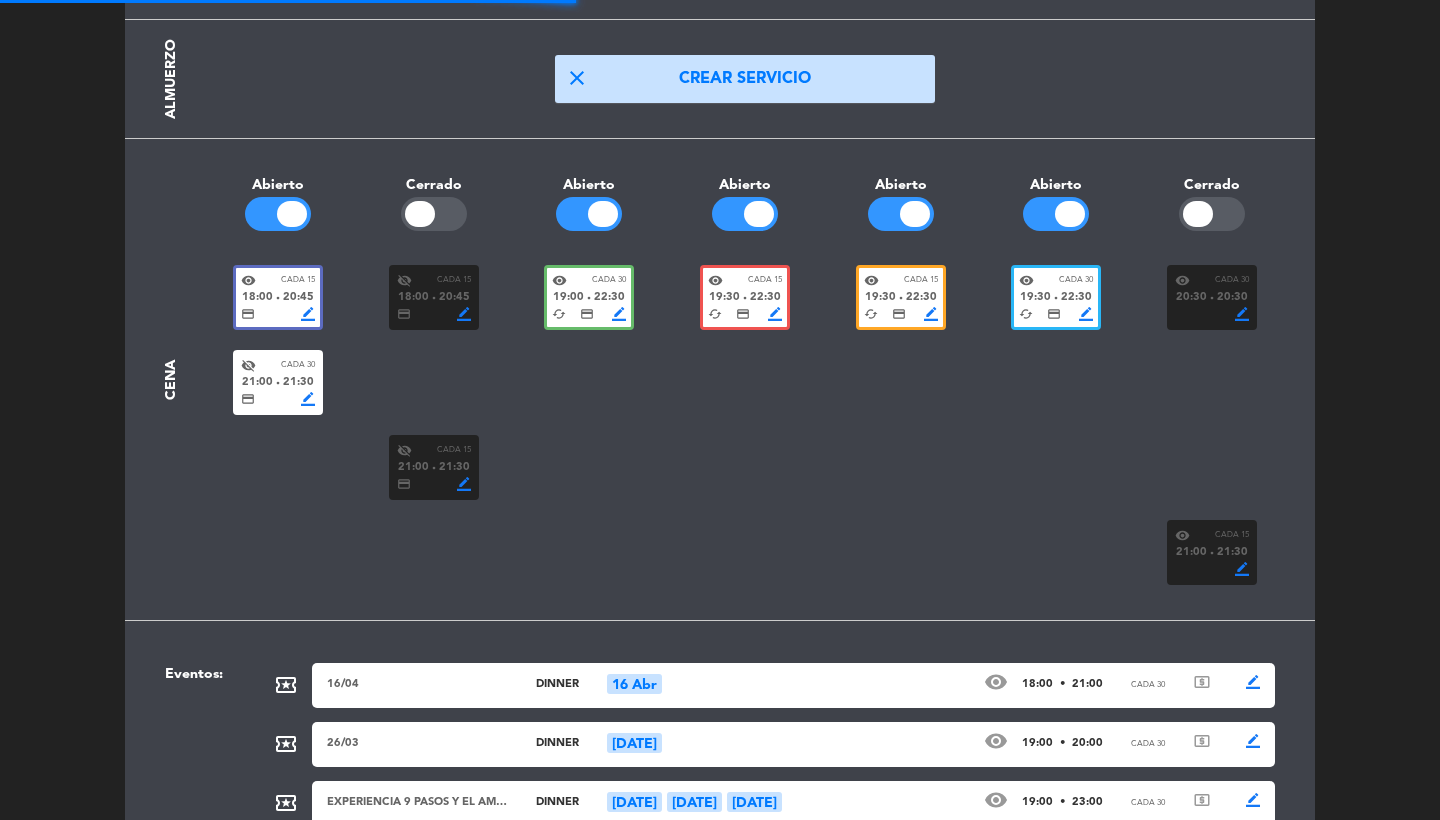 click 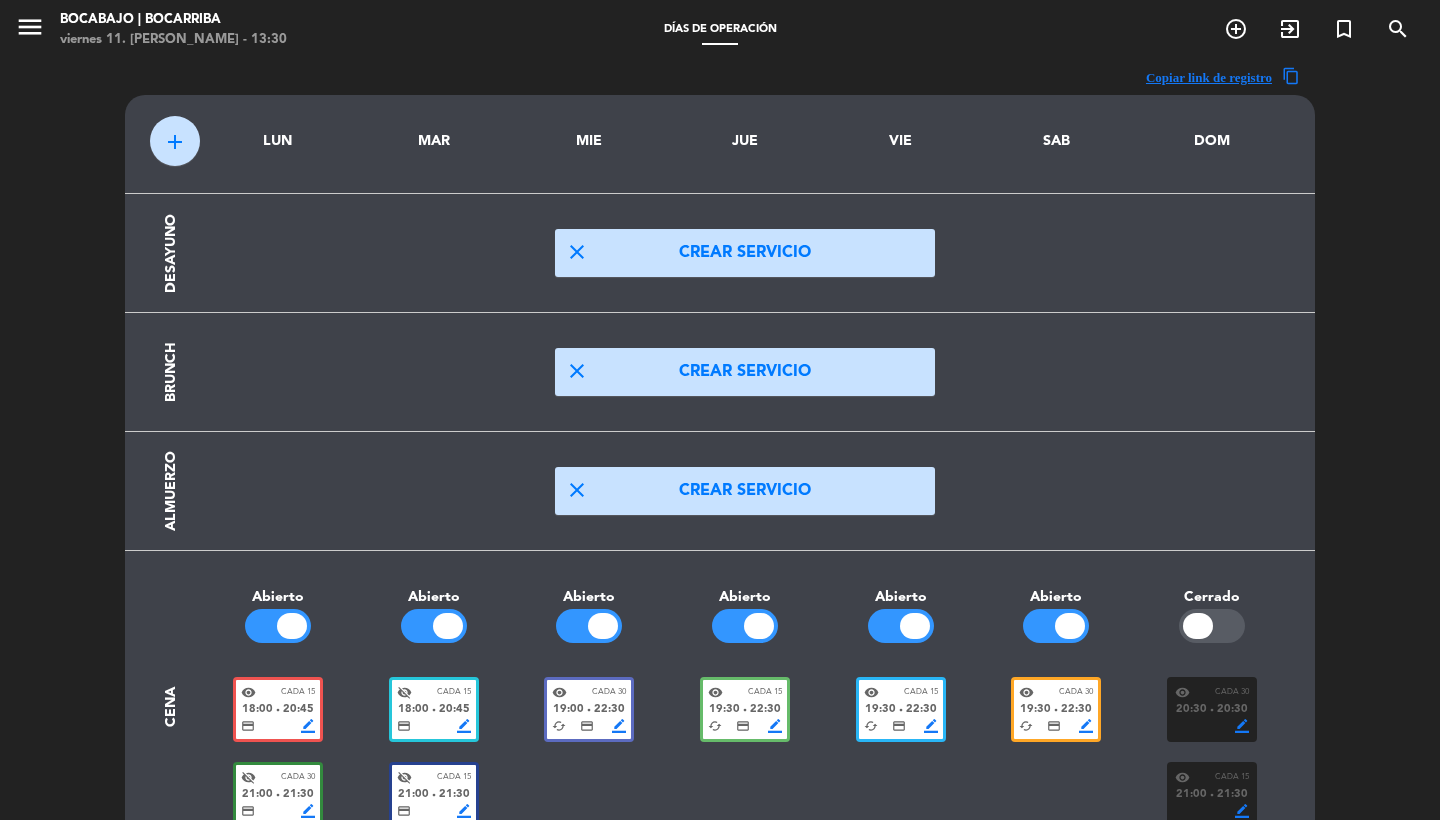 scroll, scrollTop: -1, scrollLeft: 0, axis: vertical 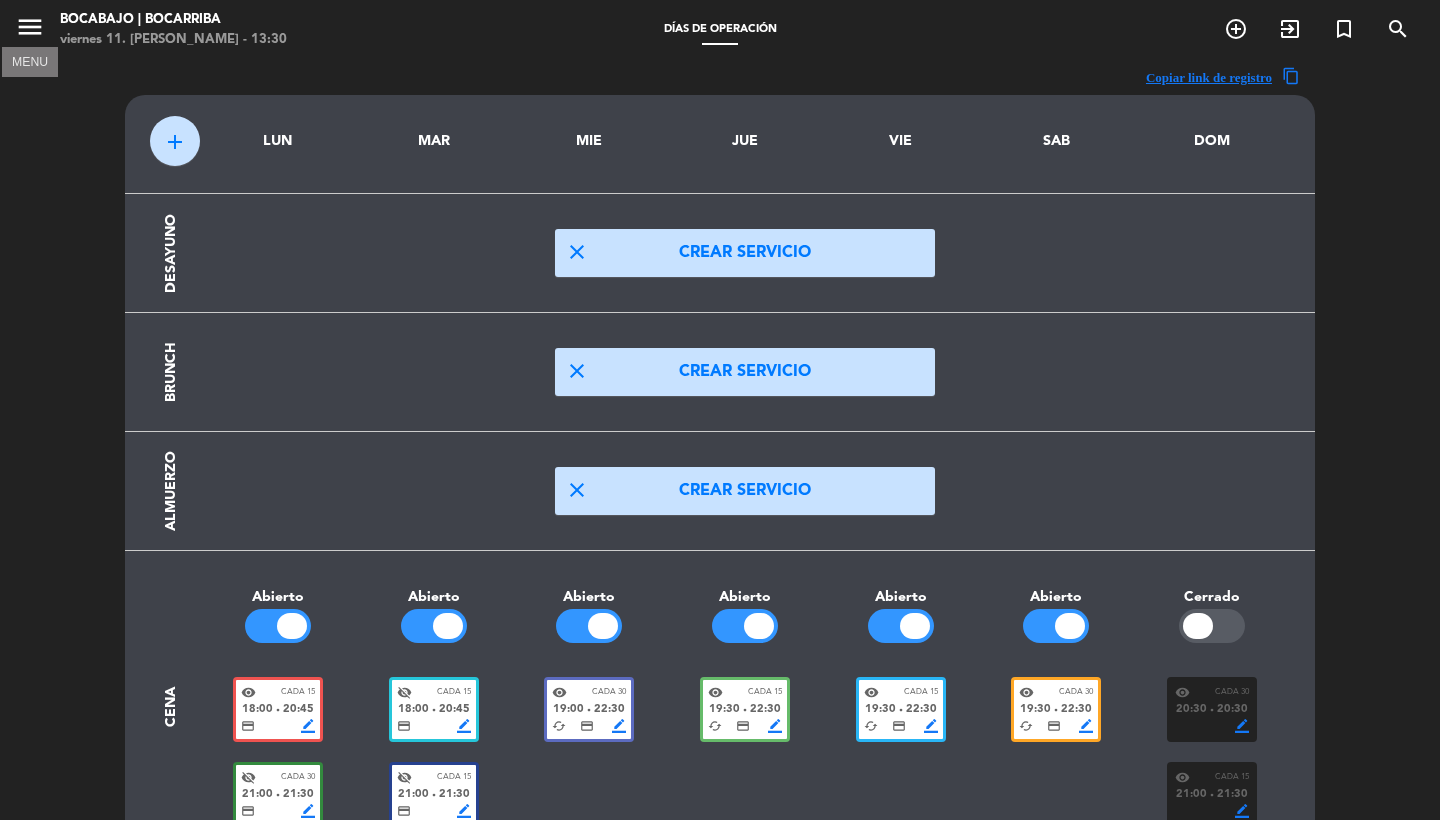 click on "menu" at bounding box center [30, 27] 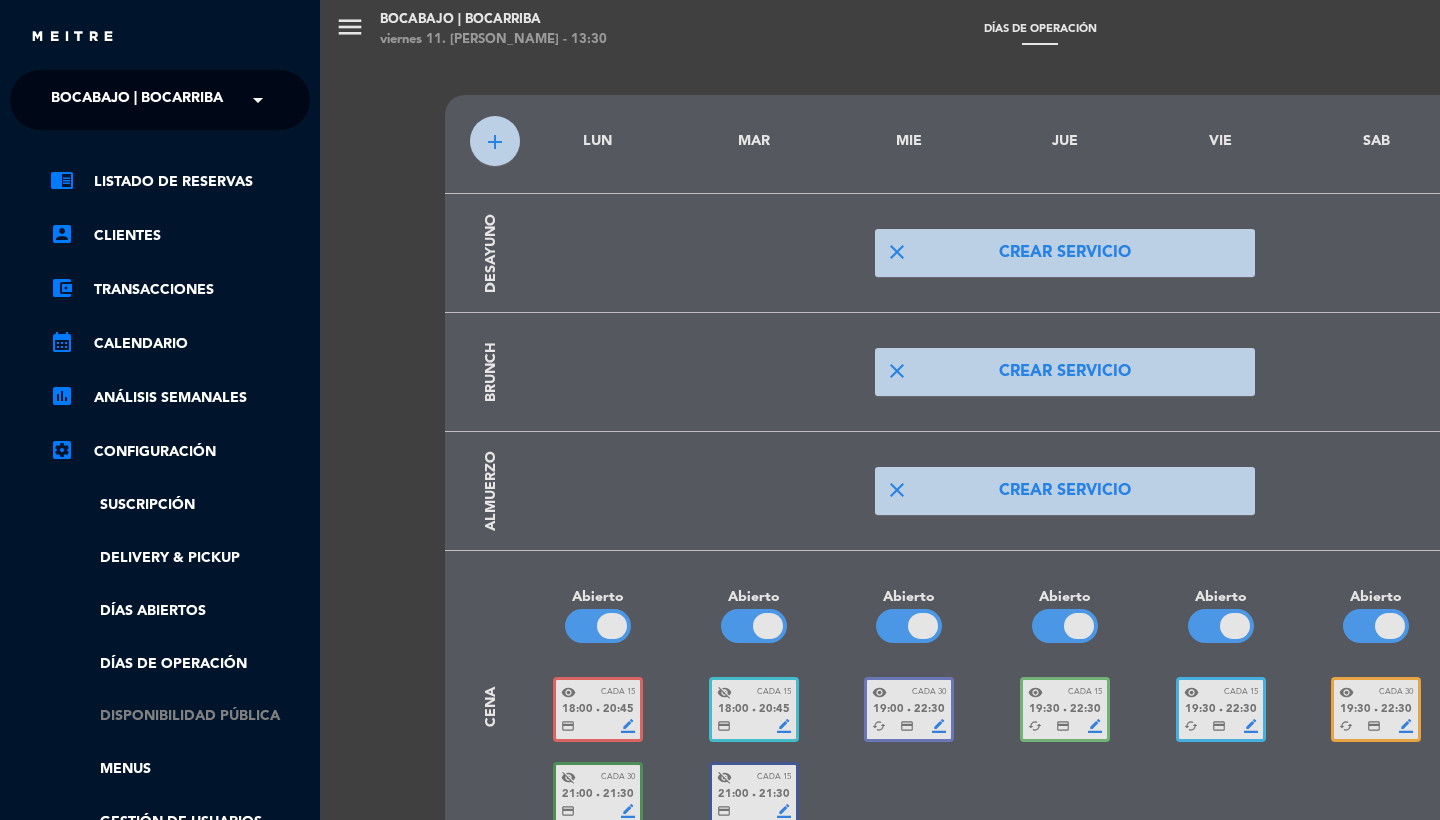click on "Disponibilidad pública" 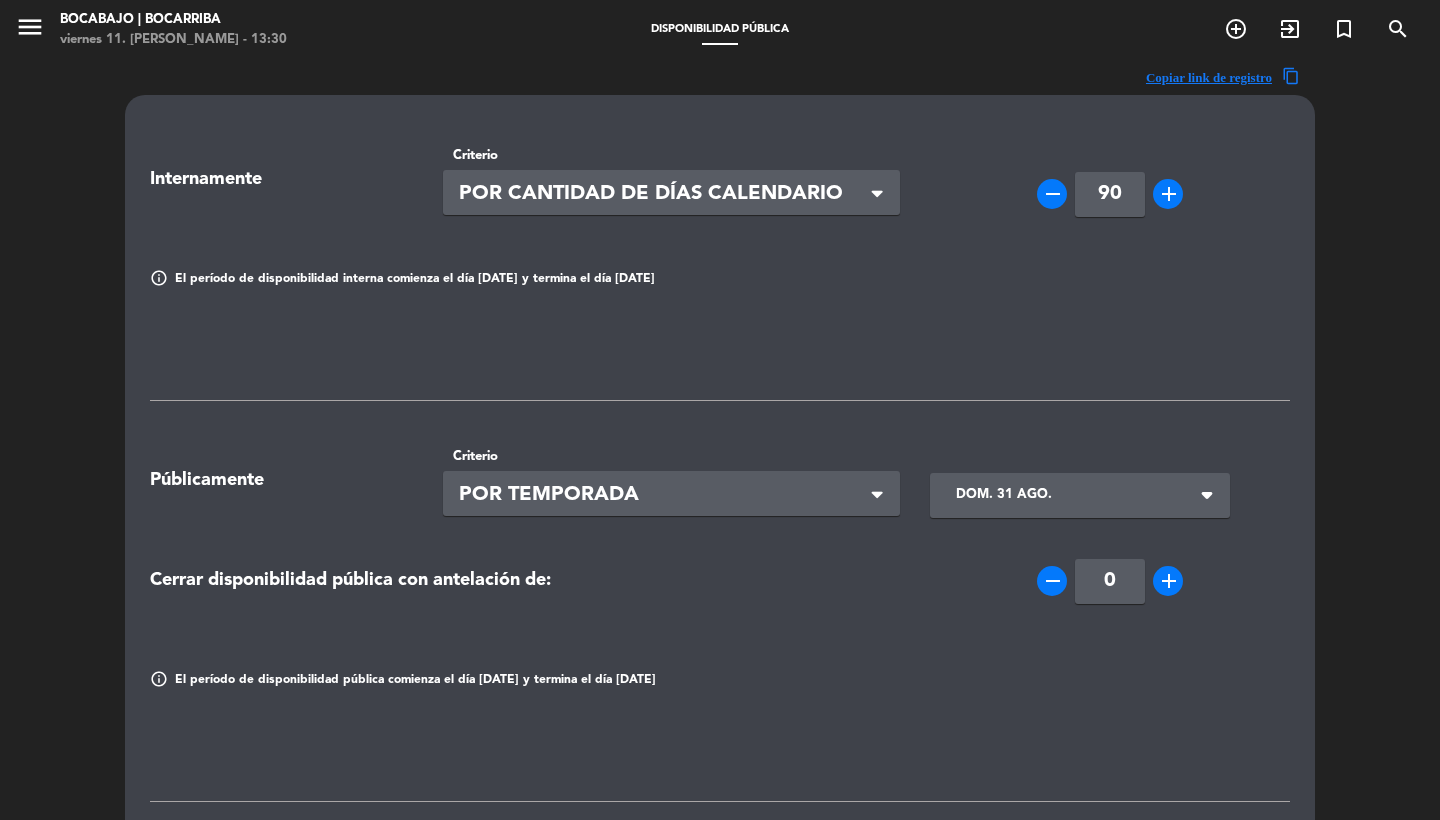 click on "90" 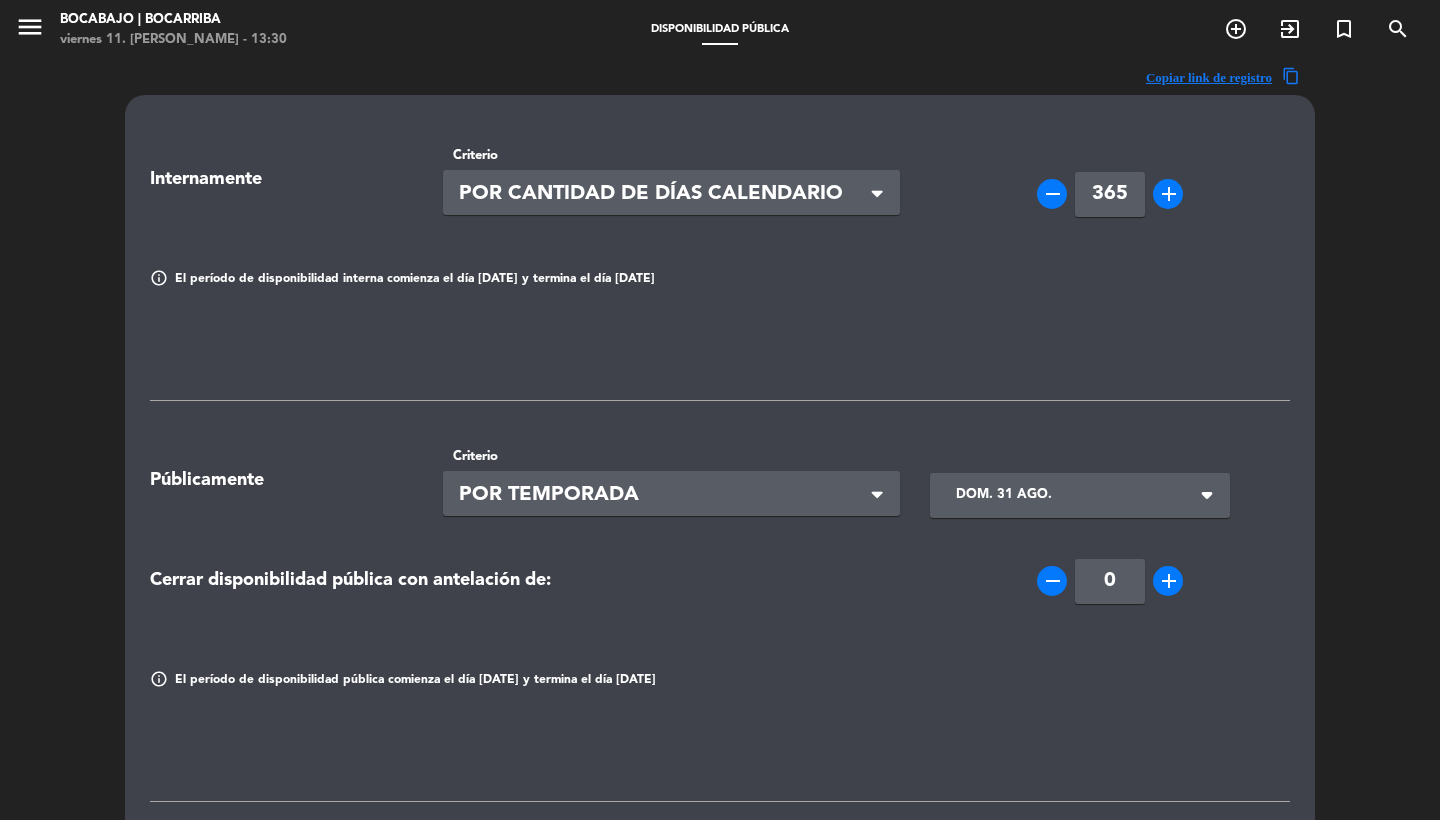 type on "365" 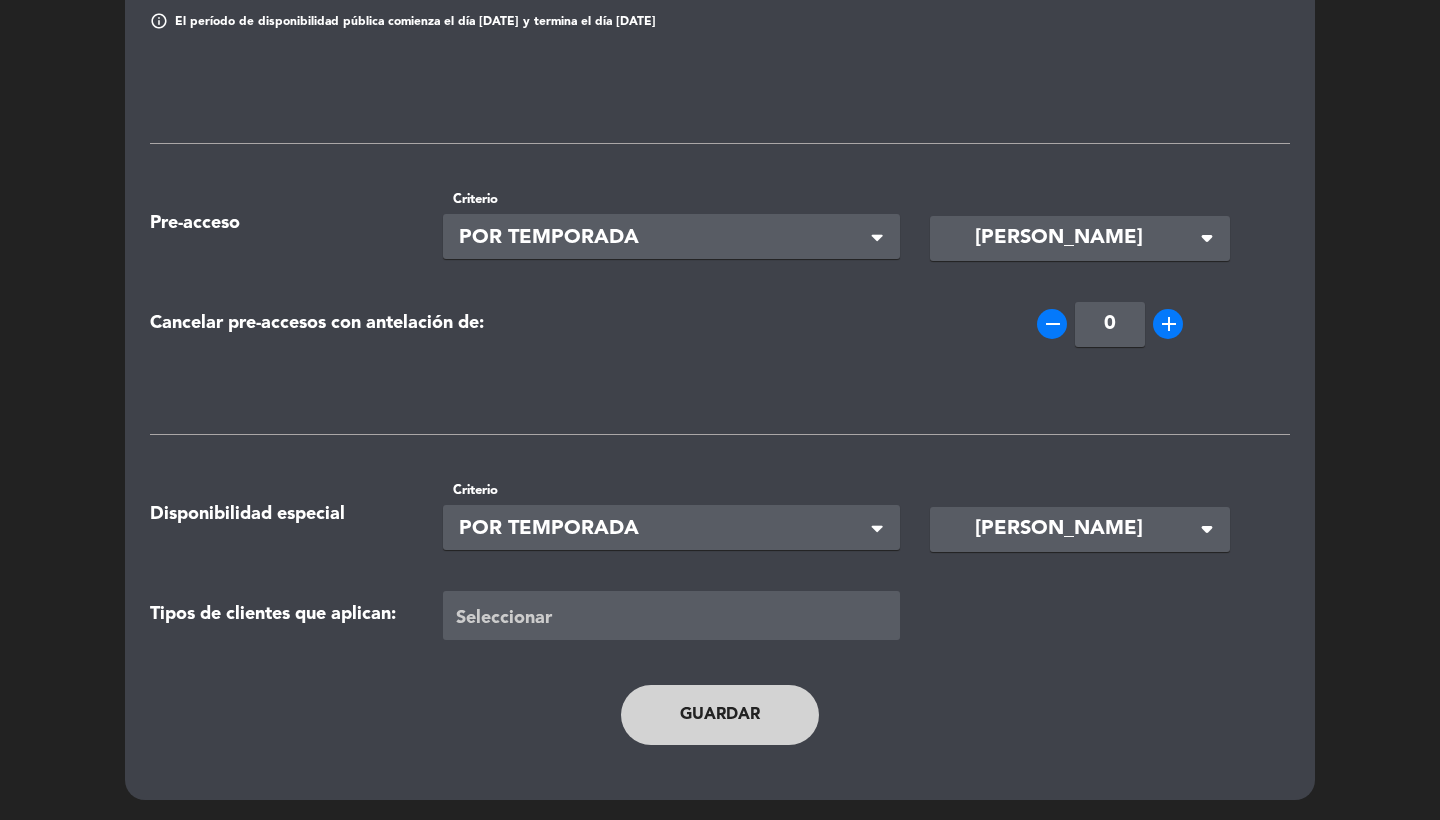 click on "Guardar" 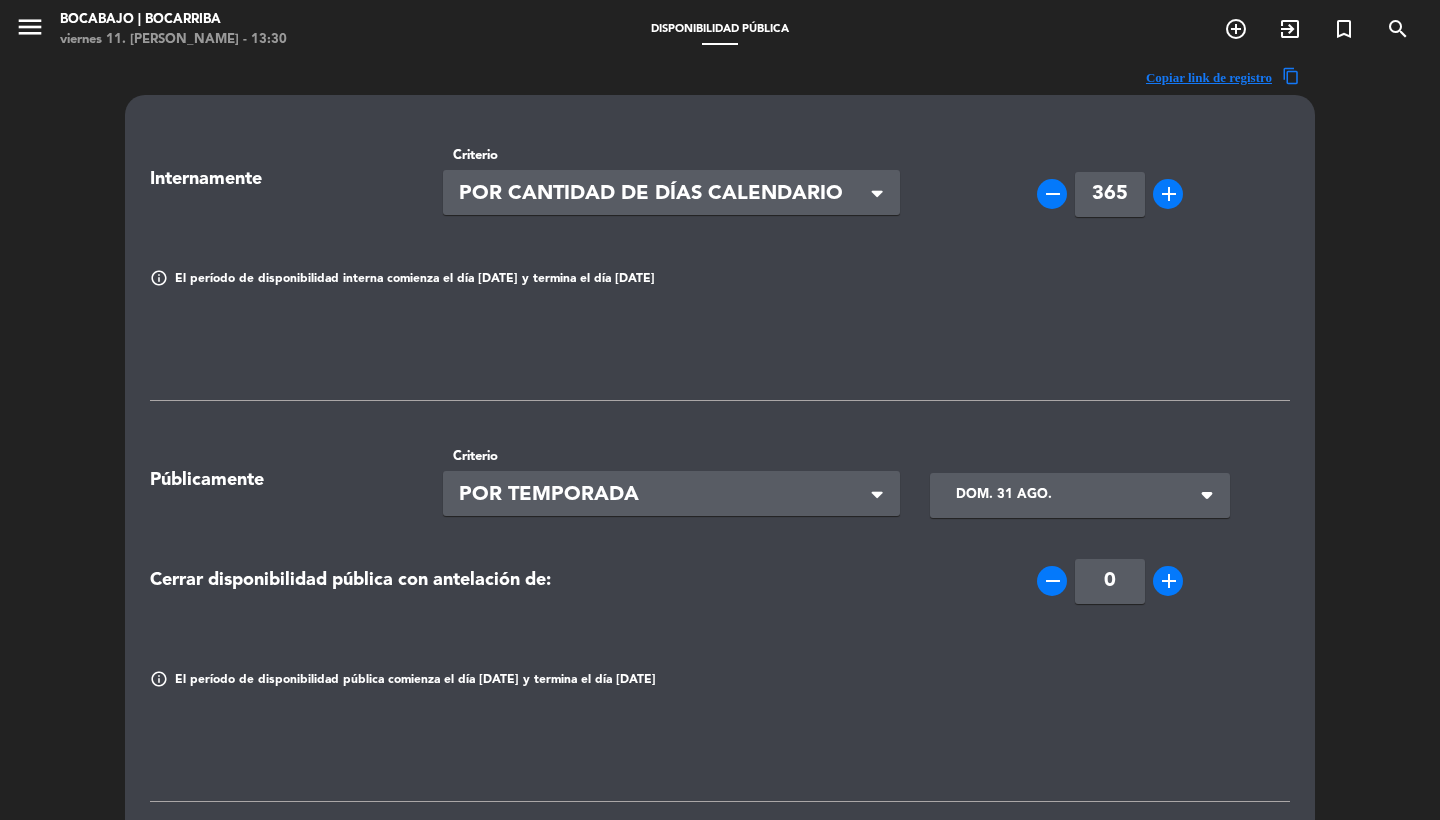 scroll, scrollTop: 0, scrollLeft: 0, axis: both 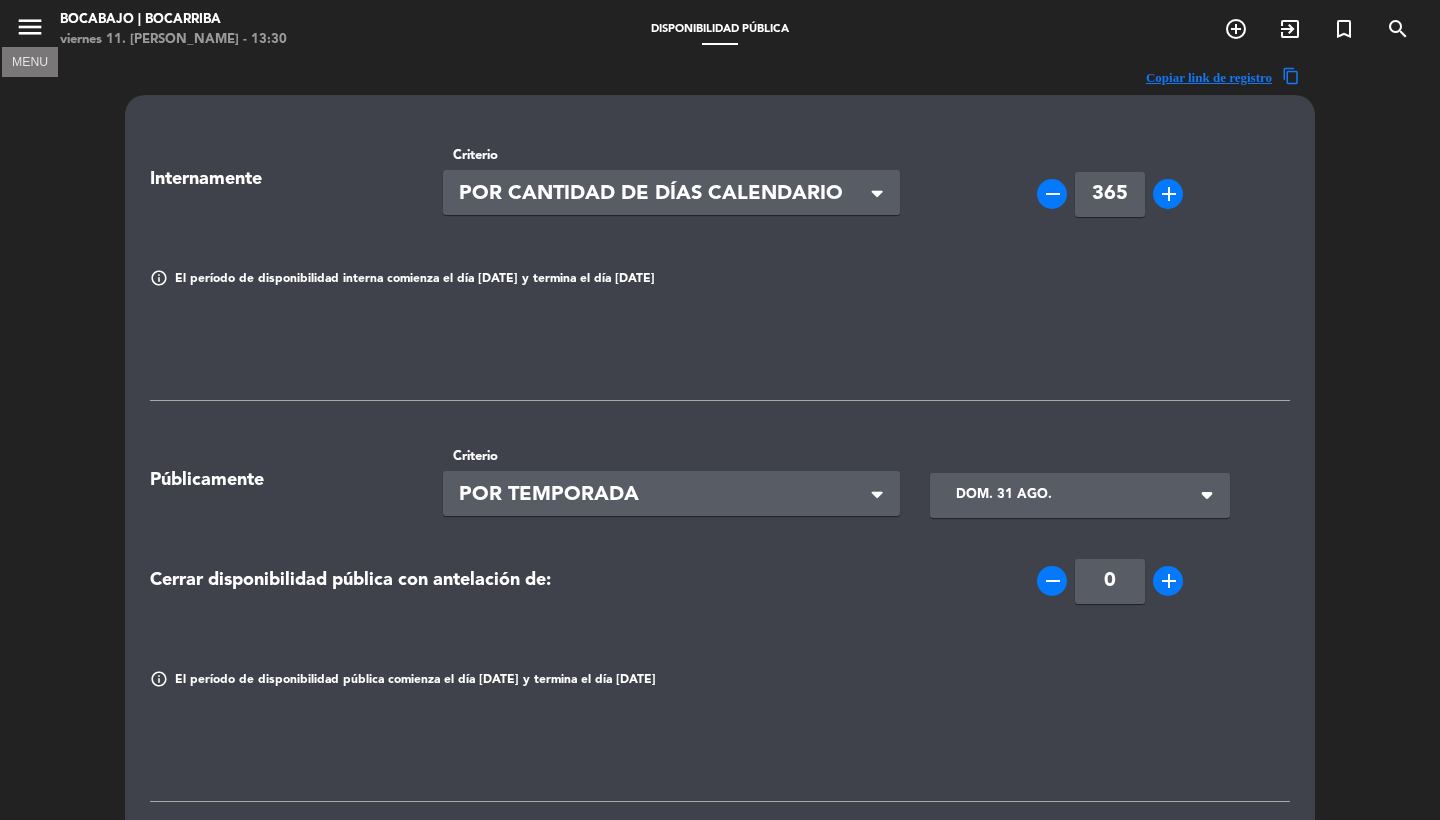 click on "menu" at bounding box center [30, 27] 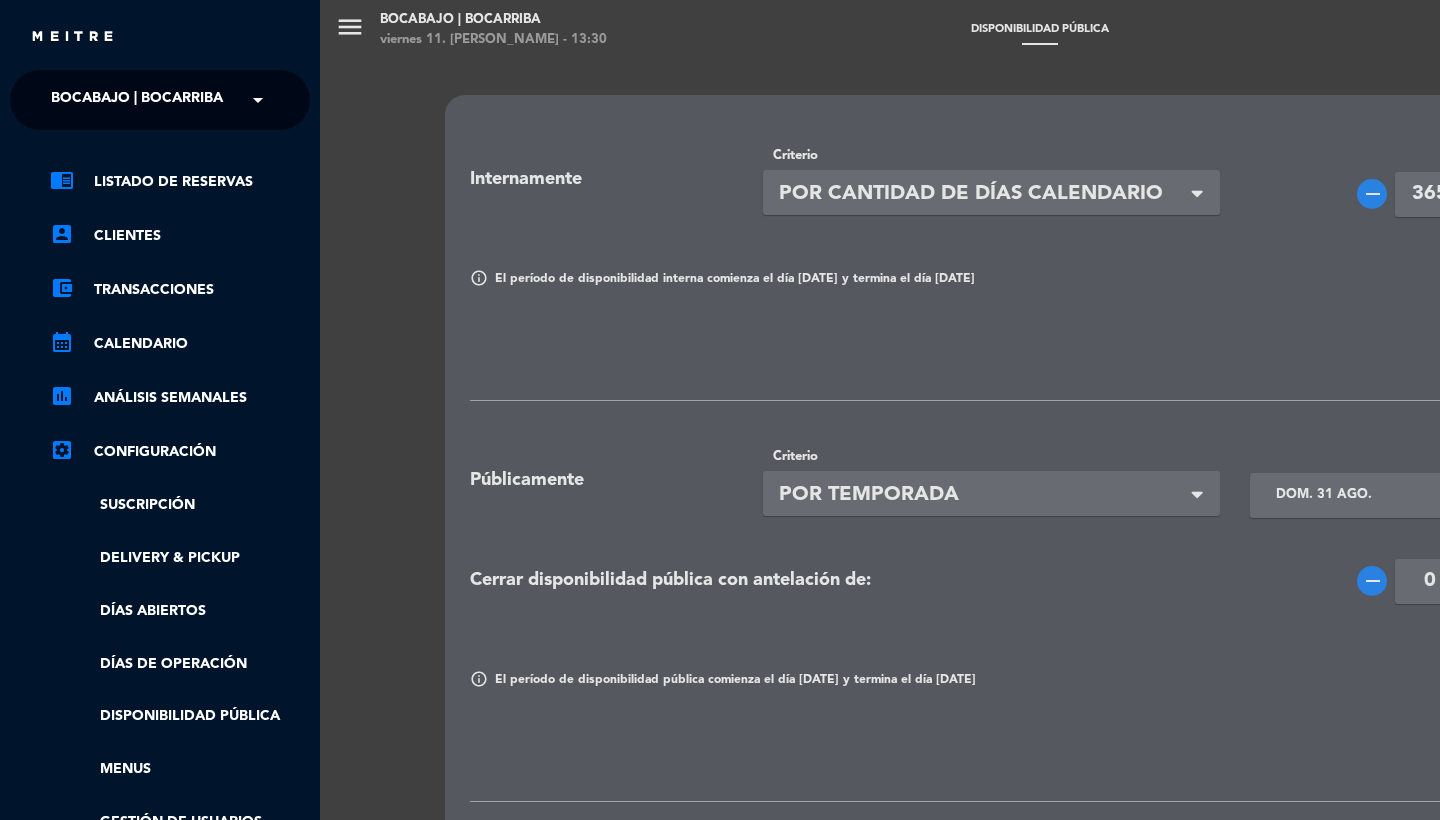 click on "chrome_reader_mode   Listado de Reservas   account_box   Clientes   account_balance_wallet   Transacciones   calendar_month   Calendario   assessment   ANÁLISIS SEMANALES   settings_applications   Configuración   Suscripción   Delivery & Pickup   Días abiertos   Días de Operación   Disponibilidad pública   Menus   Gestión de usuarios   Agente de IA   Nuevo" 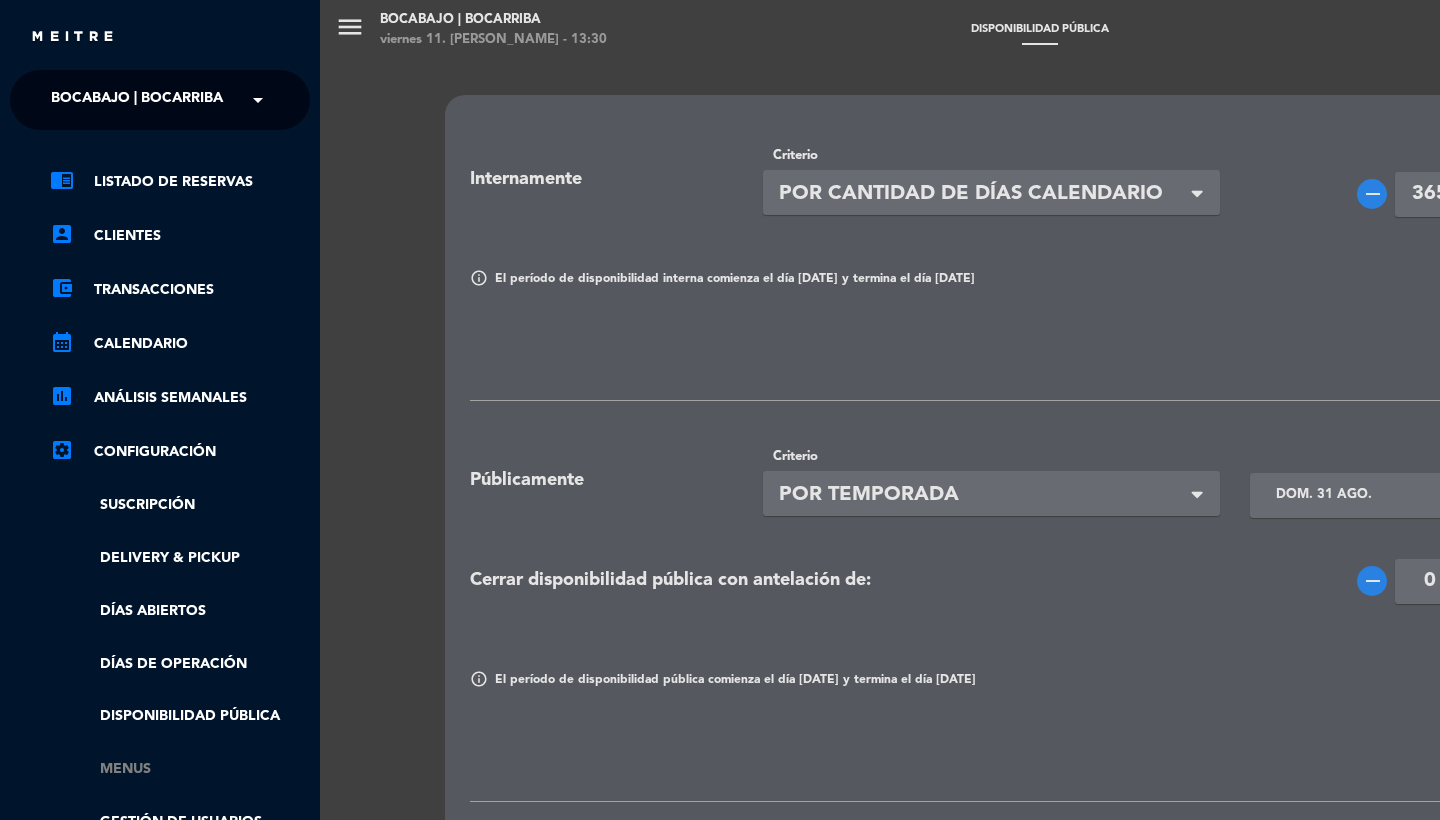 click on "Menus" 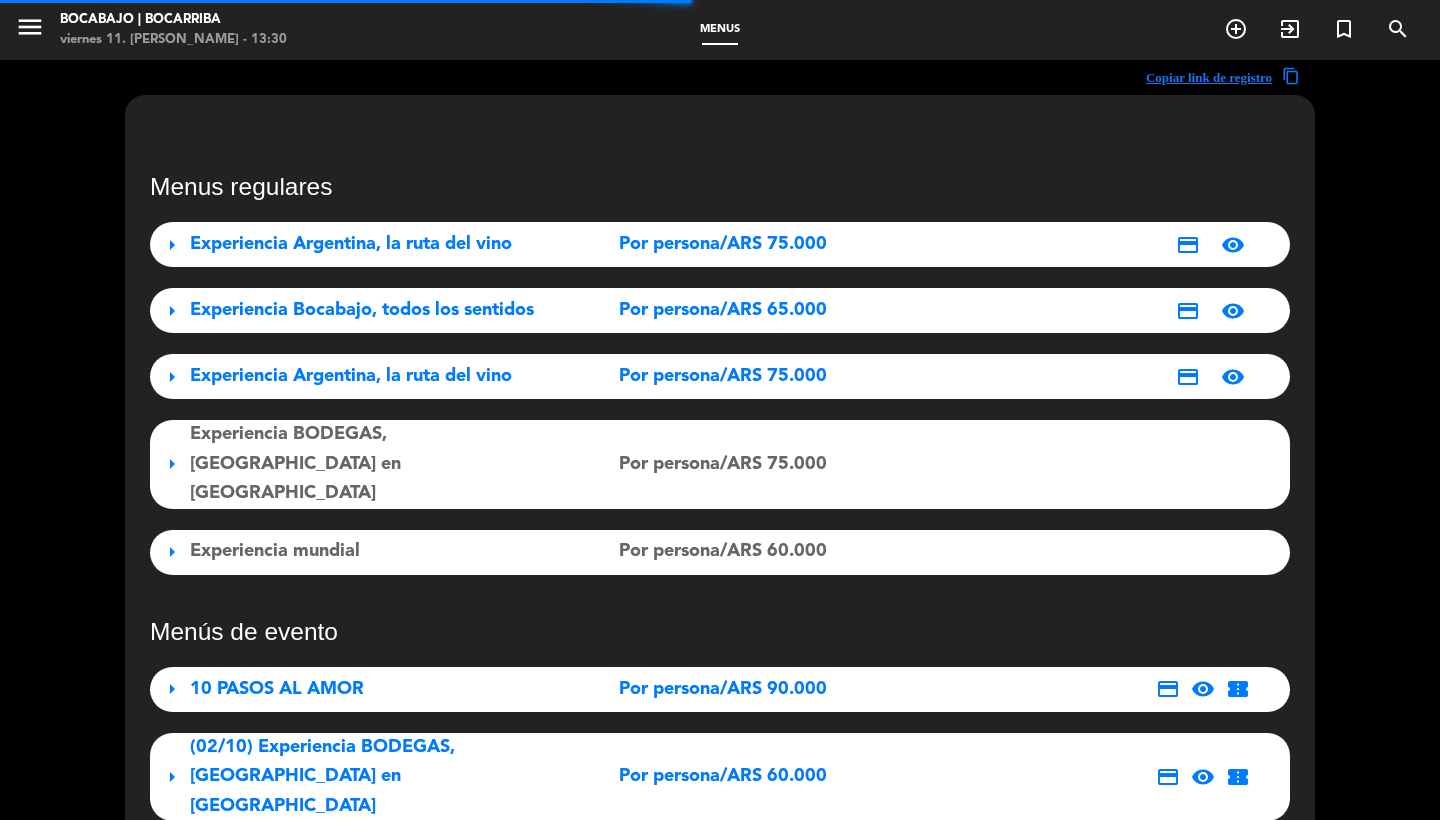 click on "Experiencia BODEGAS, [GEOGRAPHIC_DATA] en [GEOGRAPHIC_DATA]" at bounding box center (295, 463) 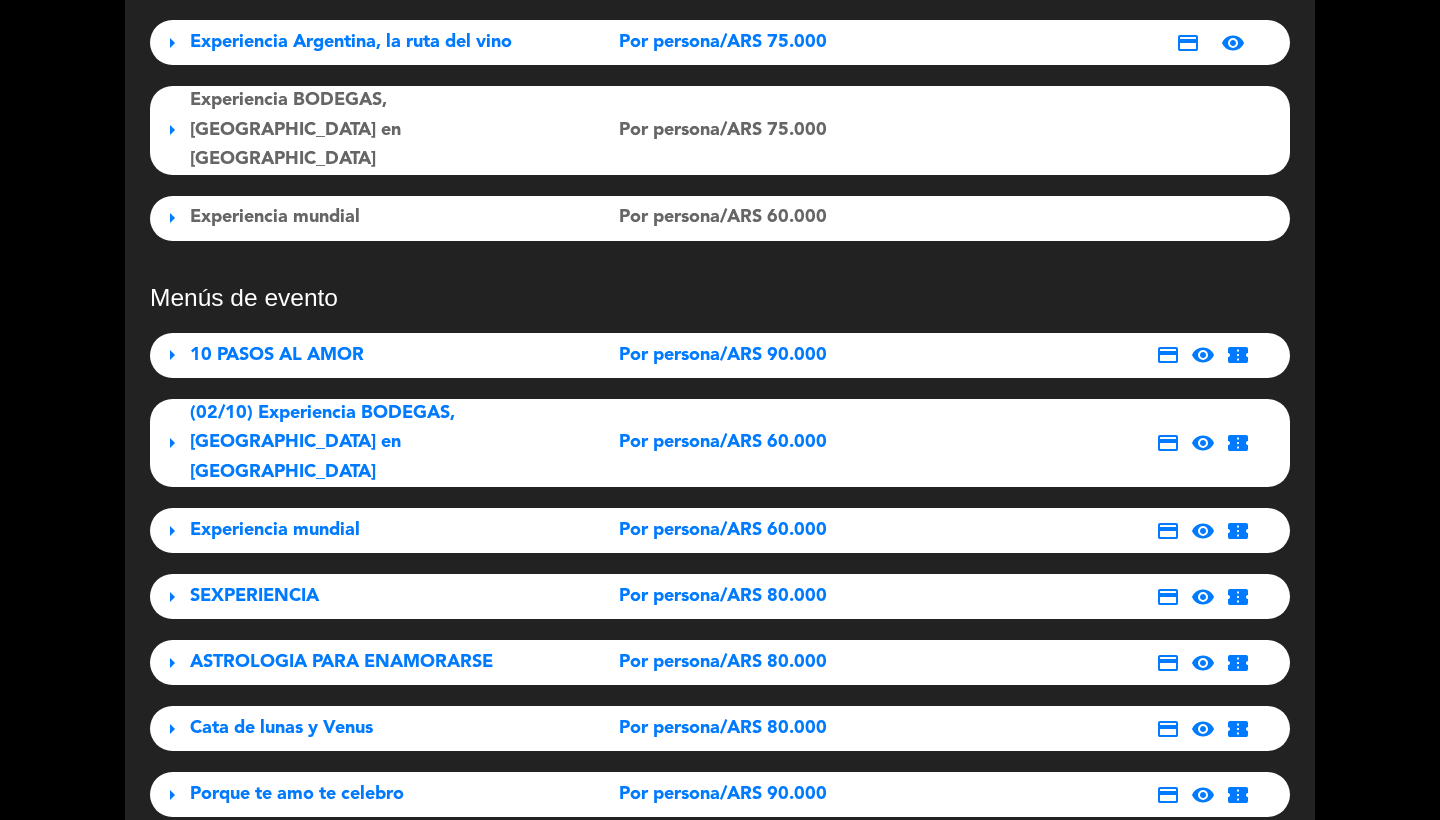 click on "Experiencia BODEGAS, [GEOGRAPHIC_DATA] en [GEOGRAPHIC_DATA]" at bounding box center (295, 129) 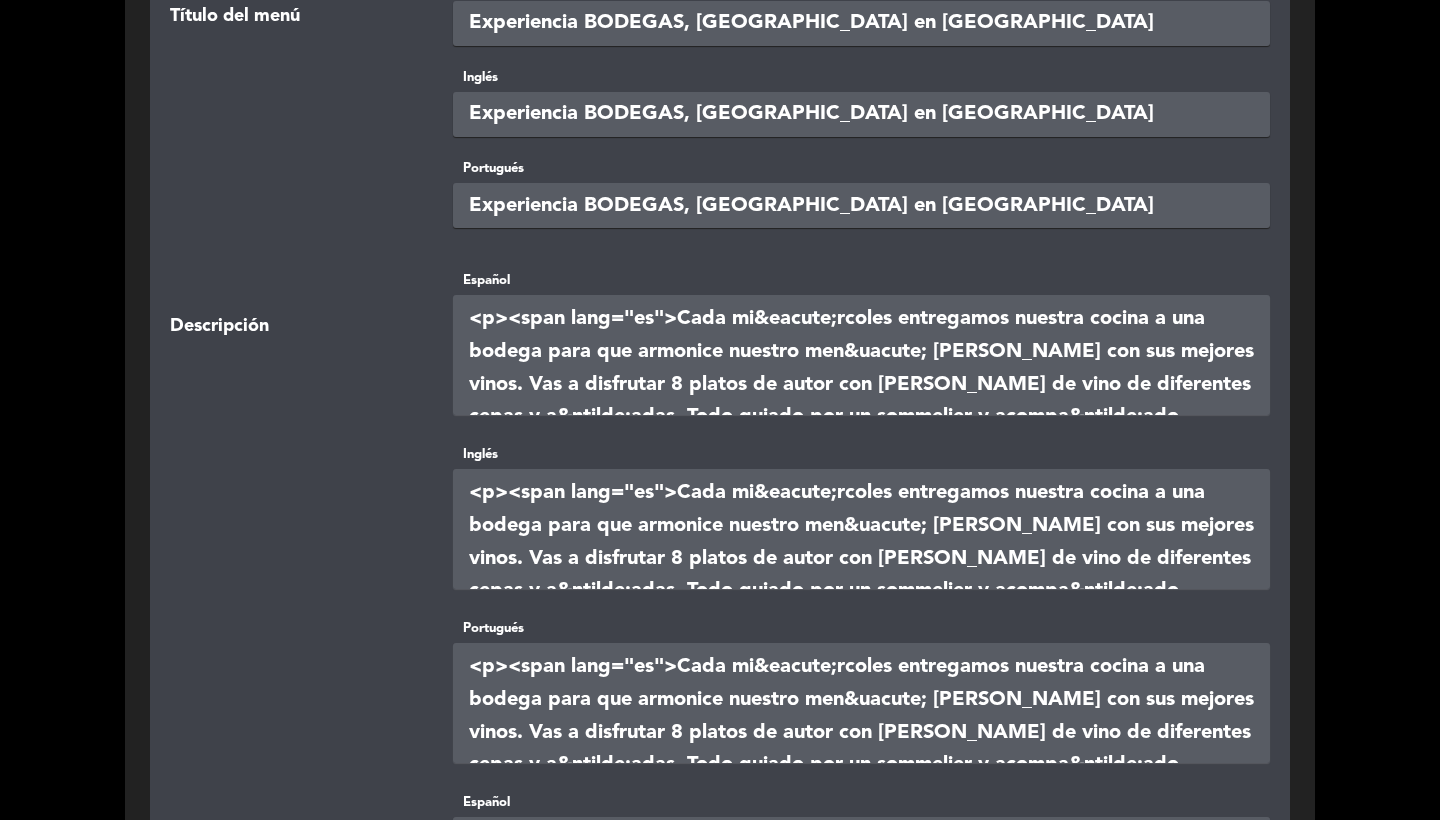 scroll, scrollTop: 434, scrollLeft: 0, axis: vertical 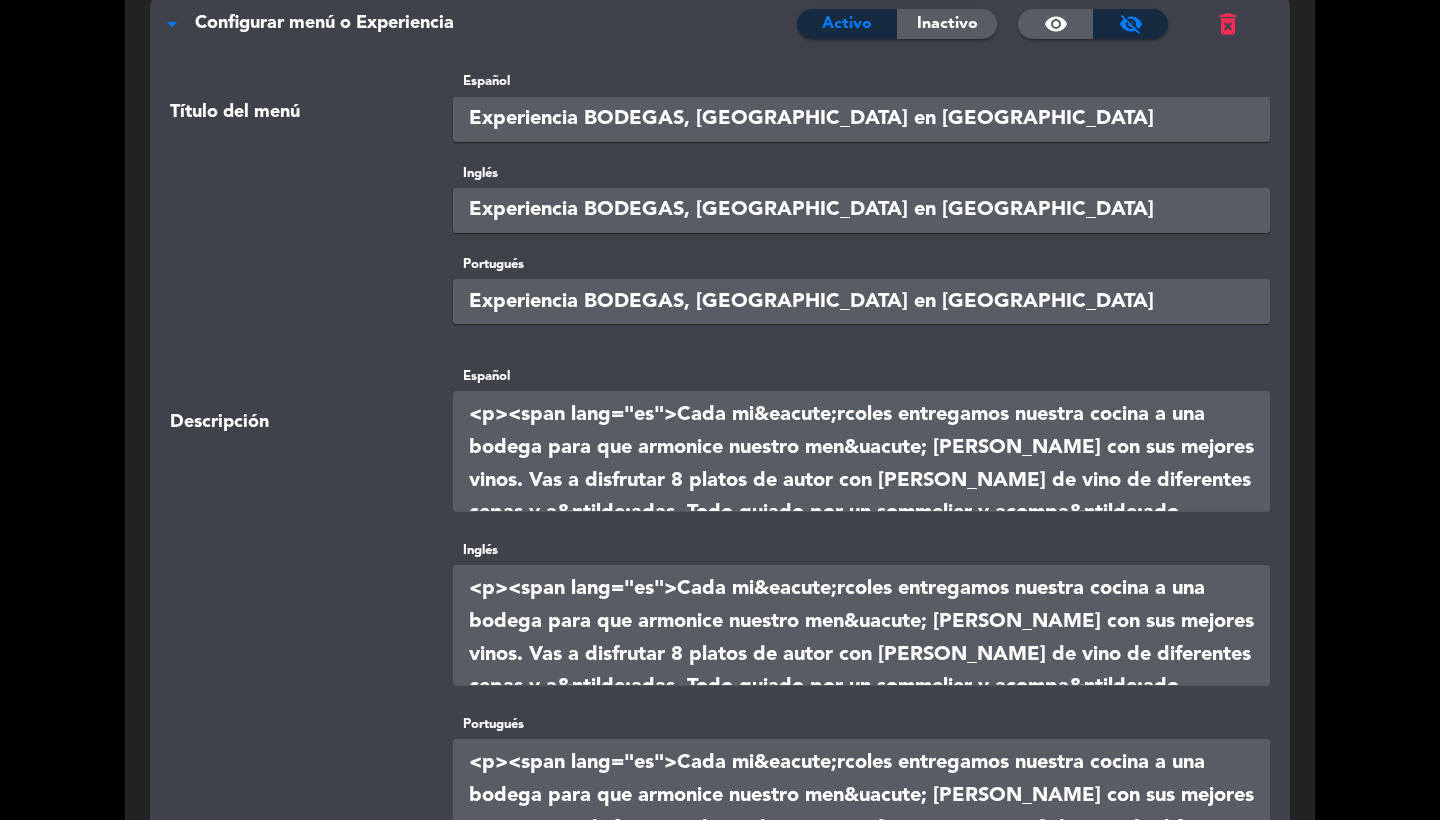 click on "Configurar menú o Experiencia" at bounding box center [324, 23] 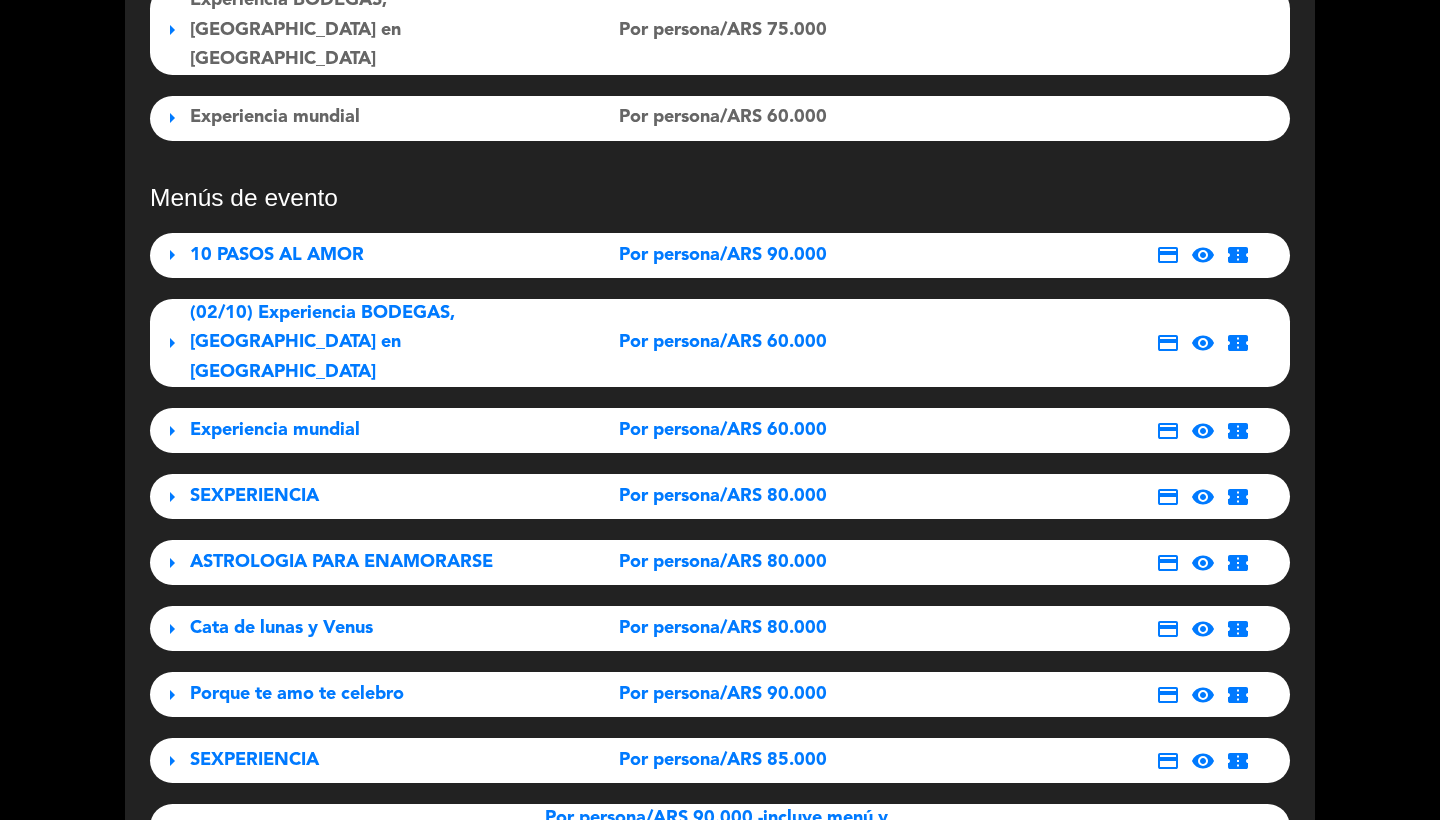 click on "arrow_right  Experiencia mundial   Por persona/ARS 60.000   credit_card   visibility_off" at bounding box center (720, 118) 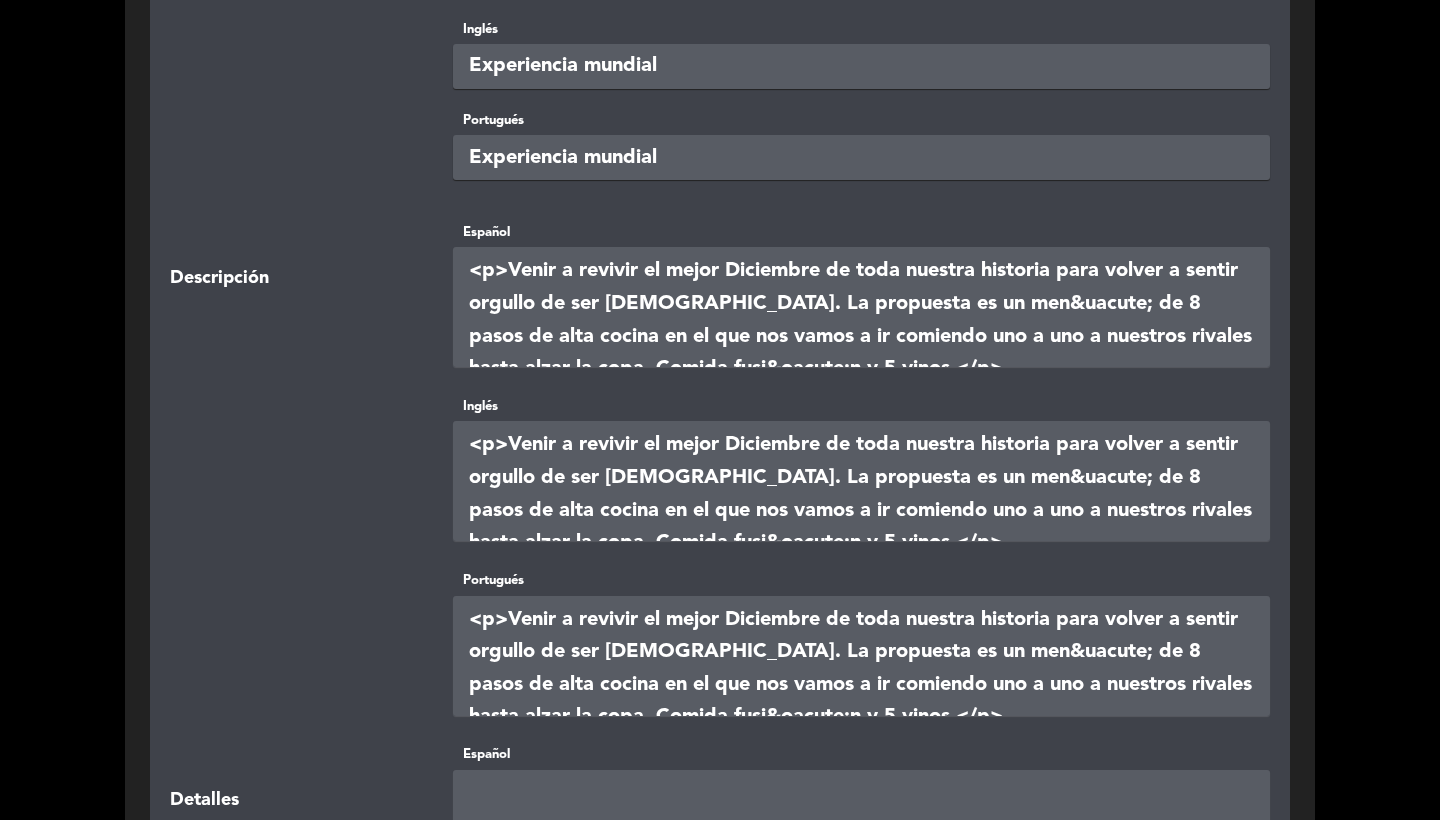 scroll, scrollTop: 413, scrollLeft: 0, axis: vertical 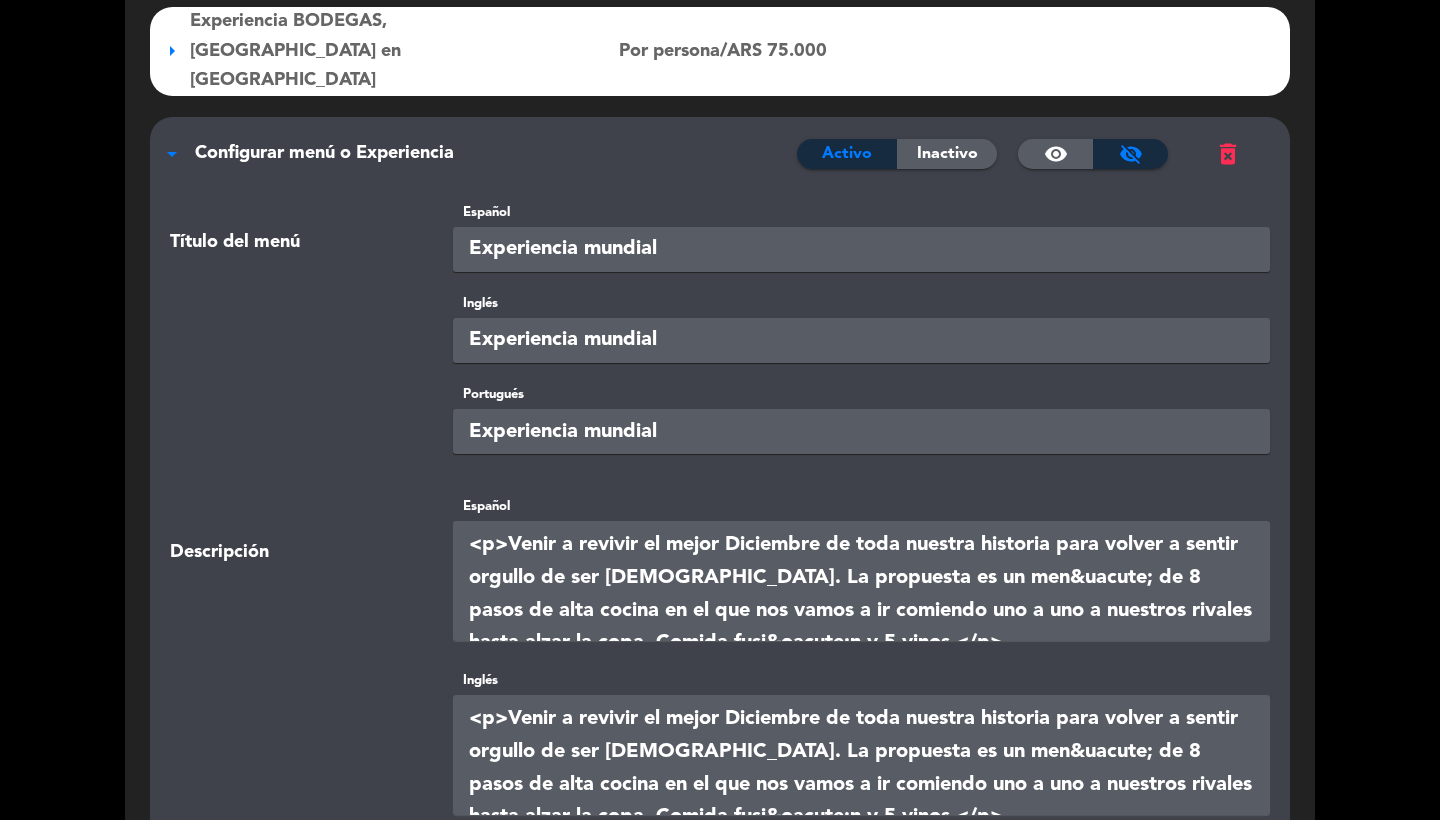 click on "Configurar menú o Experiencia" at bounding box center [324, 153] 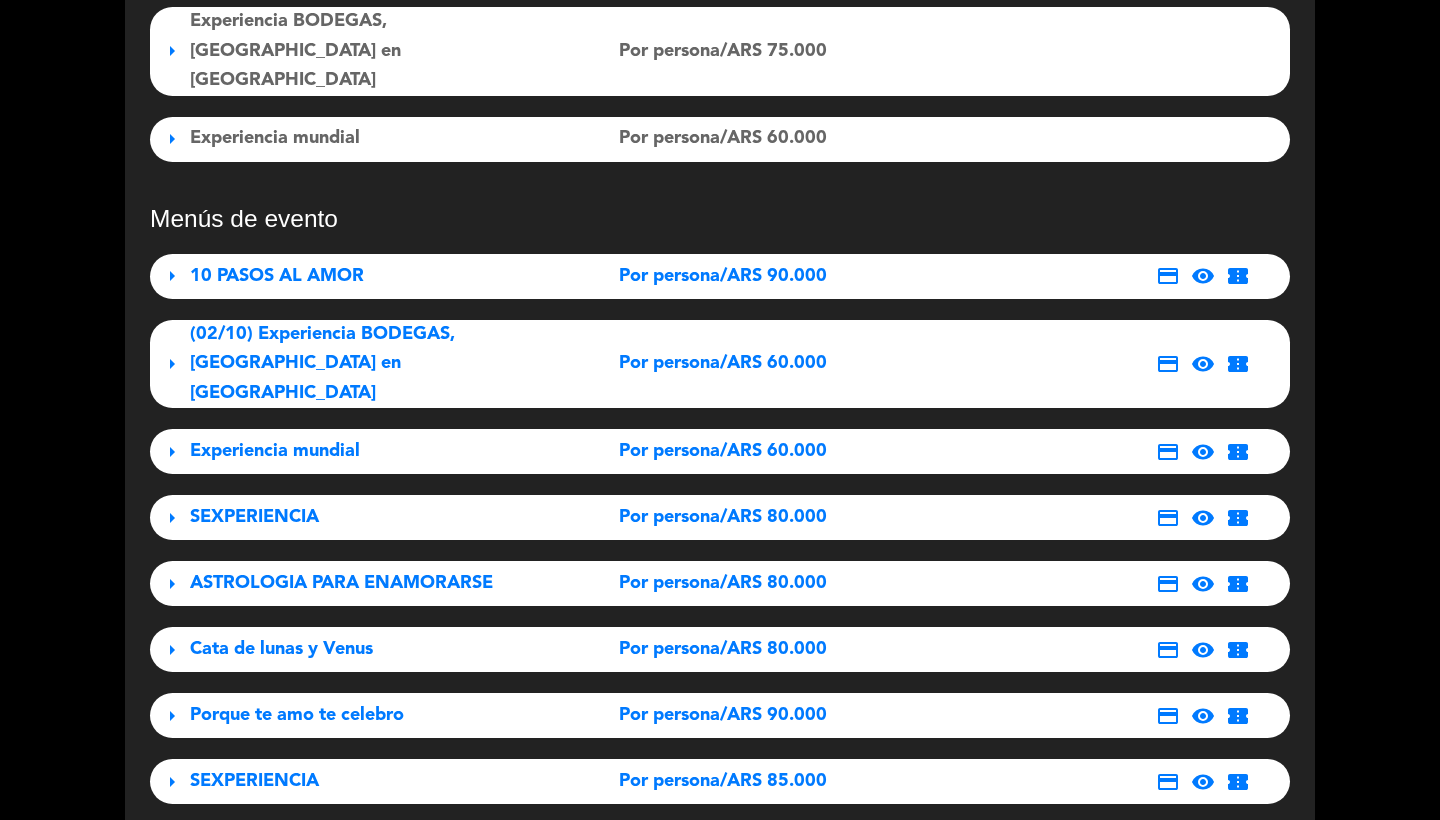 click on "arrow_right  Experiencia mundial   Por persona/ARS 60.000   credit_card   visibility_off" at bounding box center (720, 139) 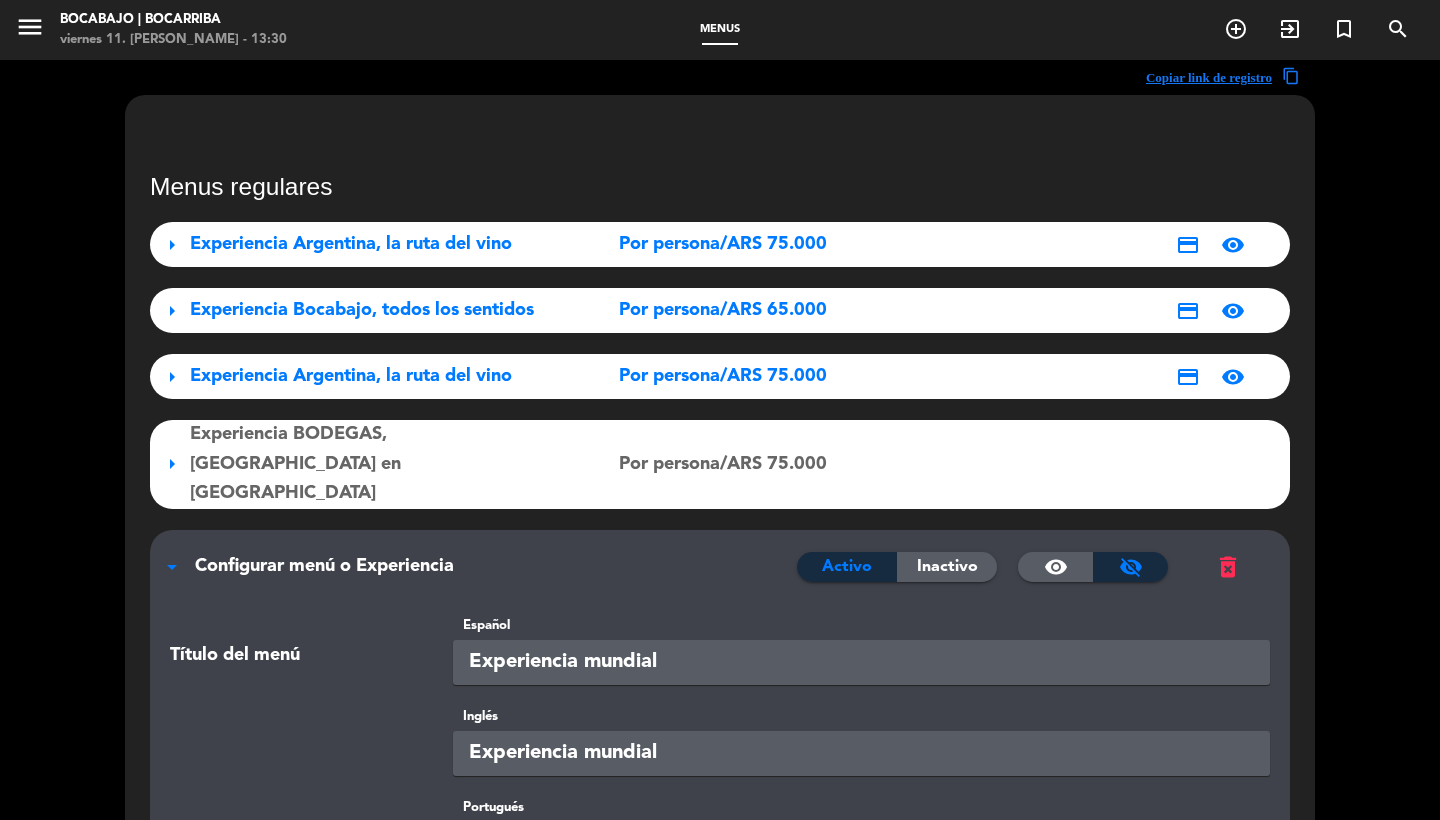 scroll, scrollTop: 0, scrollLeft: 0, axis: both 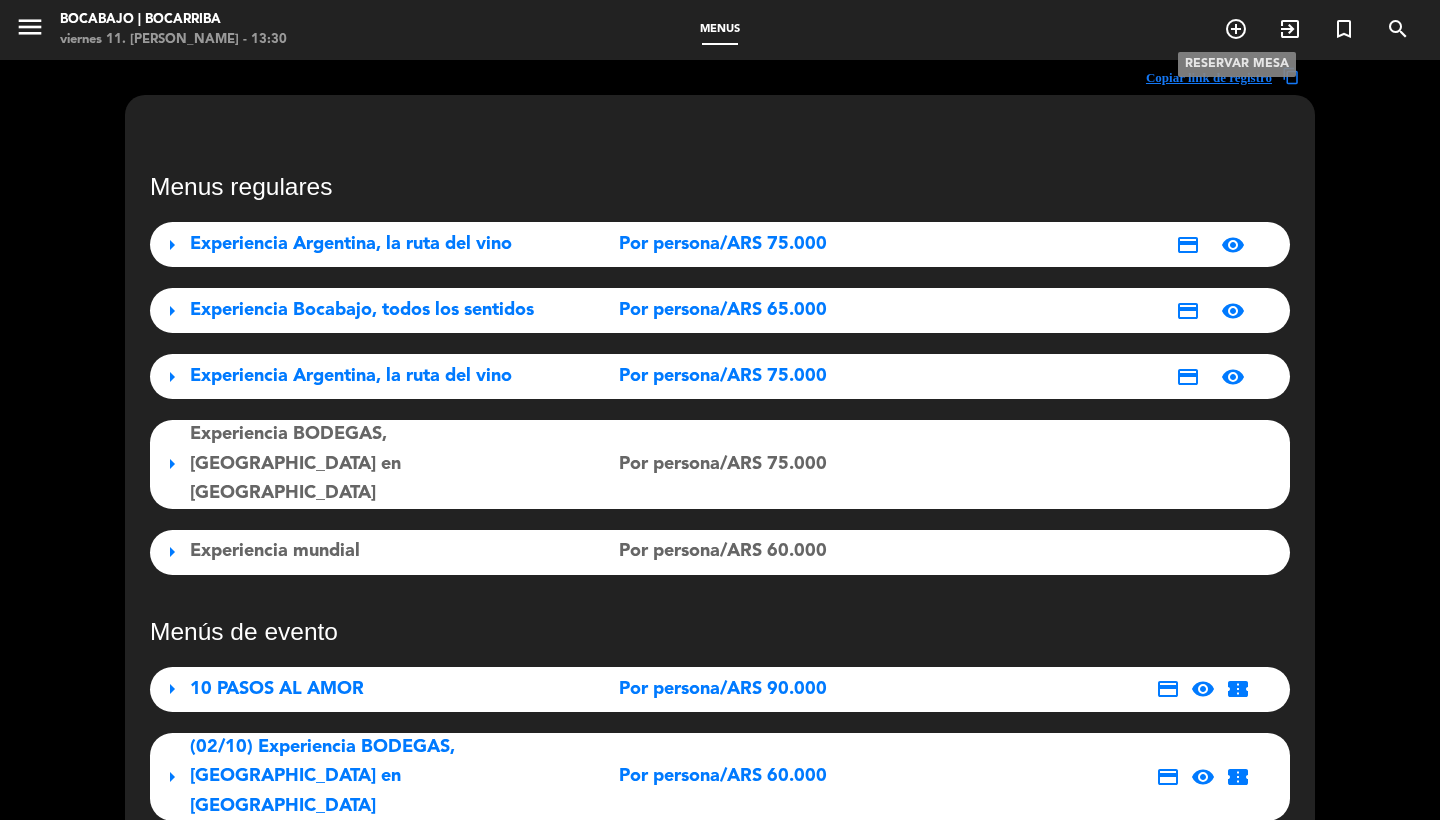 click on "add_circle_outline" at bounding box center [1236, 29] 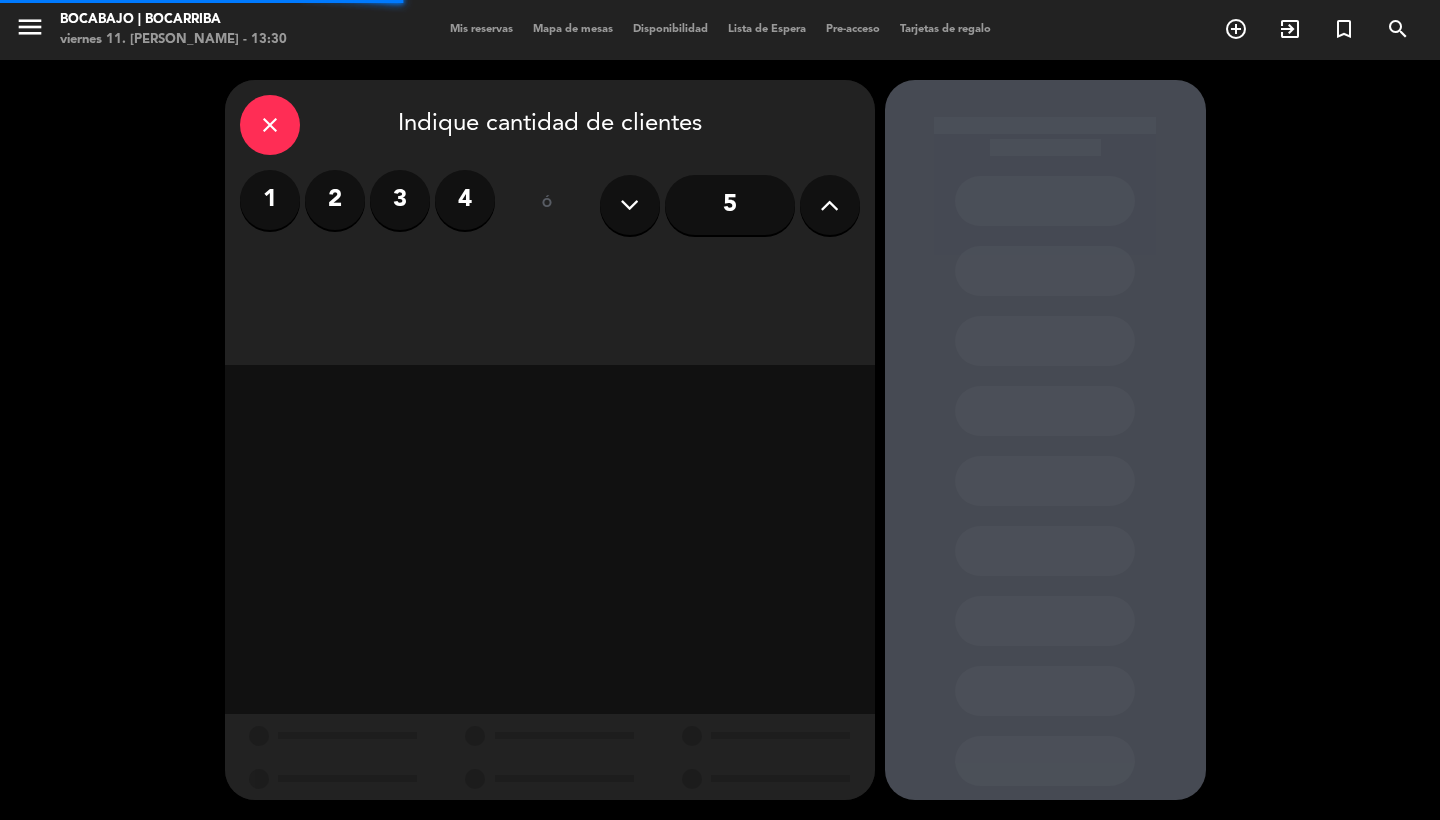 click on "2" at bounding box center [335, 200] 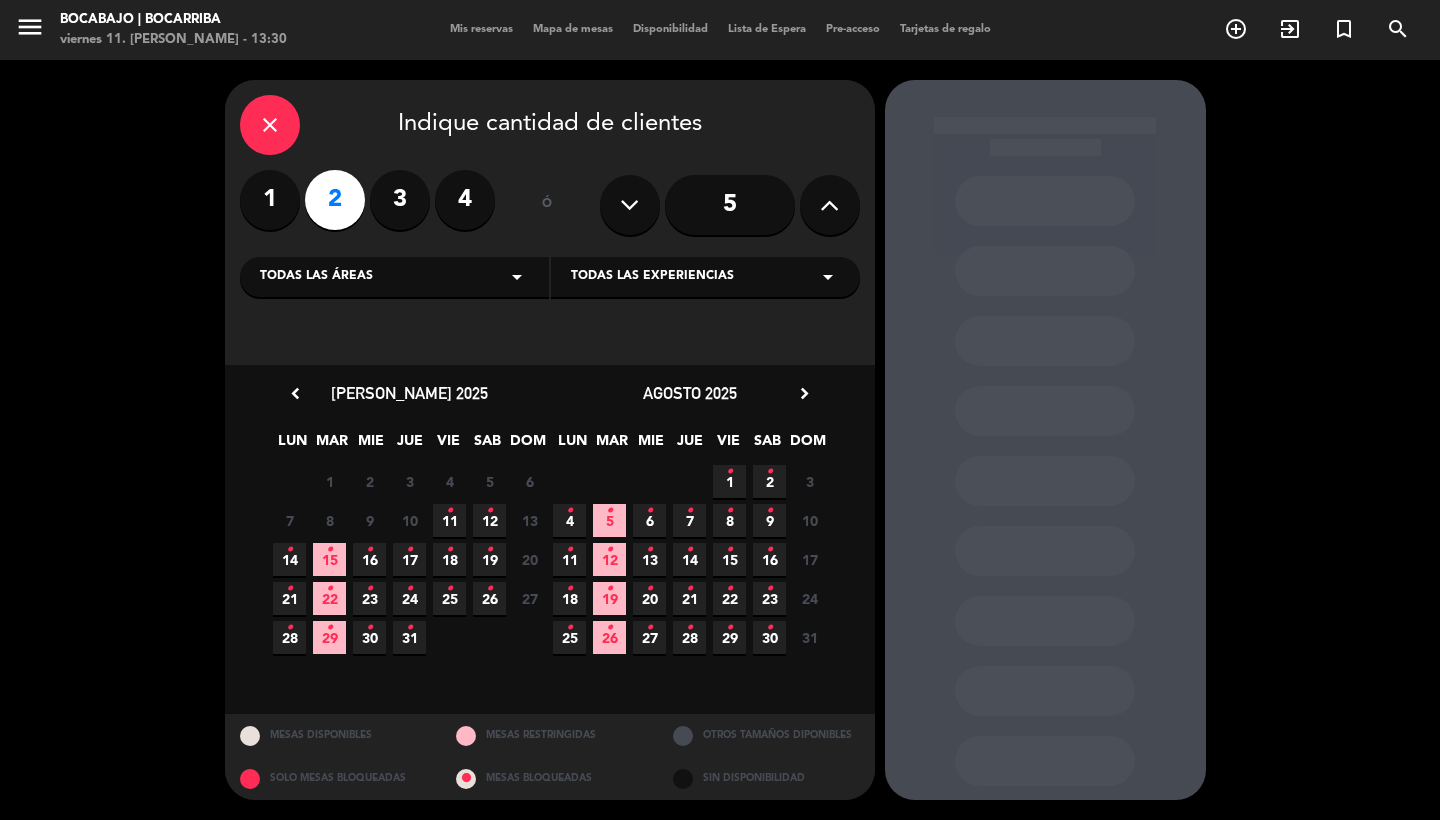 click on "15  •" at bounding box center [329, 559] 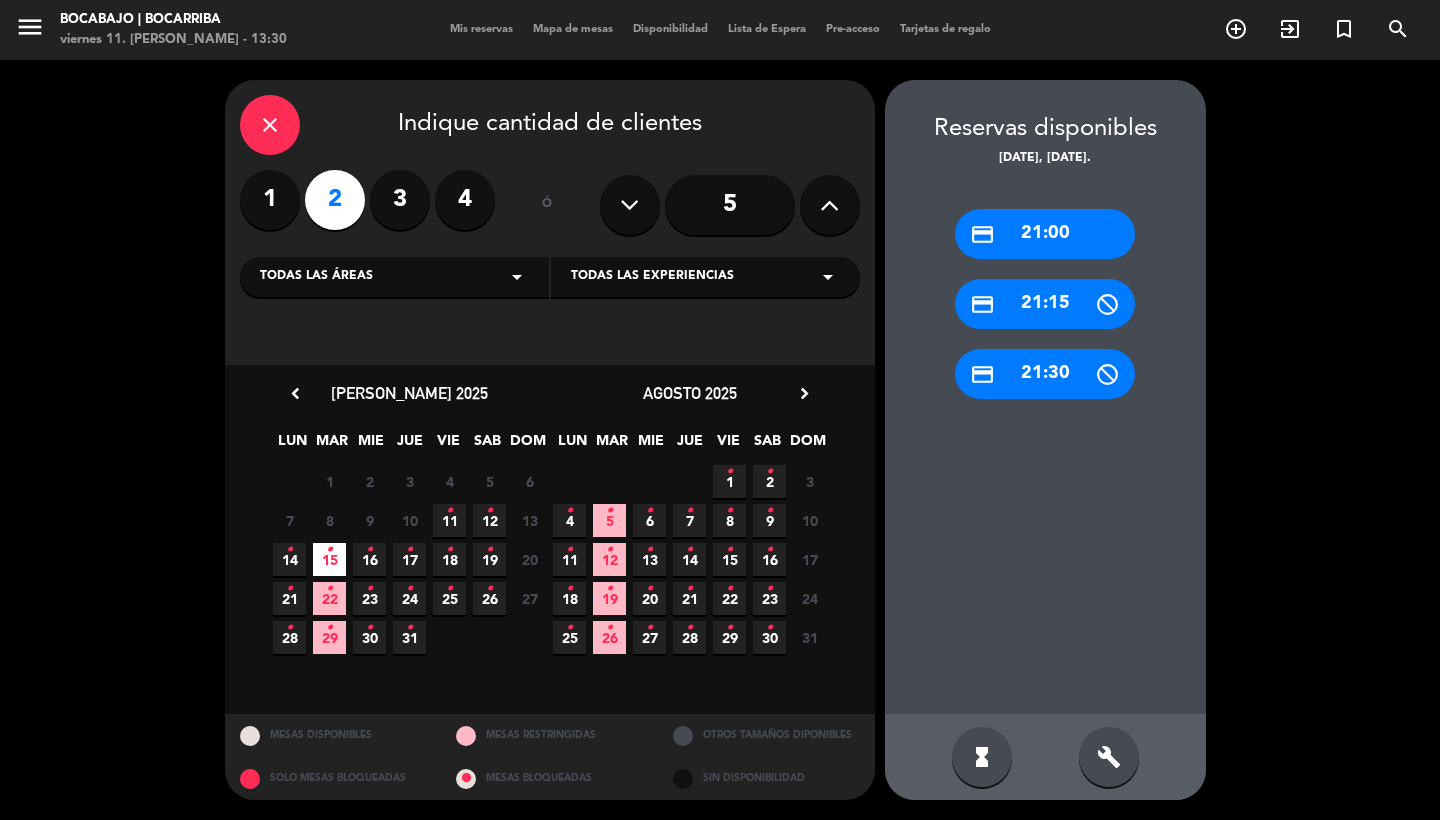 click on "close" at bounding box center [270, 125] 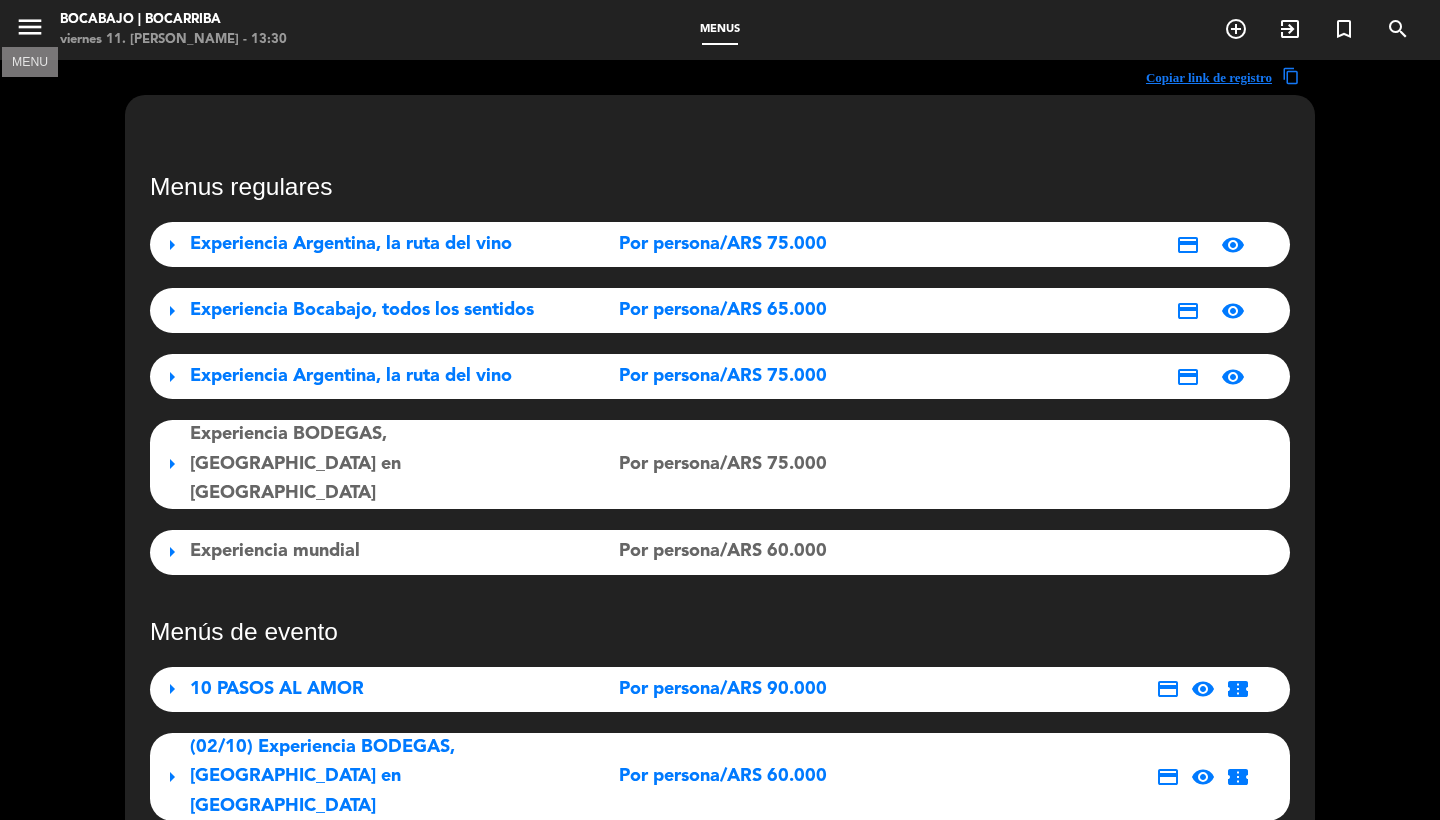 click on "menu" at bounding box center (30, 27) 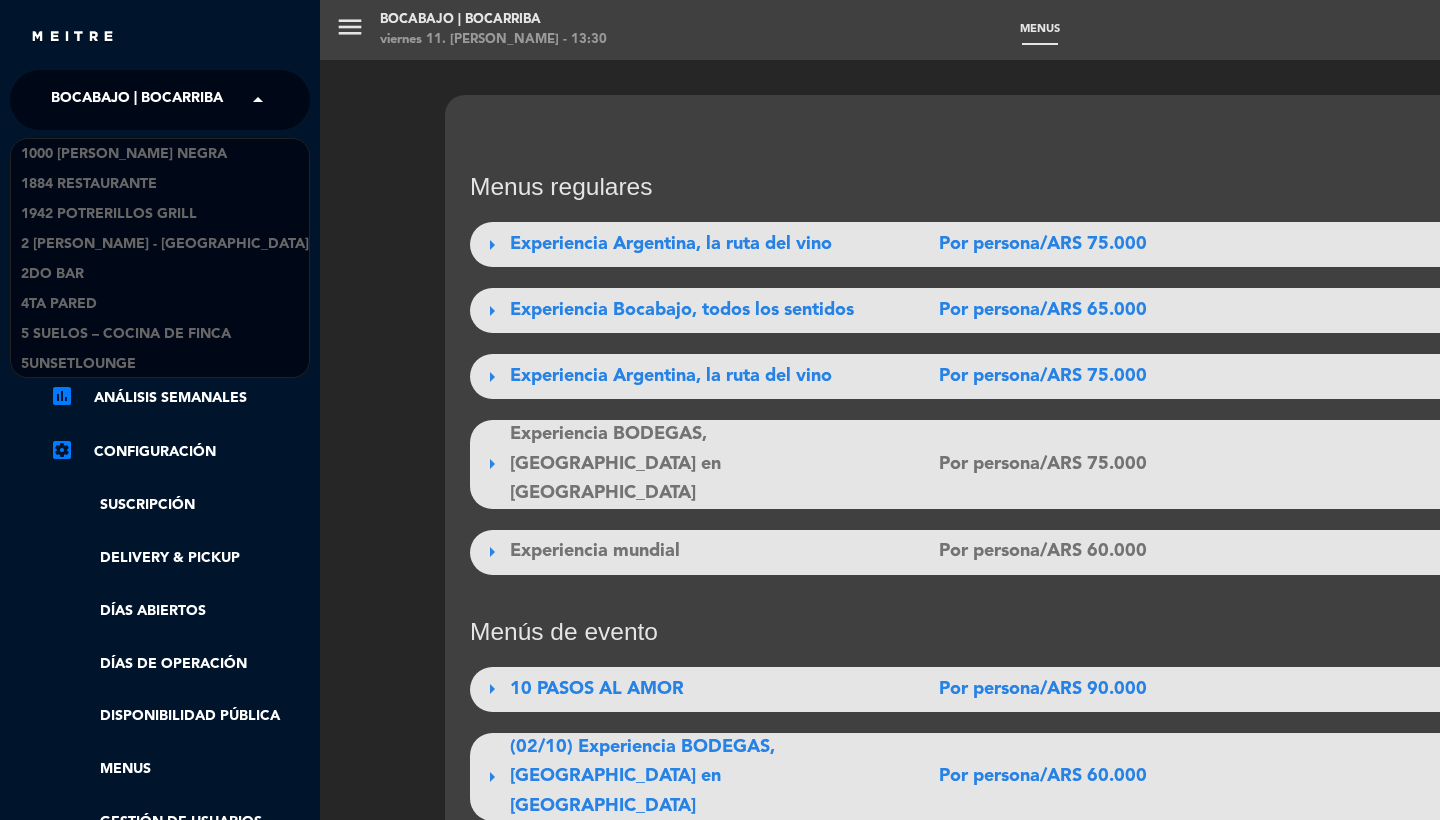 click on "BOCABAJO | BOCARRIBA" 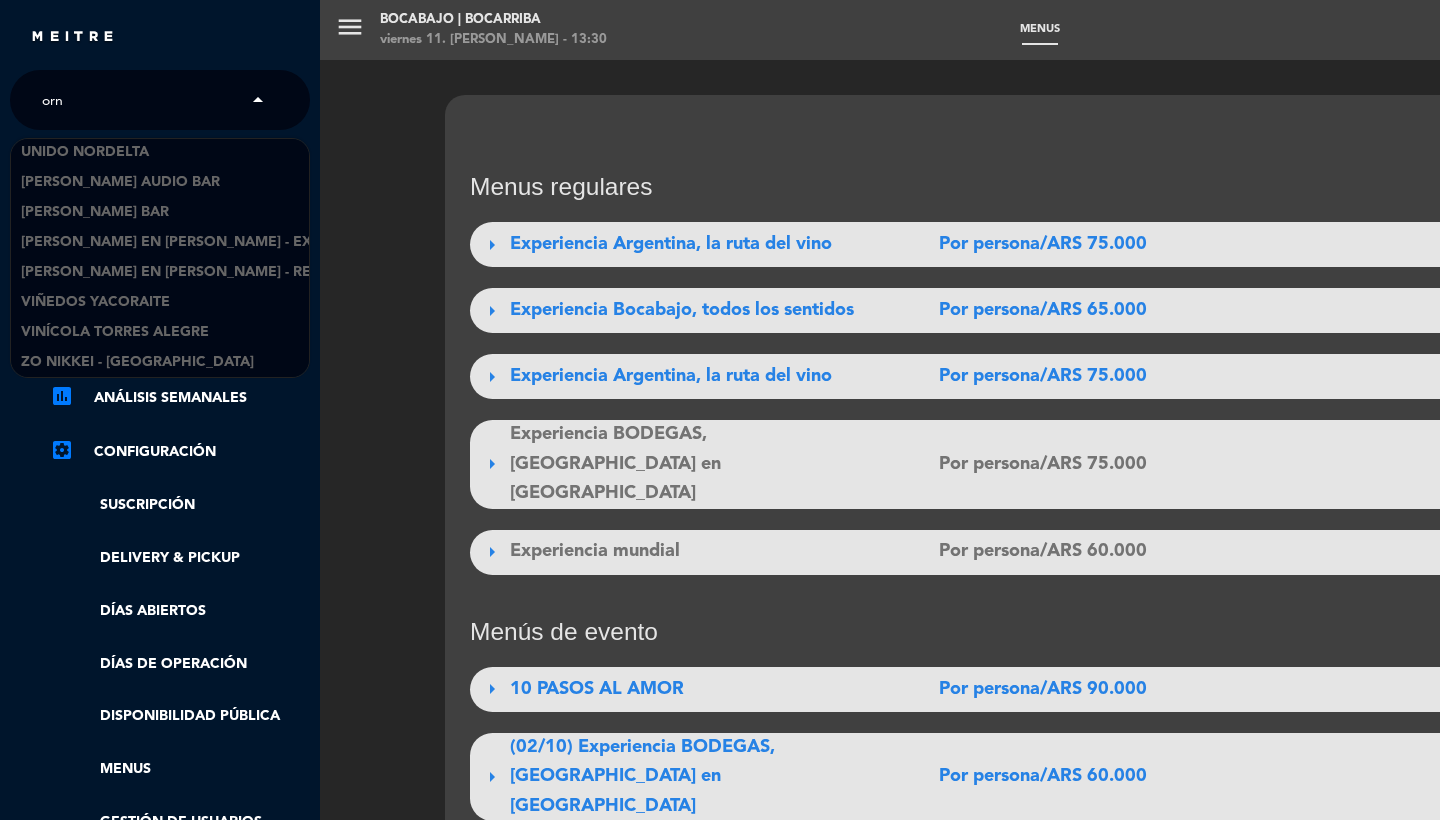 scroll, scrollTop: 0, scrollLeft: 0, axis: both 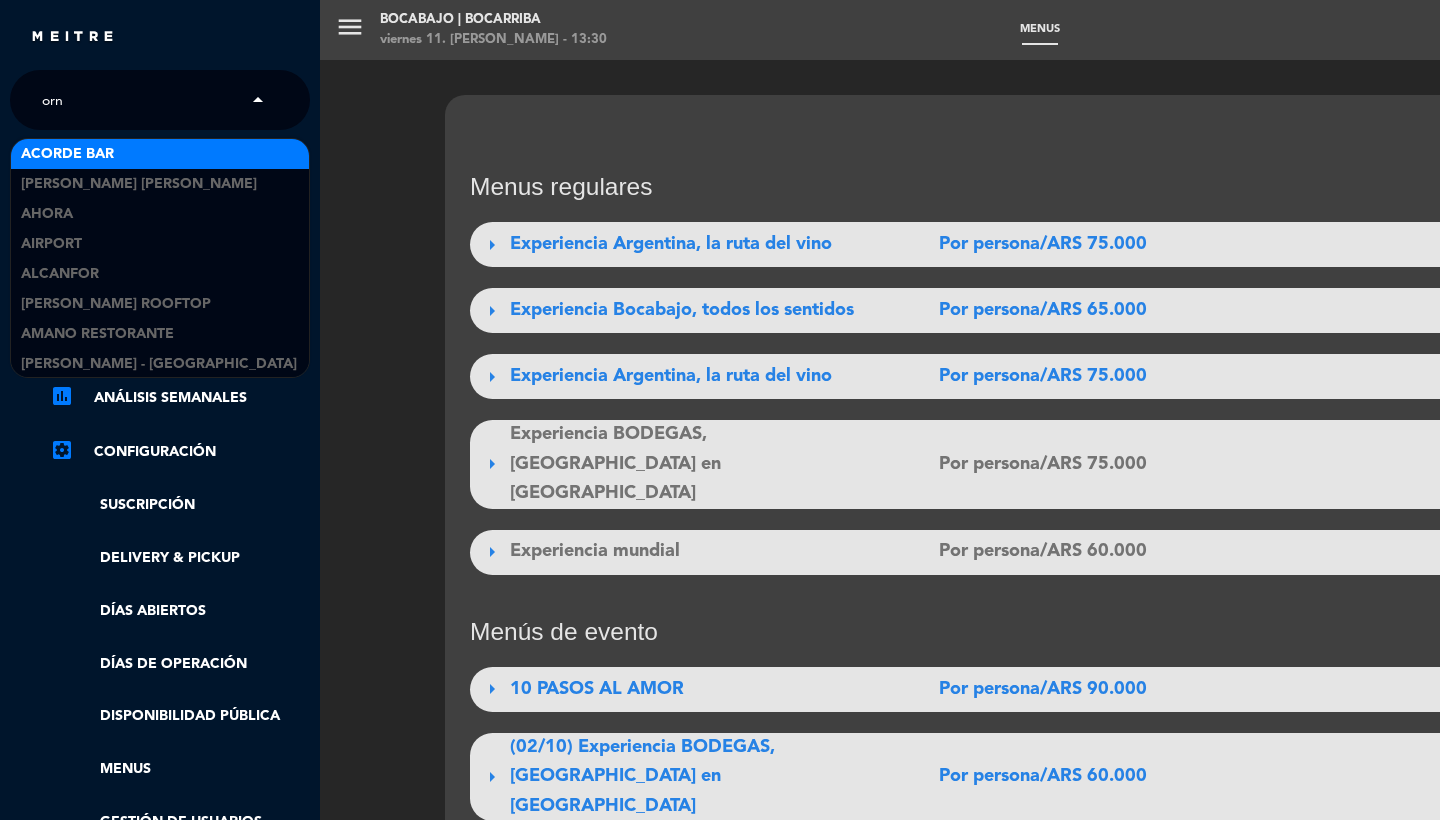 type on "orno" 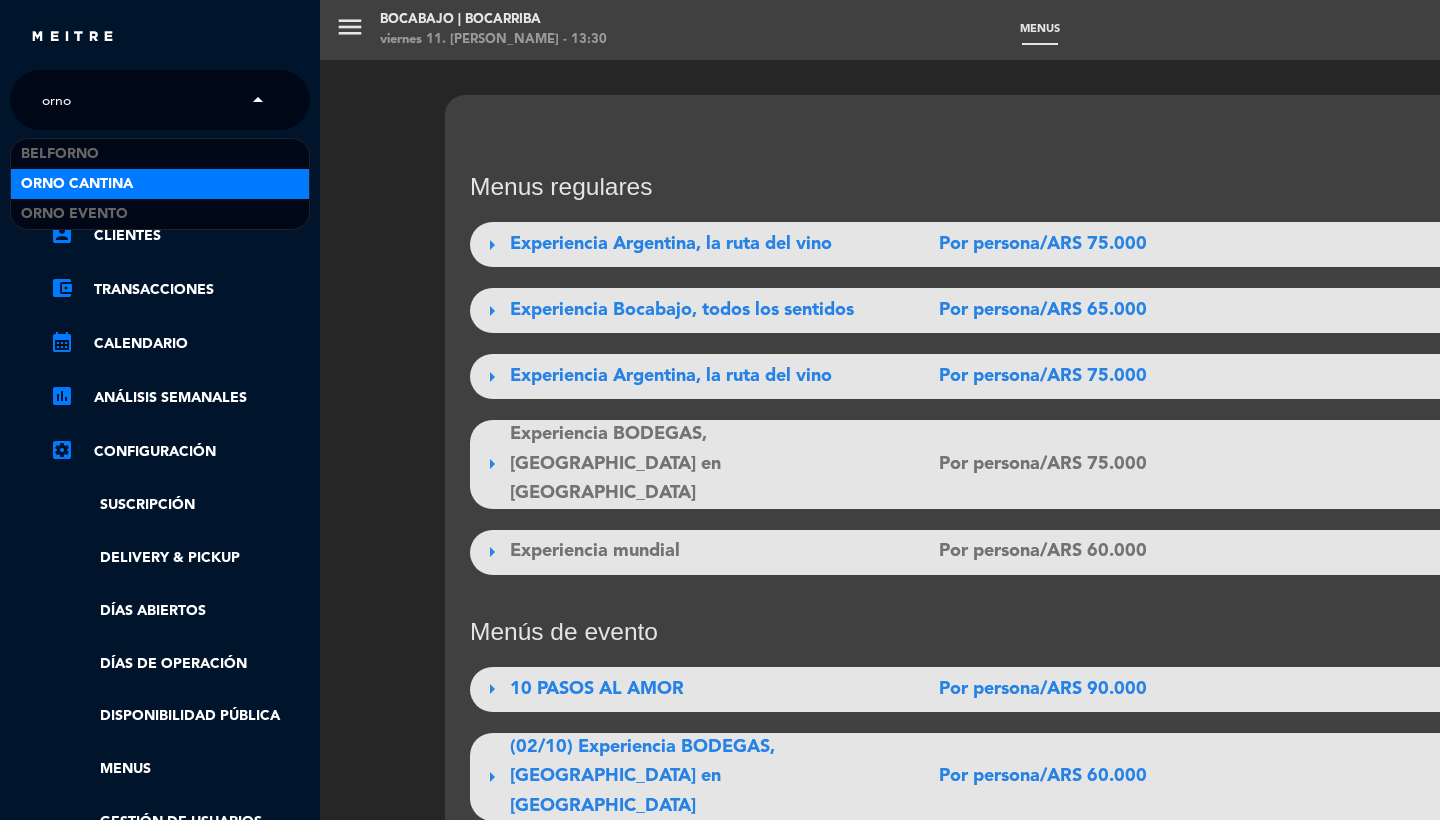type 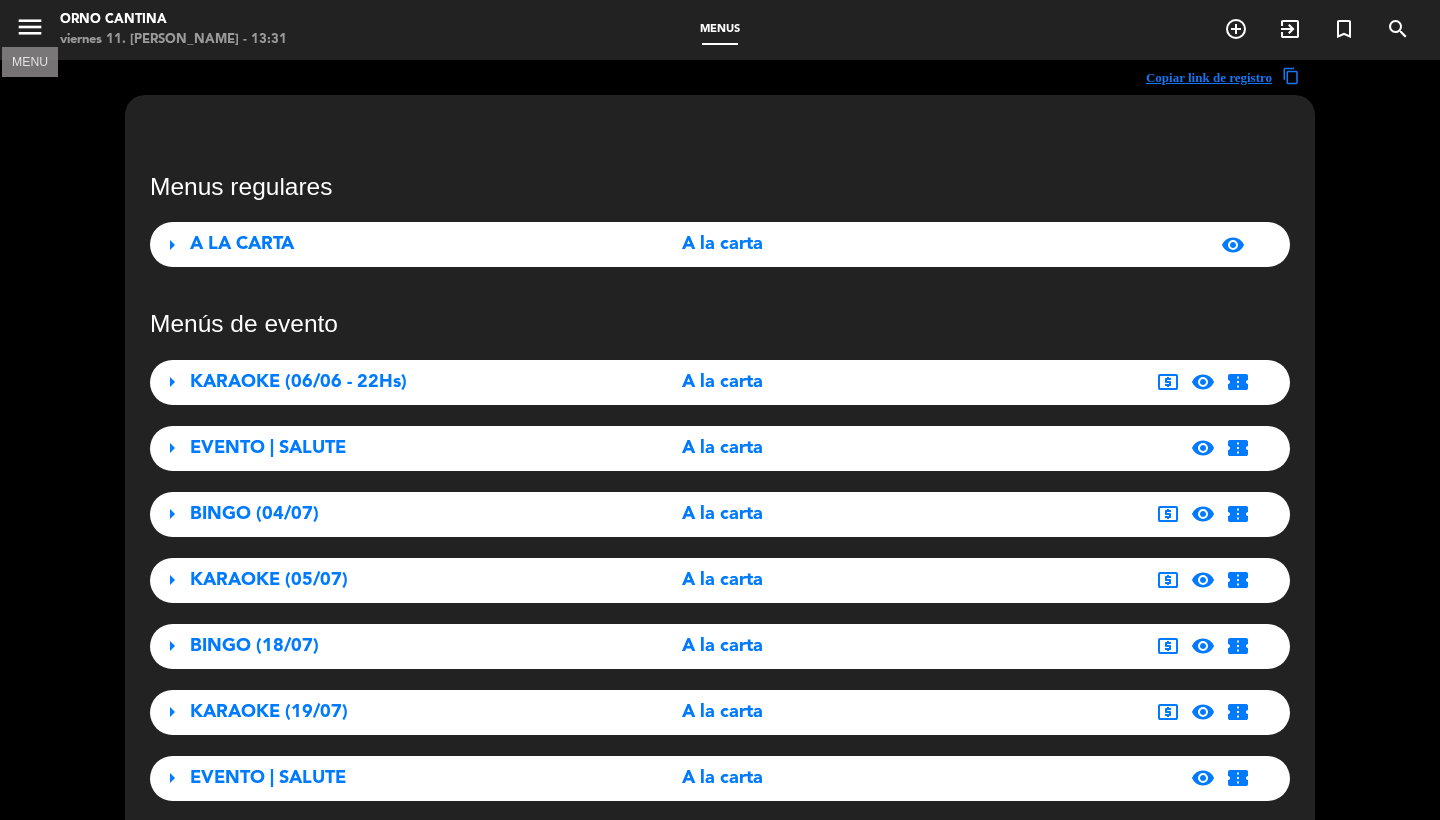 scroll, scrollTop: 0, scrollLeft: 0, axis: both 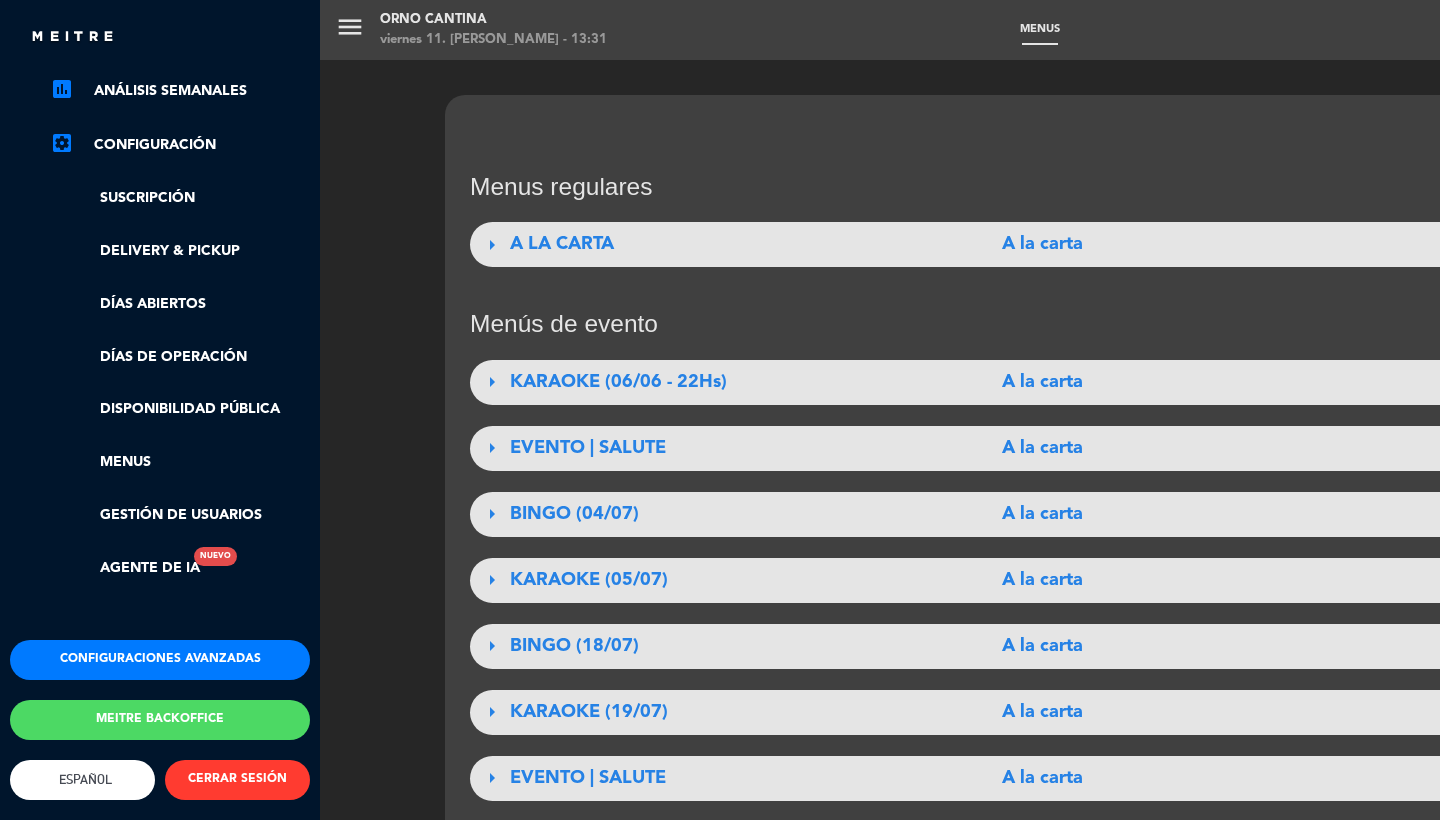 click on "Configuraciones avanzadas" 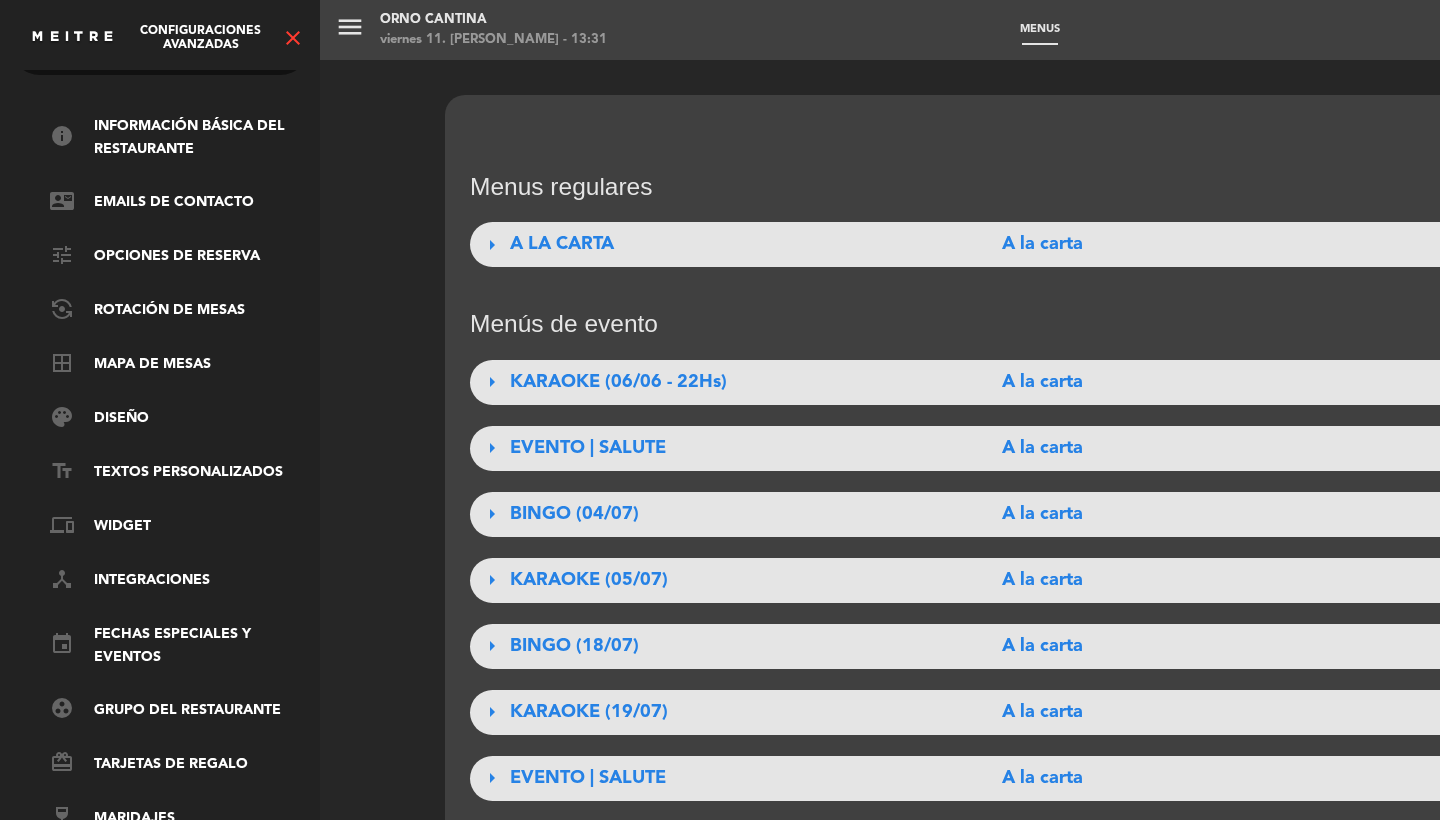 scroll, scrollTop: 68, scrollLeft: 0, axis: vertical 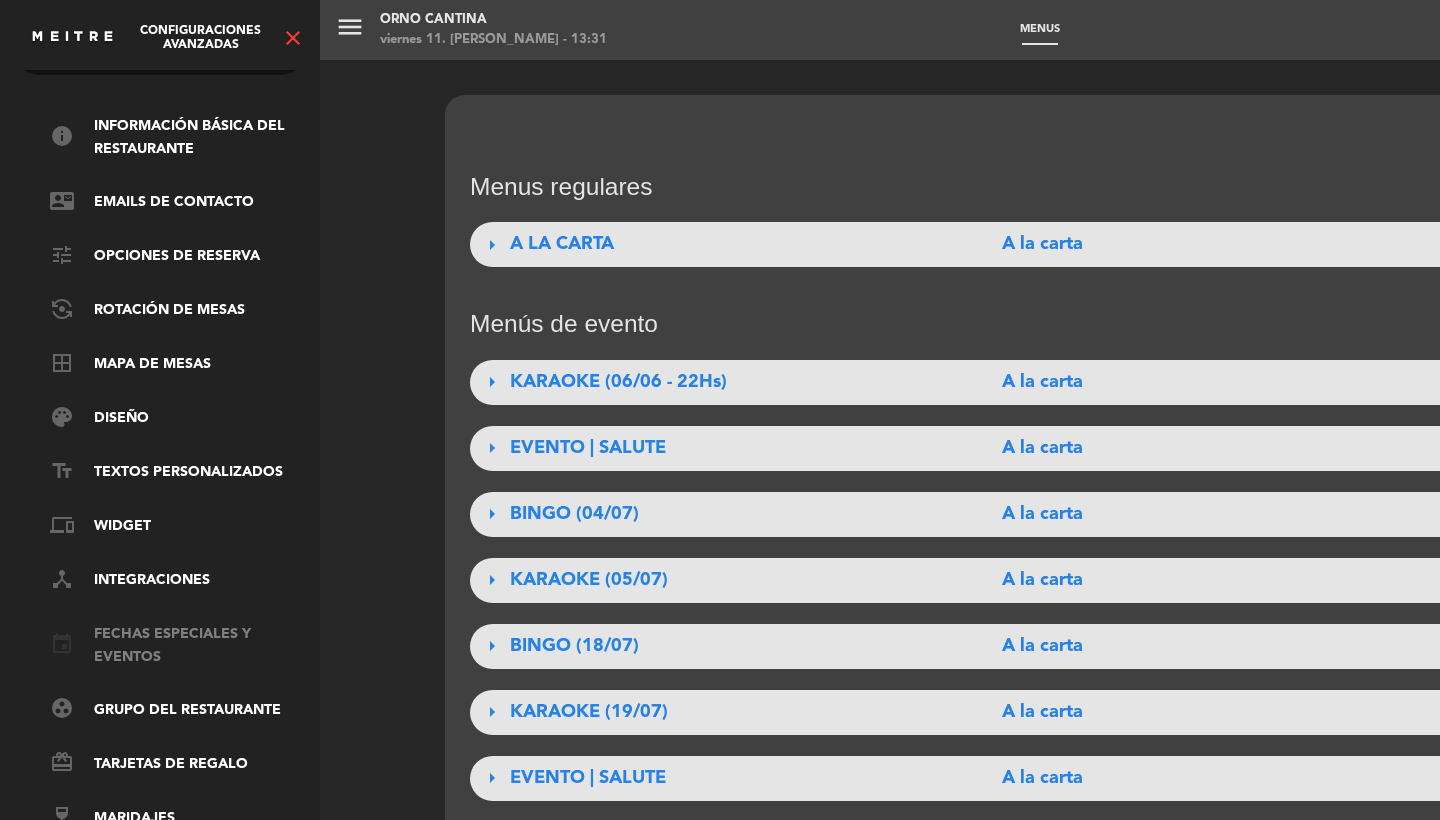 click on "event   Fechas especiales y eventos" 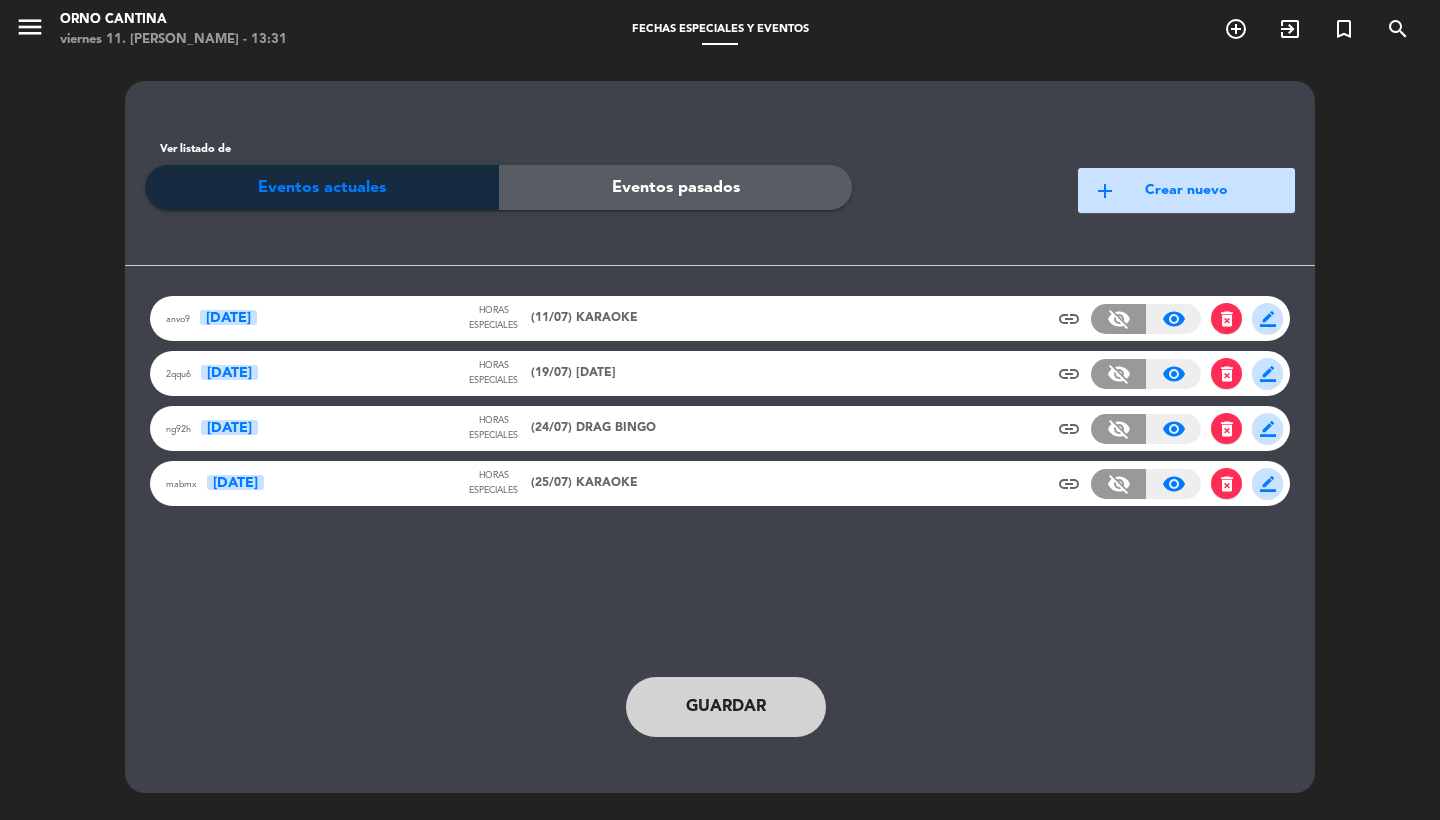 click on "Eventos pasados" 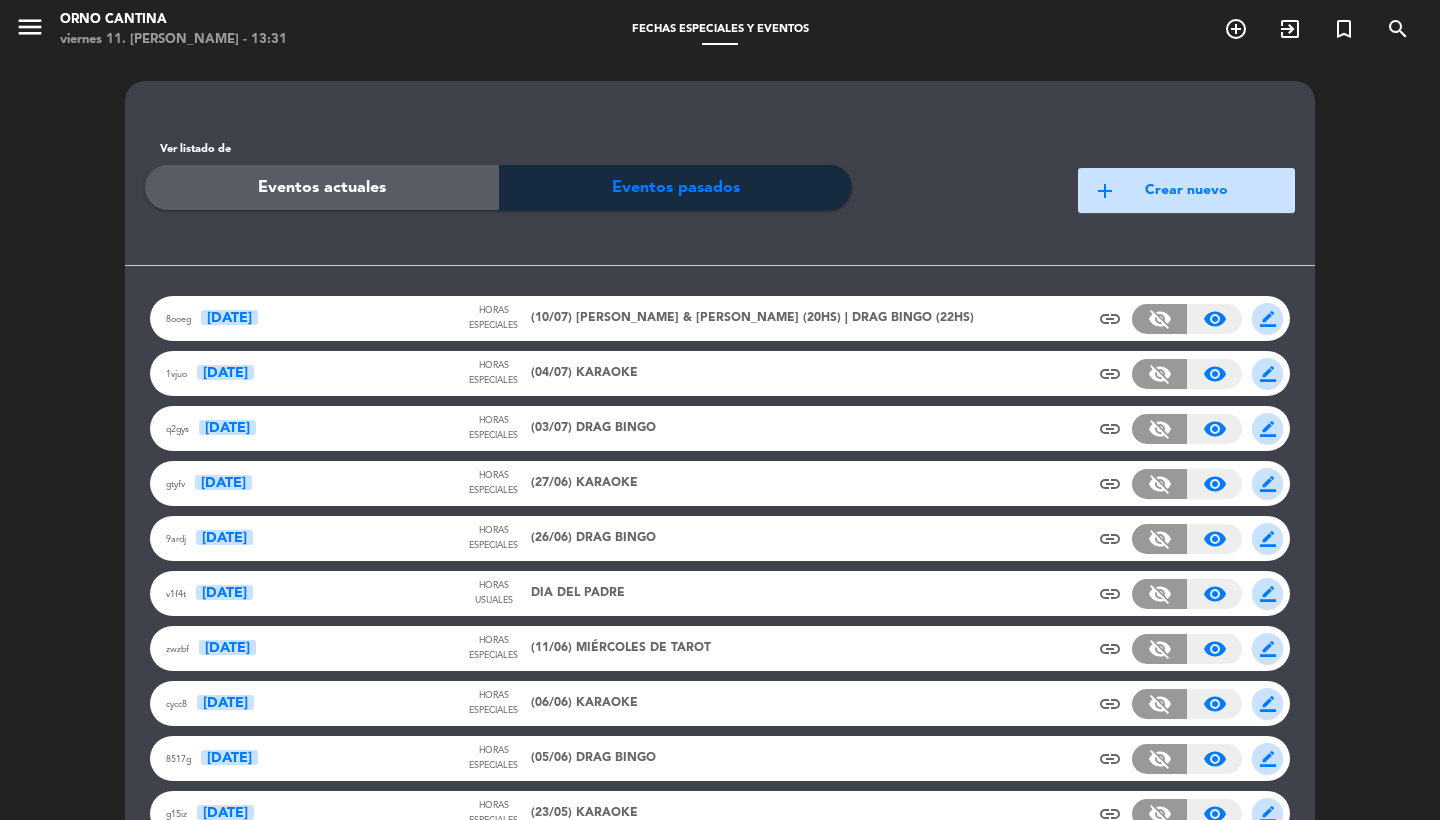 click on "Eventos actuales" 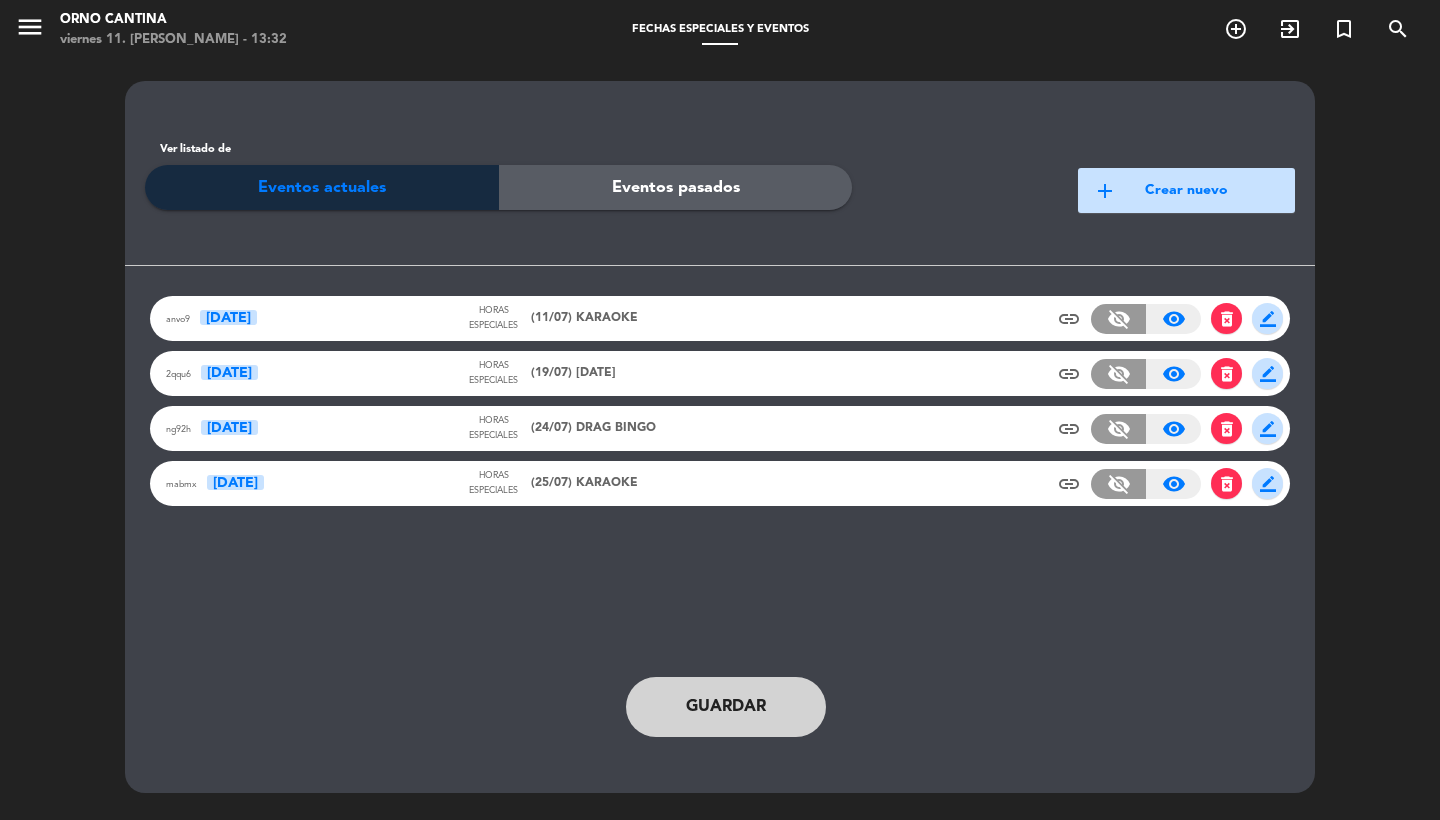 click on "menu" at bounding box center [30, 30] 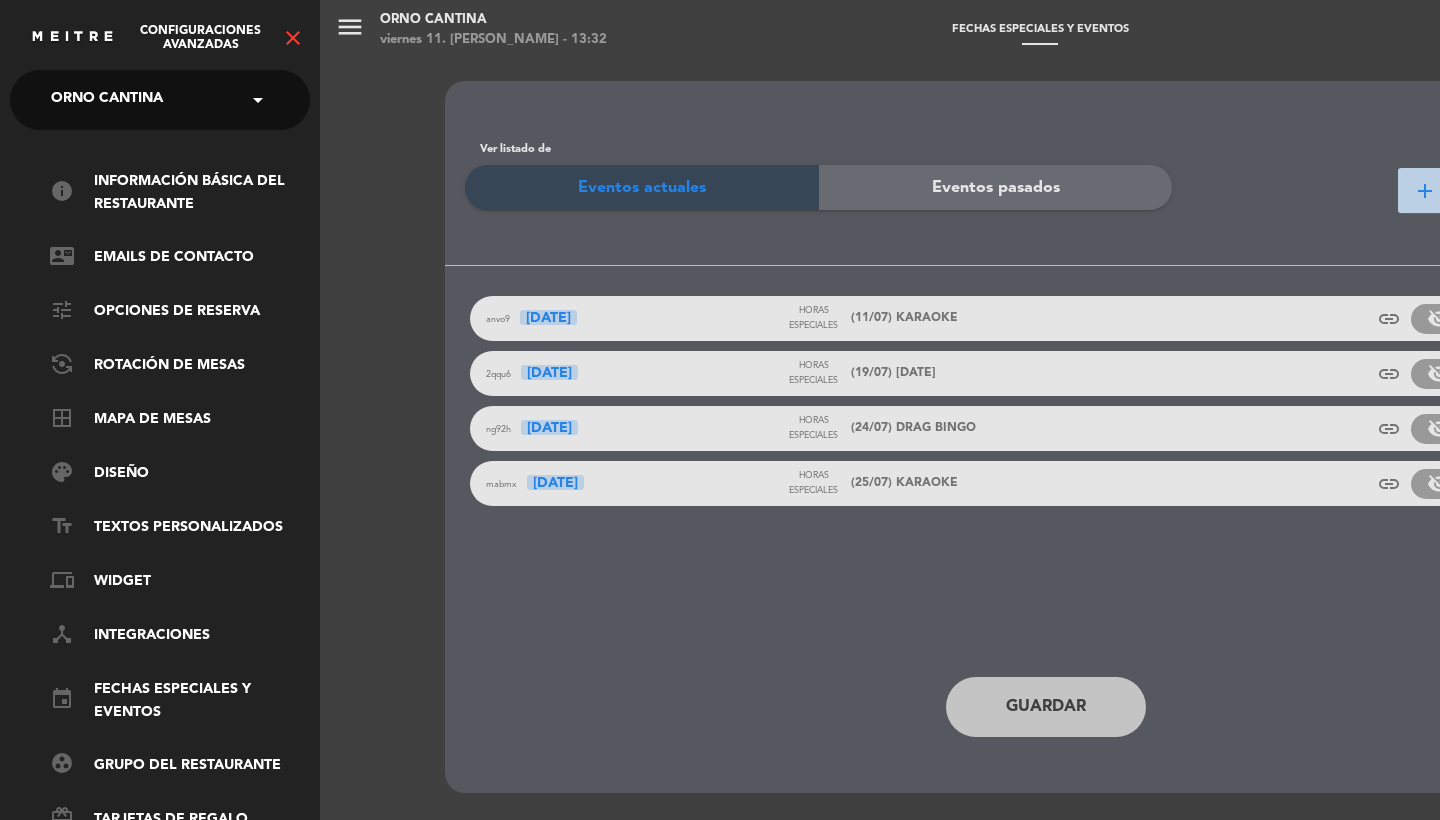 scroll, scrollTop: -3, scrollLeft: 0, axis: vertical 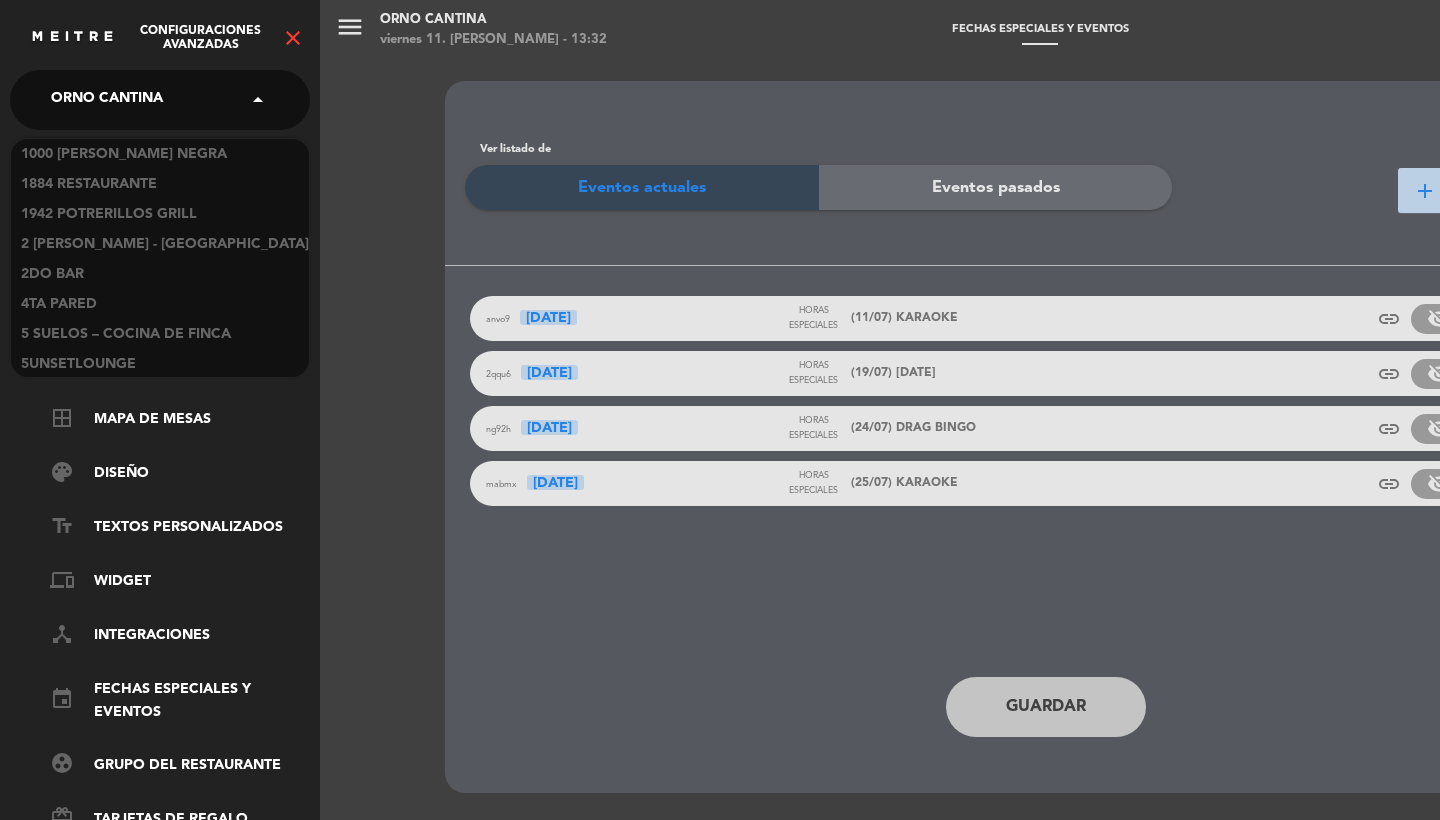 click on "Orno Cantina" 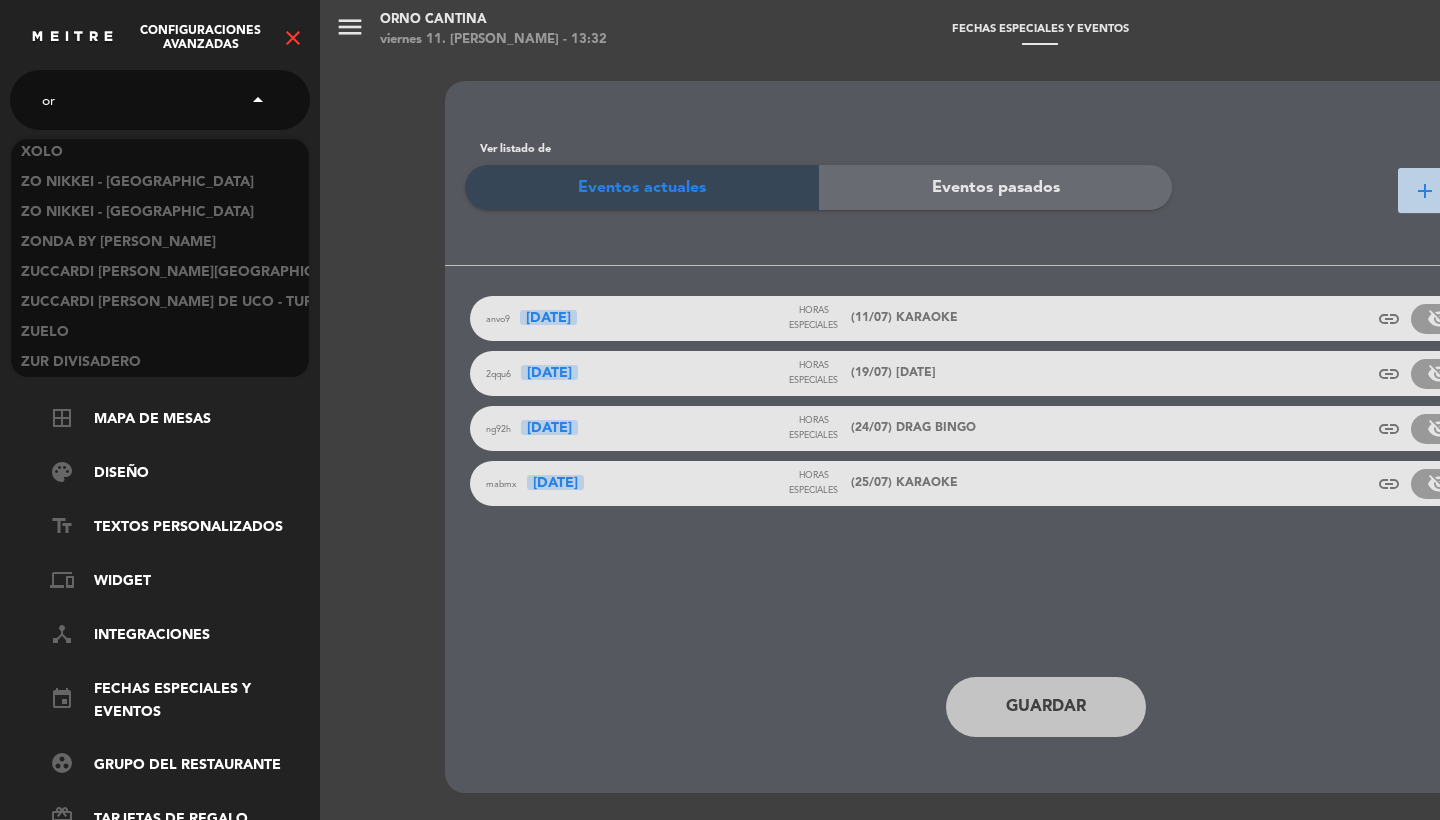 scroll, scrollTop: 0, scrollLeft: 0, axis: both 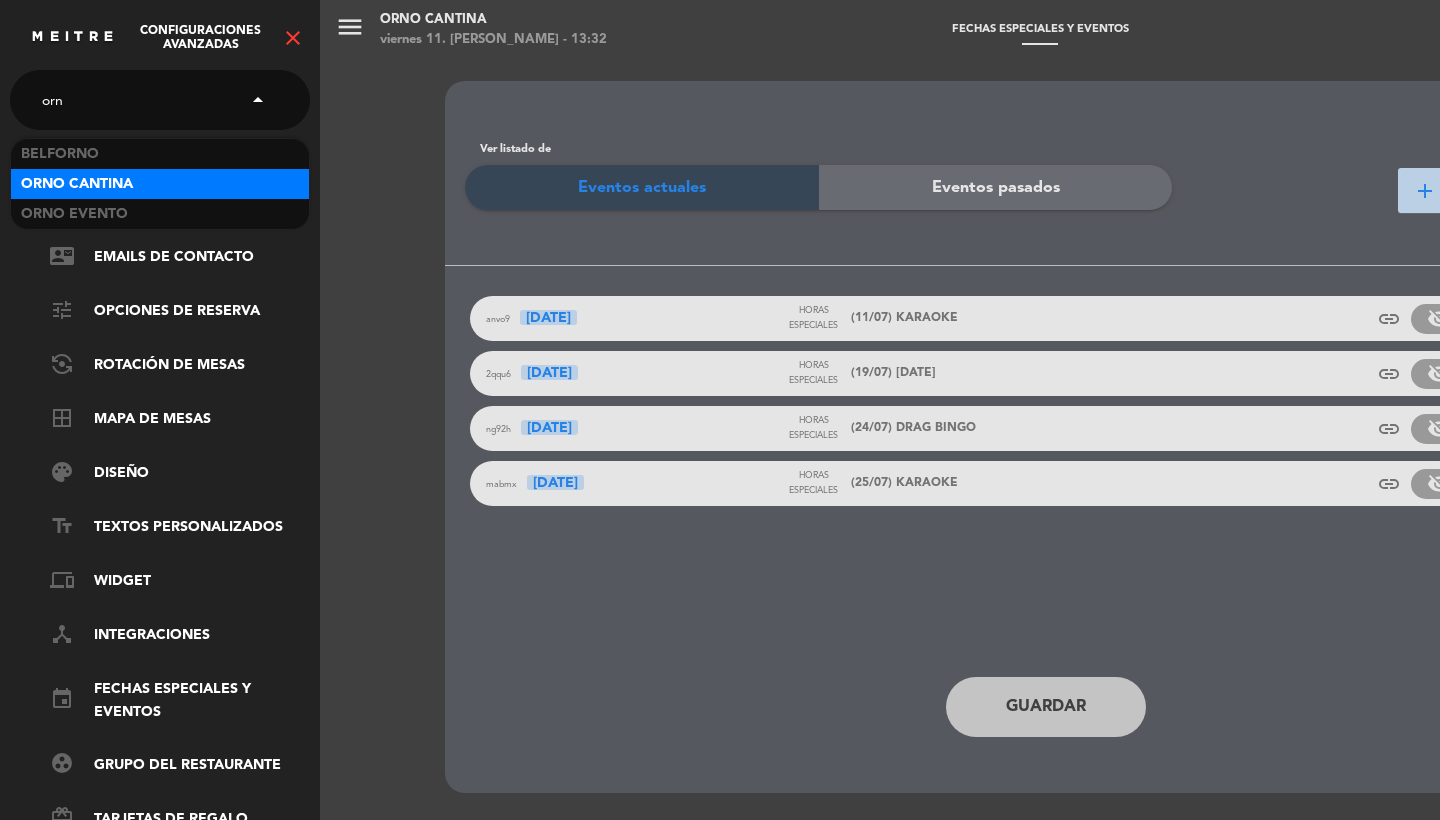 type on "orno" 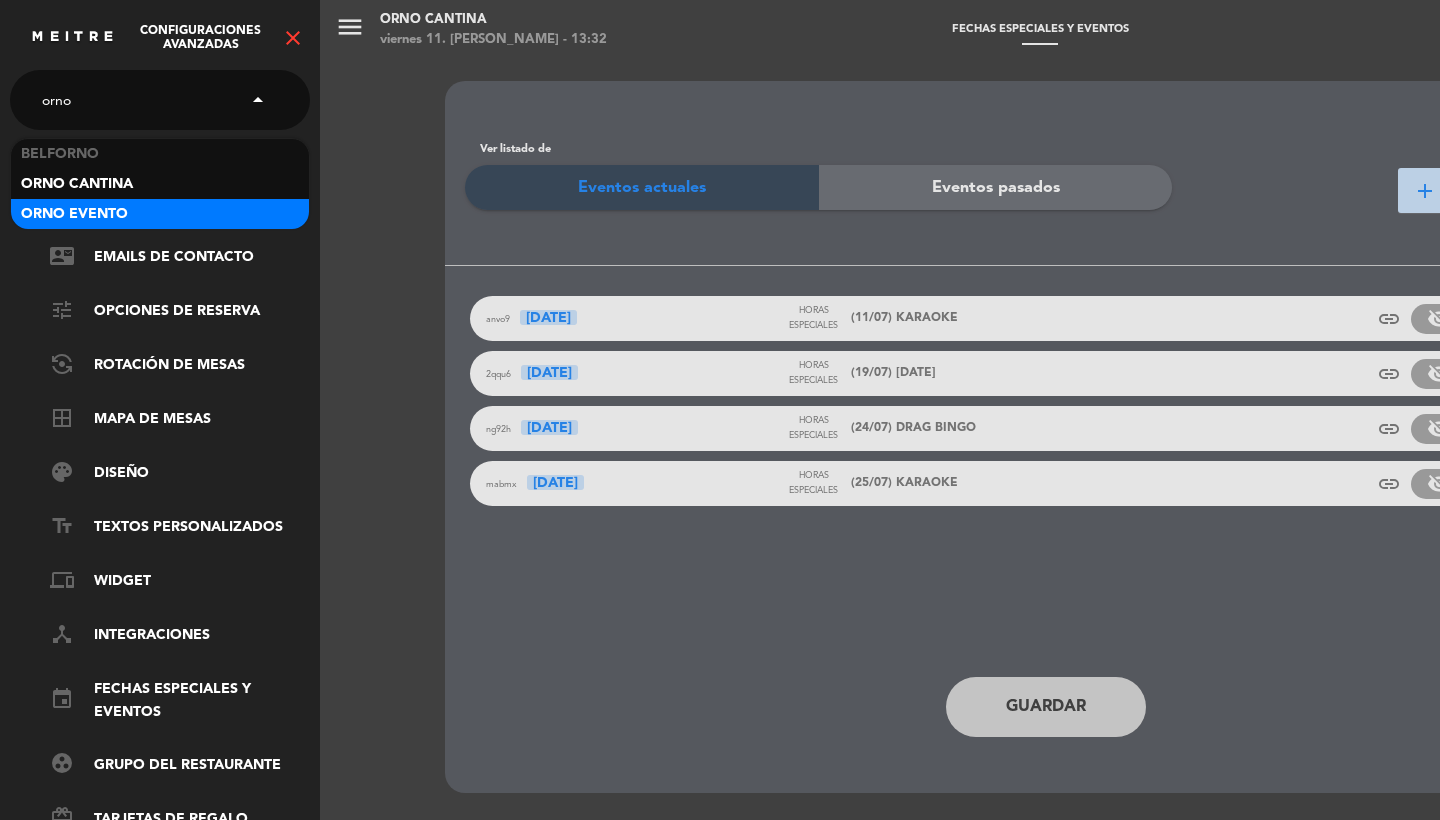 type 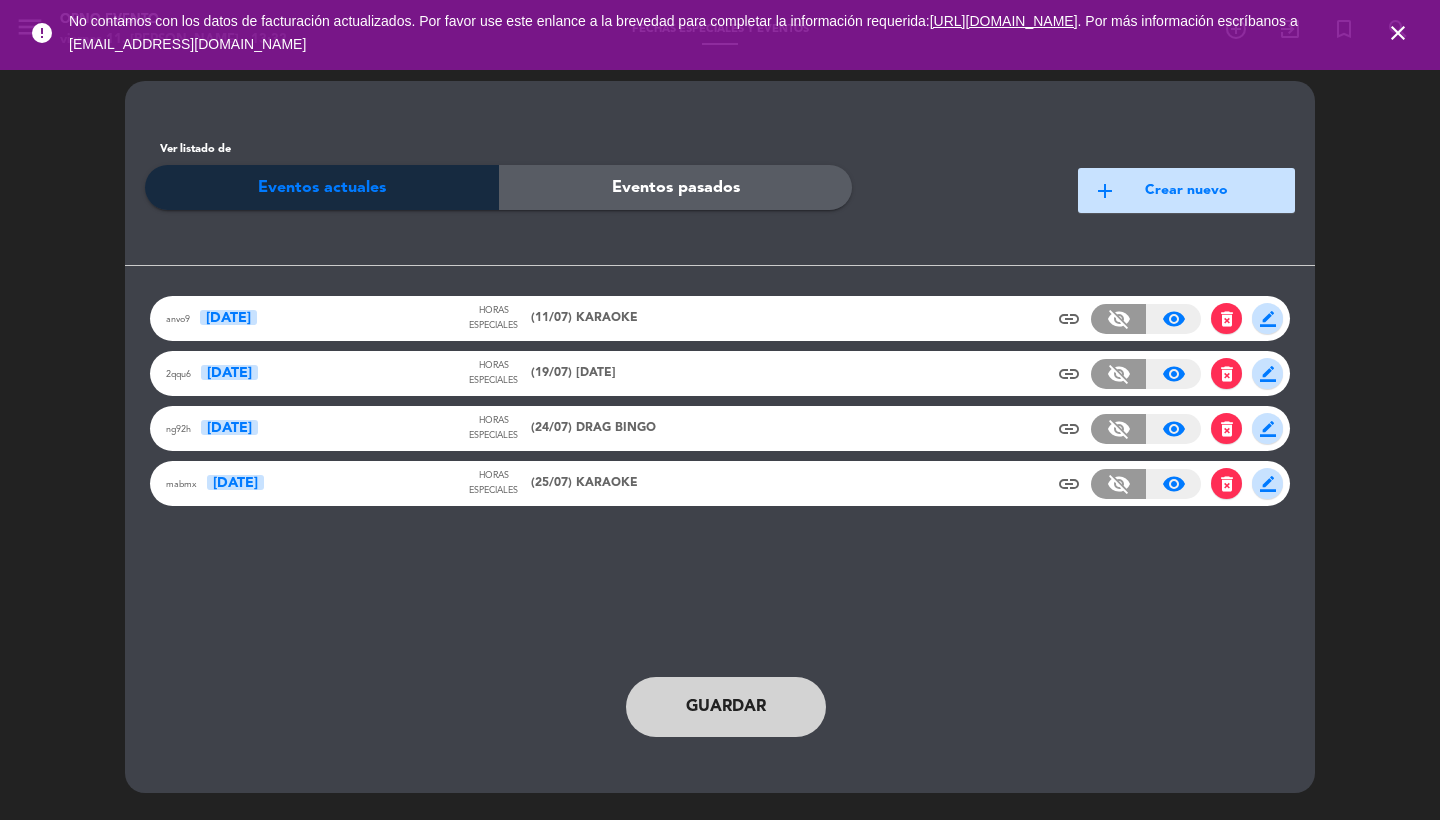 click on "close" at bounding box center [1398, 33] 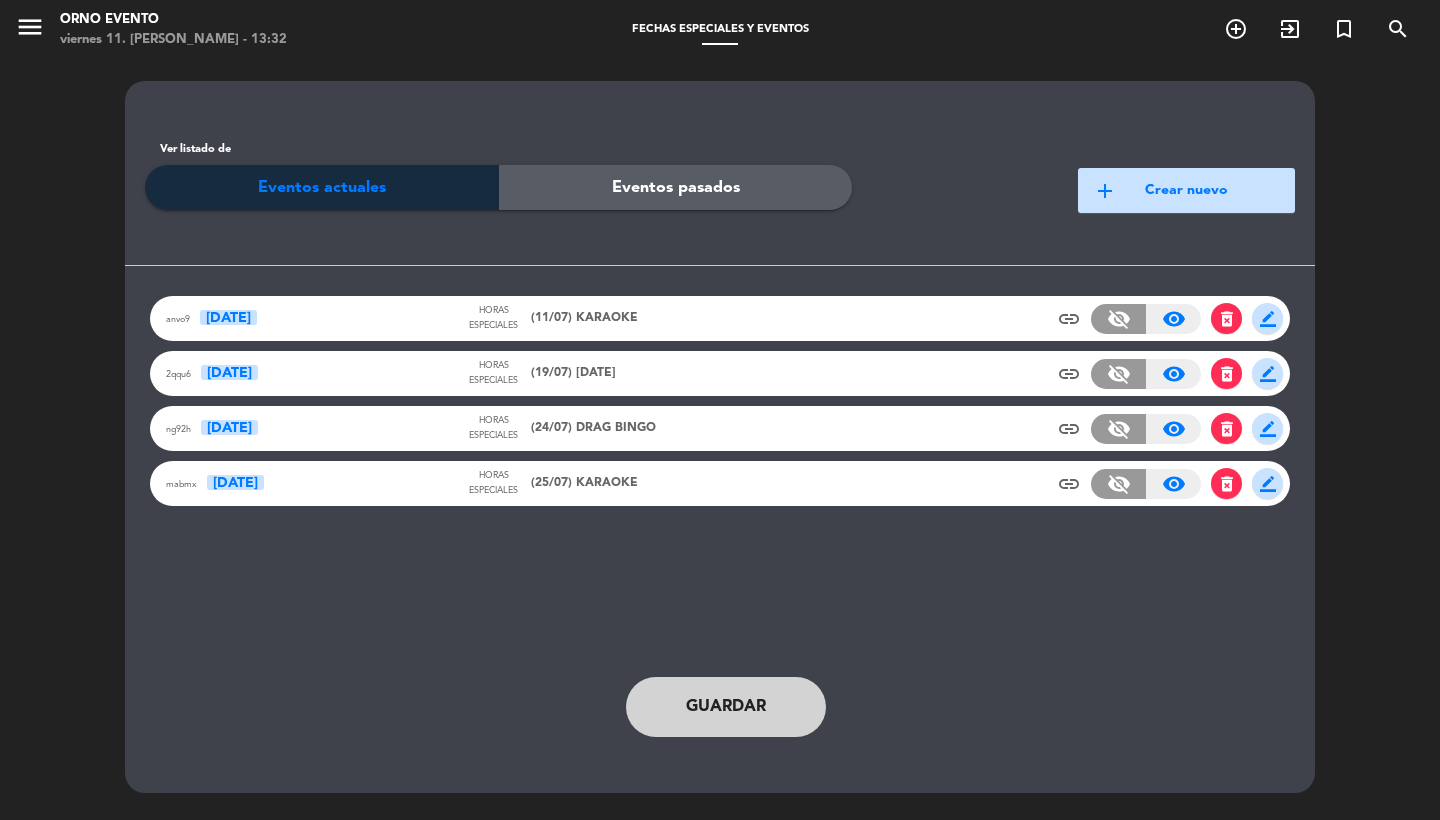 click on "menu" at bounding box center (30, 27) 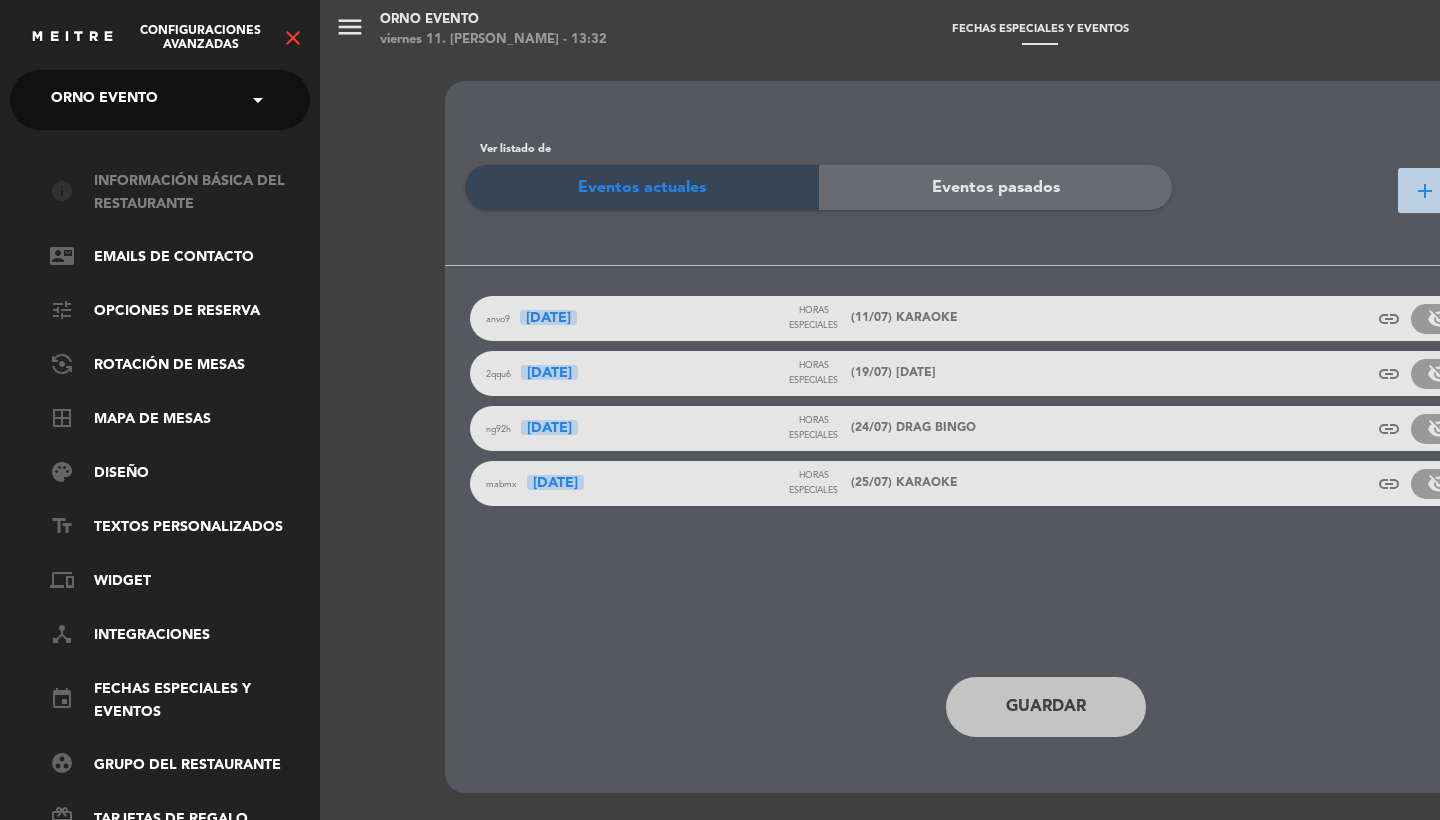 click on "info   Información básica del restaurante" 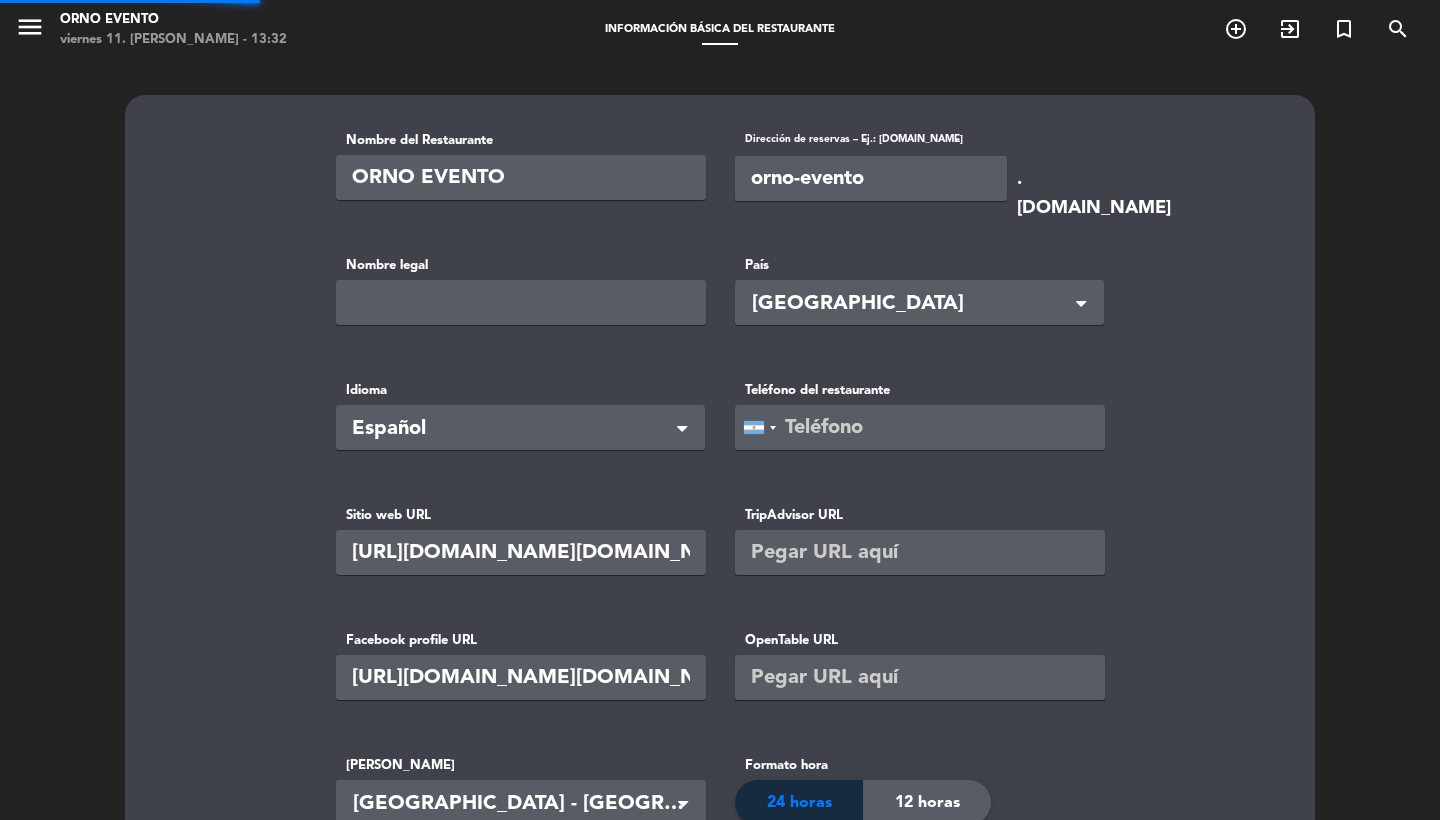 type on "Paseo [PERSON_NAME] S.A" 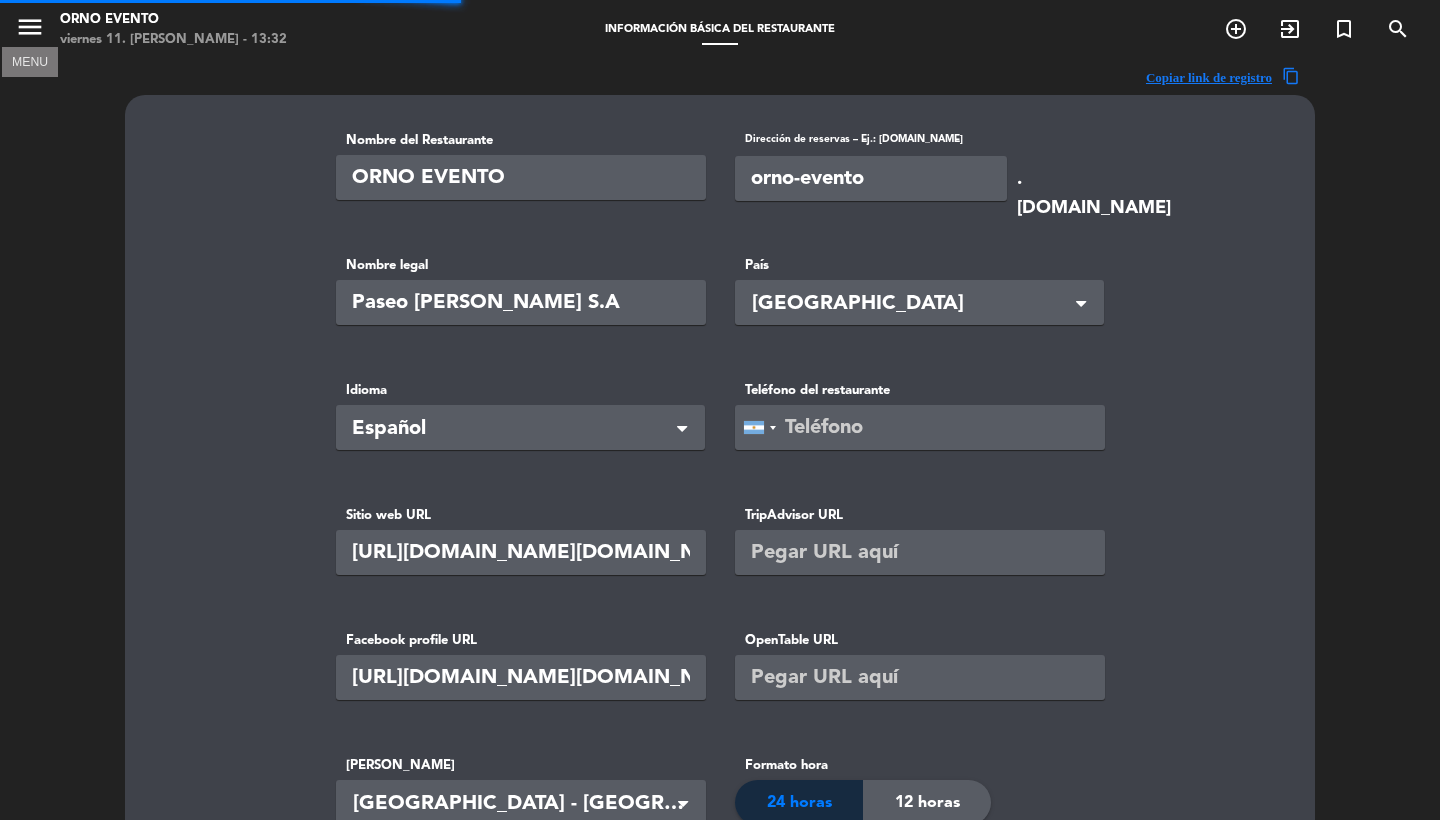 click on "menu" at bounding box center (30, 27) 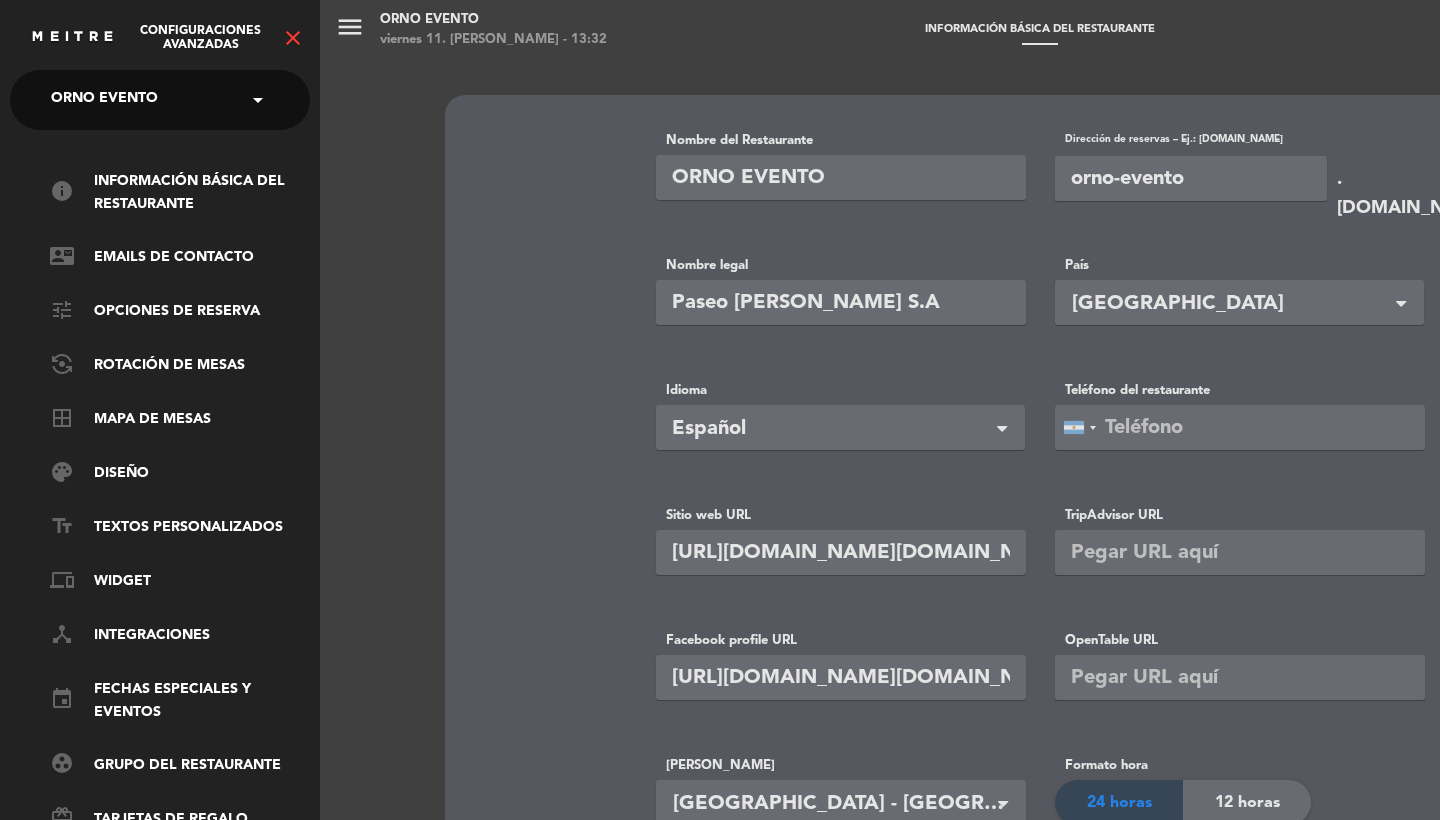click on "close" 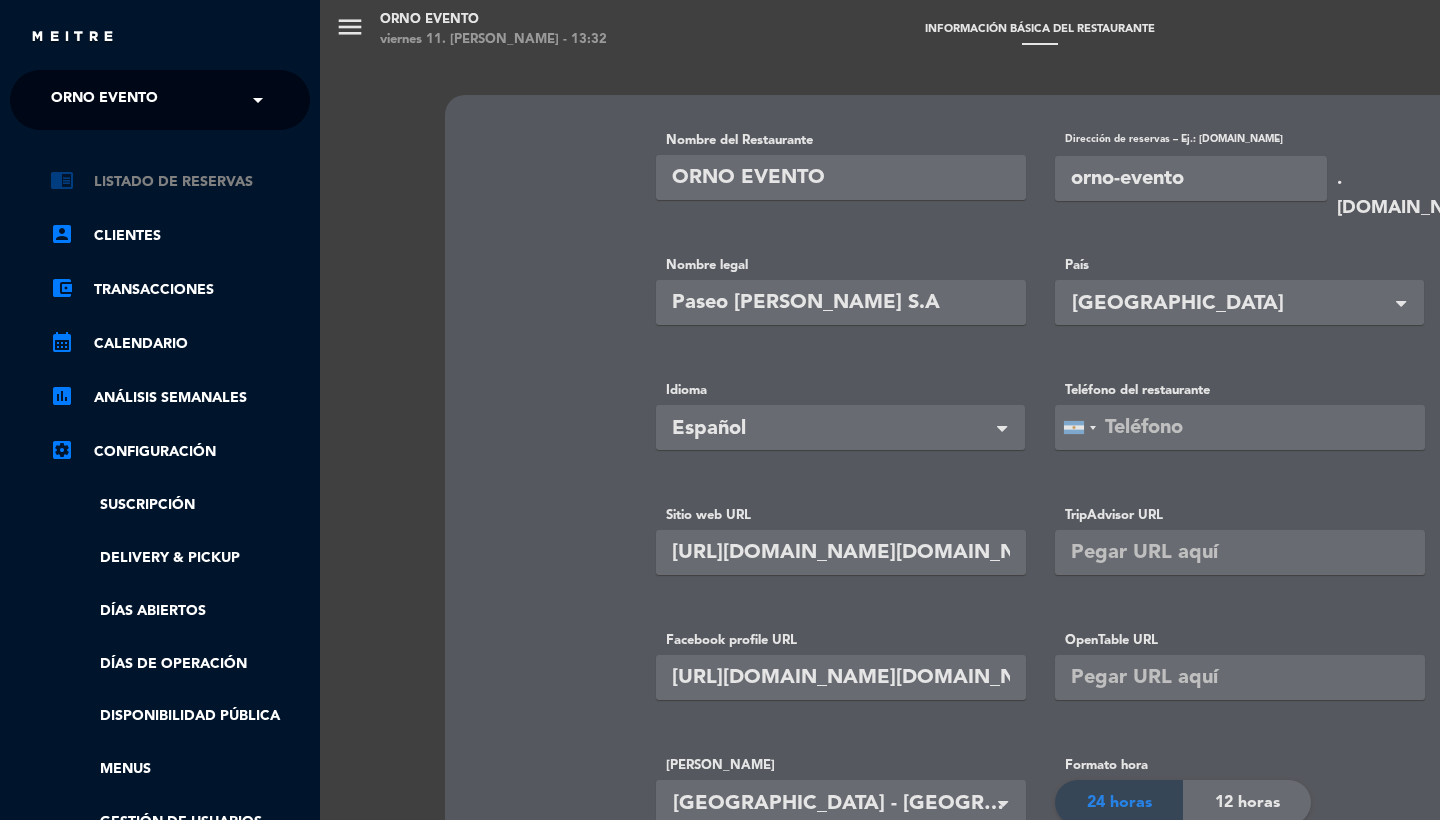 click on "chrome_reader_mode   Listado de Reservas" 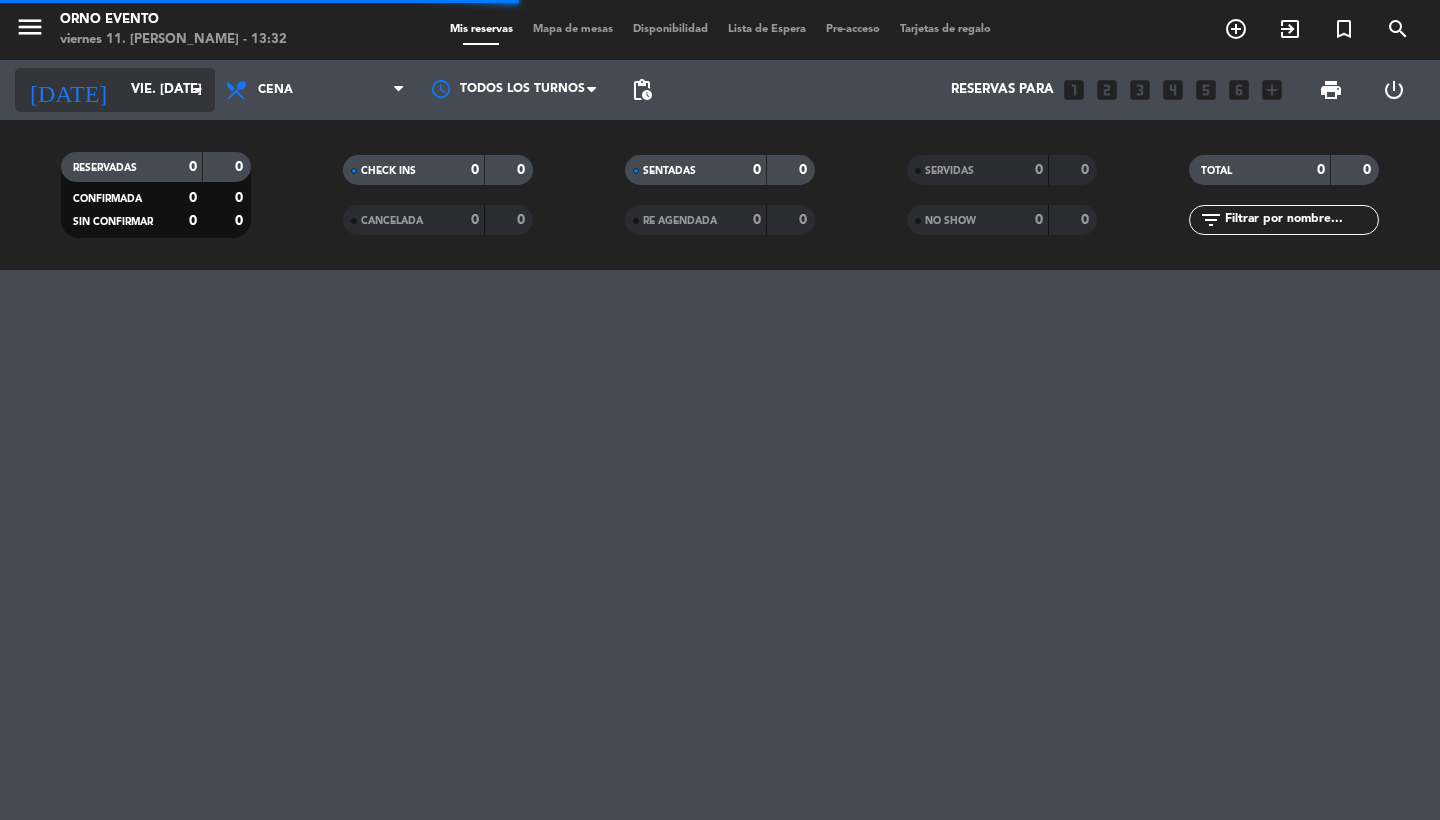 click on "vie. [DATE]" 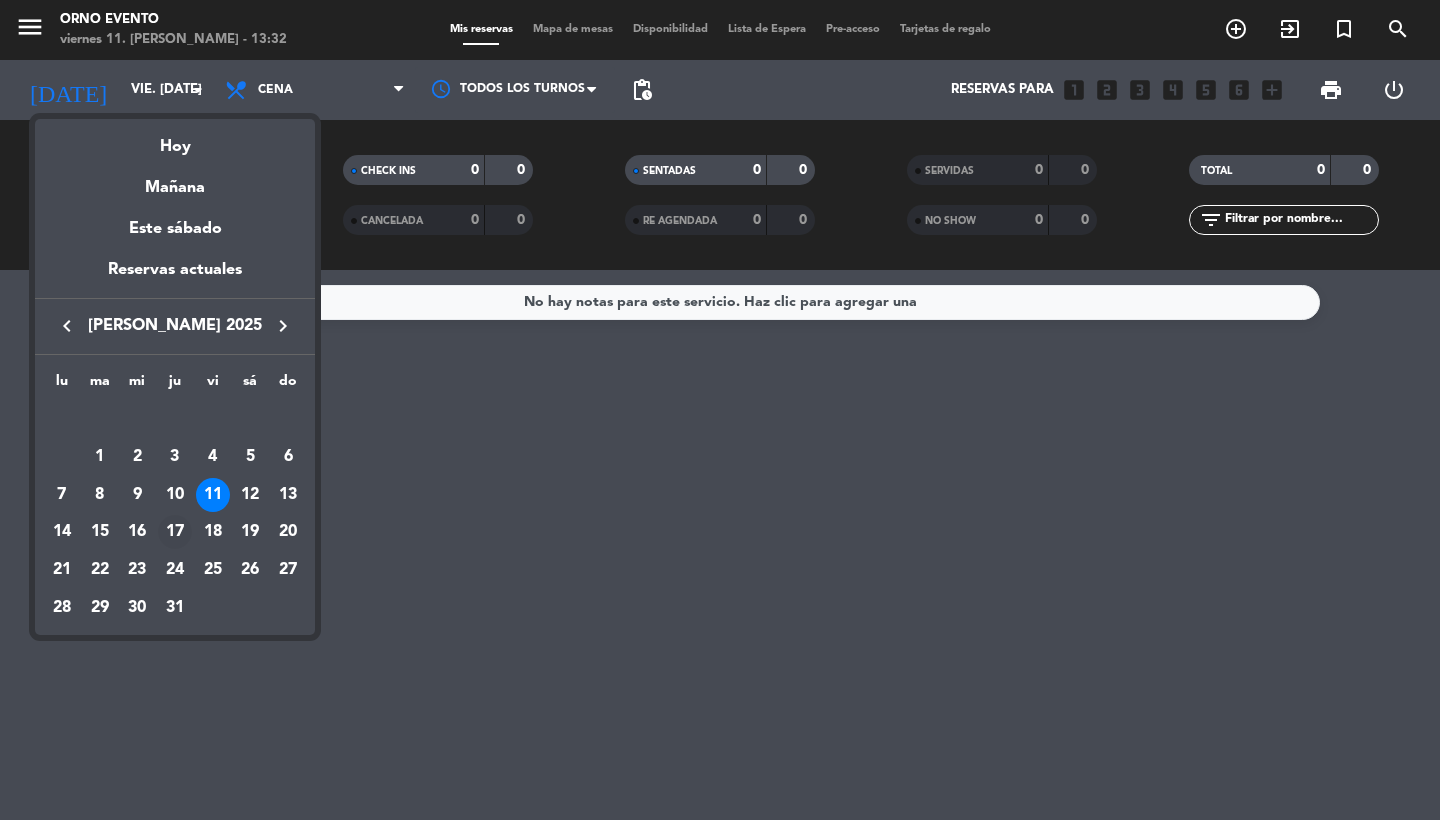 click on "17" at bounding box center (175, 532) 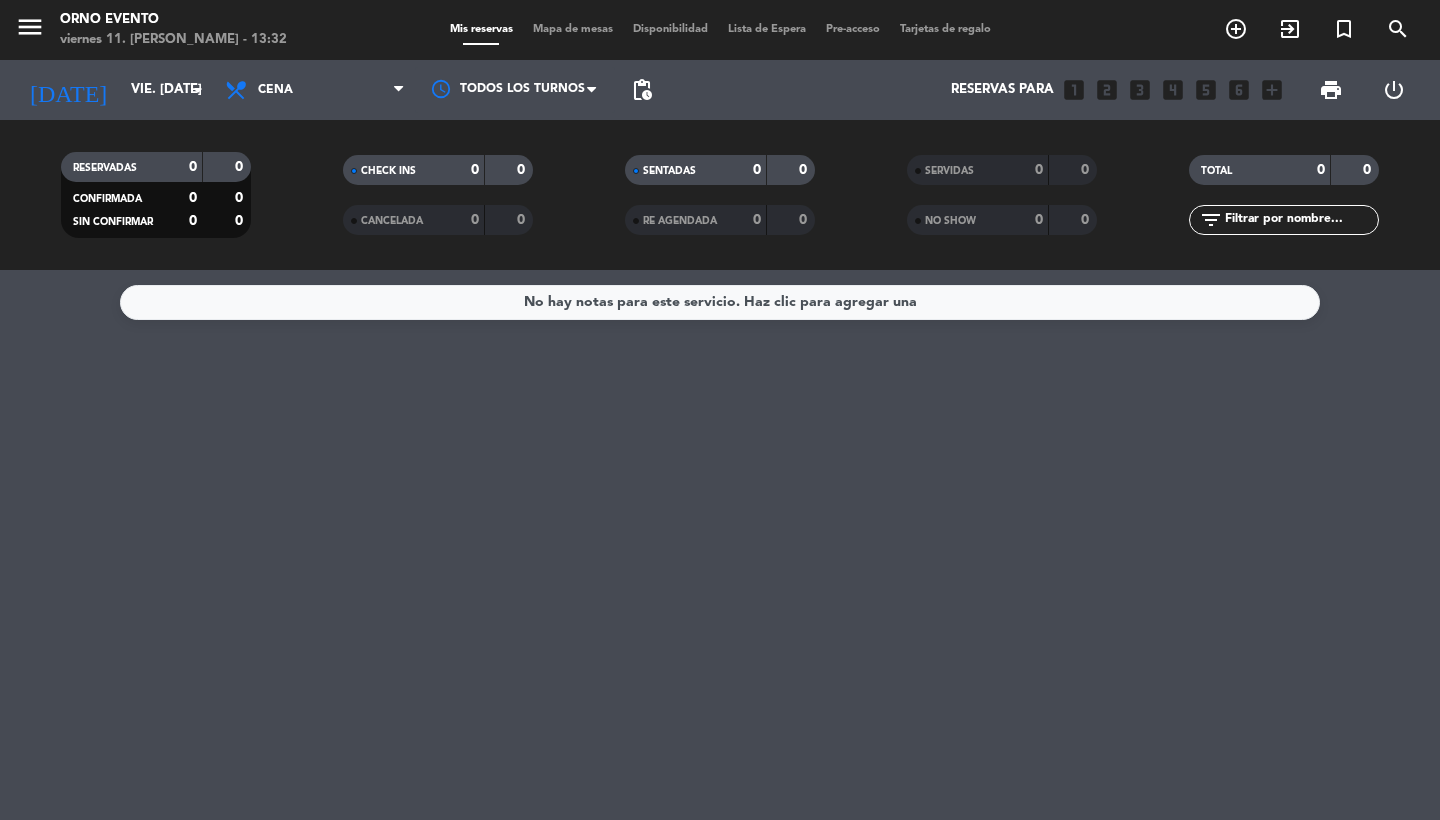 type on "jue. [DATE]" 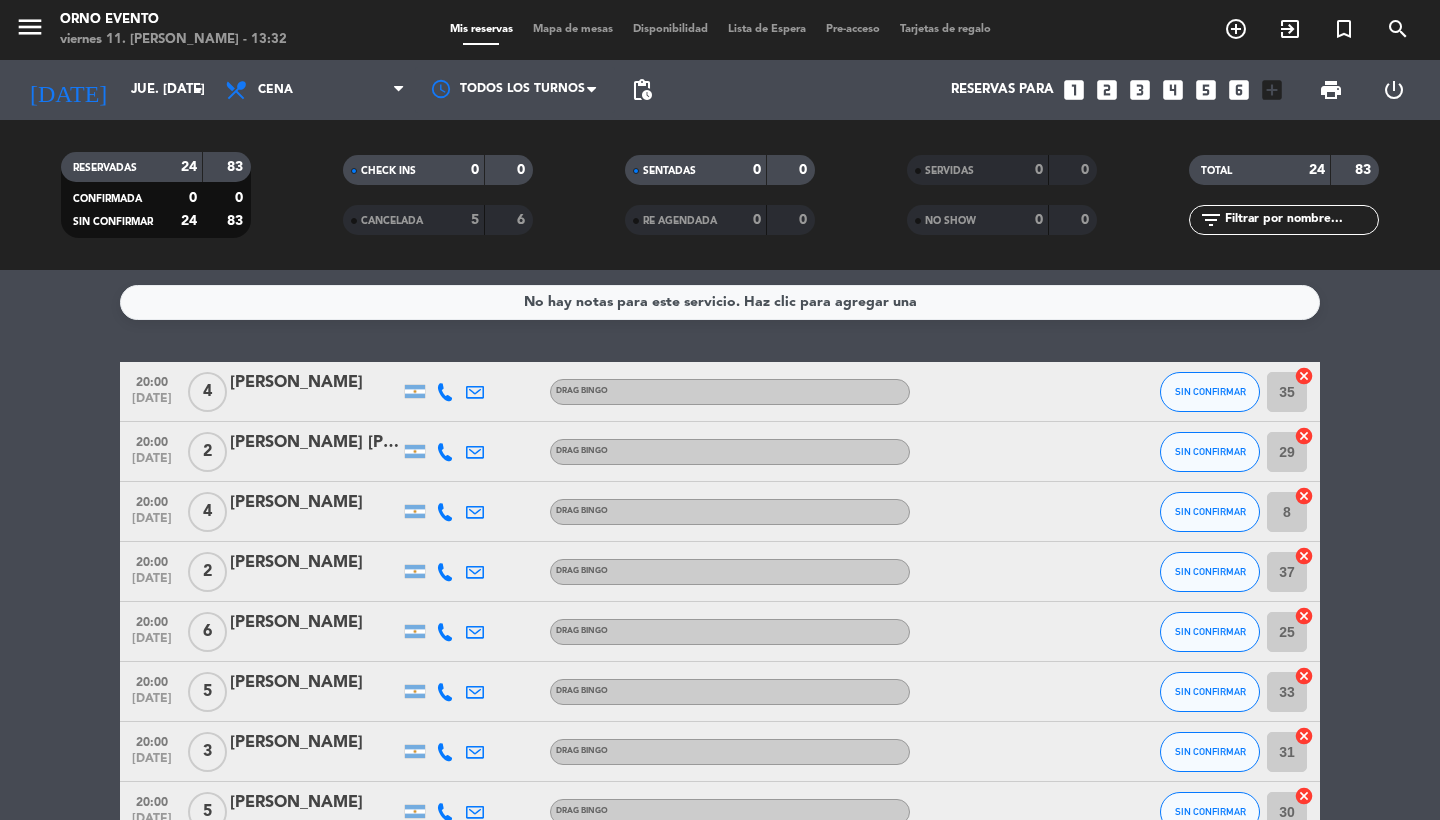 scroll, scrollTop: 0, scrollLeft: 0, axis: both 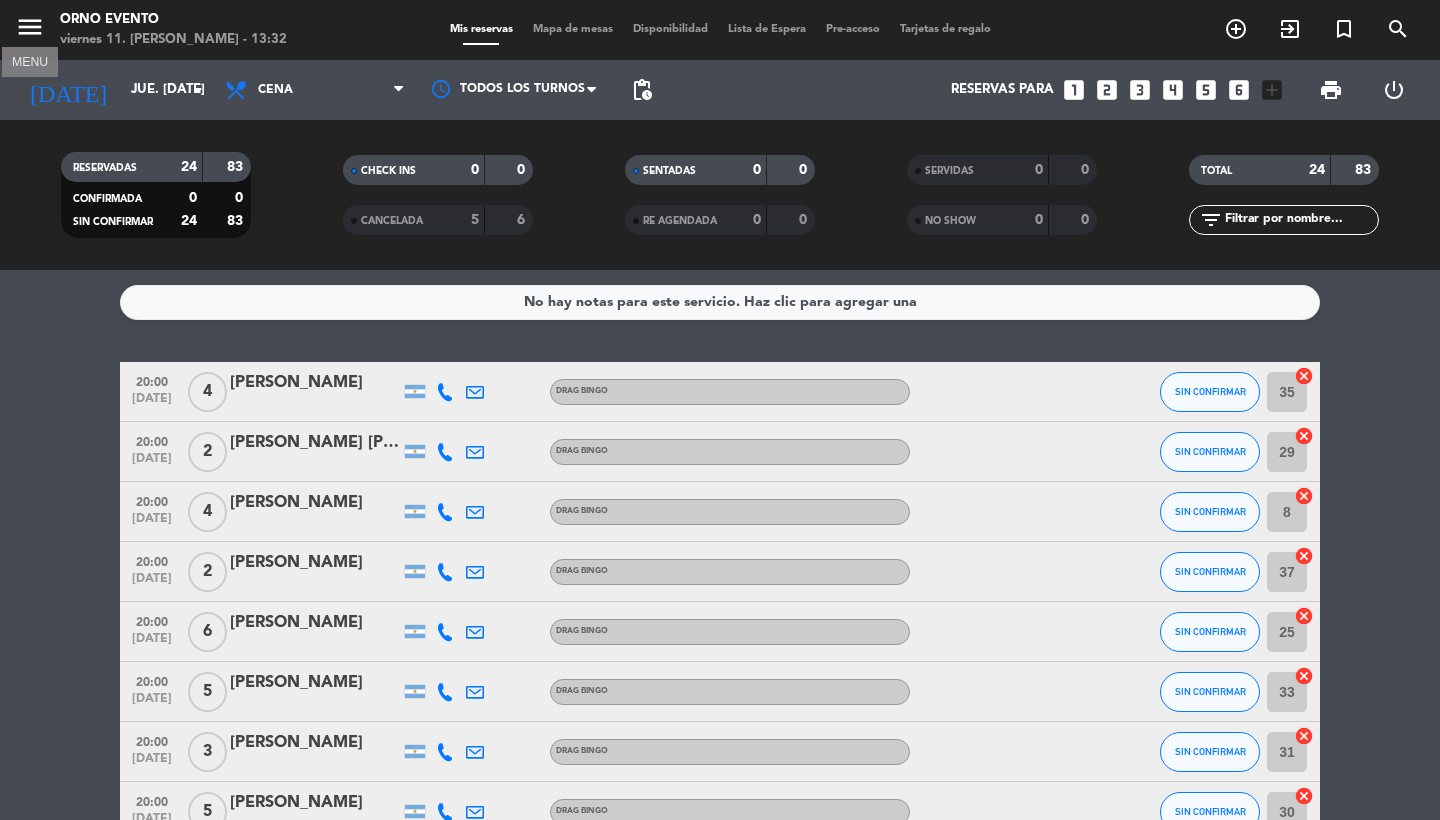 click on "menu" at bounding box center (30, 27) 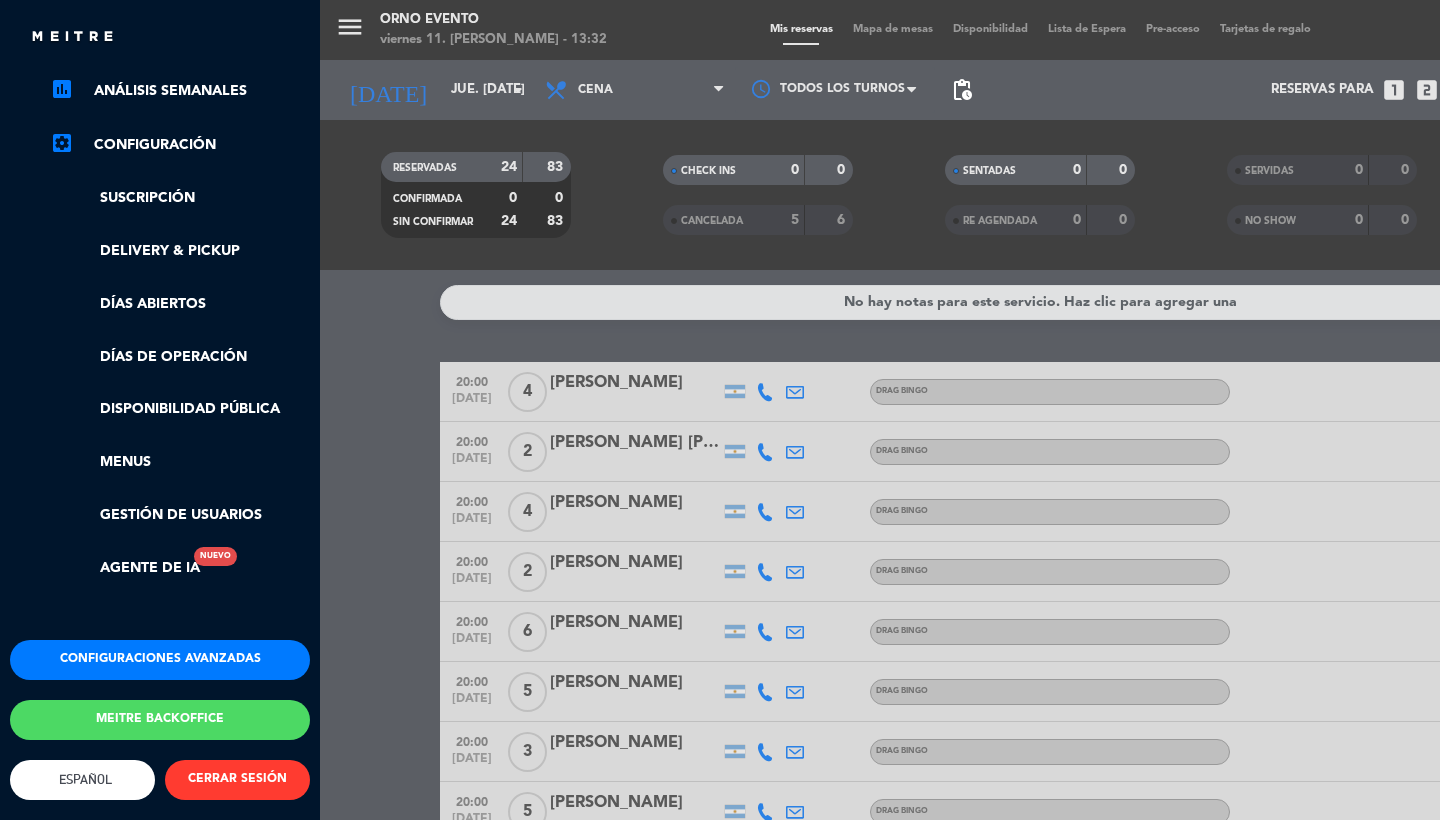 click on "Configuraciones avanzadas" 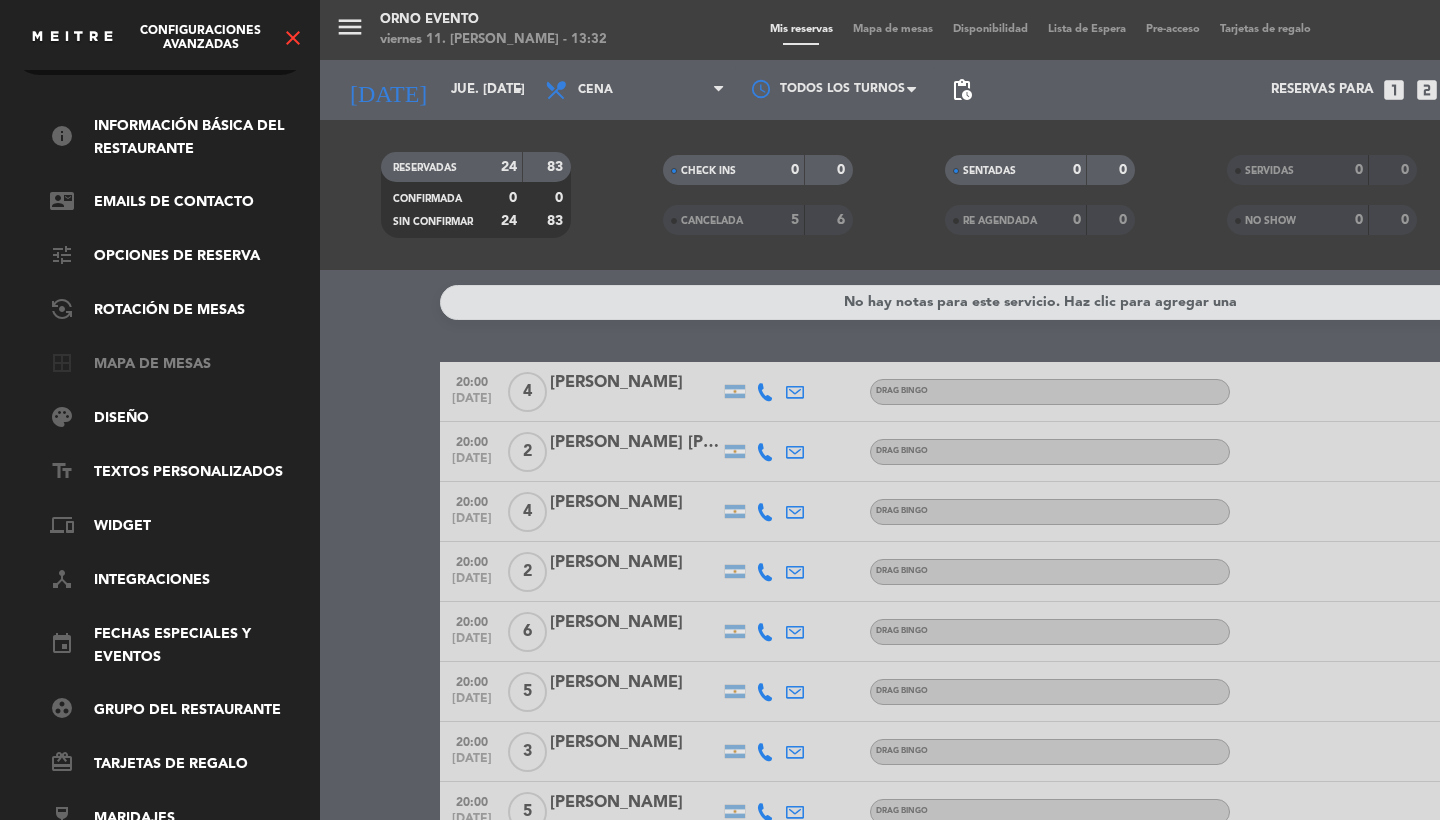 click on "border_all   Mapa de mesas" 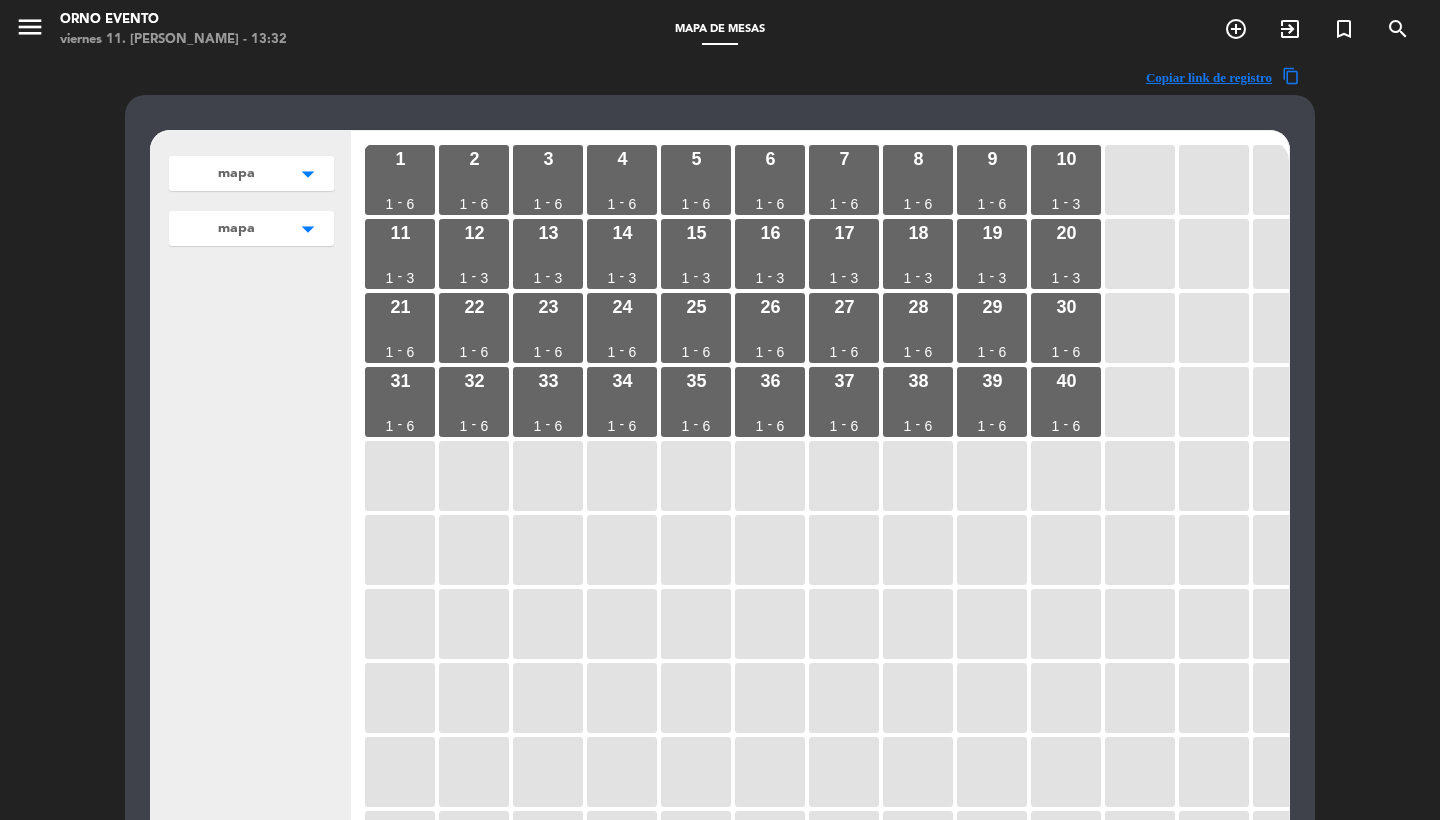 click on "mapa arrow_drop_down" at bounding box center [251, 173] 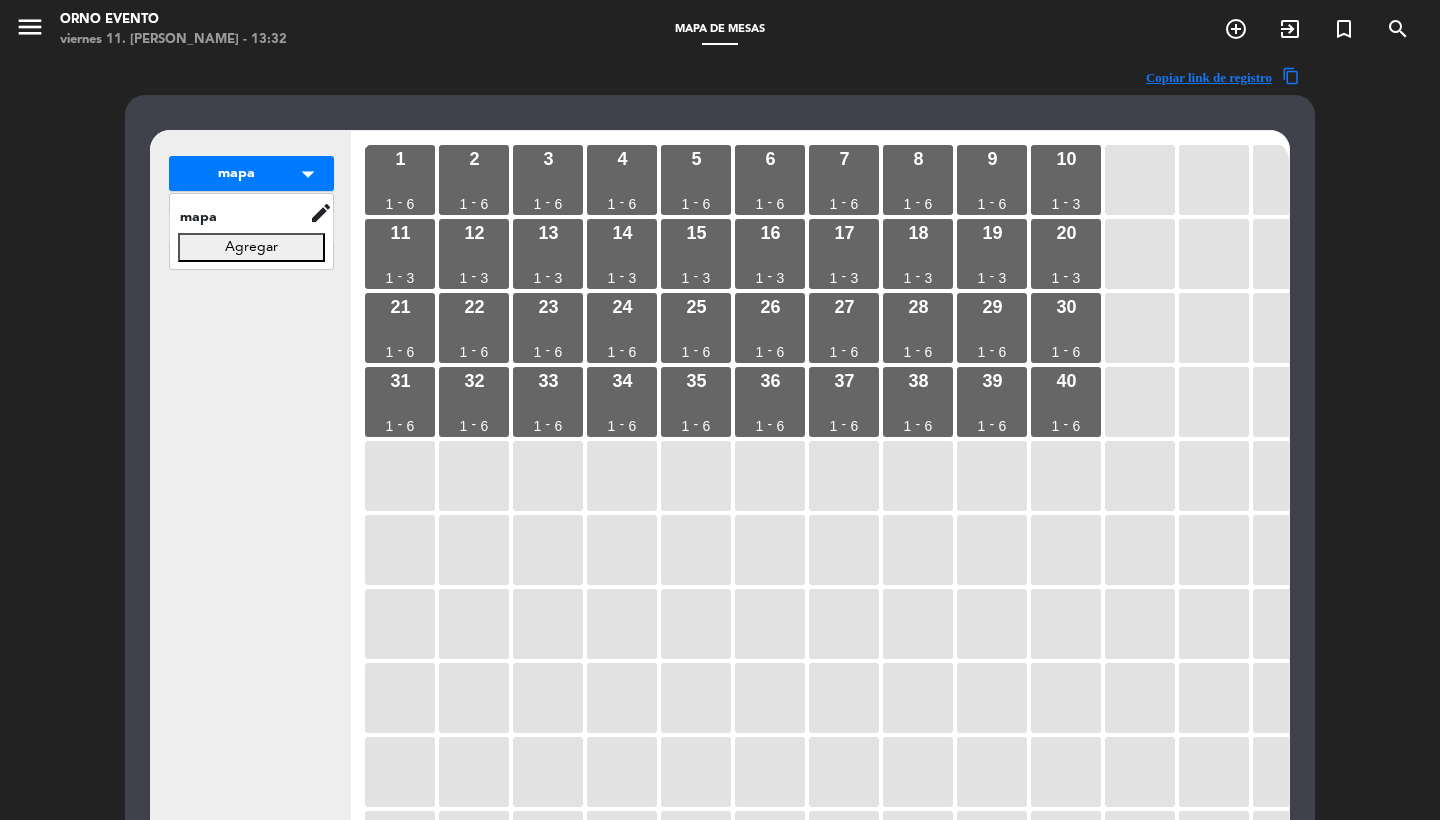 click on "mapa arrow_drop_down mapa edit  renombrar   borrar  Agregar mapa arrow_drop_down mapa edit  renombrar   borrar  Agregar settings_applications  Configuraciones de área" 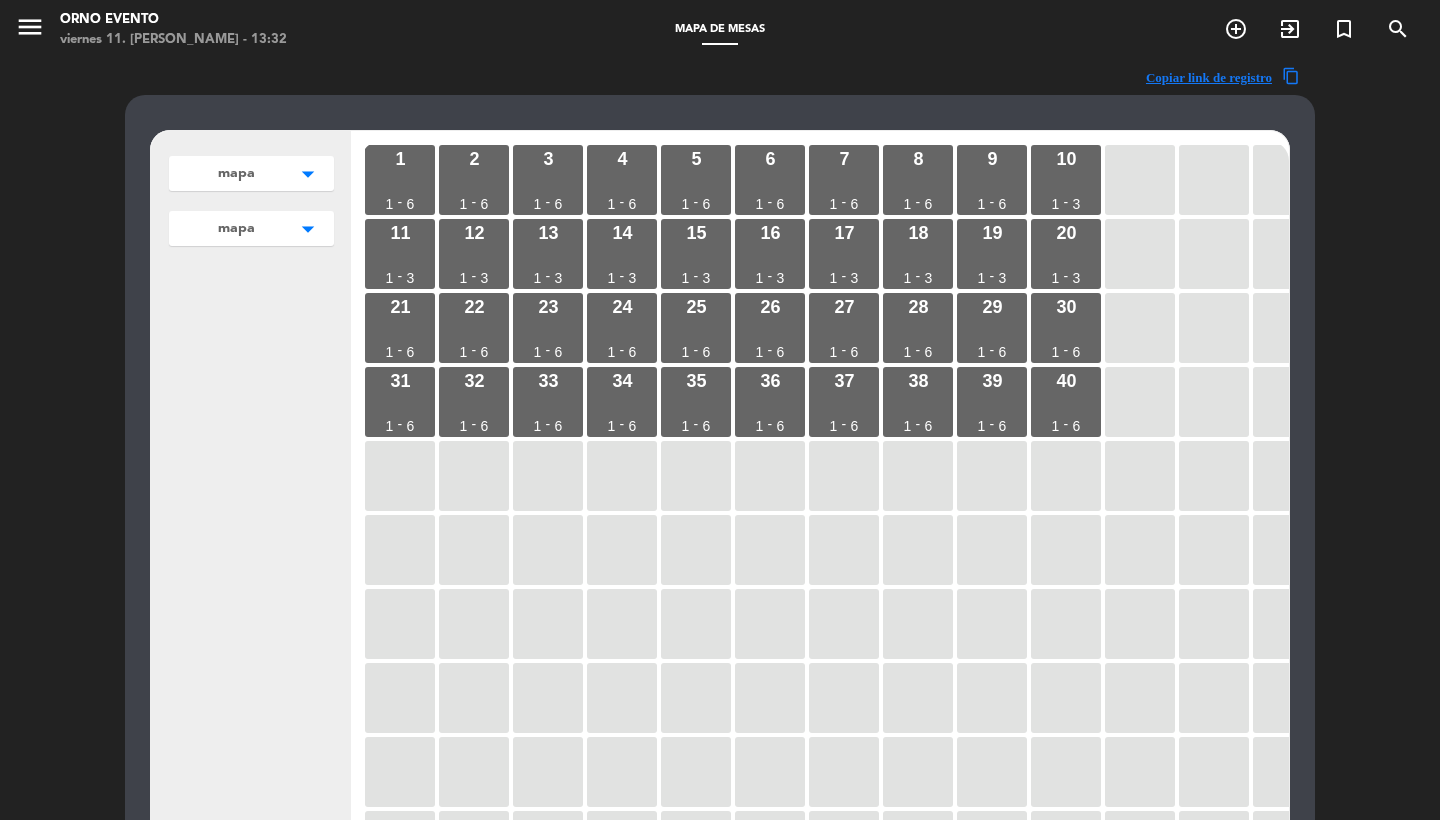 click on "mapa" at bounding box center (236, 173) 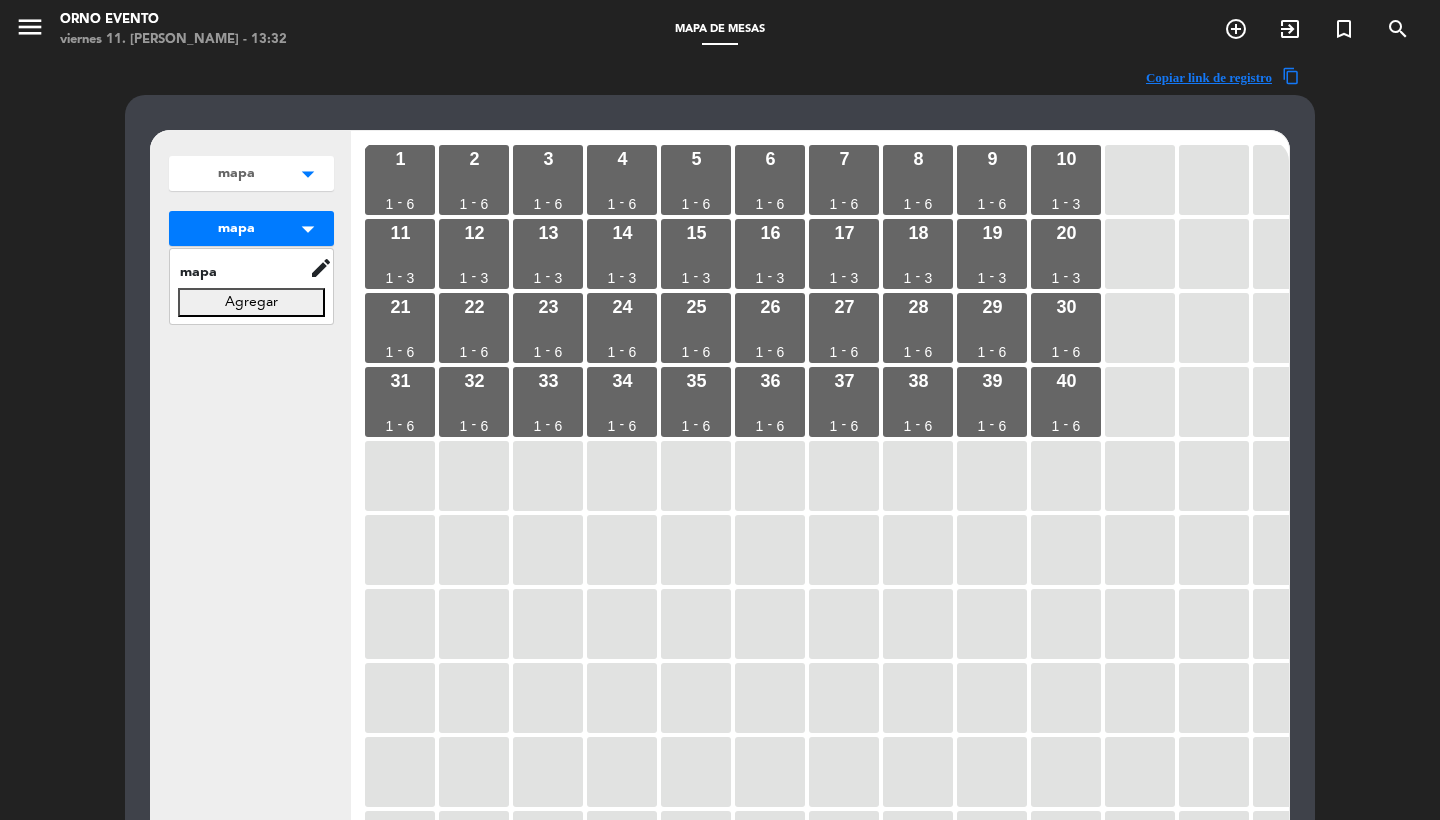 click on "mapa arrow_drop_down mapa edit  renombrar   borrar  Agregar mapa arrow_drop_down mapa edit  renombrar   borrar  Agregar settings_applications  Configuraciones de área" 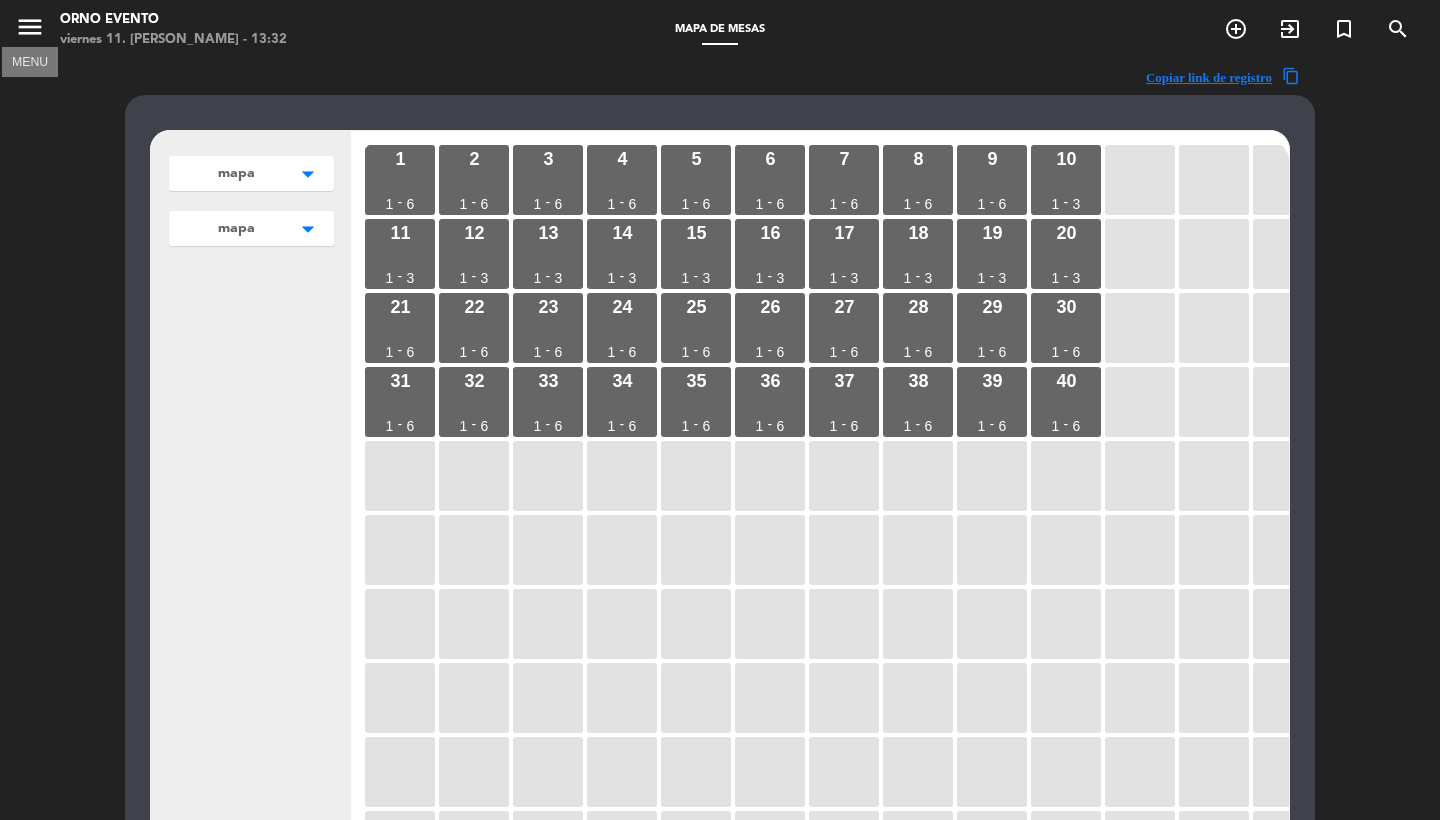 click on "menu" at bounding box center (30, 27) 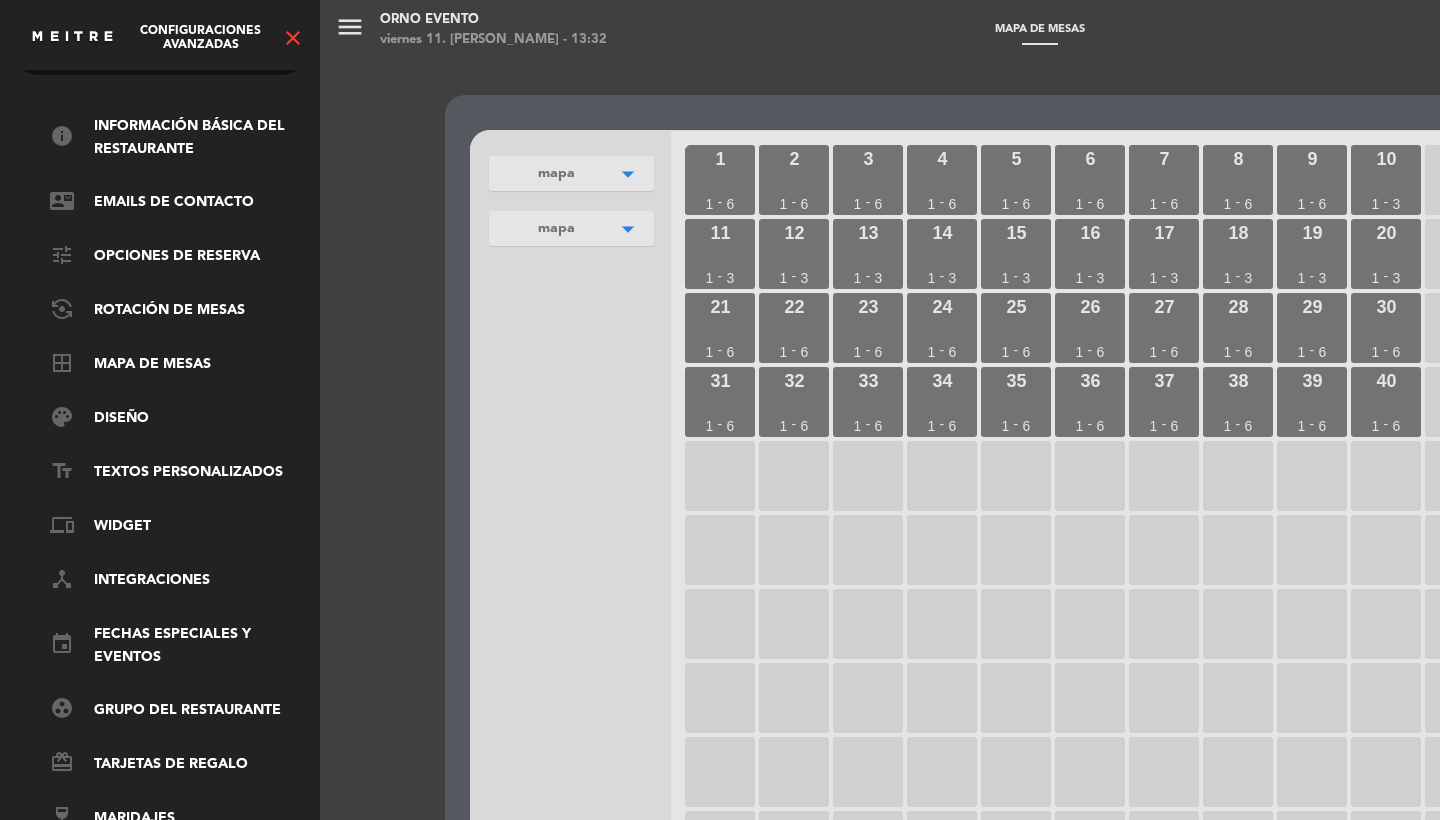 click on "close" 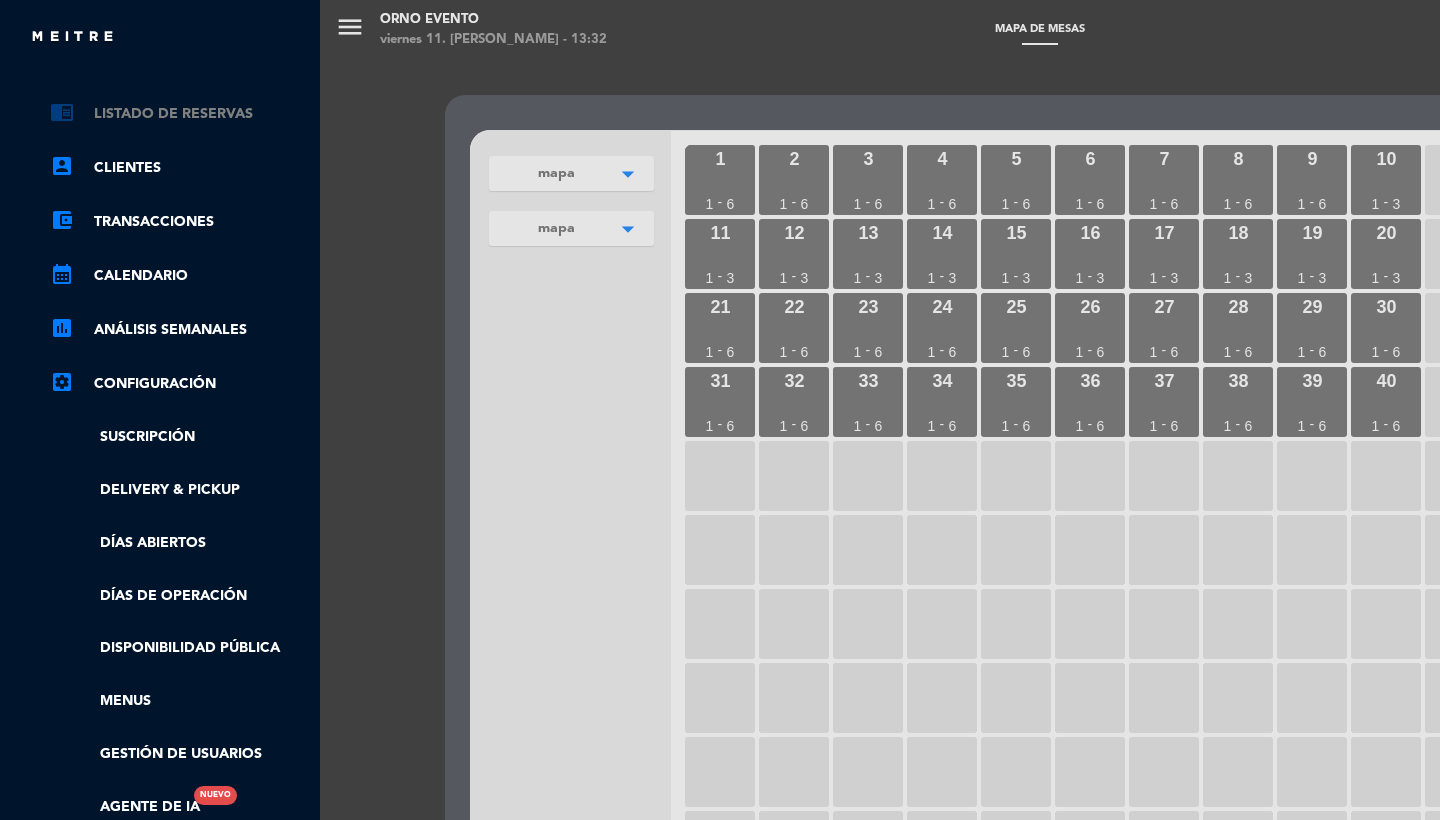 click on "chrome_reader_mode   Listado de Reservas" 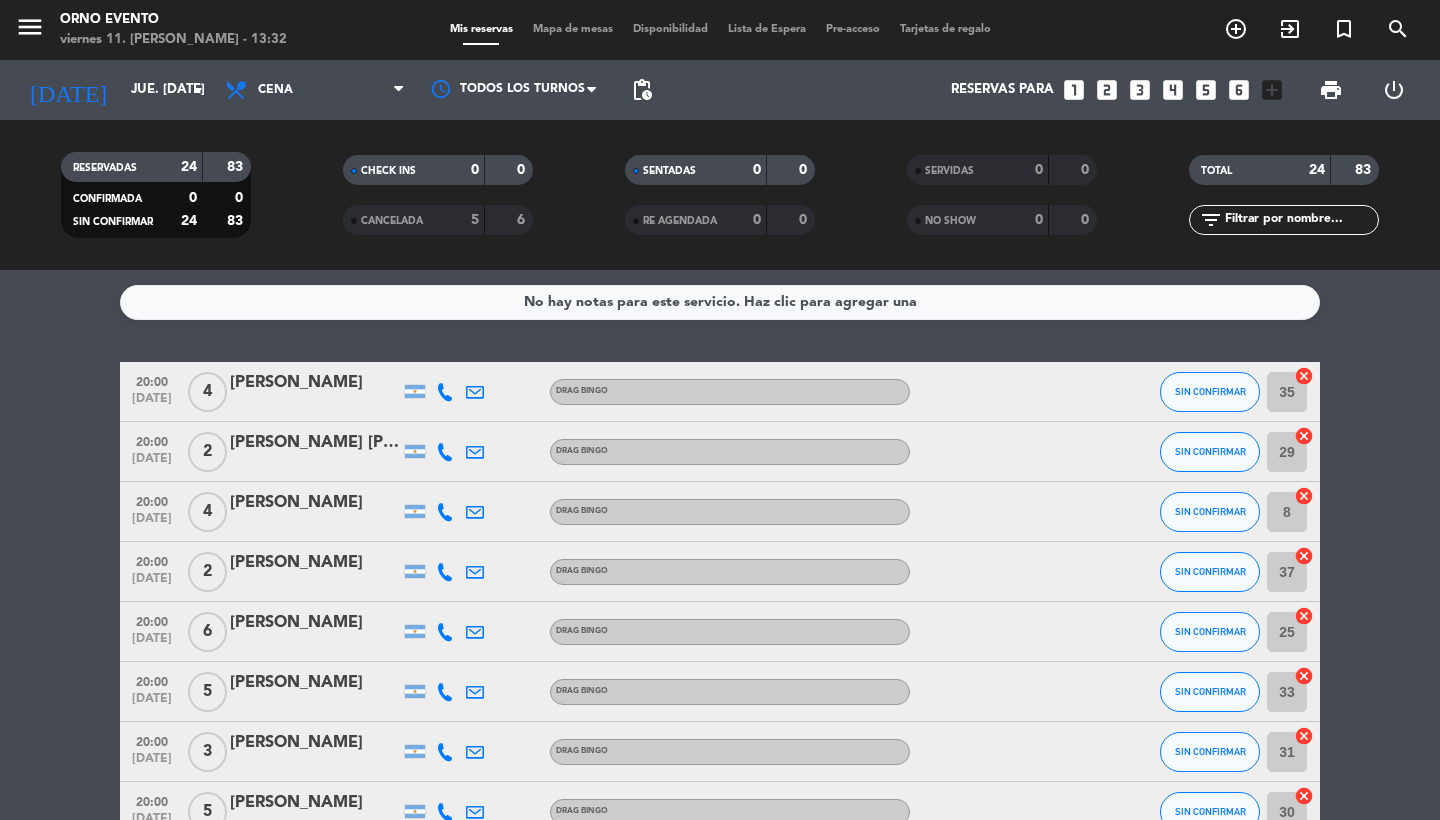 click on "Mapa de mesas" at bounding box center (573, 29) 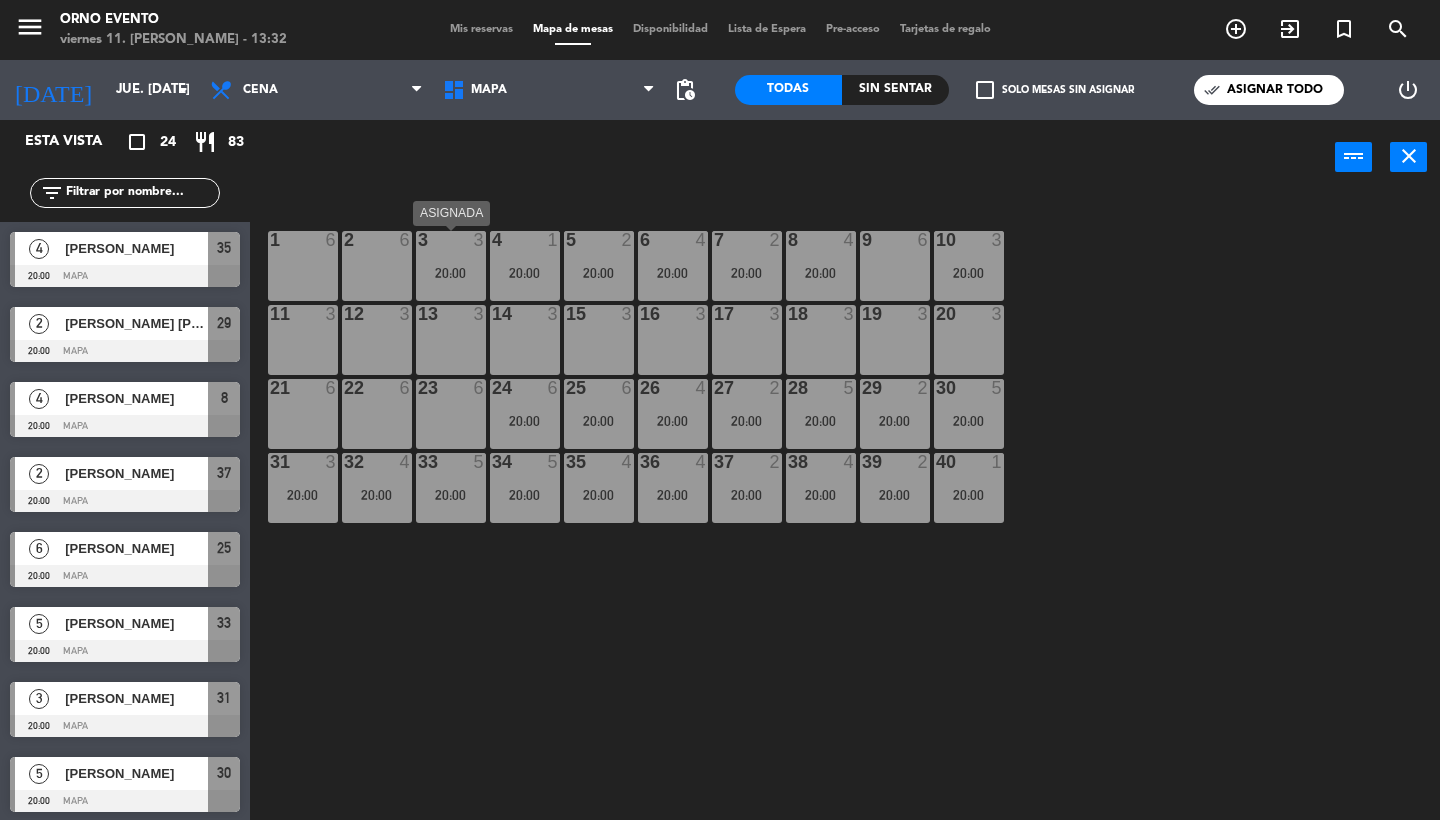 click on "20:00" at bounding box center [451, 273] 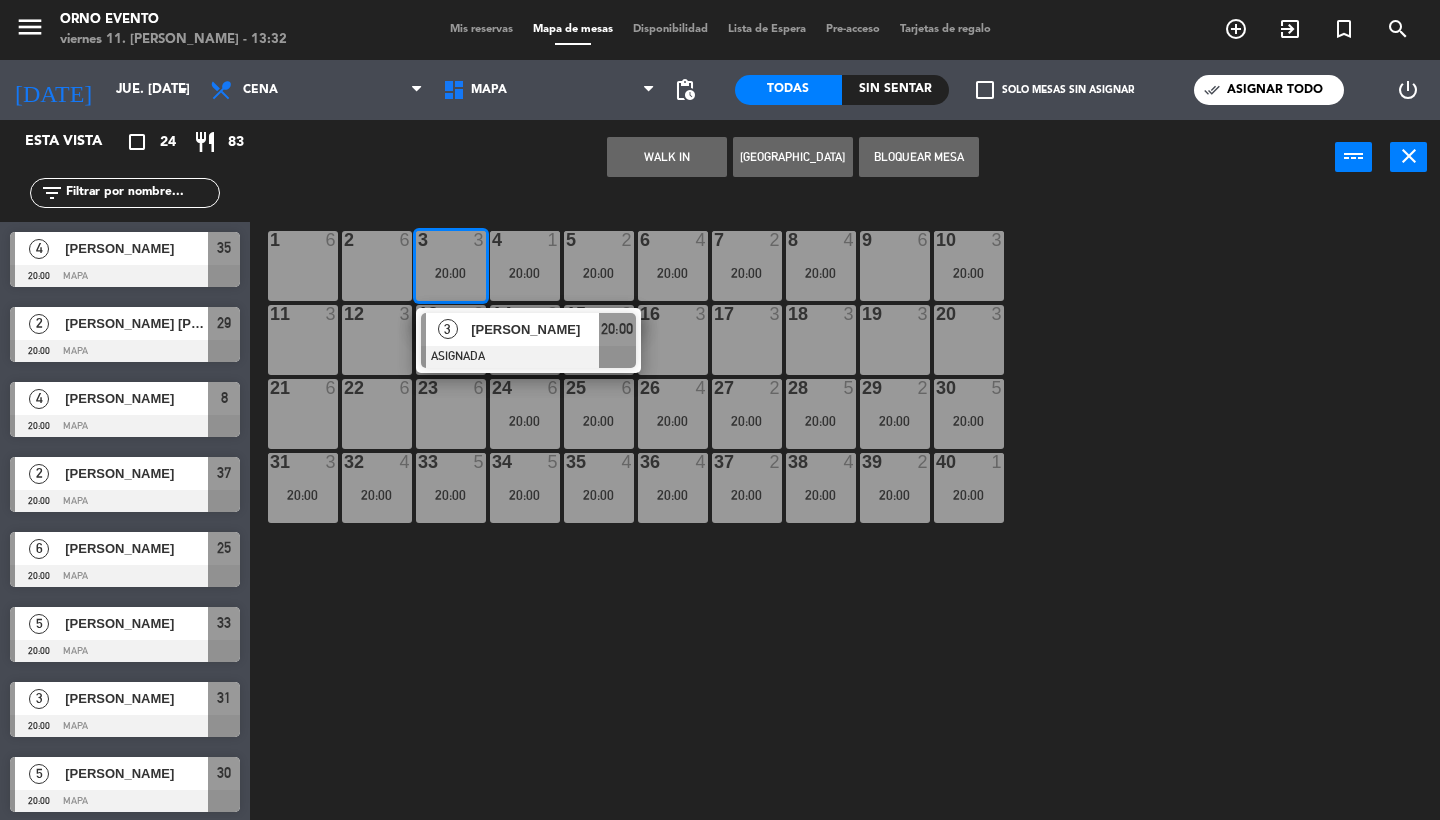 click on "23  6" at bounding box center (451, 414) 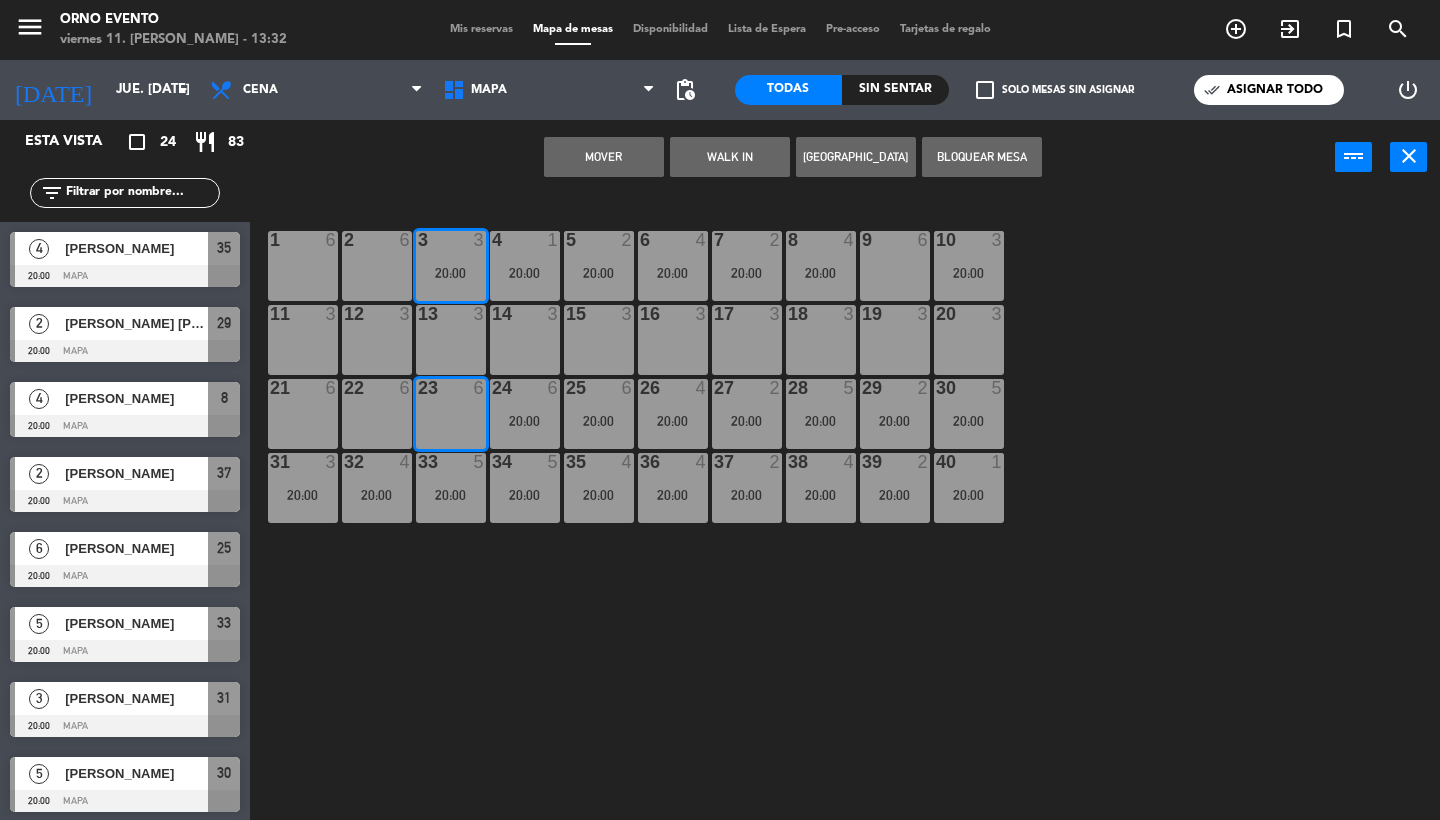 click on "Mover" at bounding box center (604, 157) 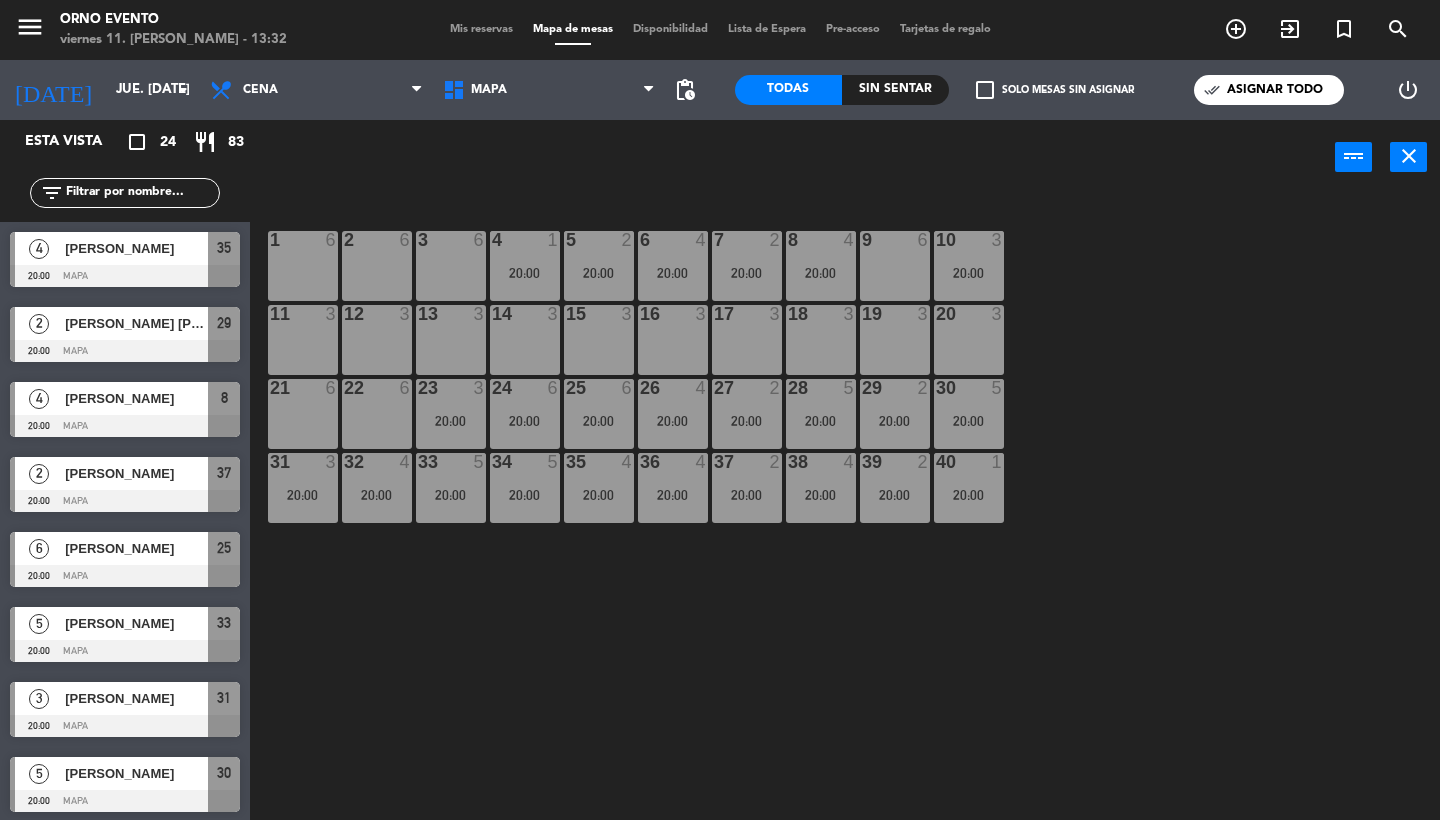 click on "4  1   20:00" at bounding box center [525, 266] 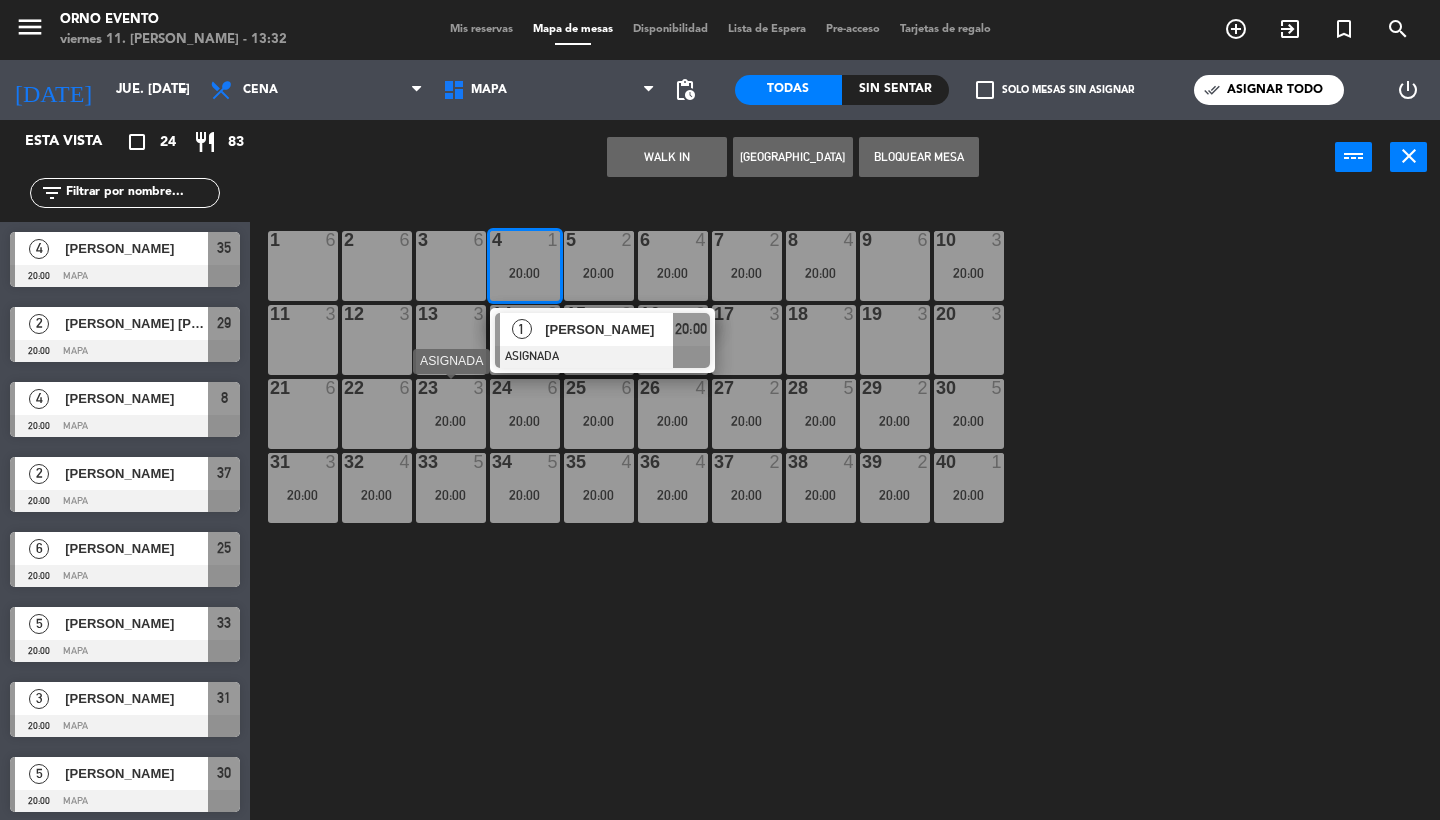 click on "22  6" at bounding box center [377, 414] 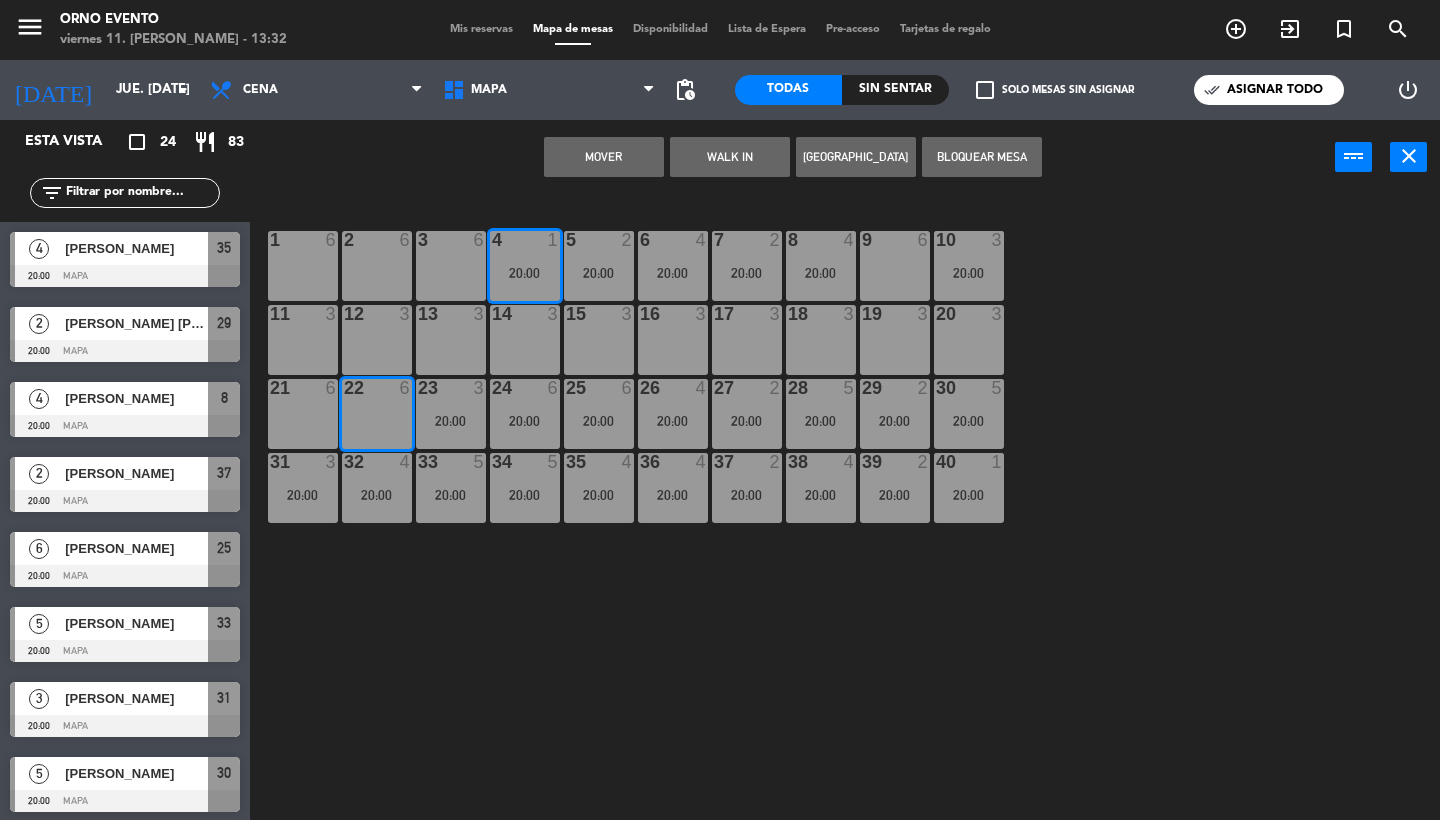 click on "Mover" at bounding box center (604, 157) 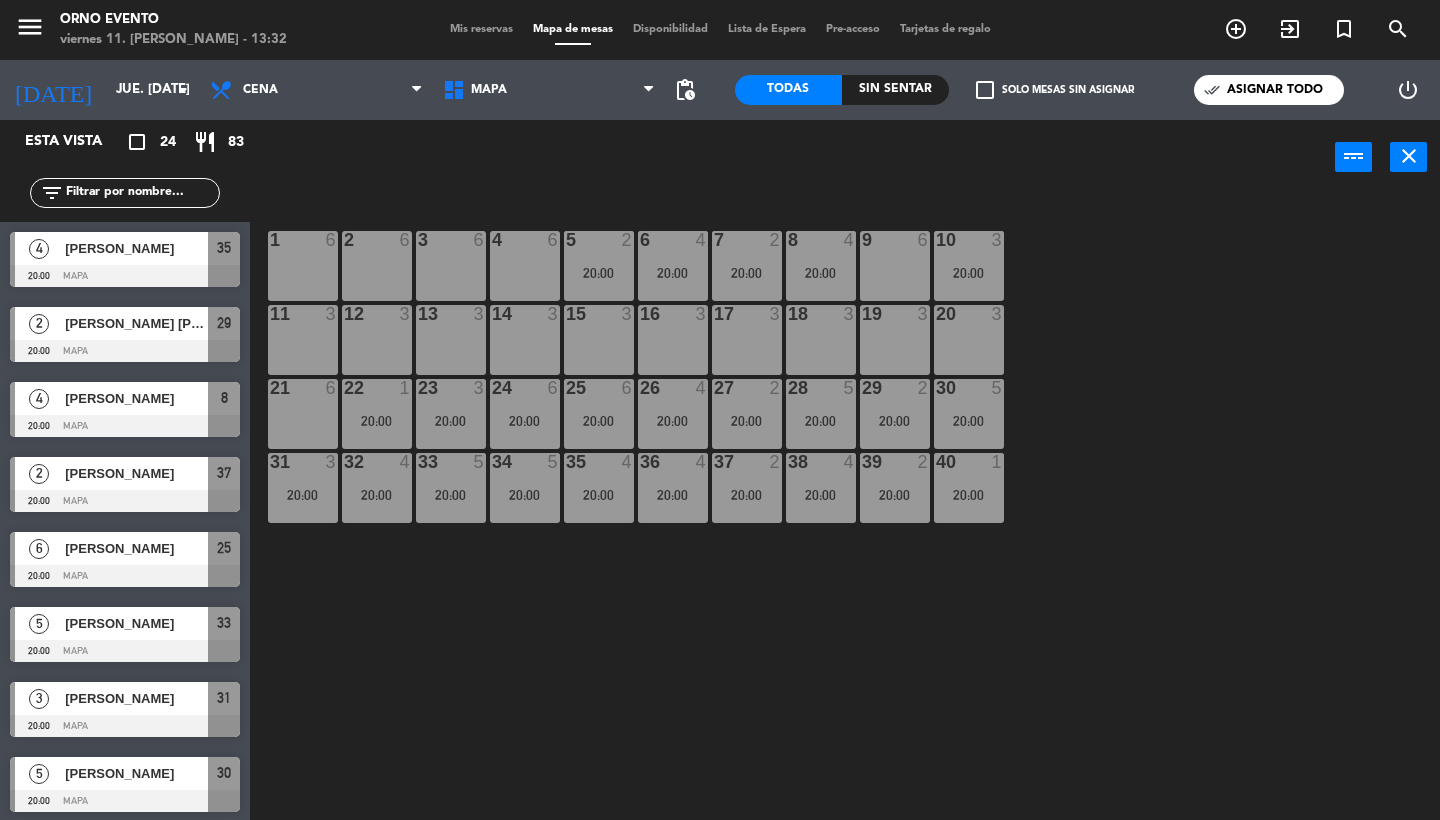 click on "20:00" at bounding box center [599, 273] 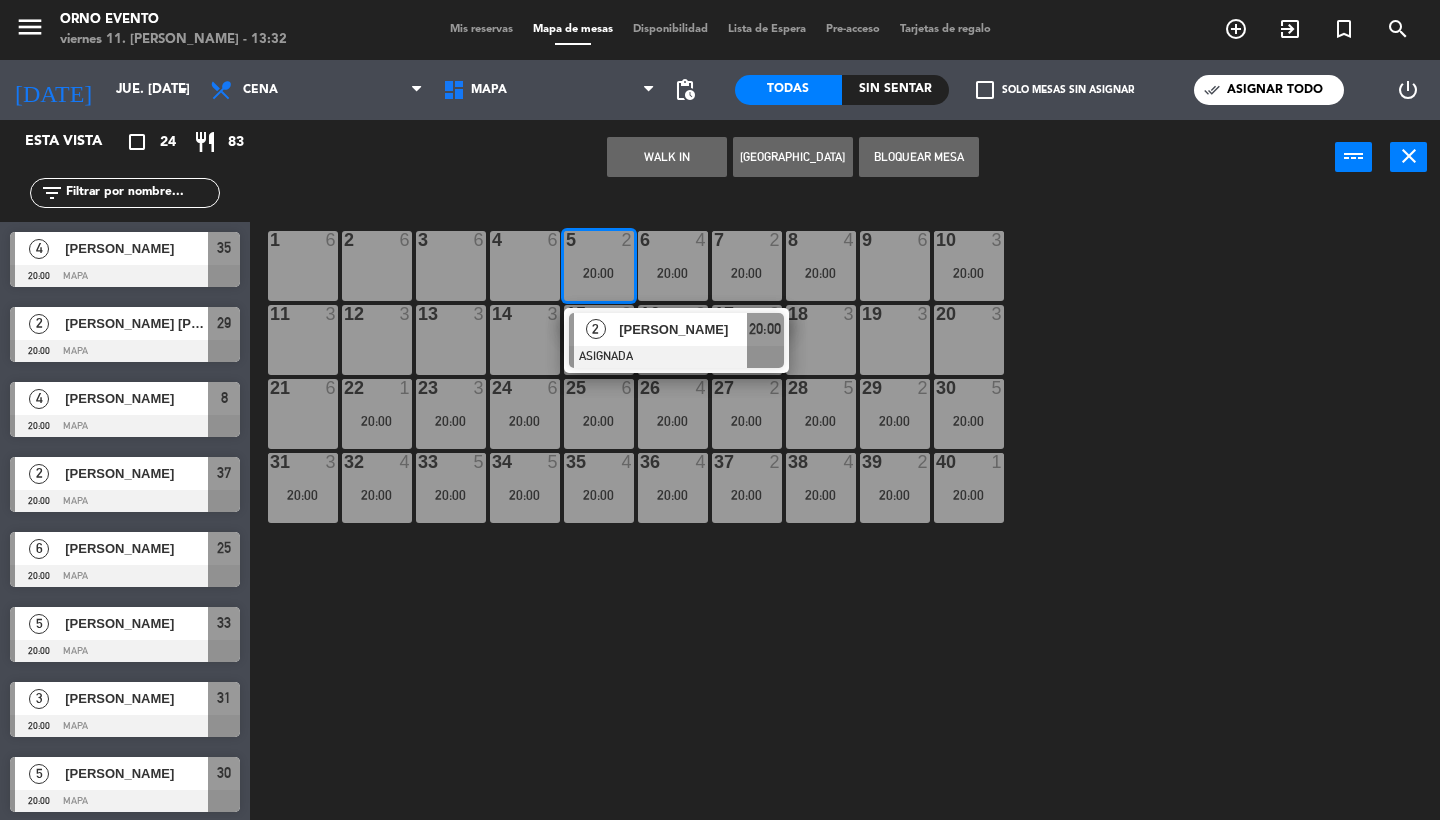 click on "WALK IN" at bounding box center (667, 157) 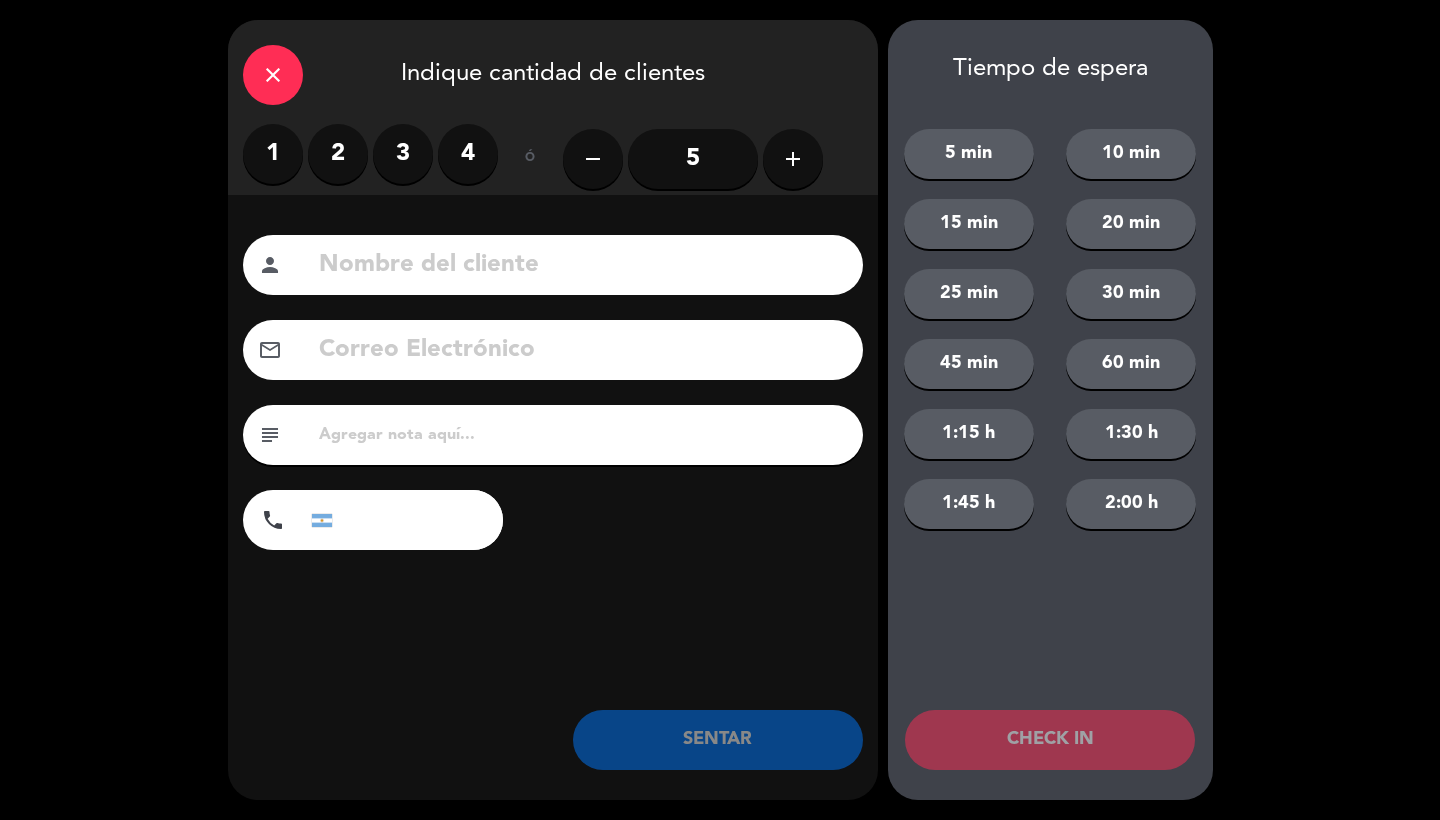 click on "close" 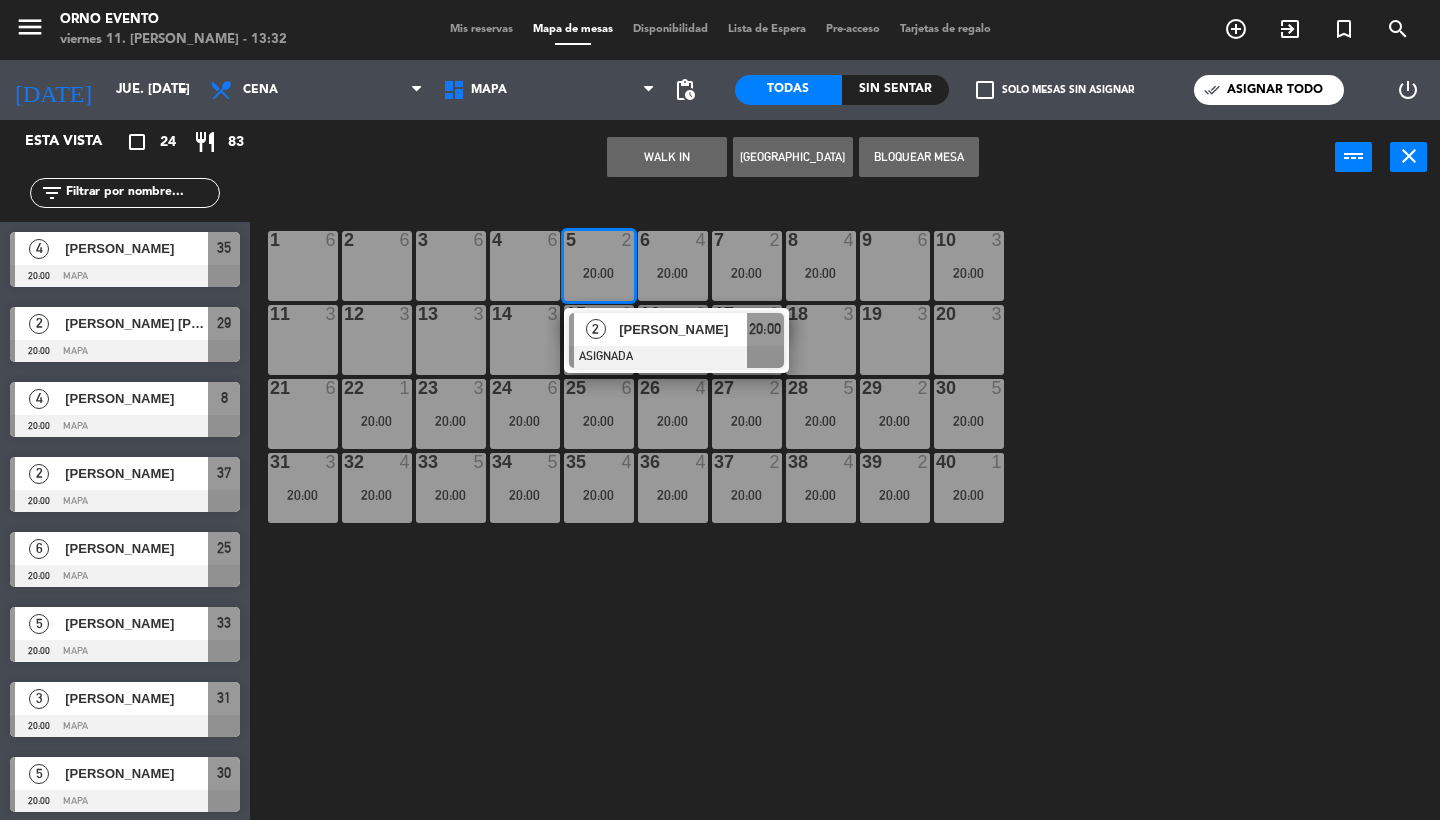 click on "21  6" at bounding box center (303, 414) 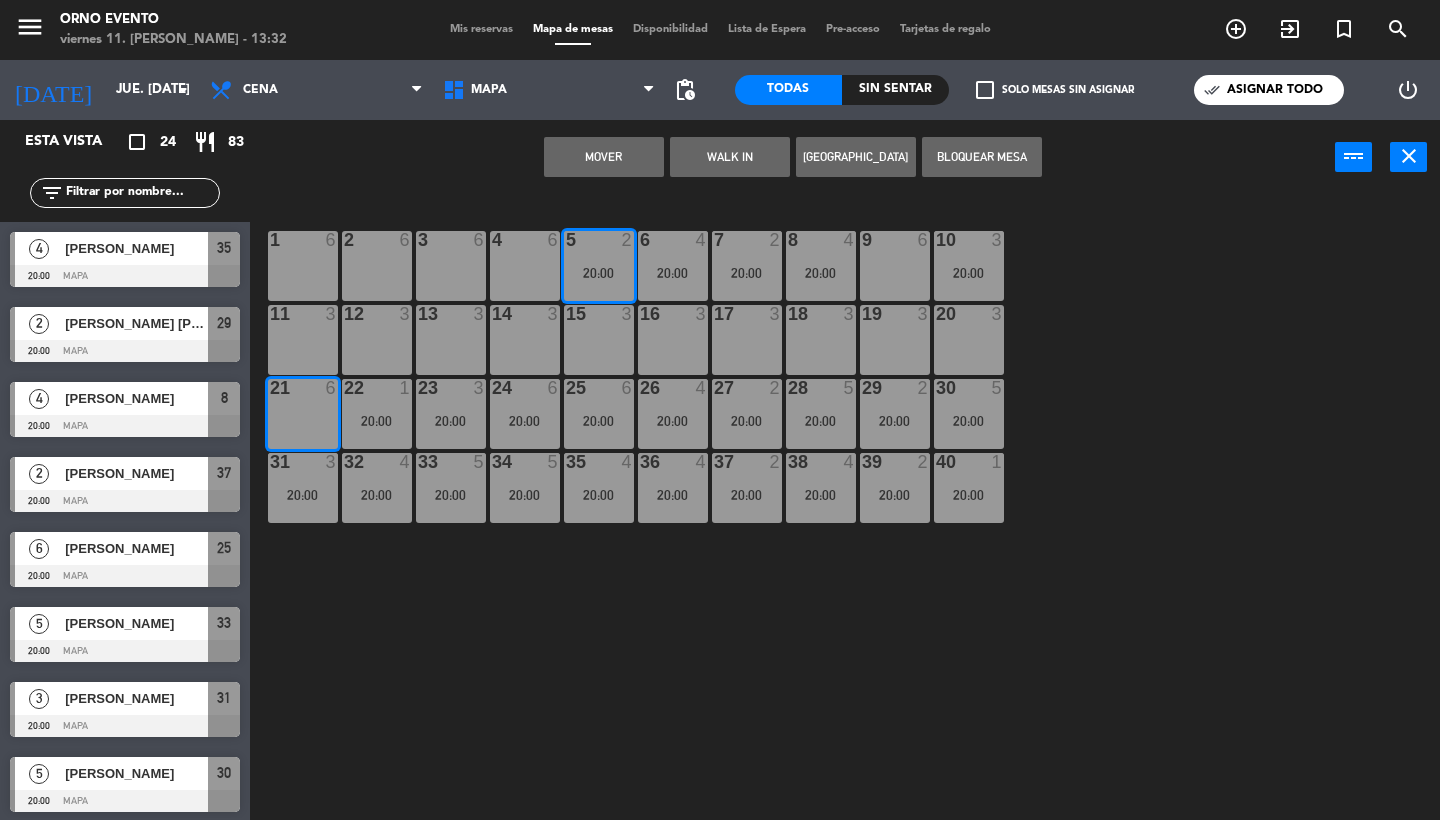 click on "Mover" at bounding box center [604, 157] 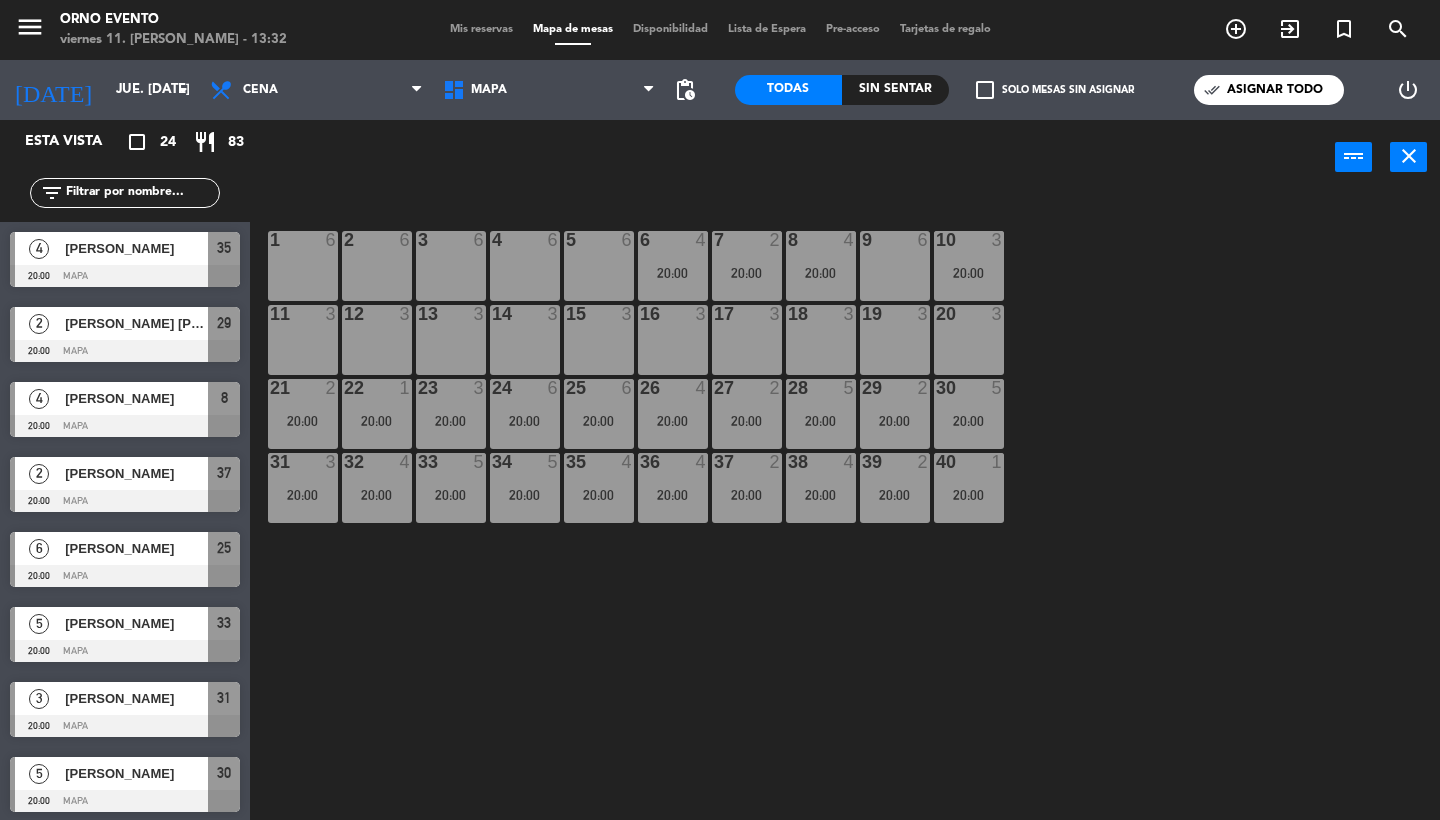 drag, startPoint x: 677, startPoint y: 259, endPoint x: 741, endPoint y: 264, distance: 64.195015 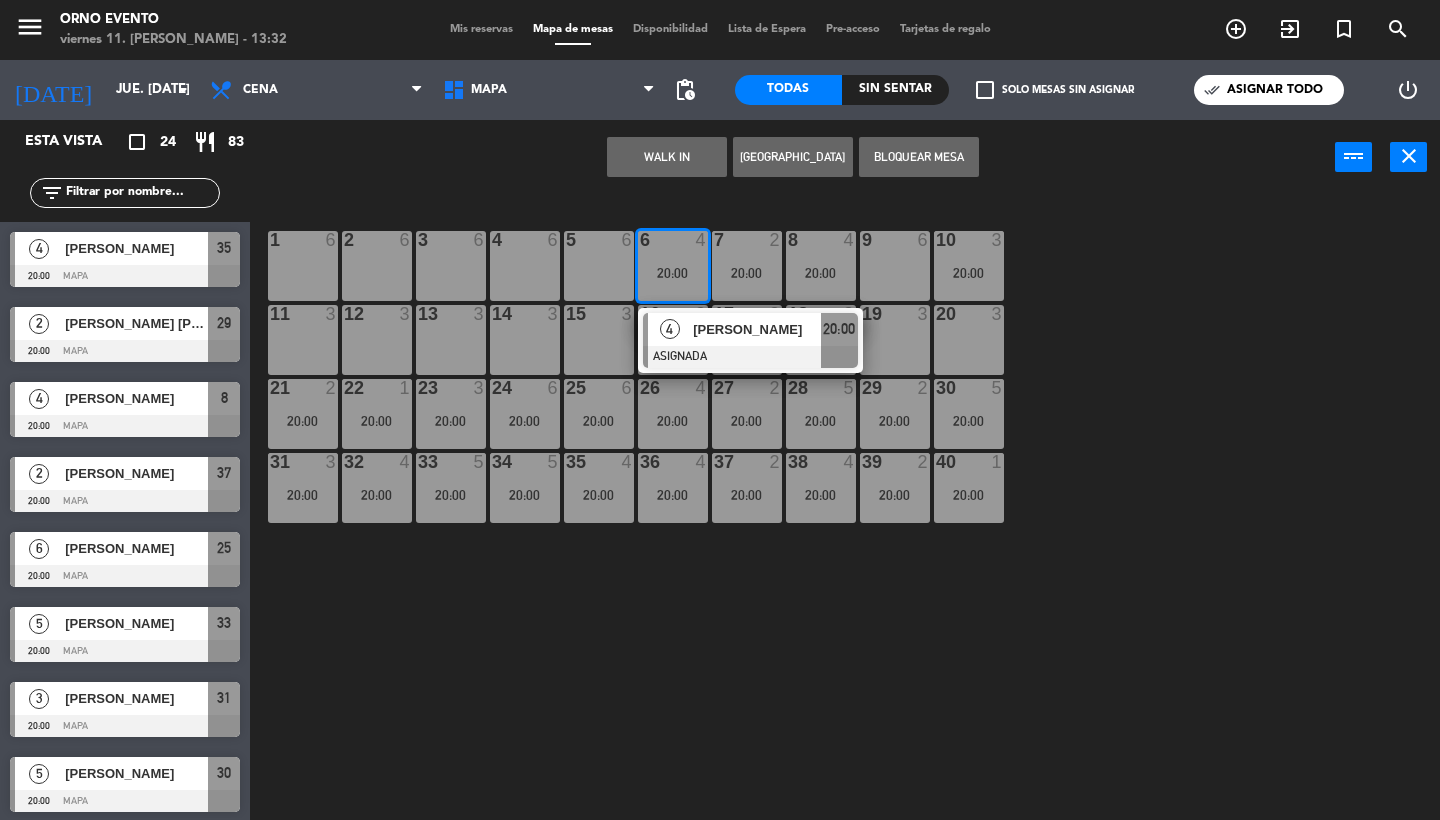 click on "20  3" at bounding box center (969, 340) 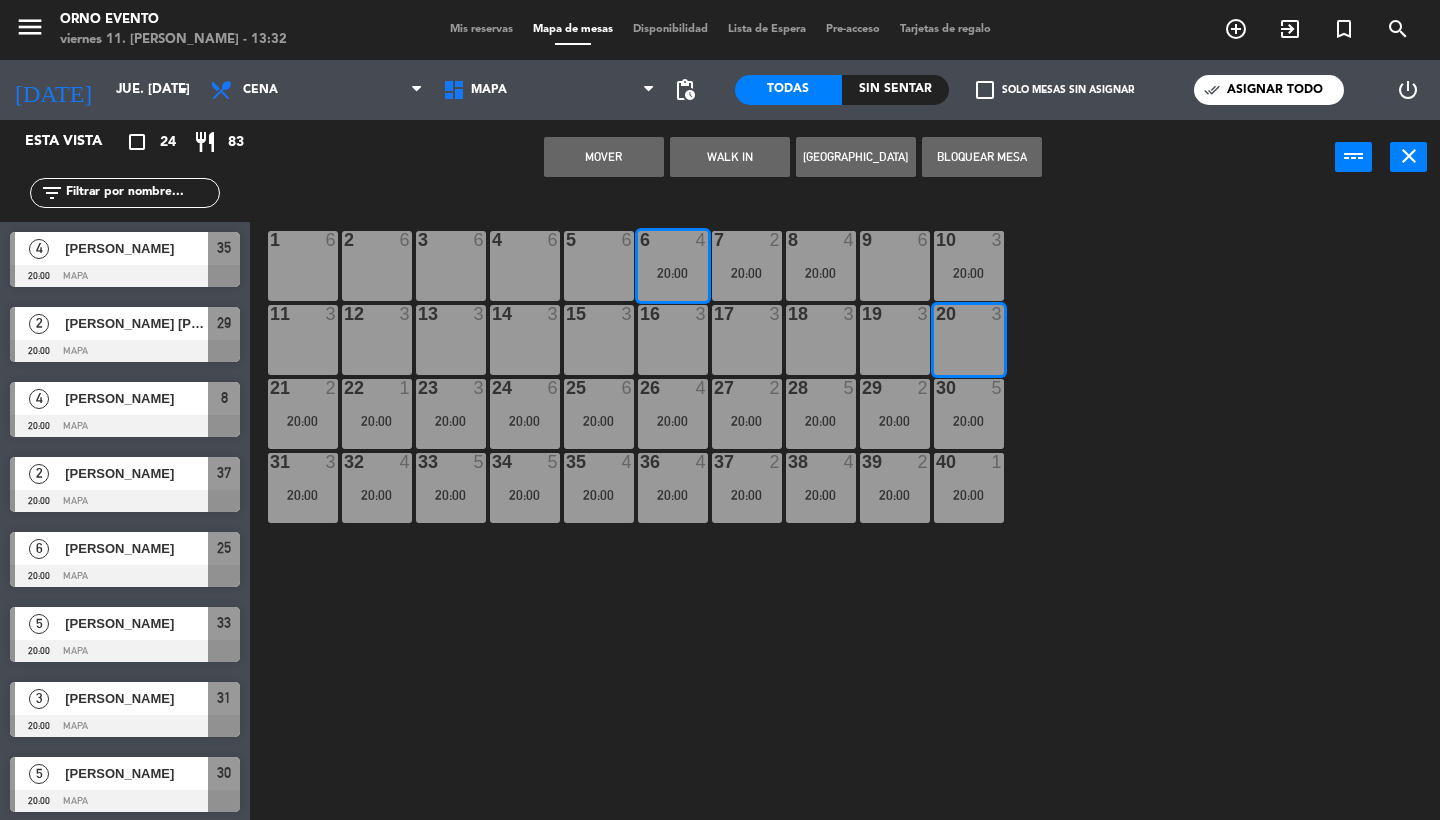 click on "Mover" at bounding box center (604, 157) 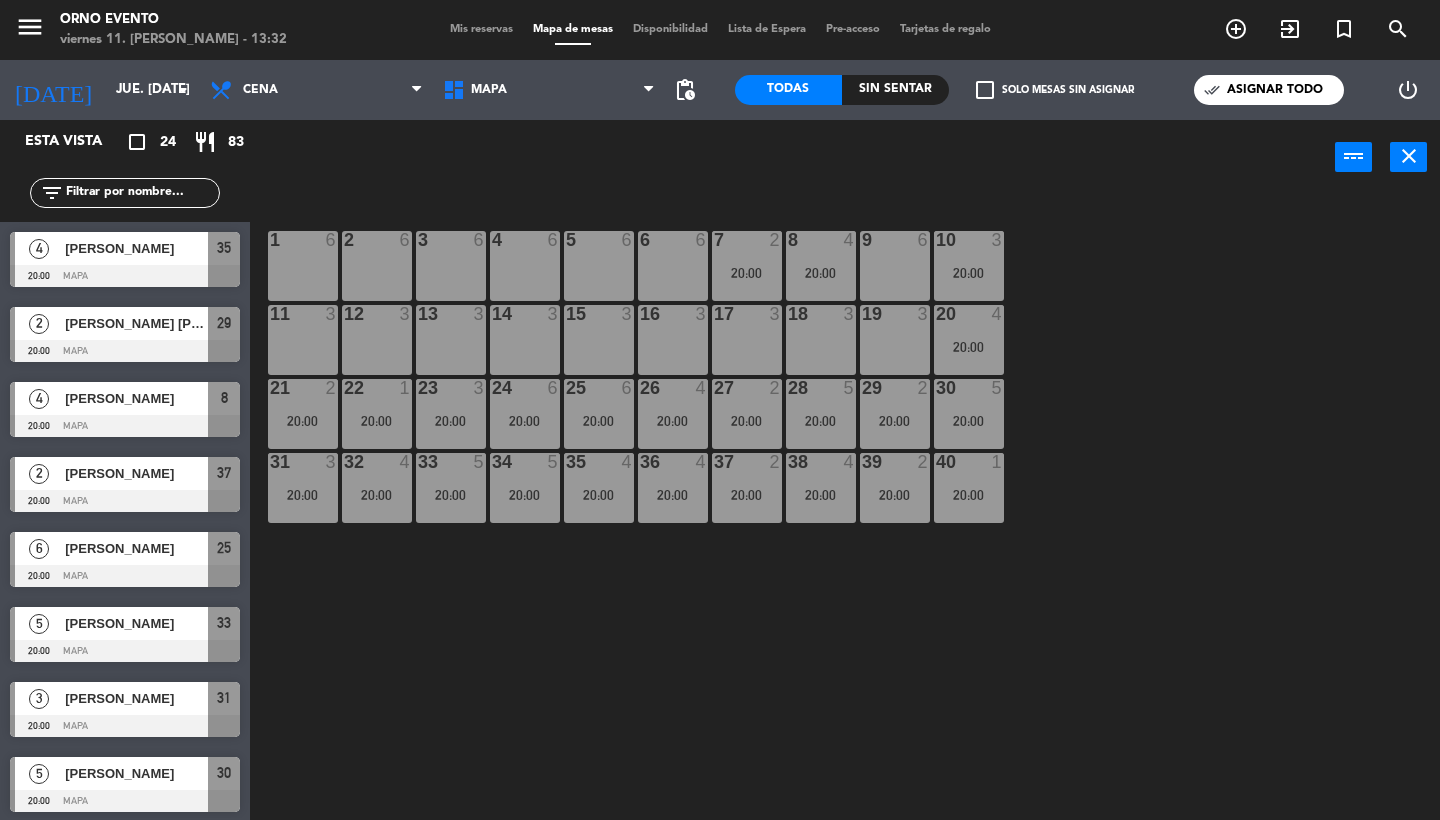 click on "7  2   20:00" at bounding box center (747, 266) 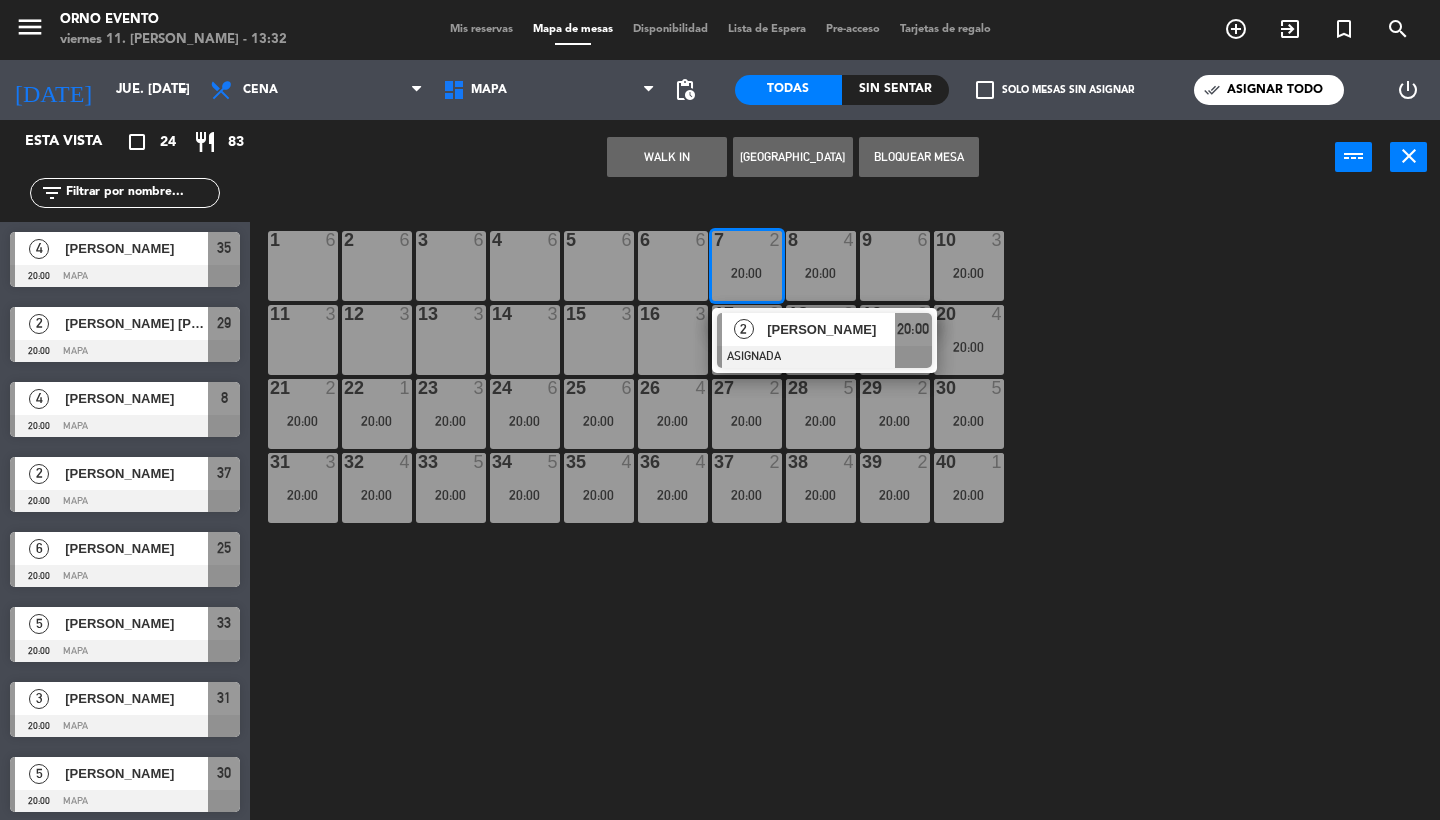 click on "9  6" at bounding box center [895, 266] 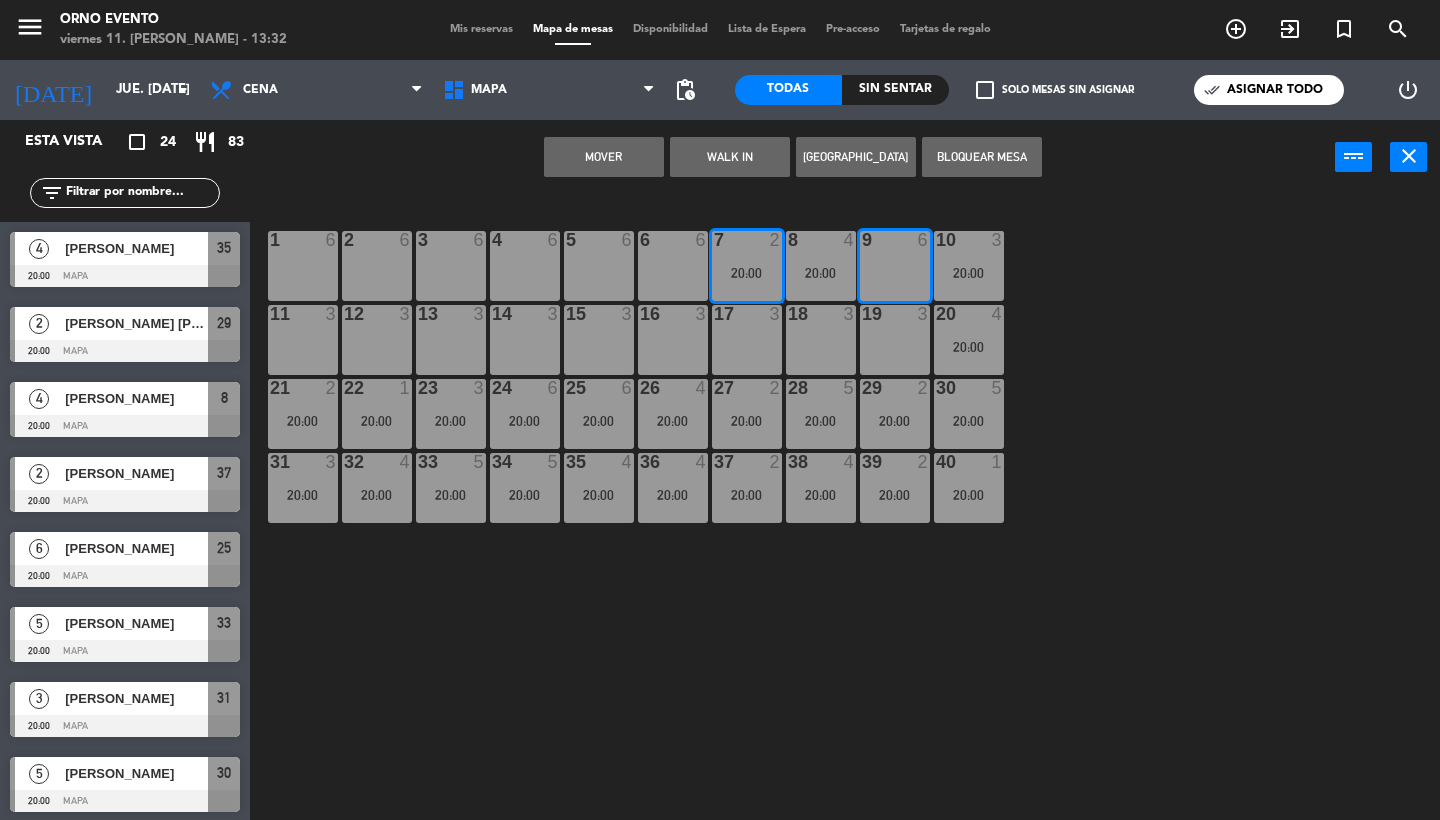 click on "Mover" at bounding box center (604, 157) 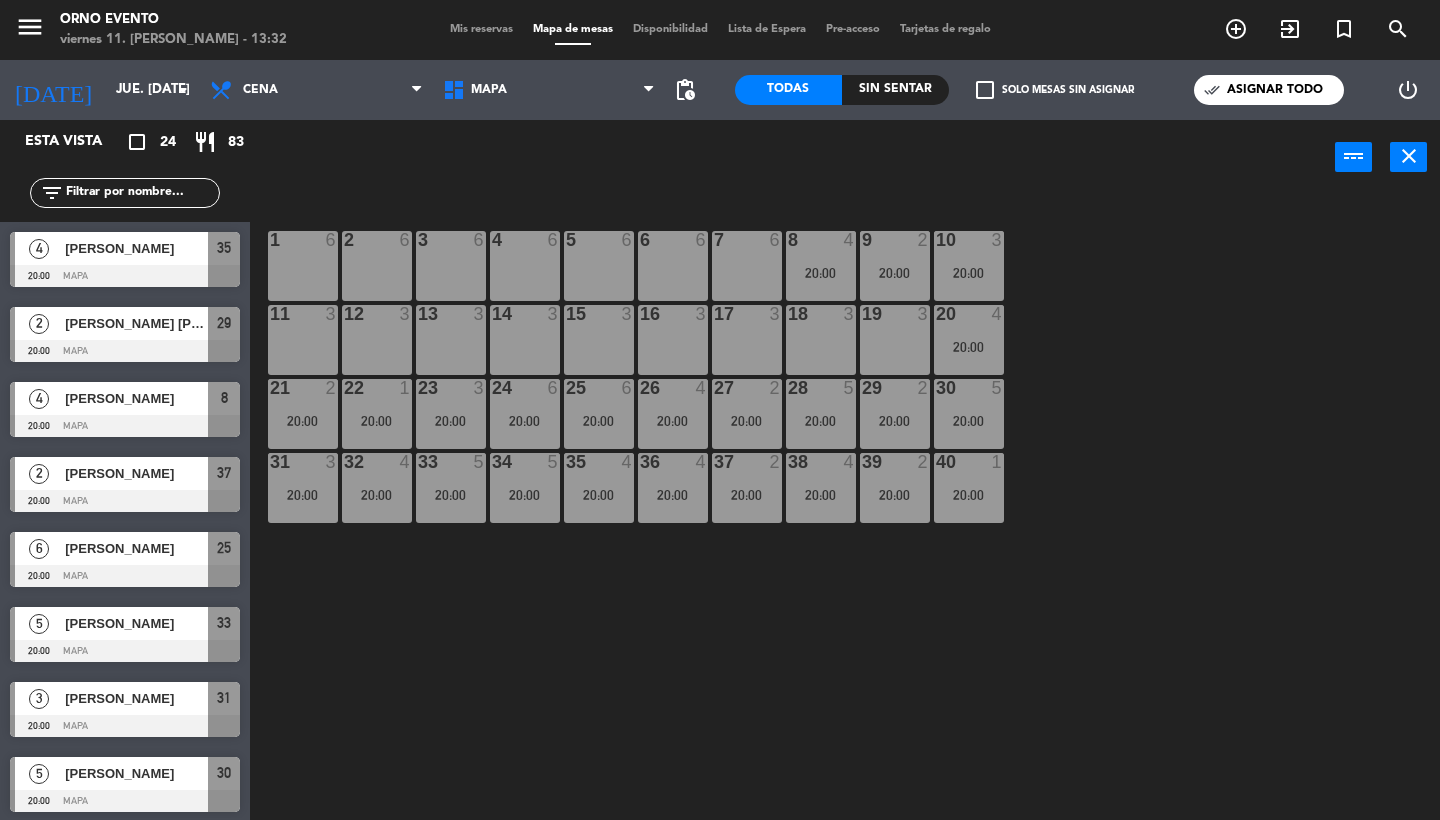 click on "20:00" at bounding box center [821, 273] 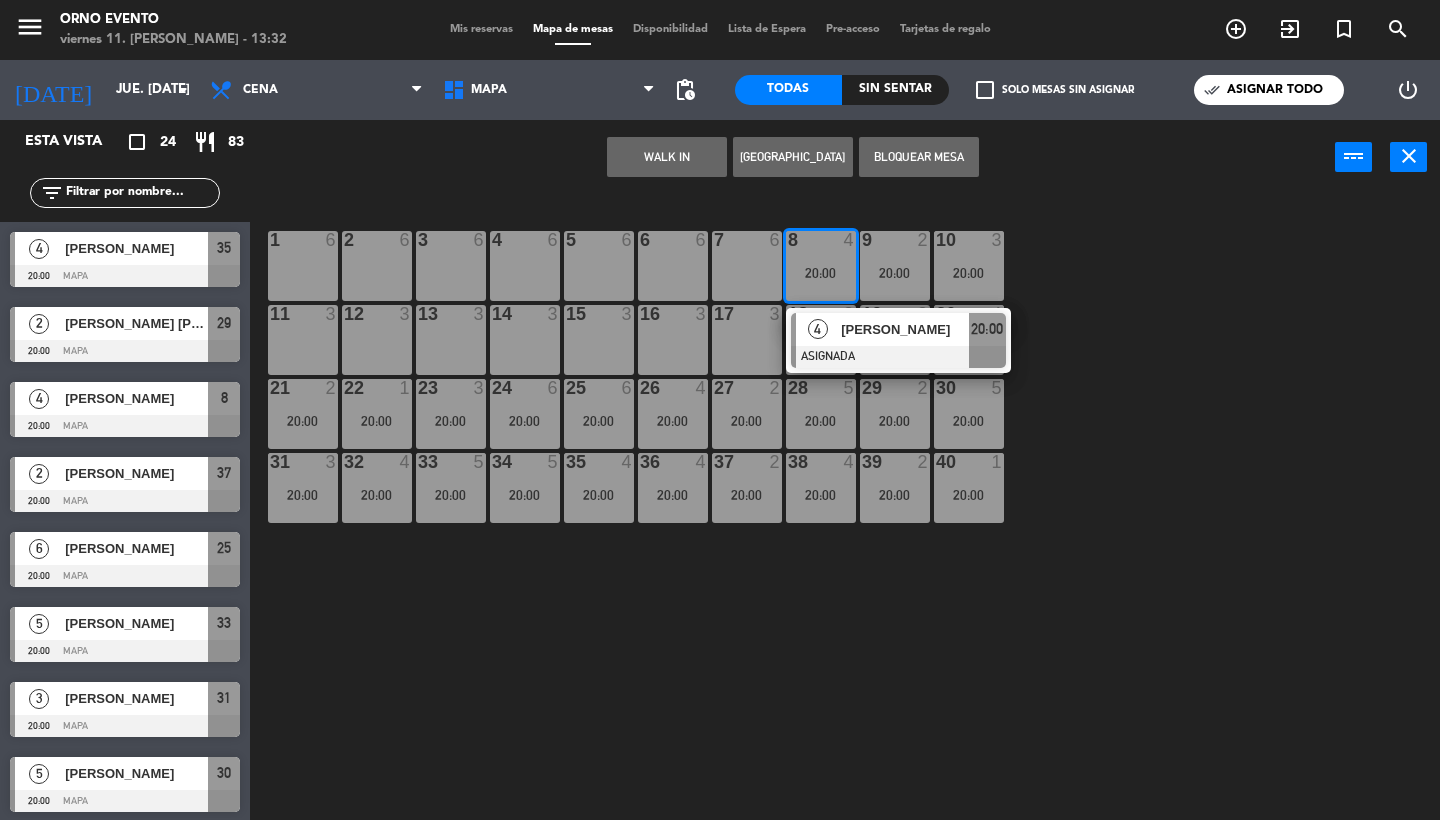 click on "1  6  2  6  3  6  4  6  5  6  6  6  7  6  8  4   20:00   4   [PERSON_NAME]   ASIGNADA  20:00 9  2   20:00  10  3   20:00  11  3  12  3  13  3  14  3  15  3  16  3  17  3  18  3  19  3  20  4   20:00  21  2   20:00  22  1   20:00  23  3   20:00  24  6   20:00  25  6   20:00  26  4   20:00  27  2   20:00  28  5   20:00  29  2   20:00  30  5   20:00  31  3   20:00  32  4   20:00  33  5   20:00  34  5   20:00  35  4   20:00  36  4   20:00  37  2   20:00  38  4   20:00  39  2   20:00  40  1   20:00" 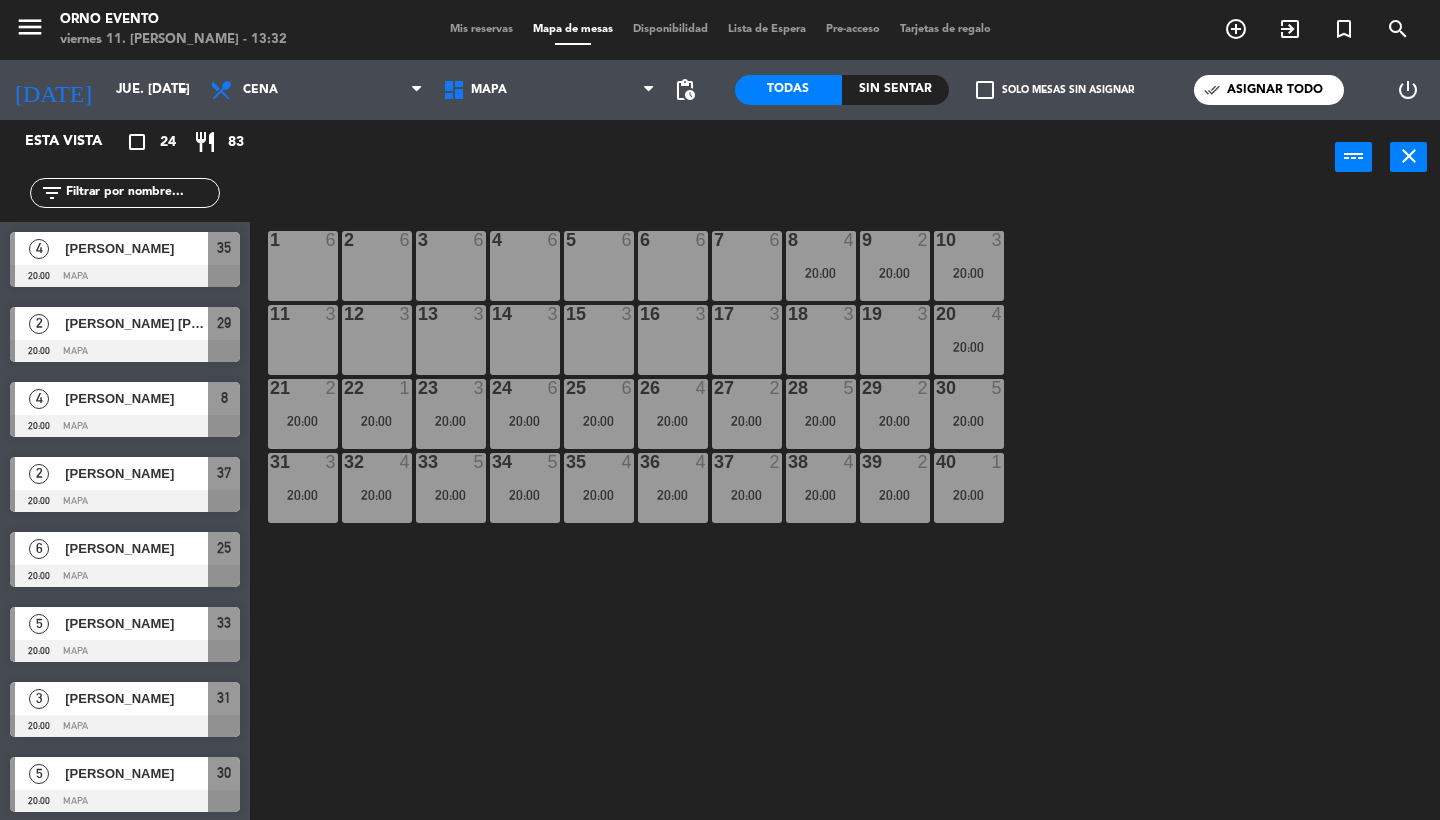 click on "8  4   20:00" at bounding box center (821, 266) 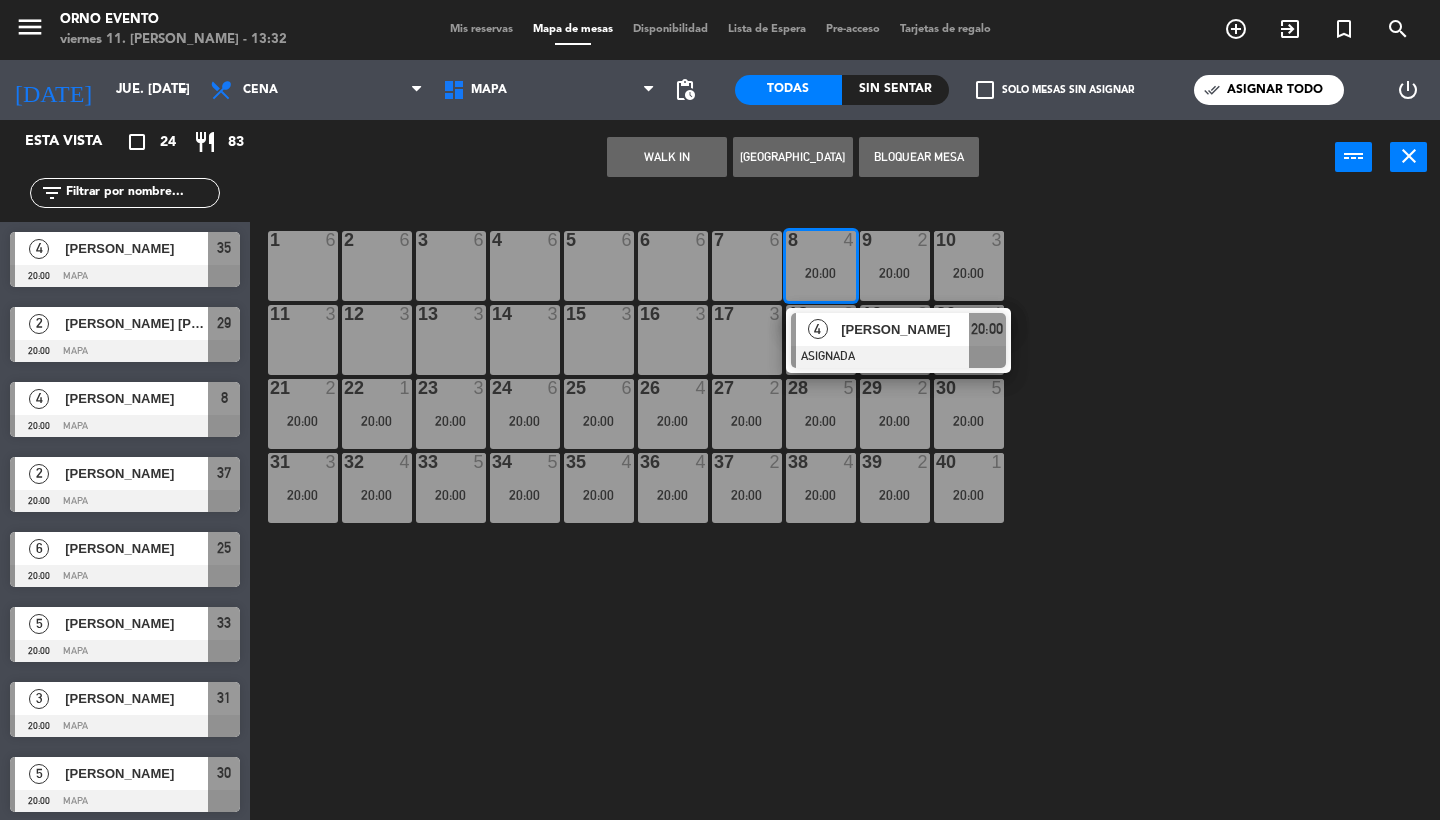 click at bounding box center (898, 357) 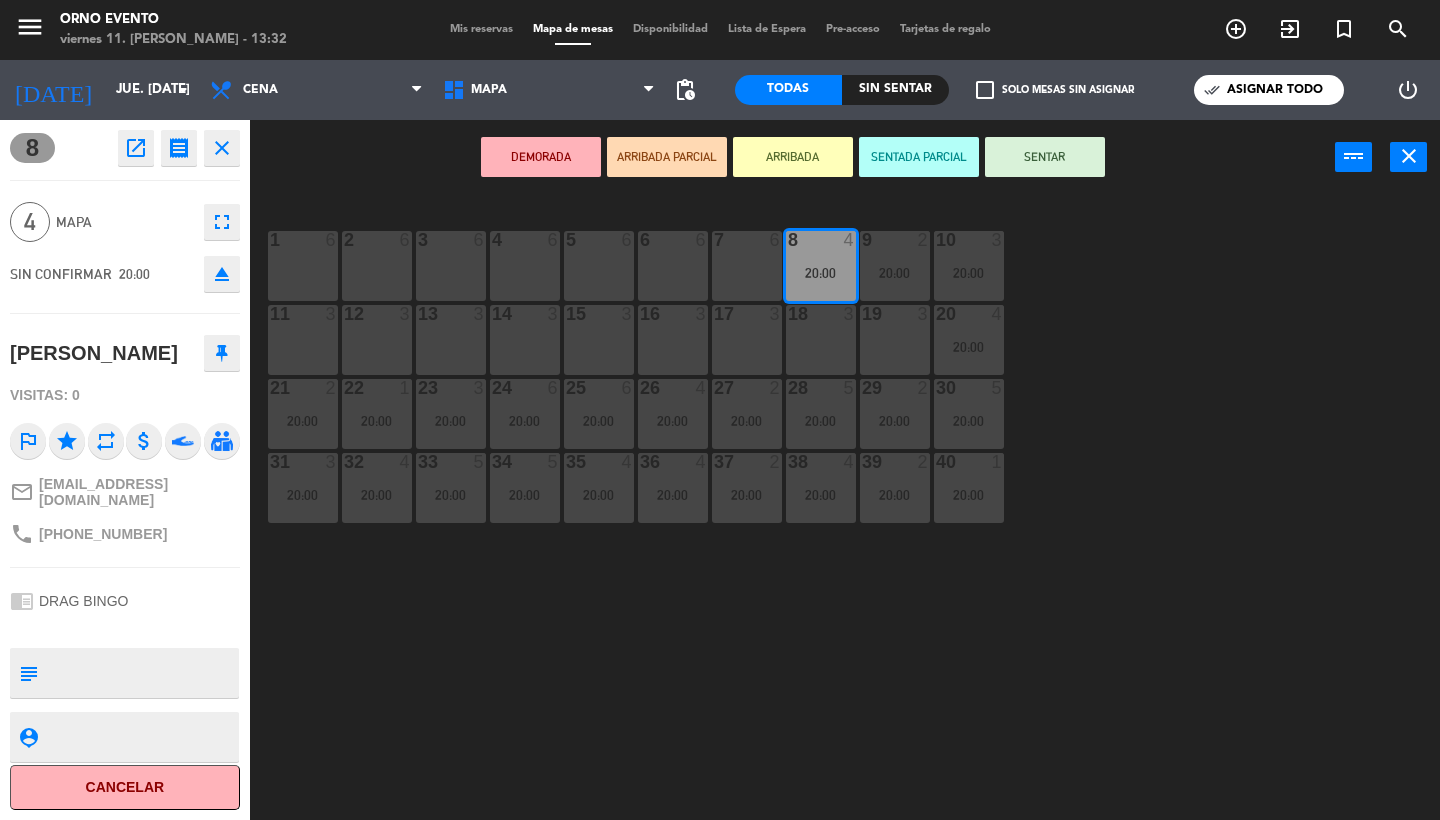 click on "19  3" at bounding box center [895, 340] 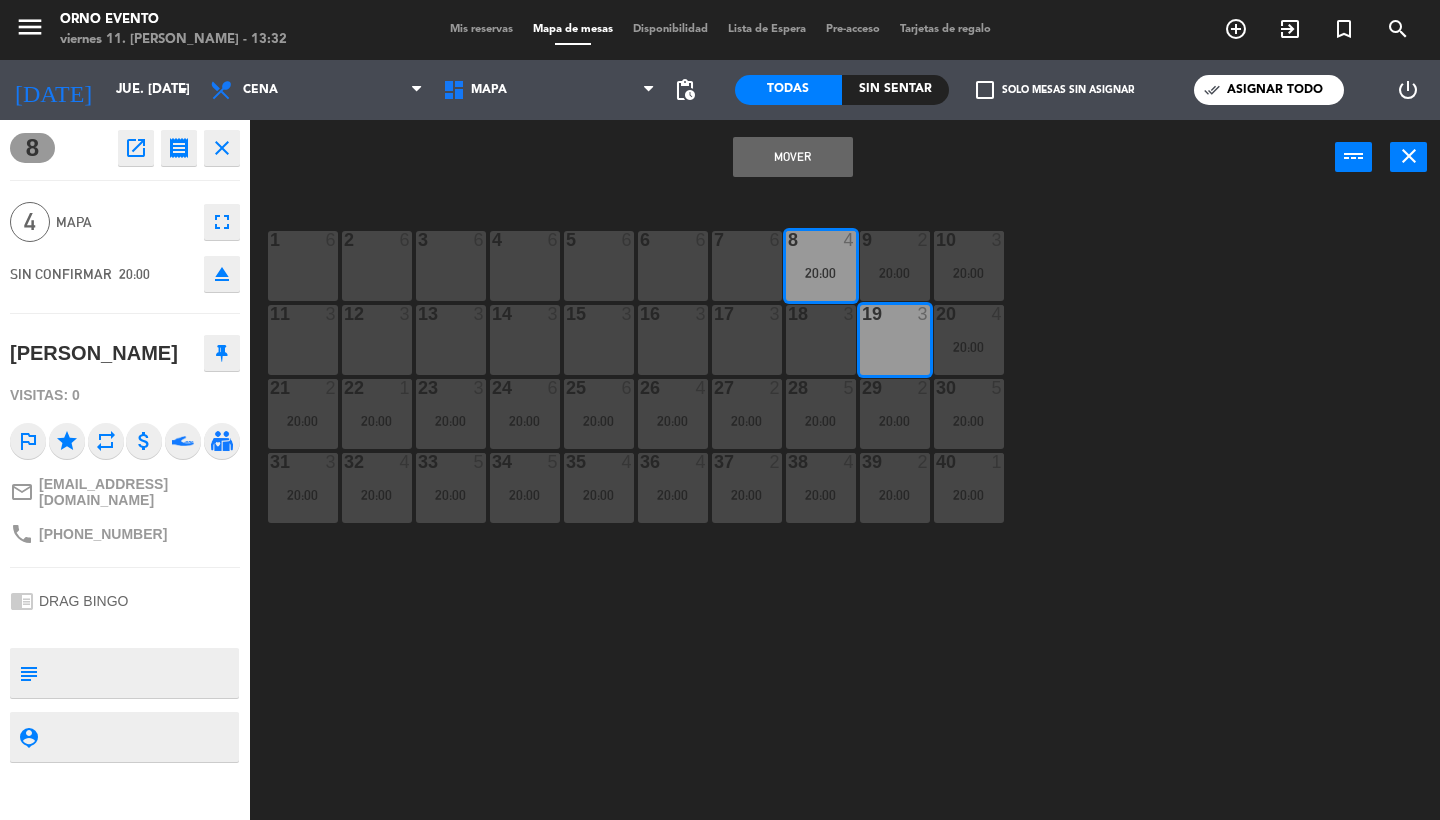 click on "Mover" at bounding box center [793, 157] 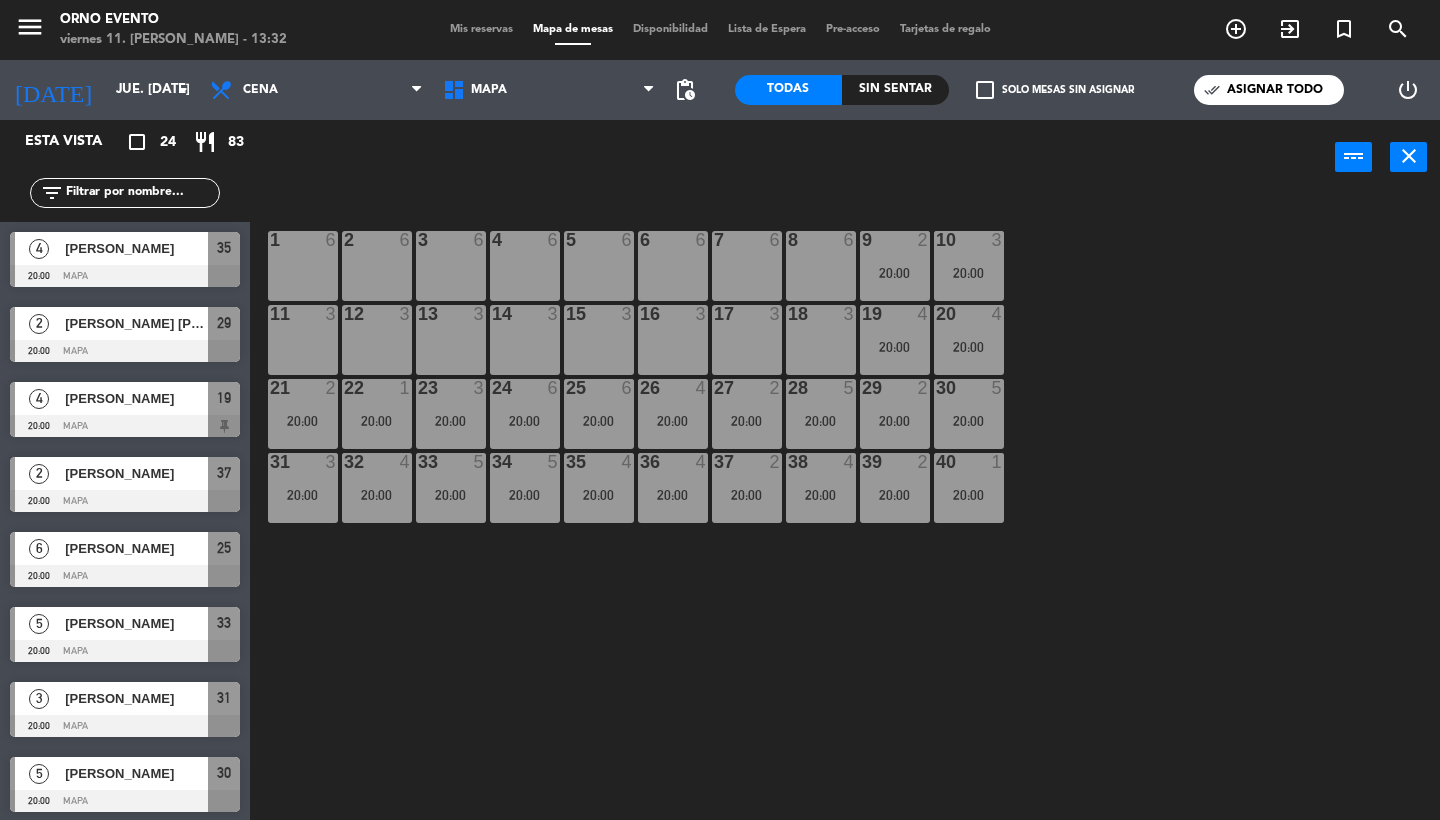 click on "Mis reservas" at bounding box center (481, 29) 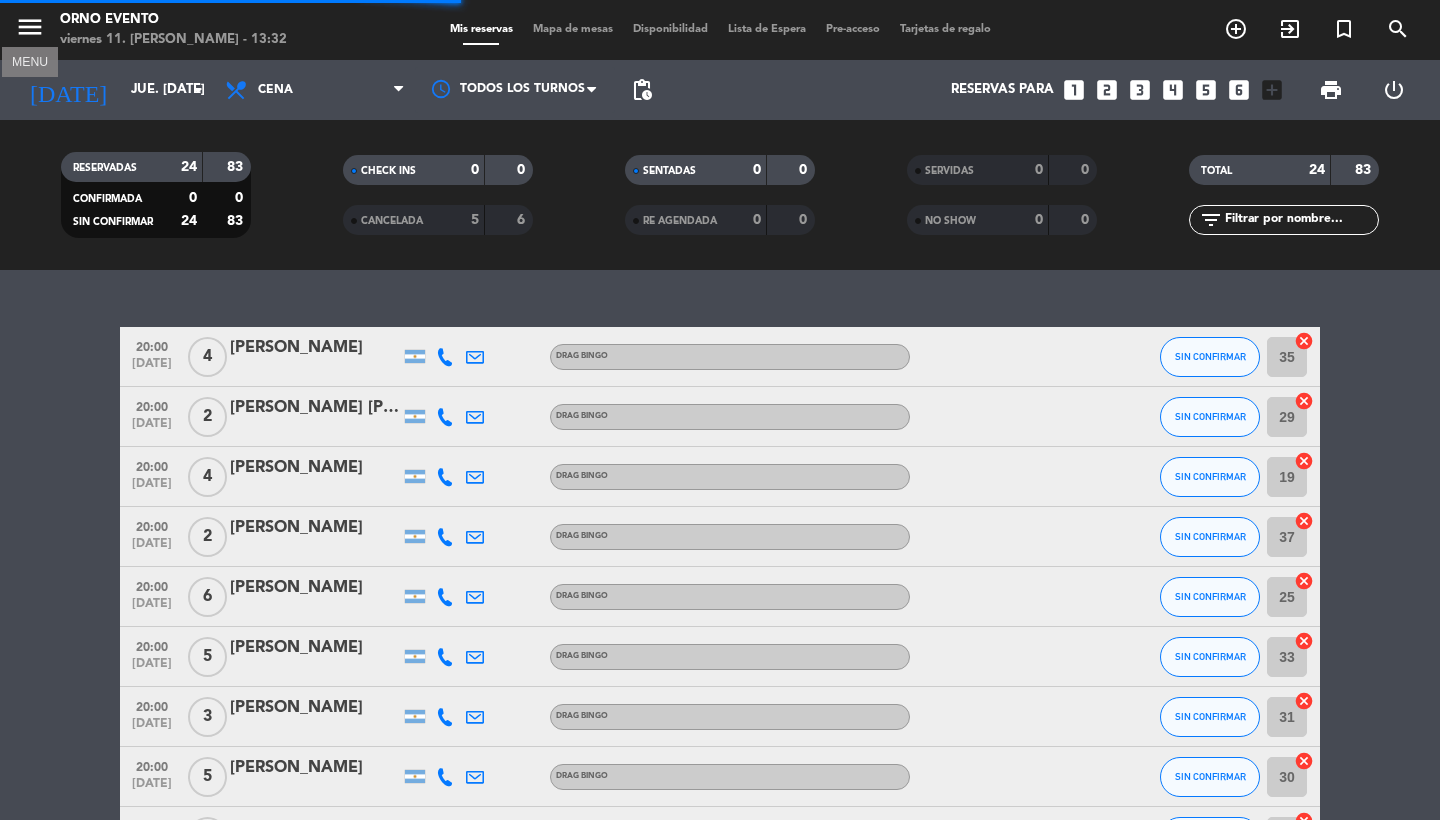 click on "menu" at bounding box center (30, 27) 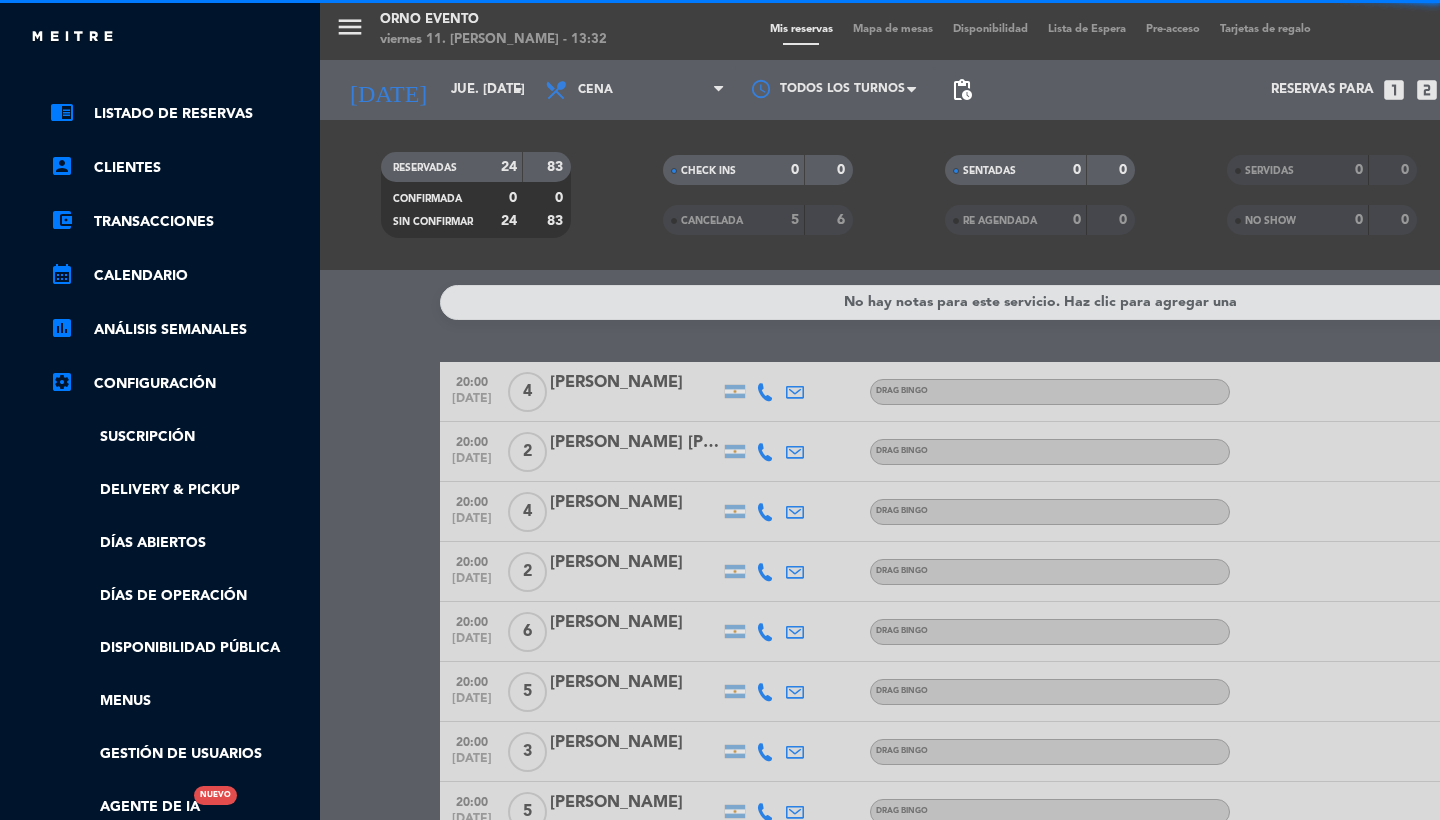 click 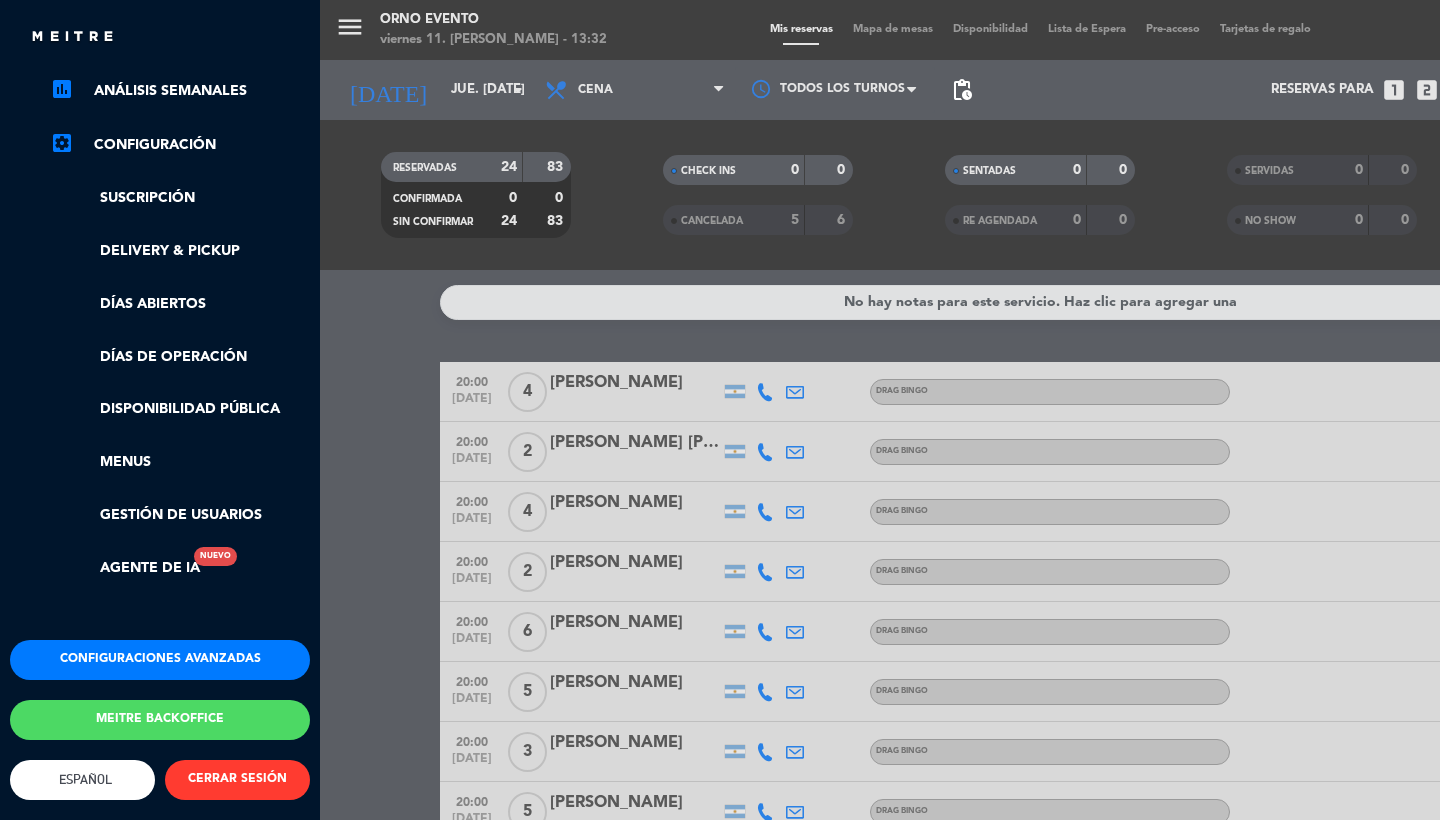 click on "Configuraciones avanzadas" 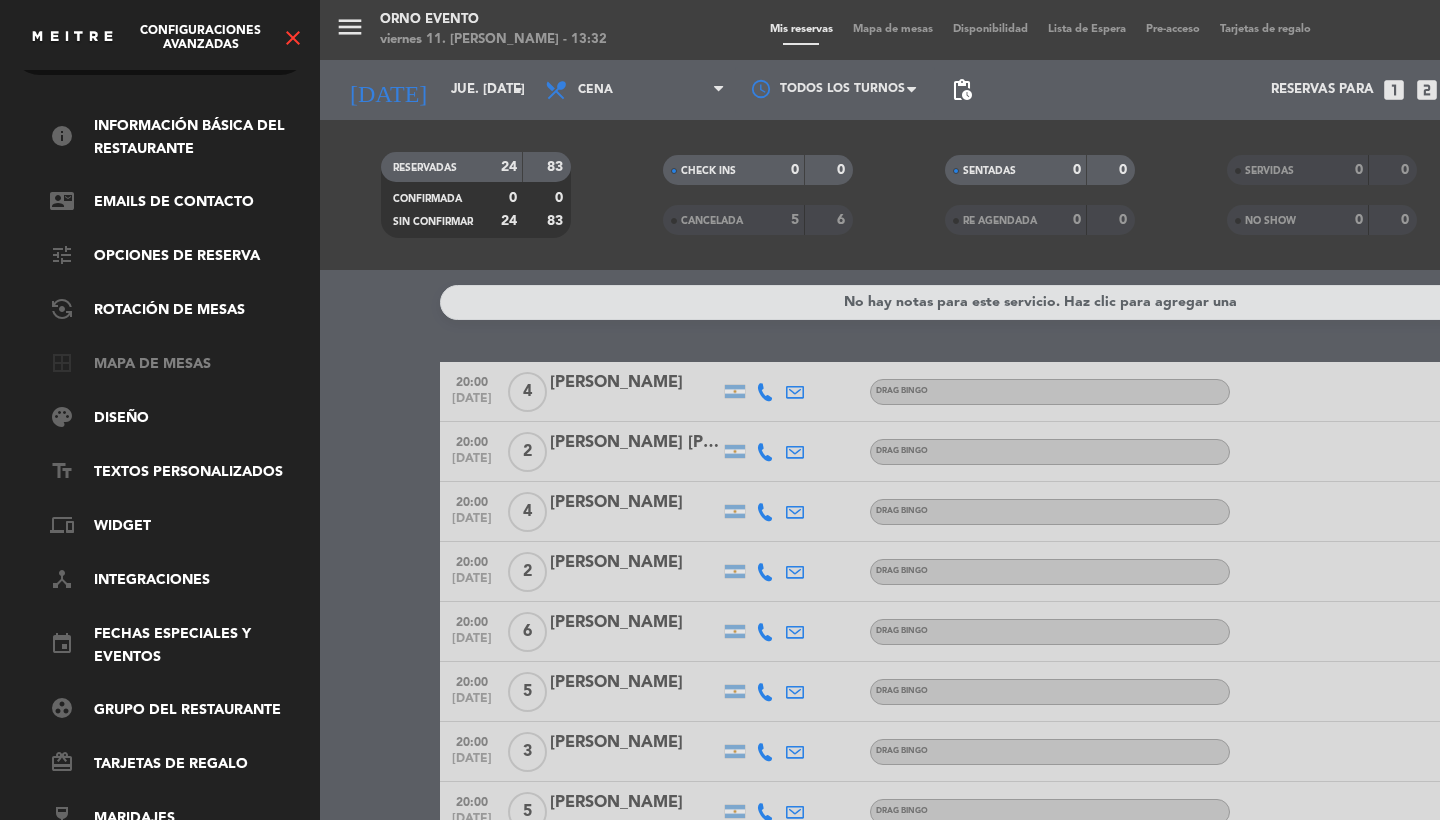 click on "border_all   Mapa de mesas" 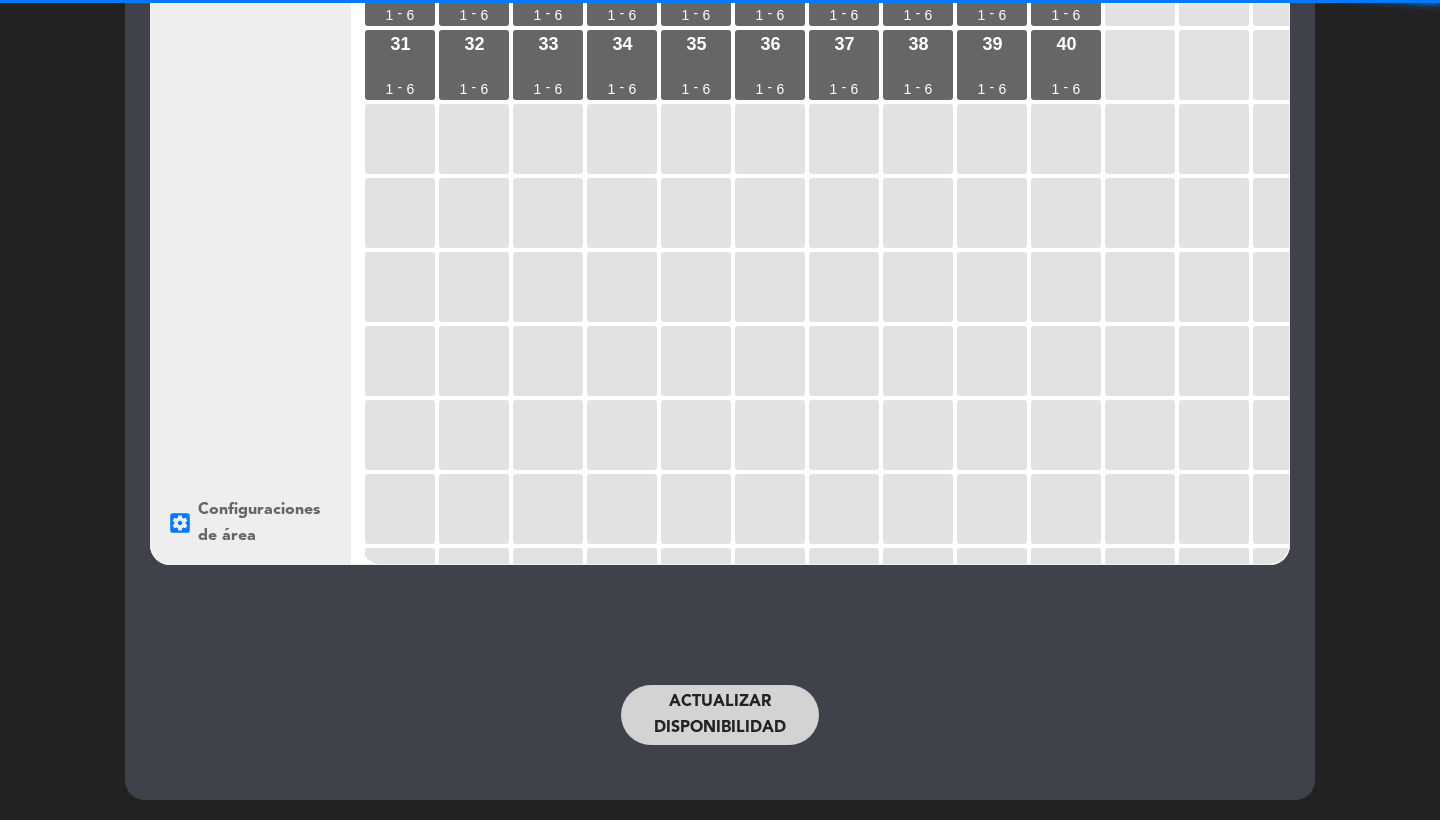 click on "Actualizar disponibilidad" 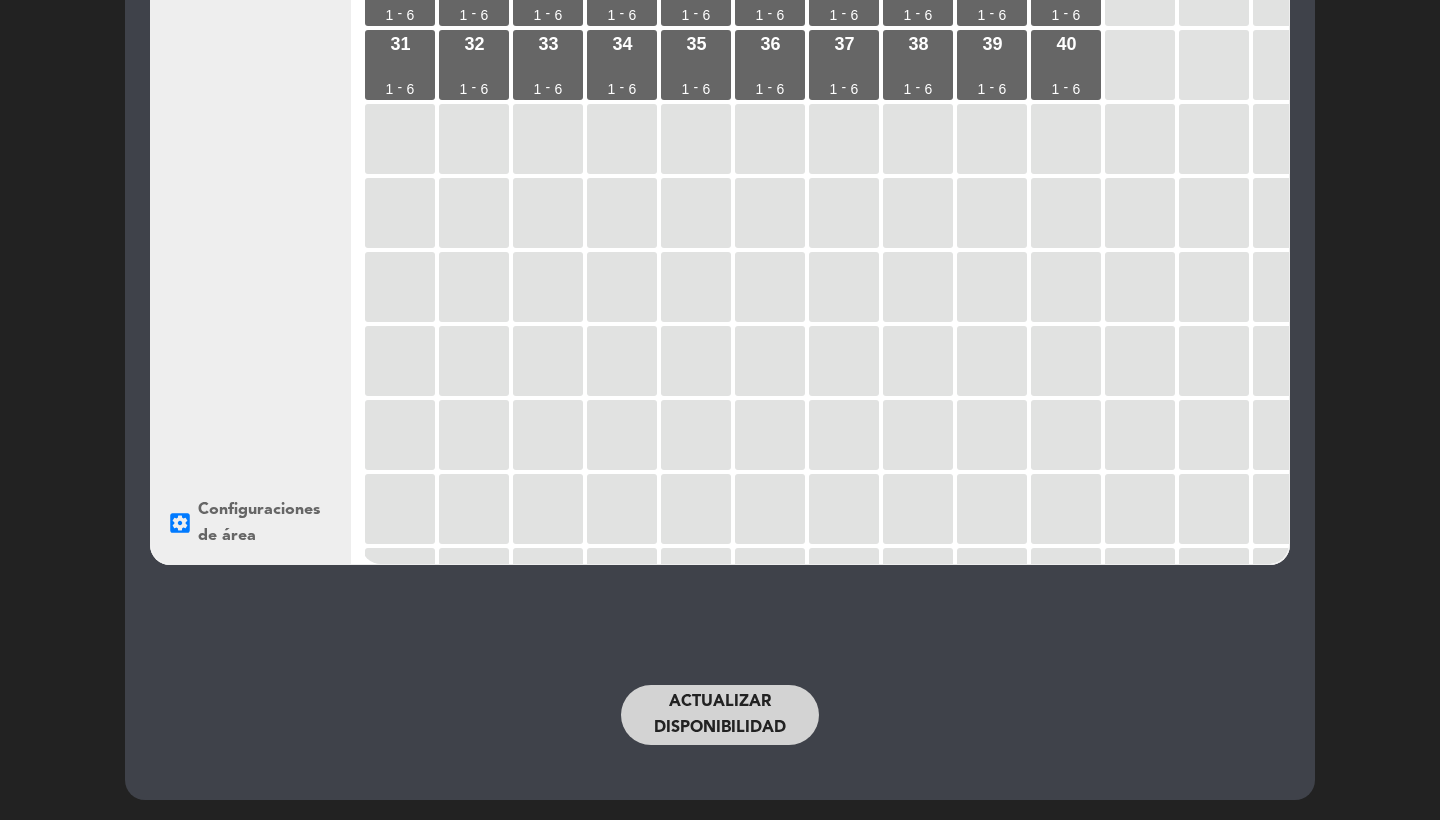 click on "Actualizar disponibilidad" 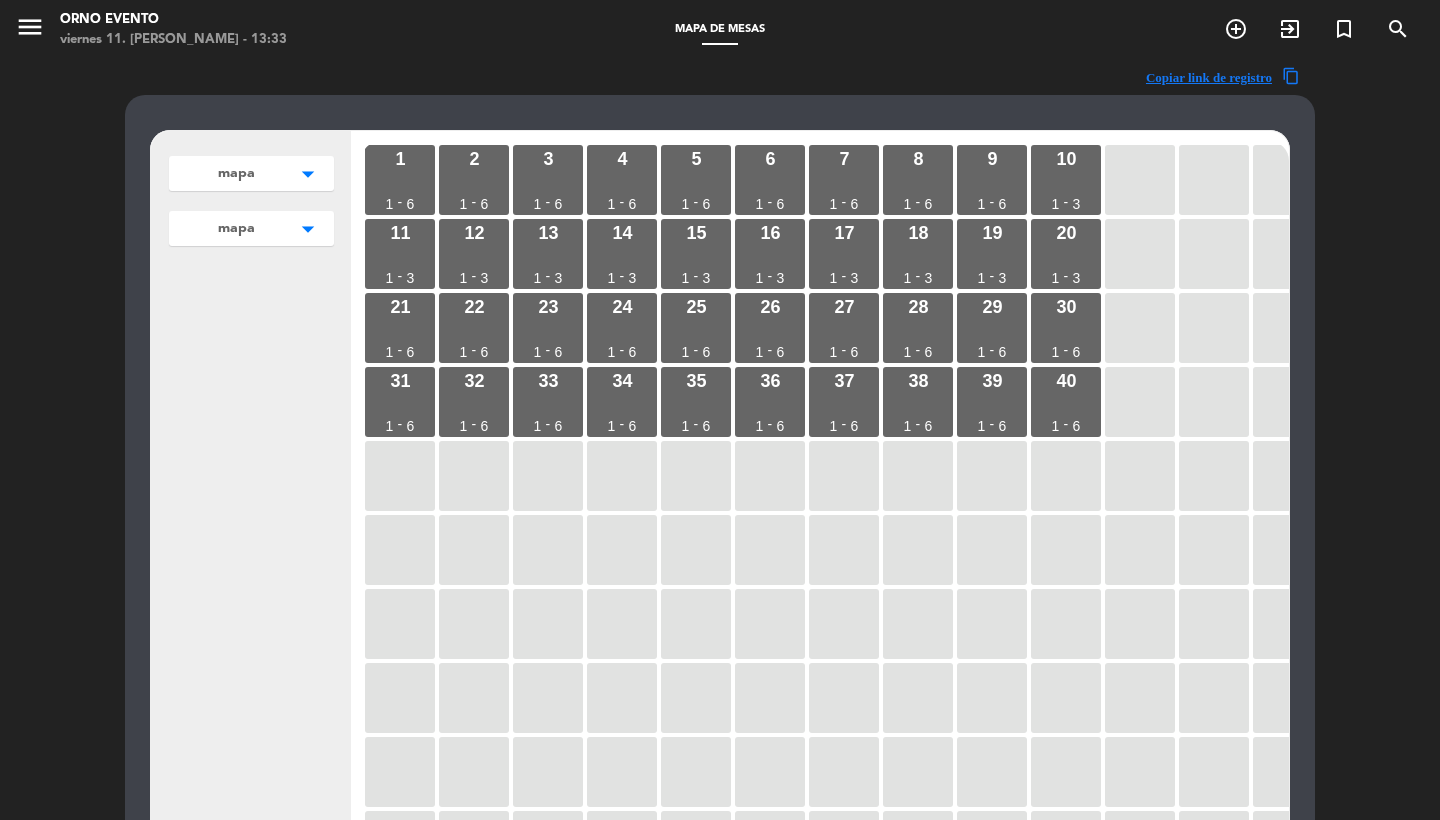 scroll, scrollTop: -1, scrollLeft: 0, axis: vertical 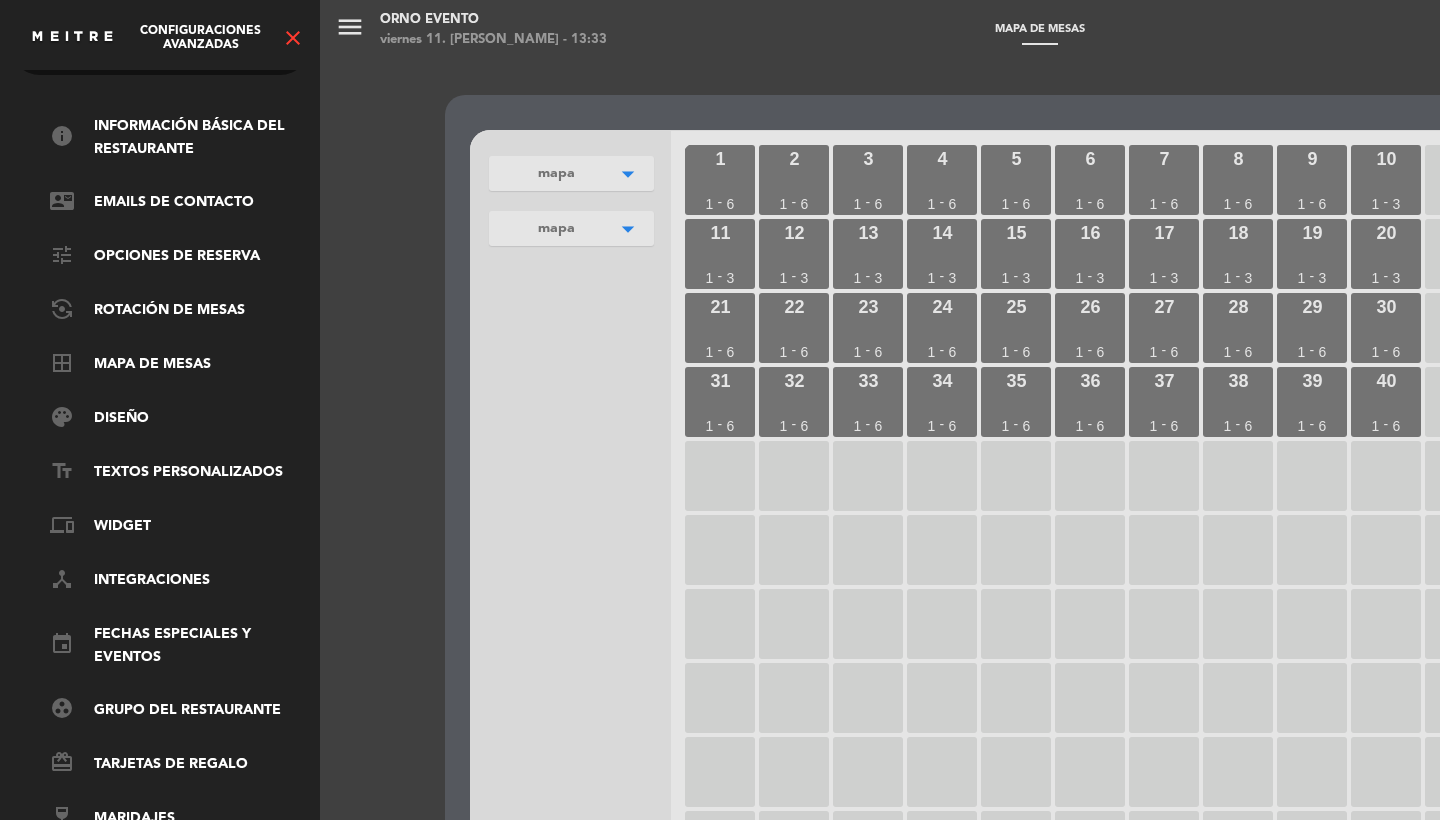 click on "close" 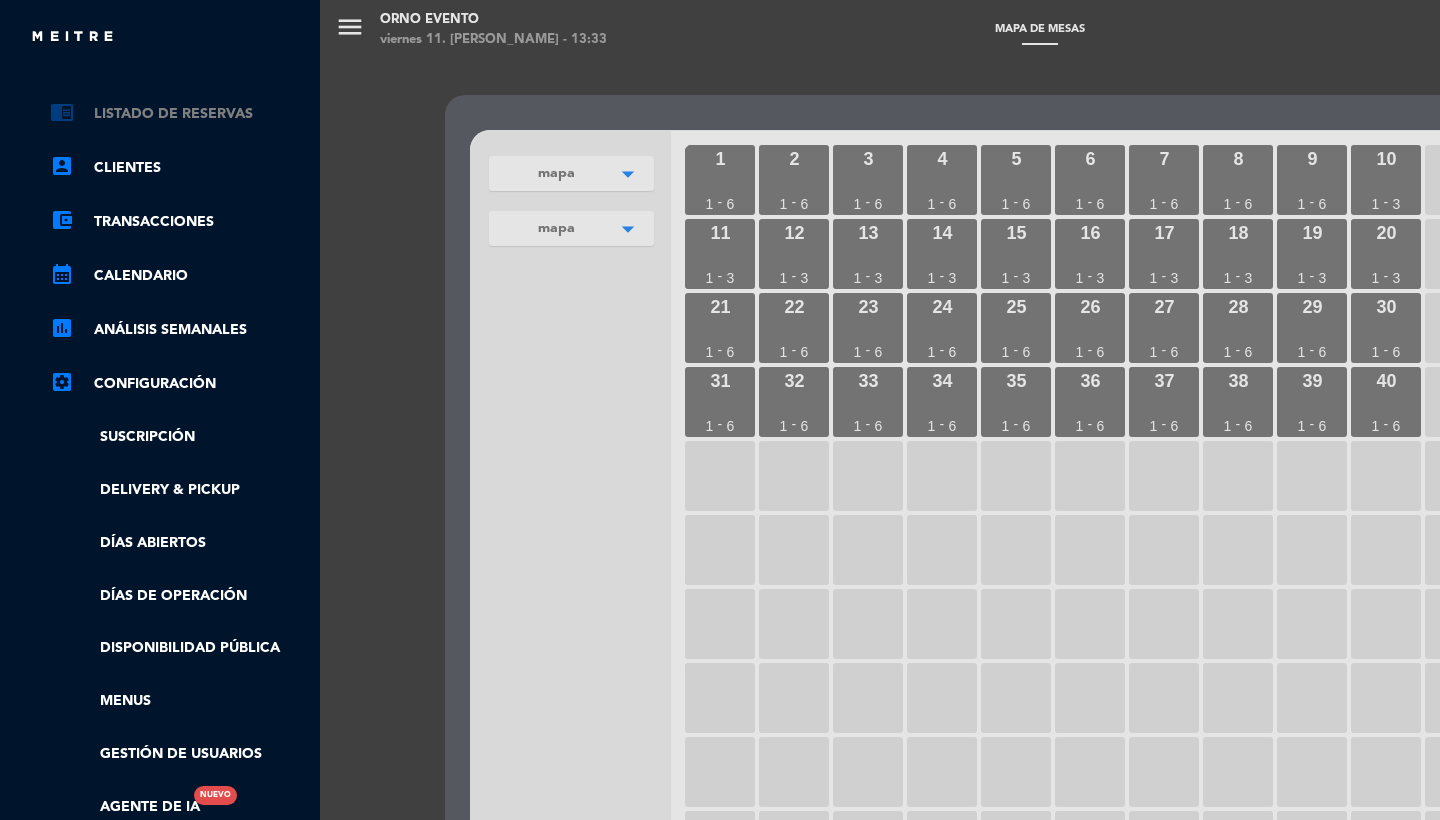 click on "chrome_reader_mode   Listado de Reservas" 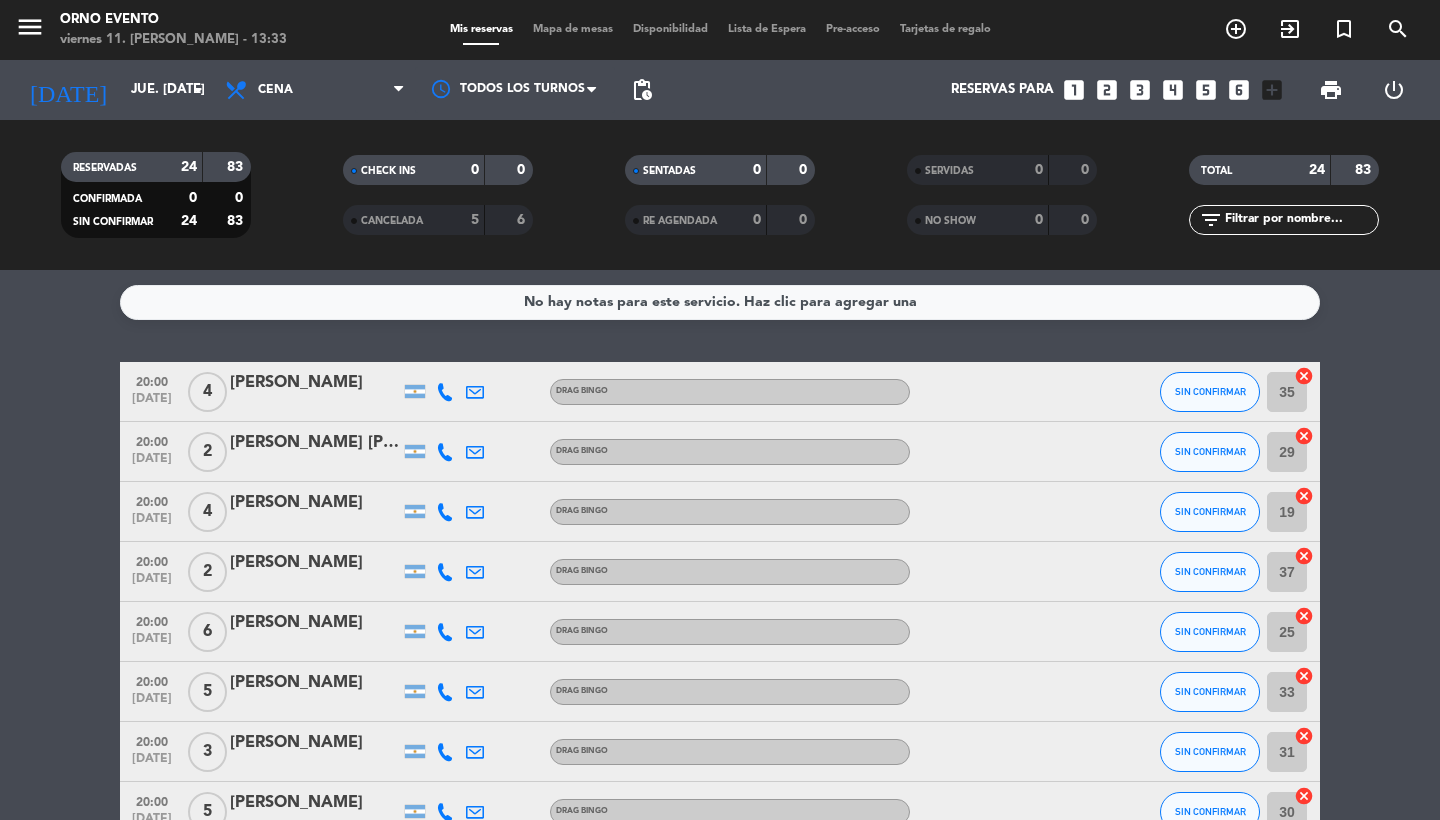 click on "menu" at bounding box center [37, 30] 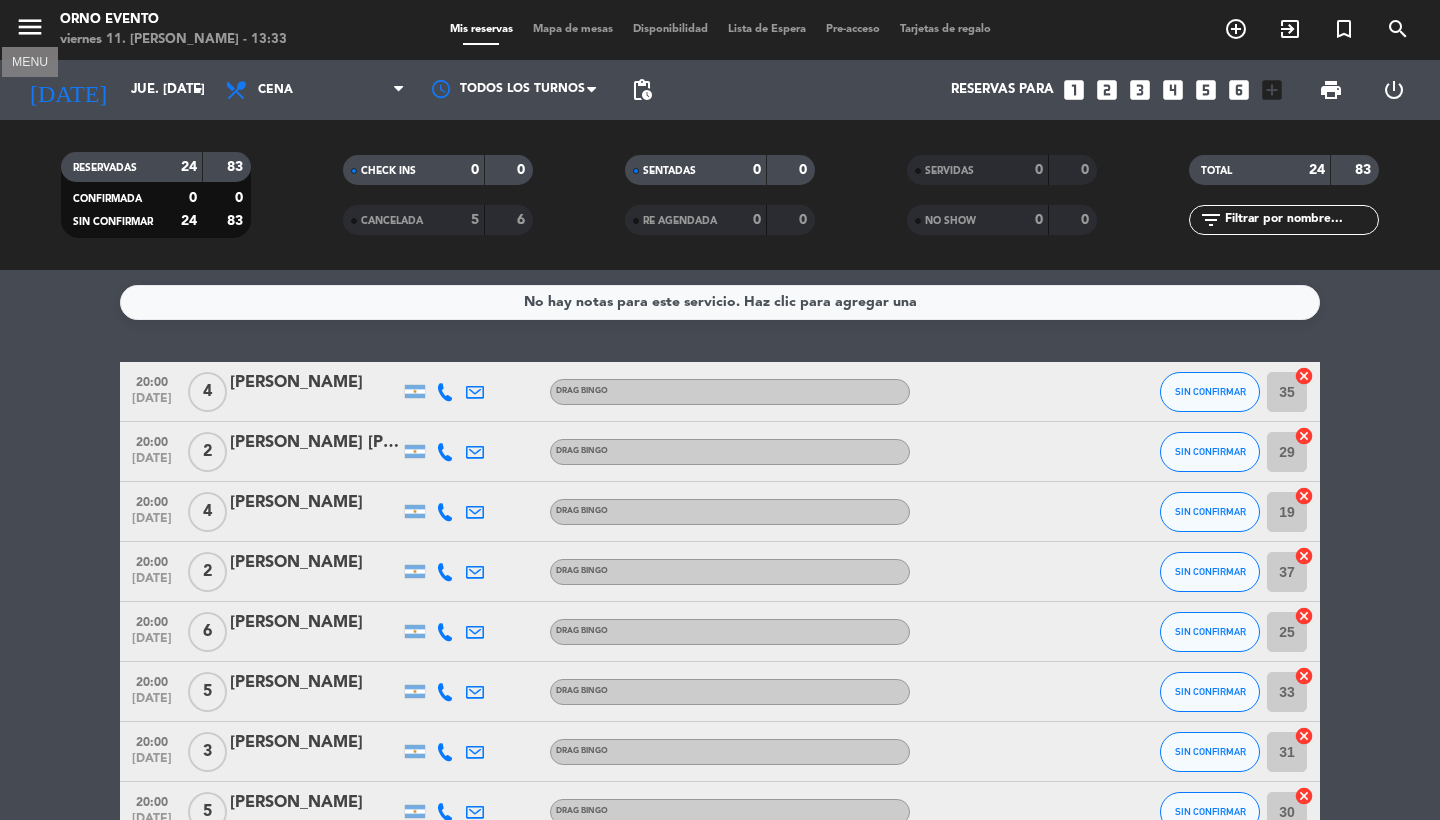 click on "menu" at bounding box center (30, 27) 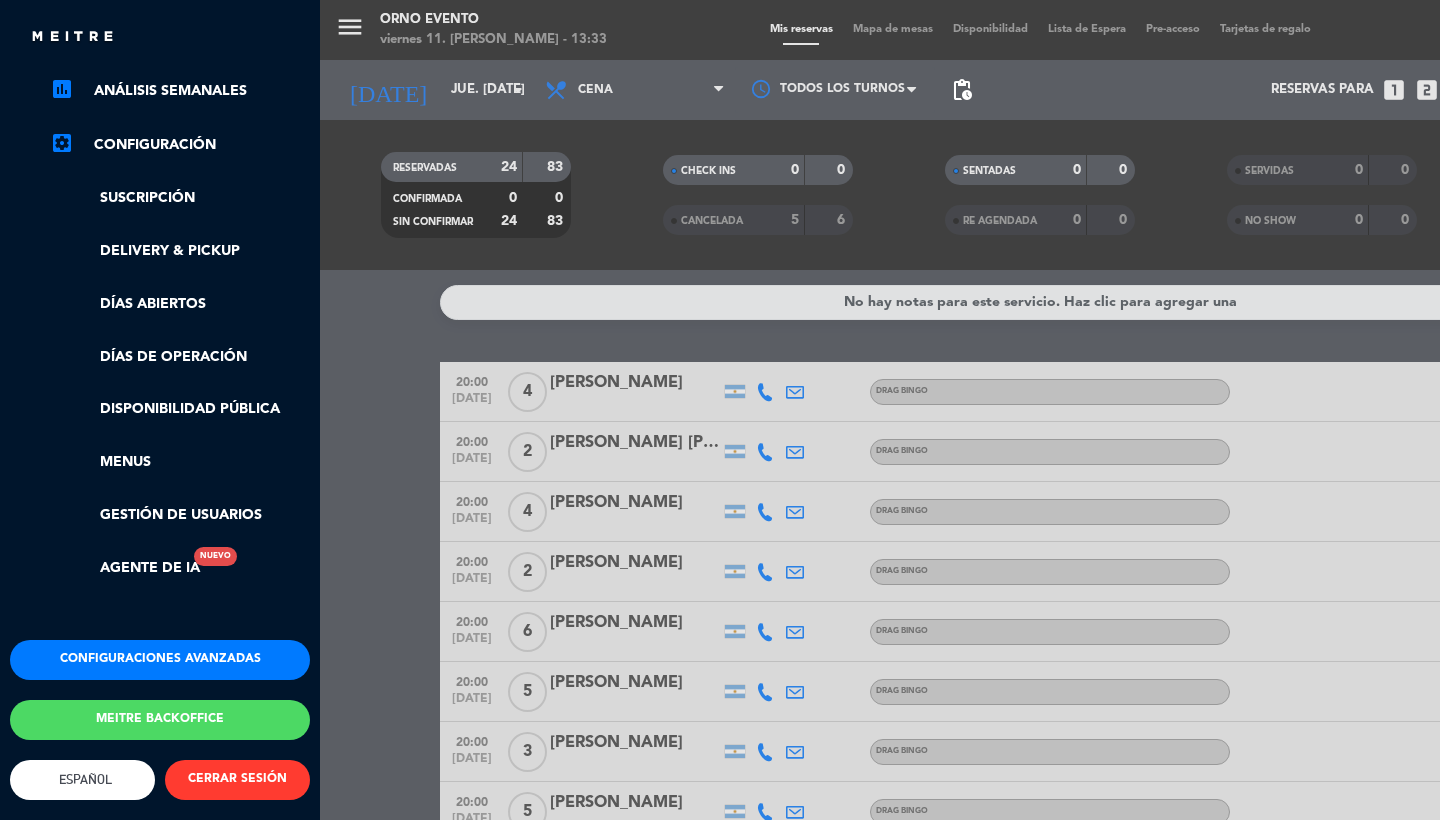click on "Configuraciones avanzadas" 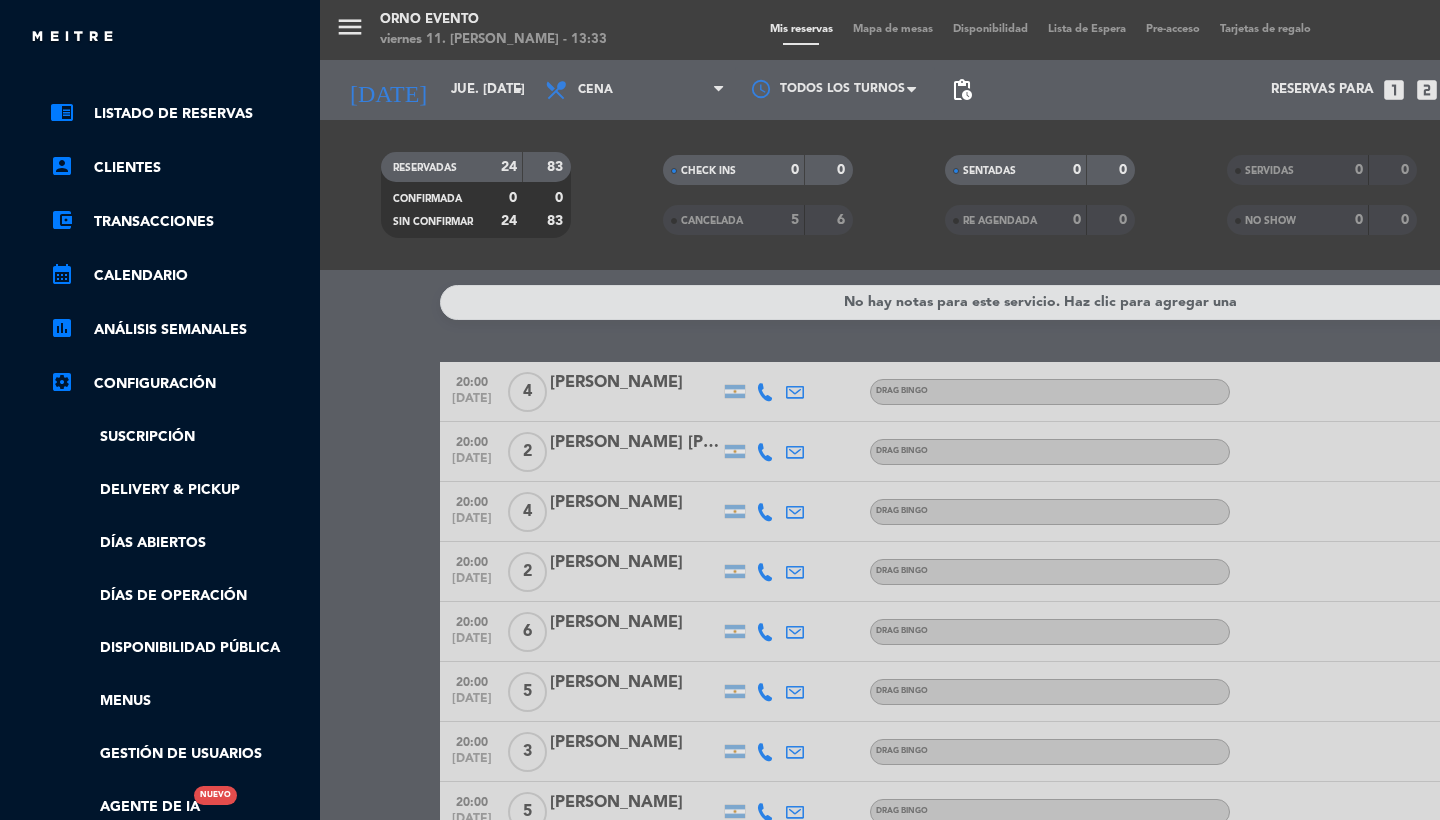 scroll, scrollTop: 68, scrollLeft: 0, axis: vertical 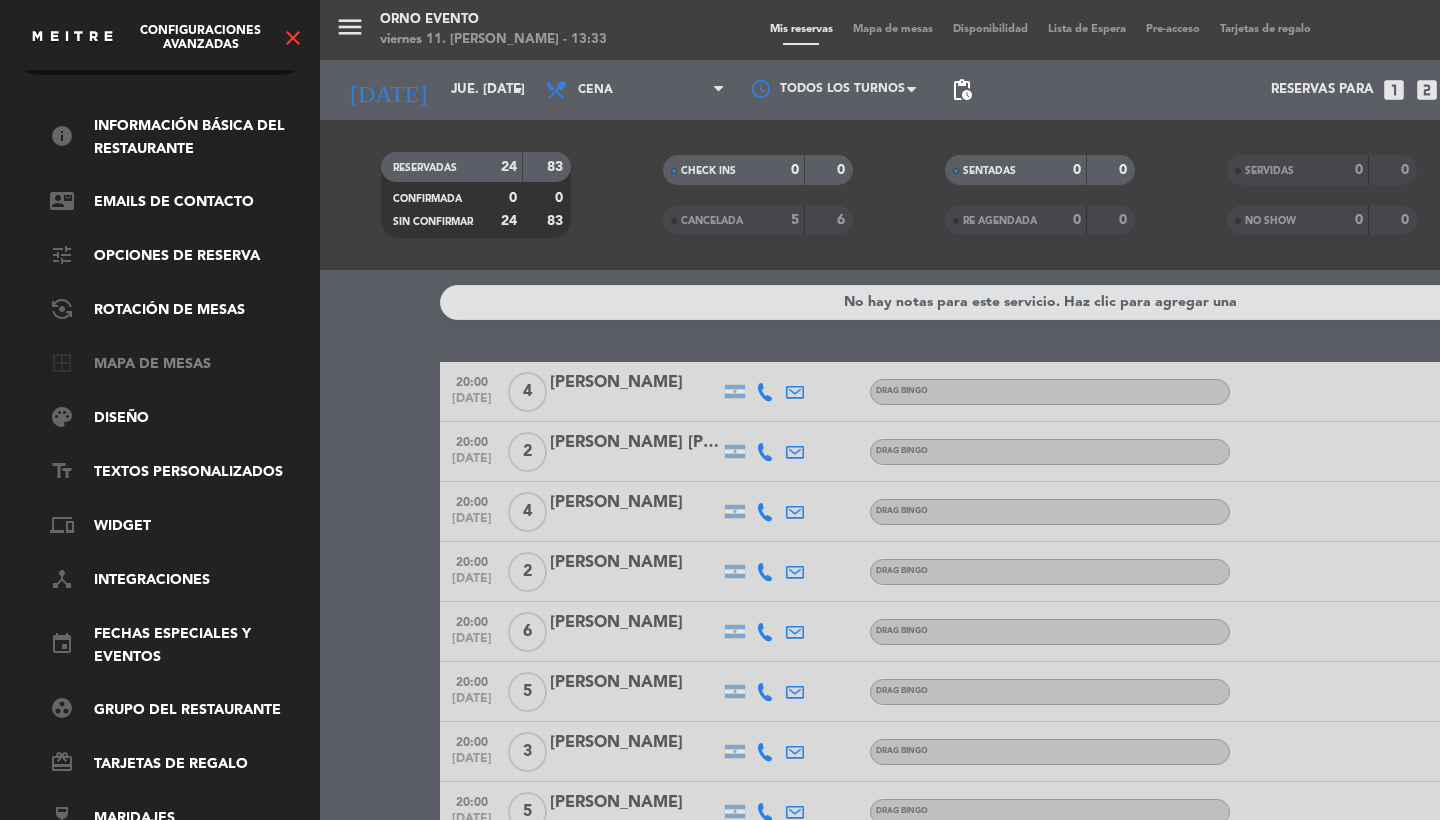 click on "border_all   Mapa de mesas" 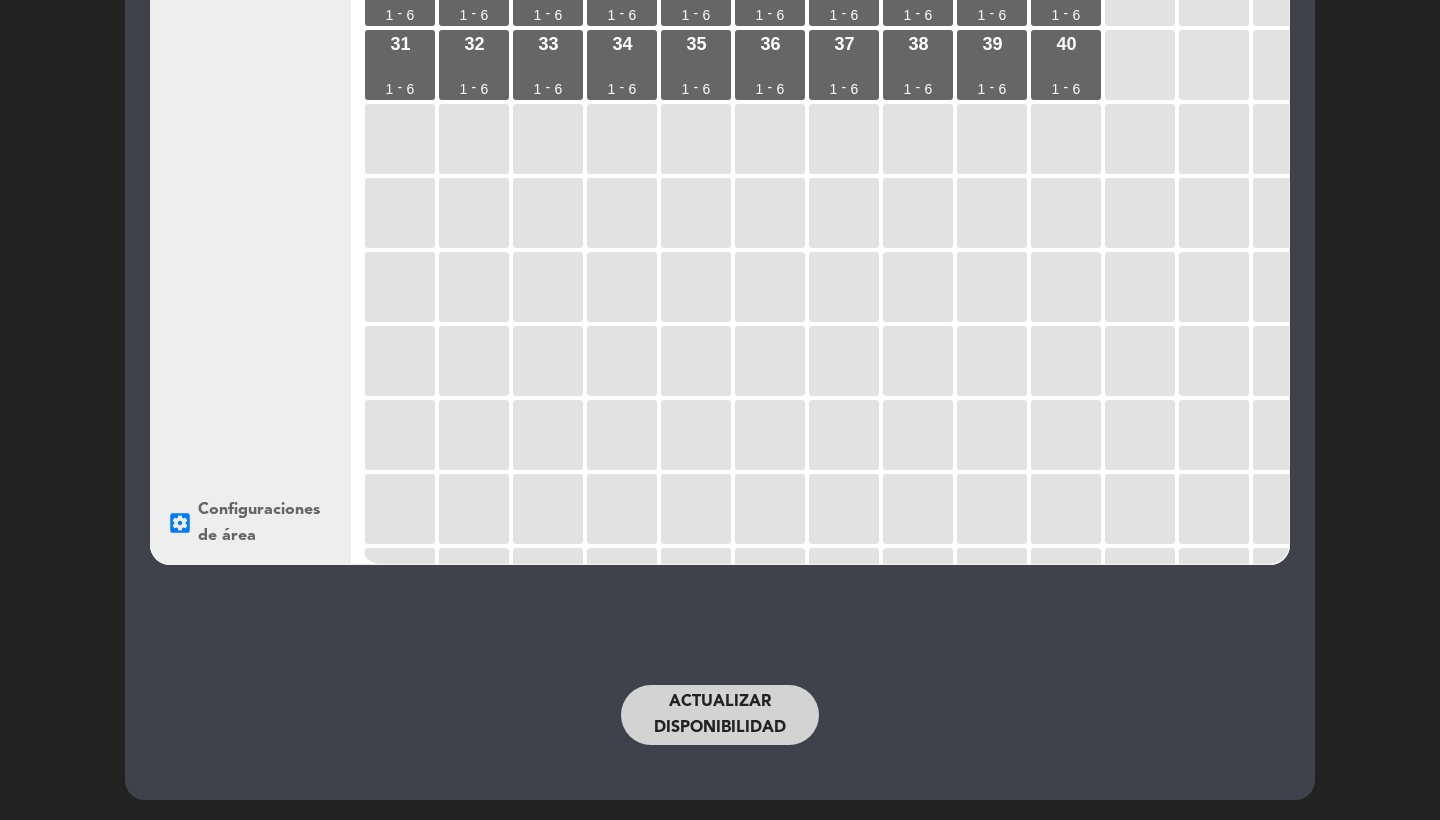 click on "Actualizar disponibilidad" 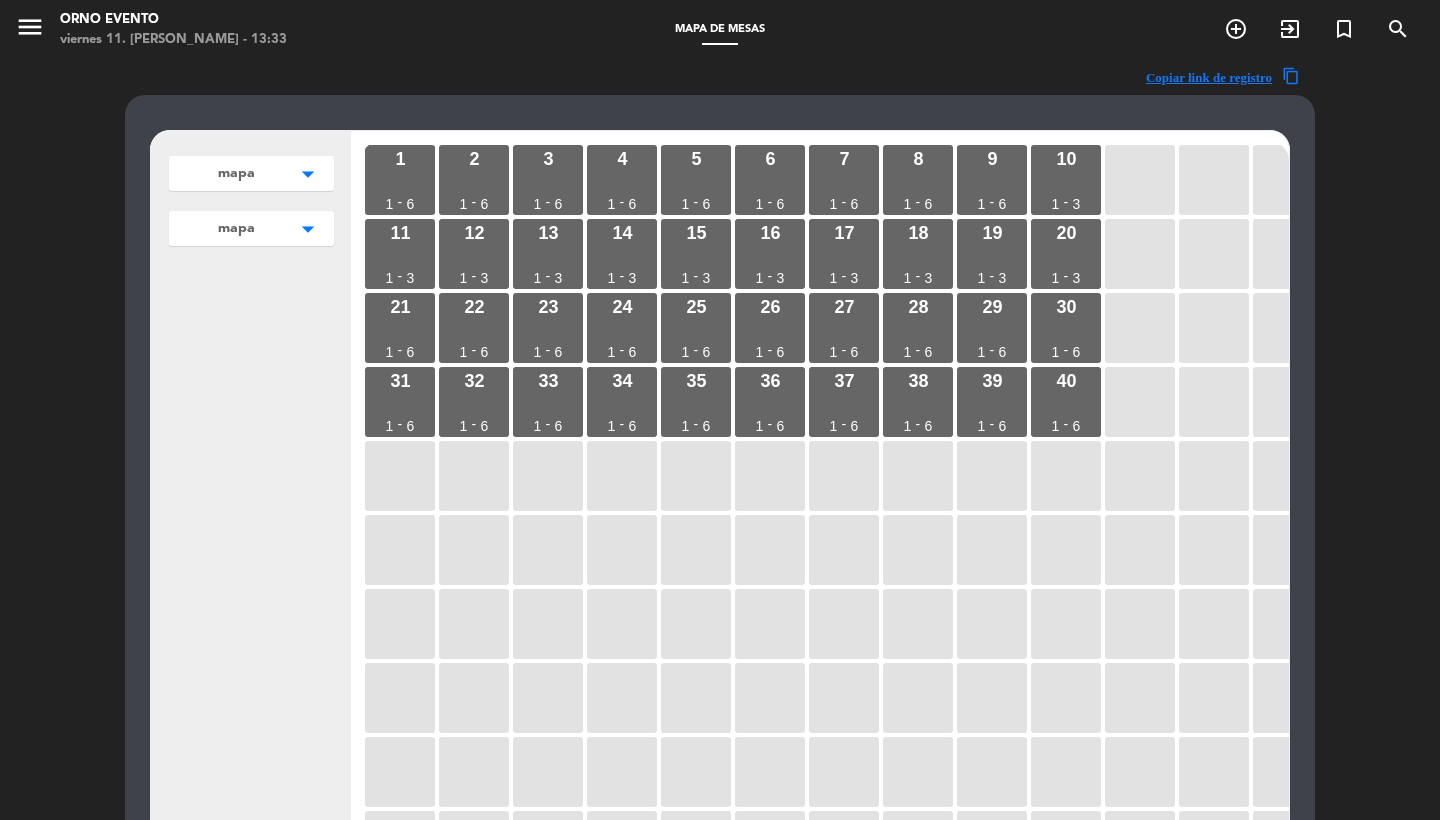 scroll, scrollTop: 337, scrollLeft: 0, axis: vertical 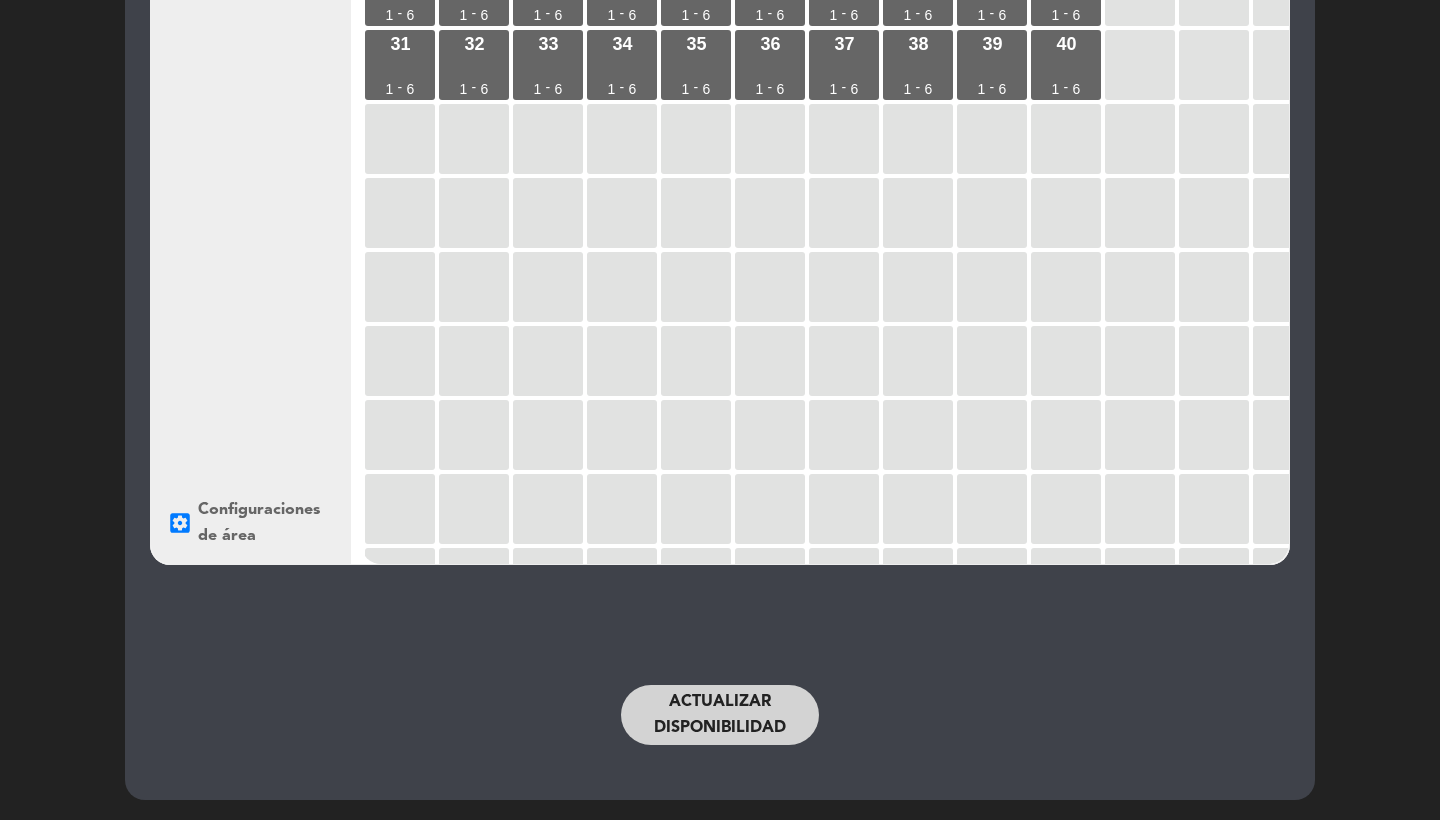 click on "Actualizar disponibilidad" 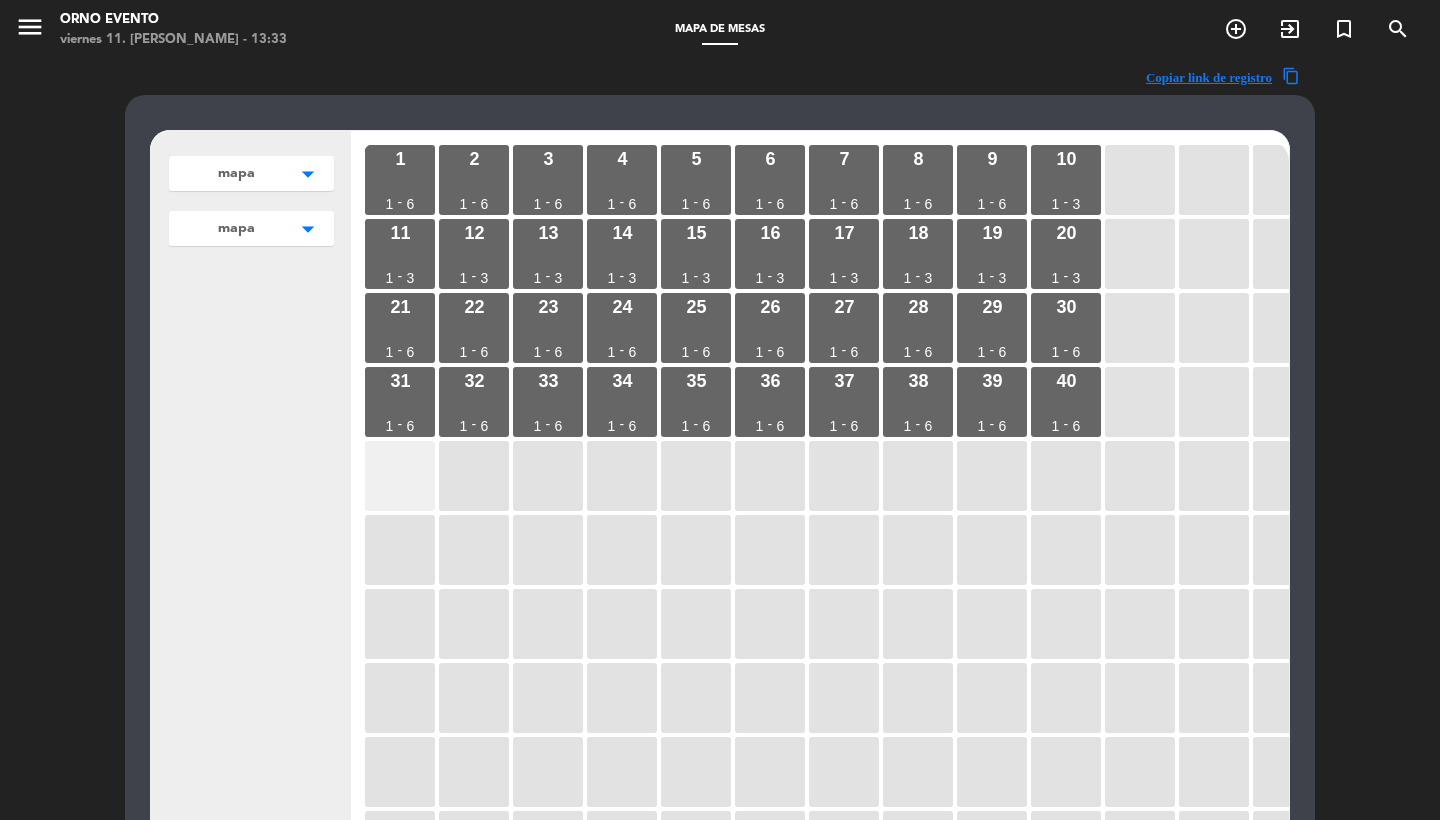scroll, scrollTop: -1, scrollLeft: 0, axis: vertical 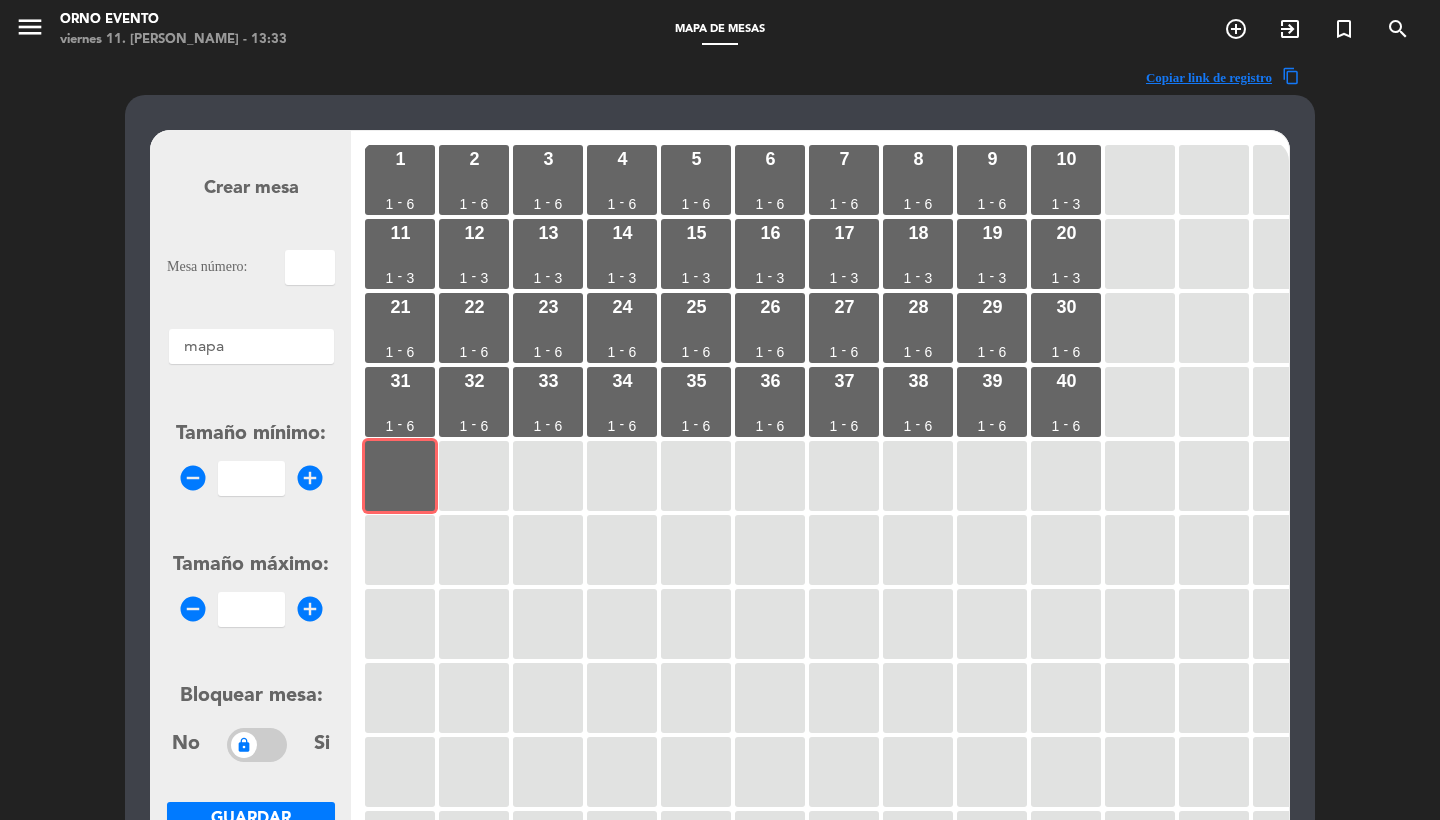 click at bounding box center (310, 267) 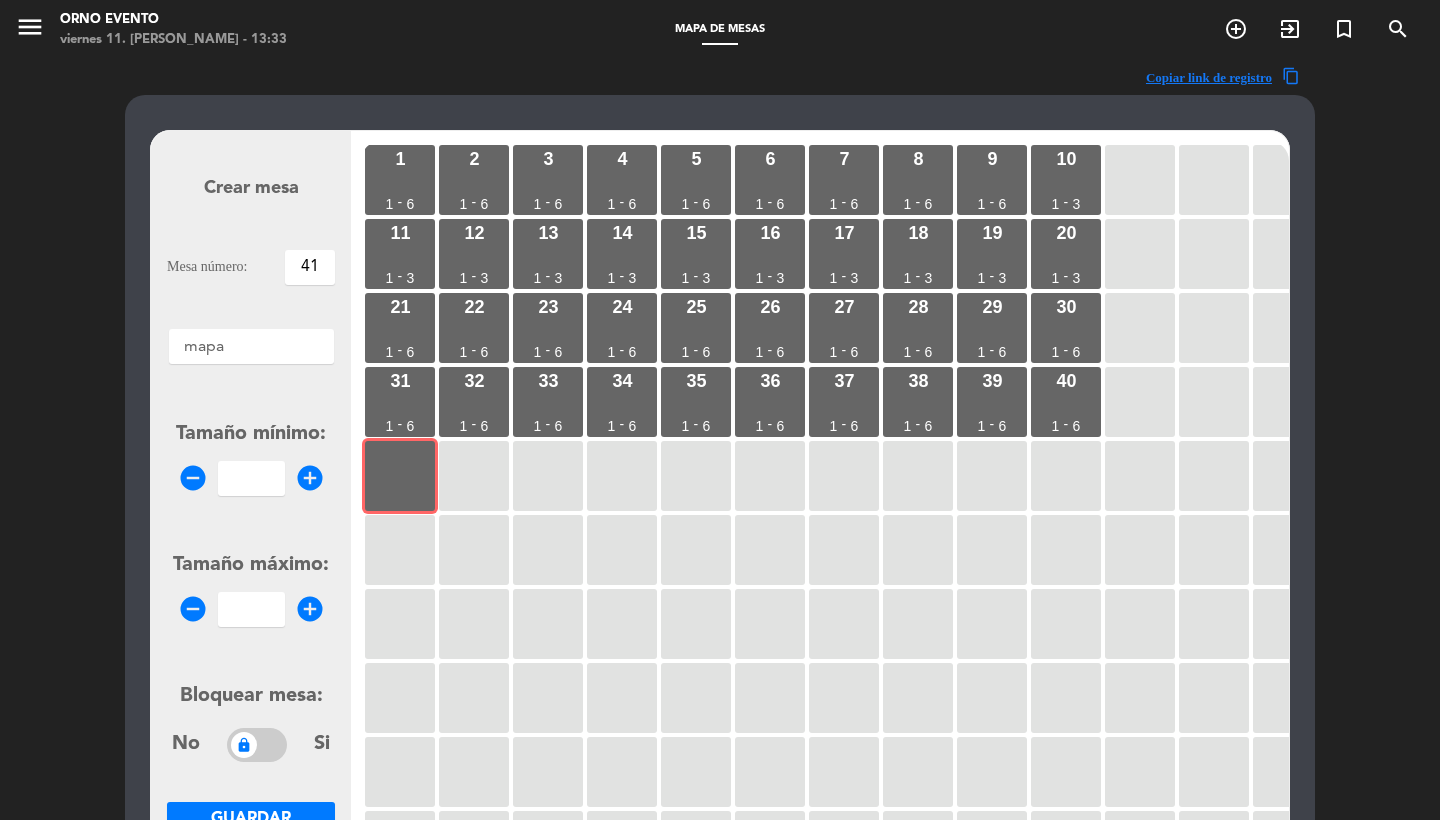 type on "41" 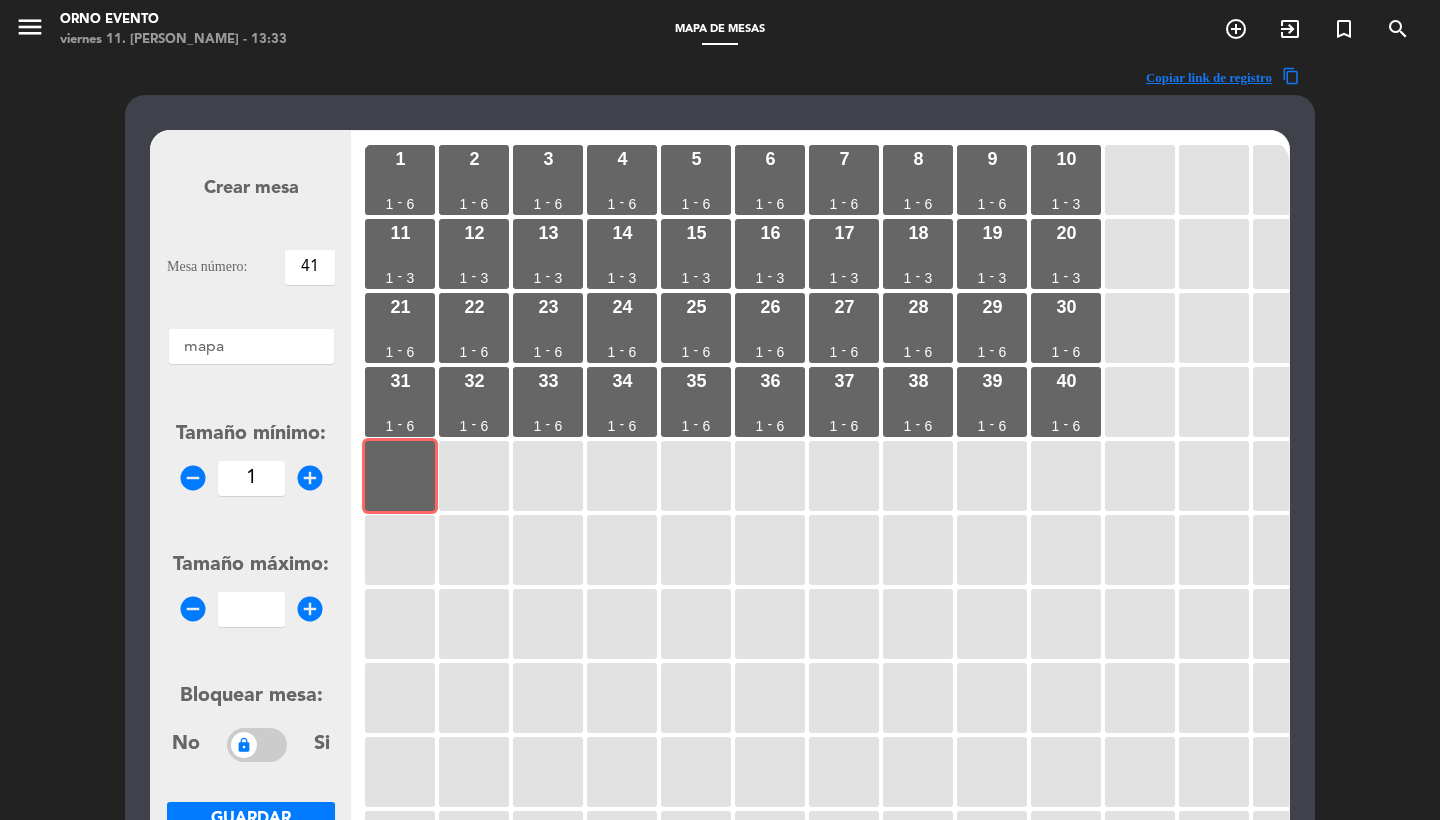 type on "1" 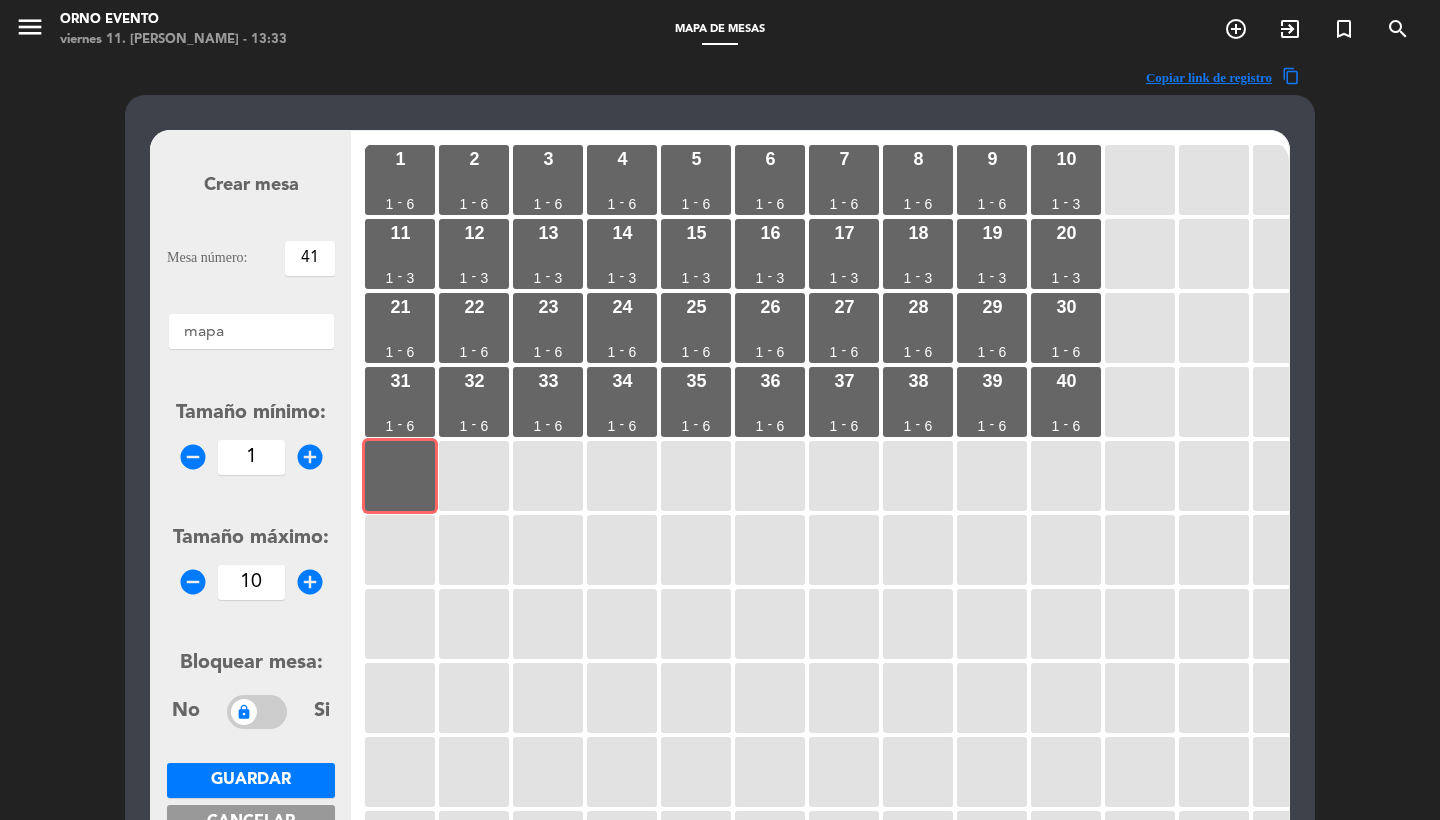 type on "10" 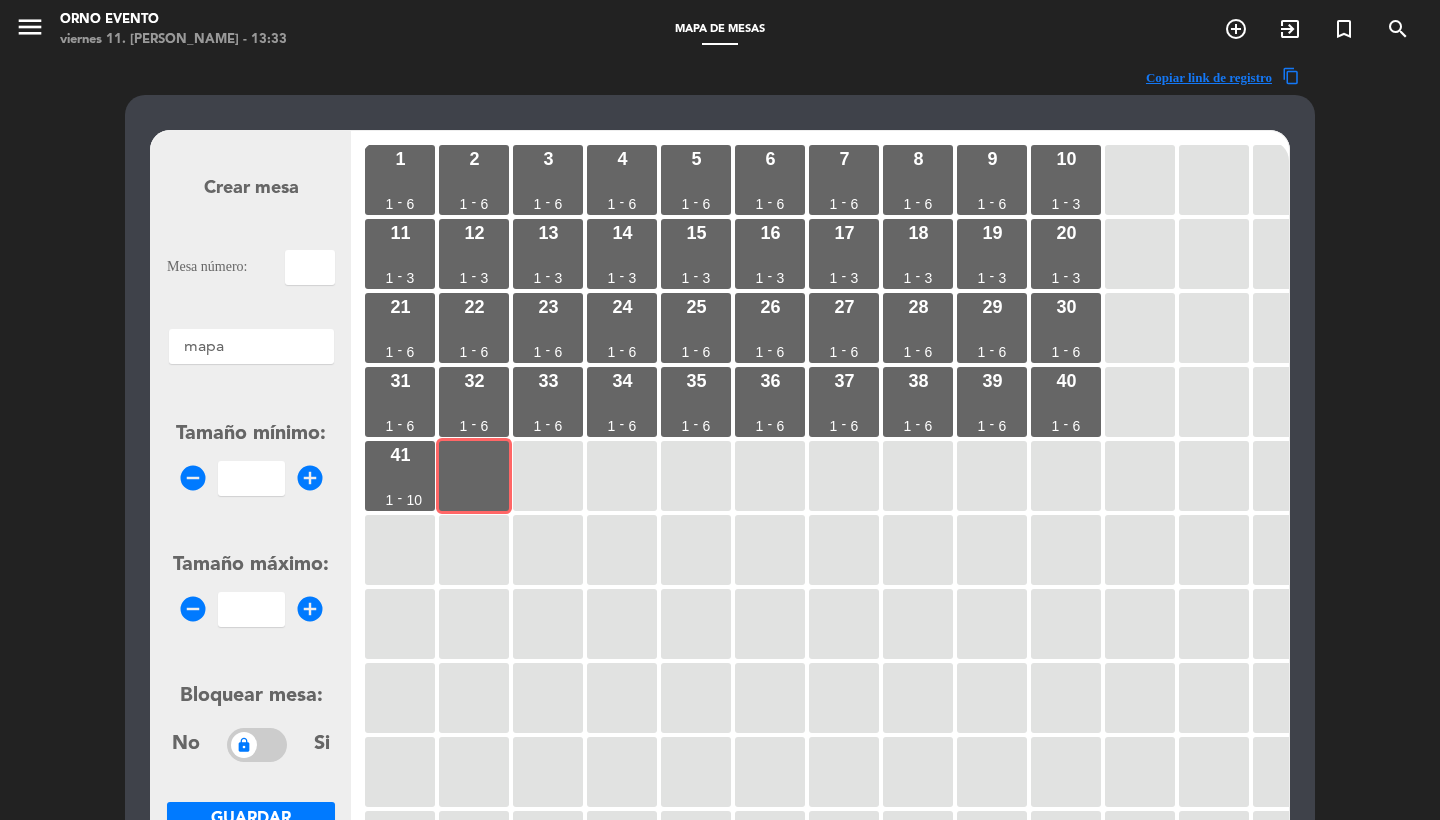 click at bounding box center [310, 267] 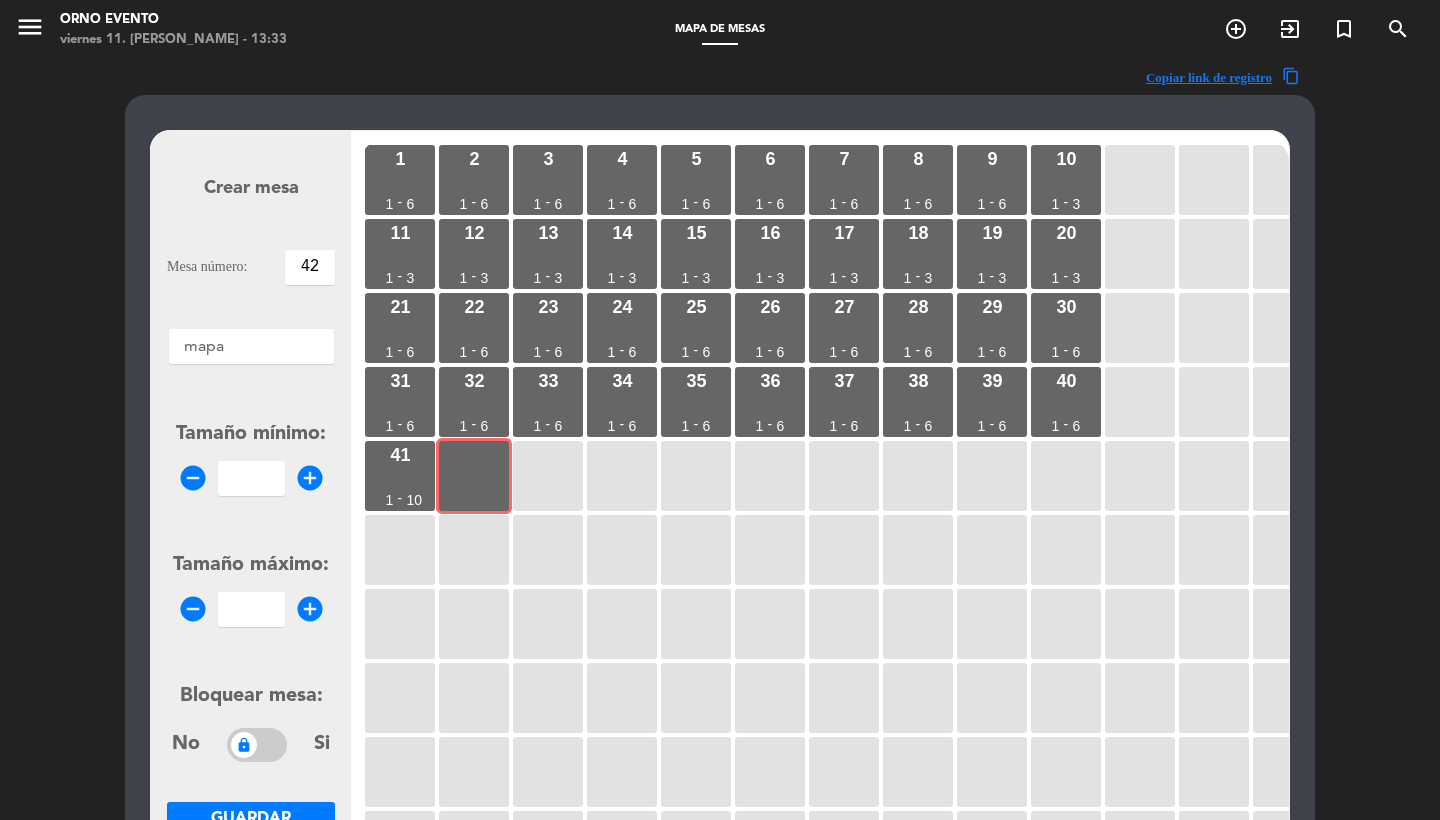type on "42" 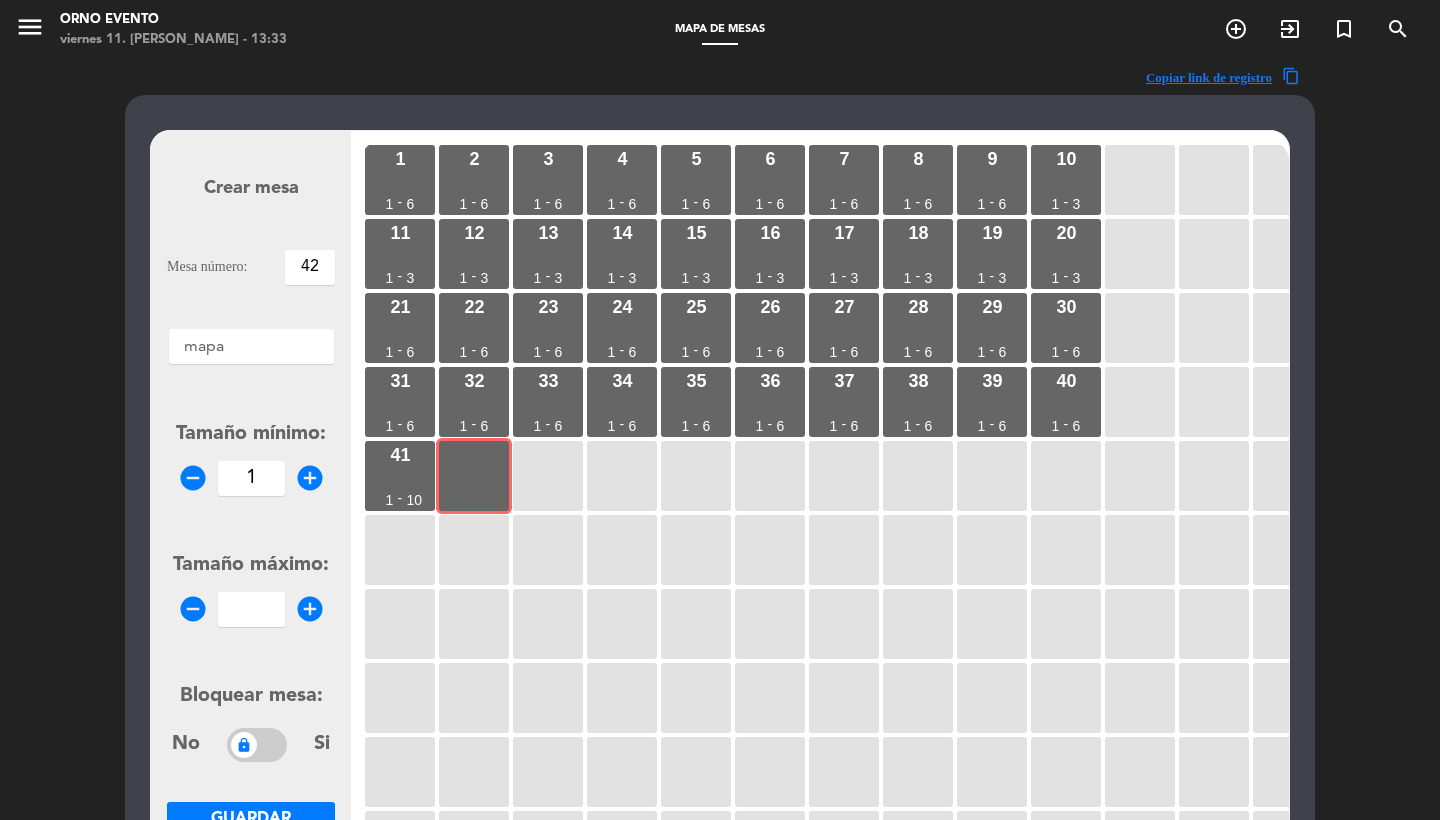 type on "1" 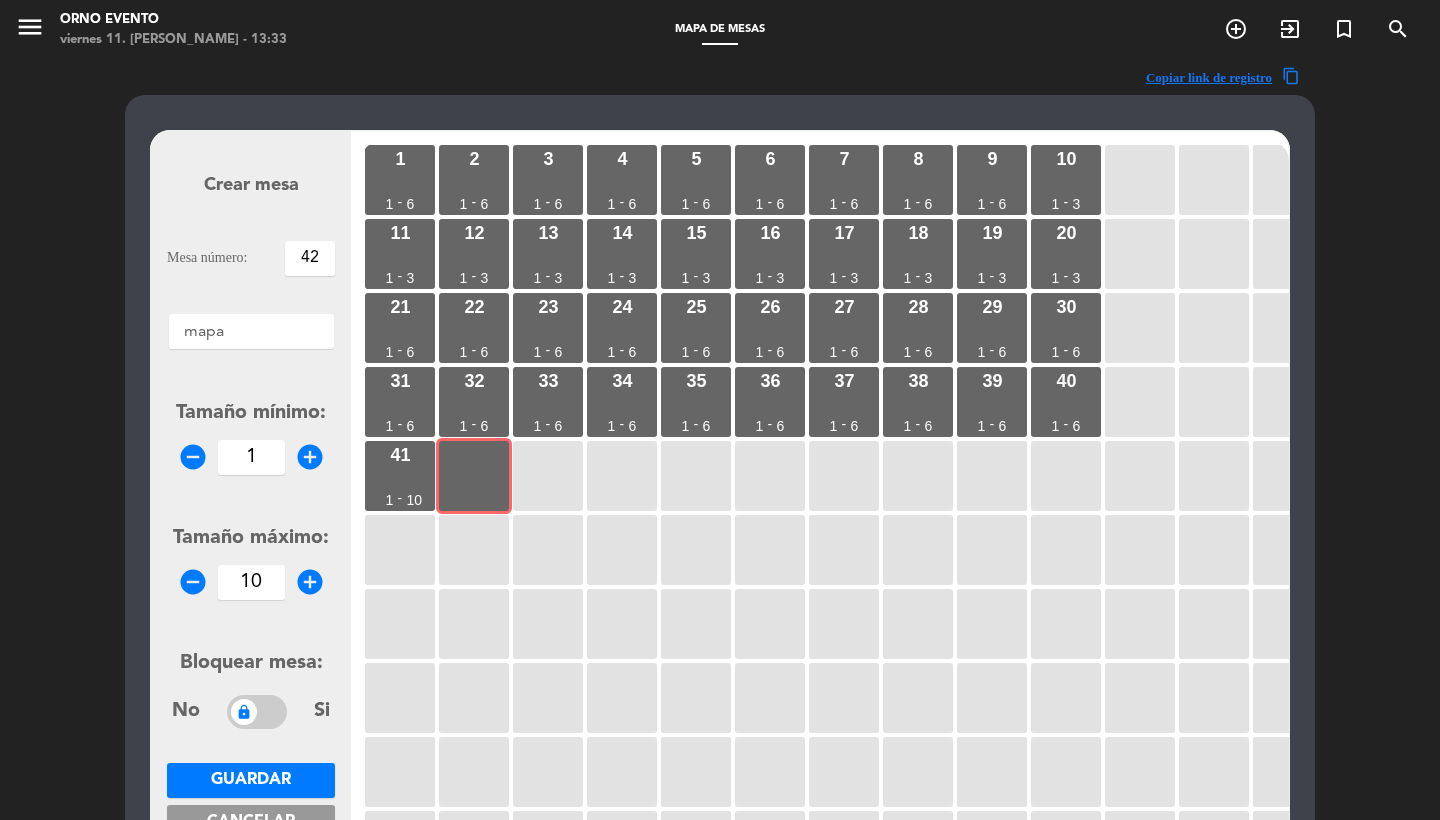 type on "10" 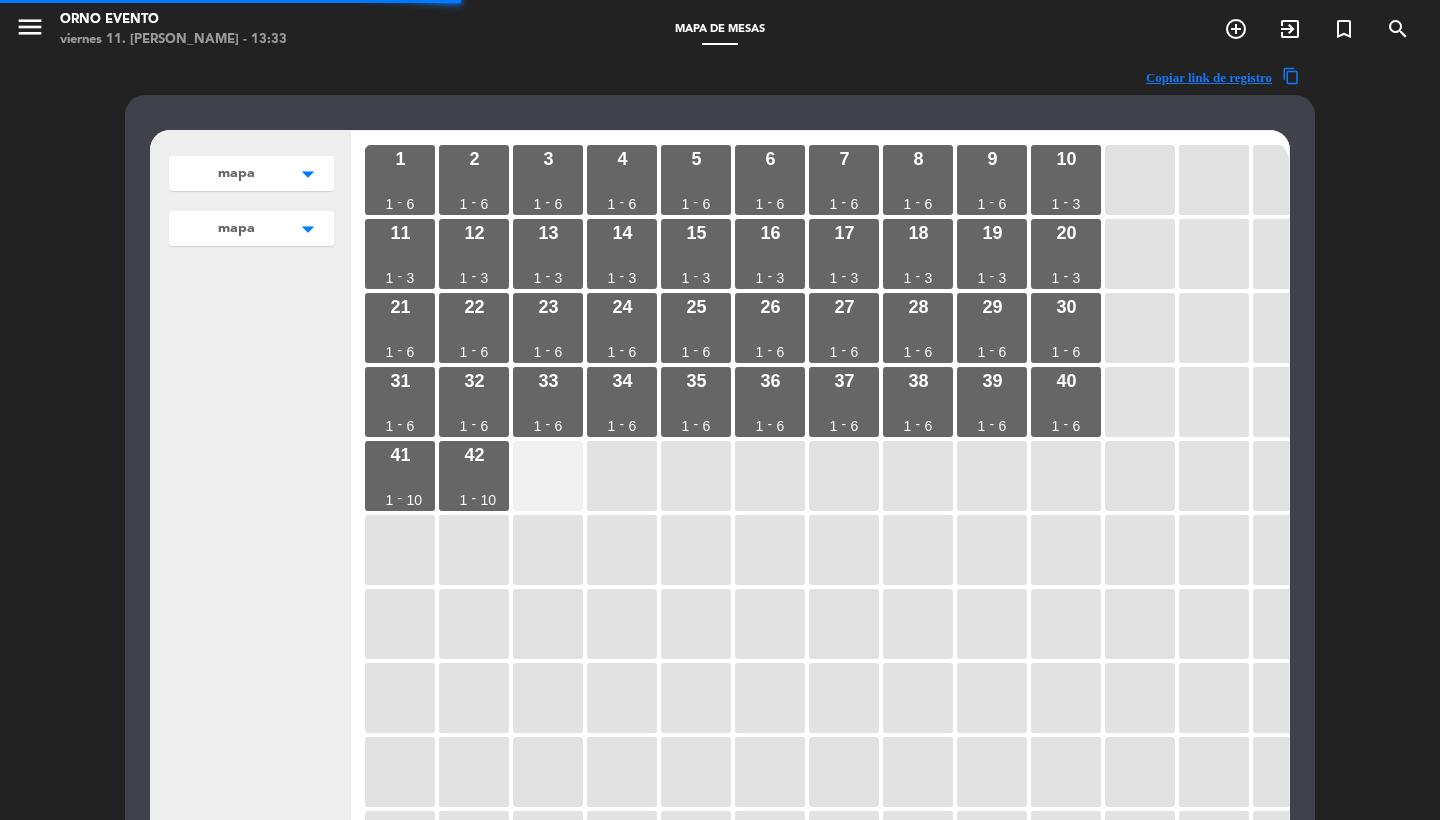click at bounding box center (548, 476) 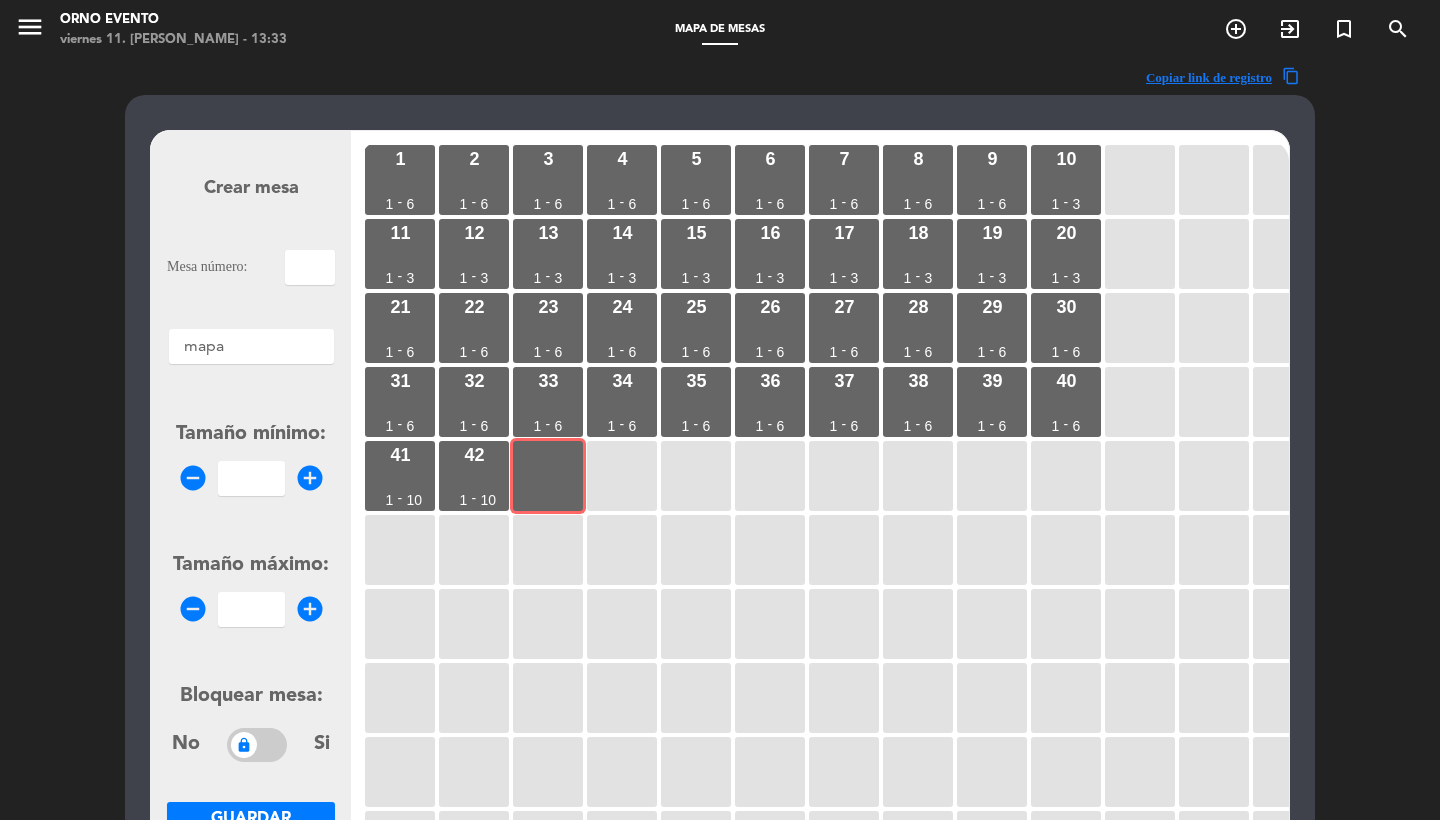 click at bounding box center (310, 267) 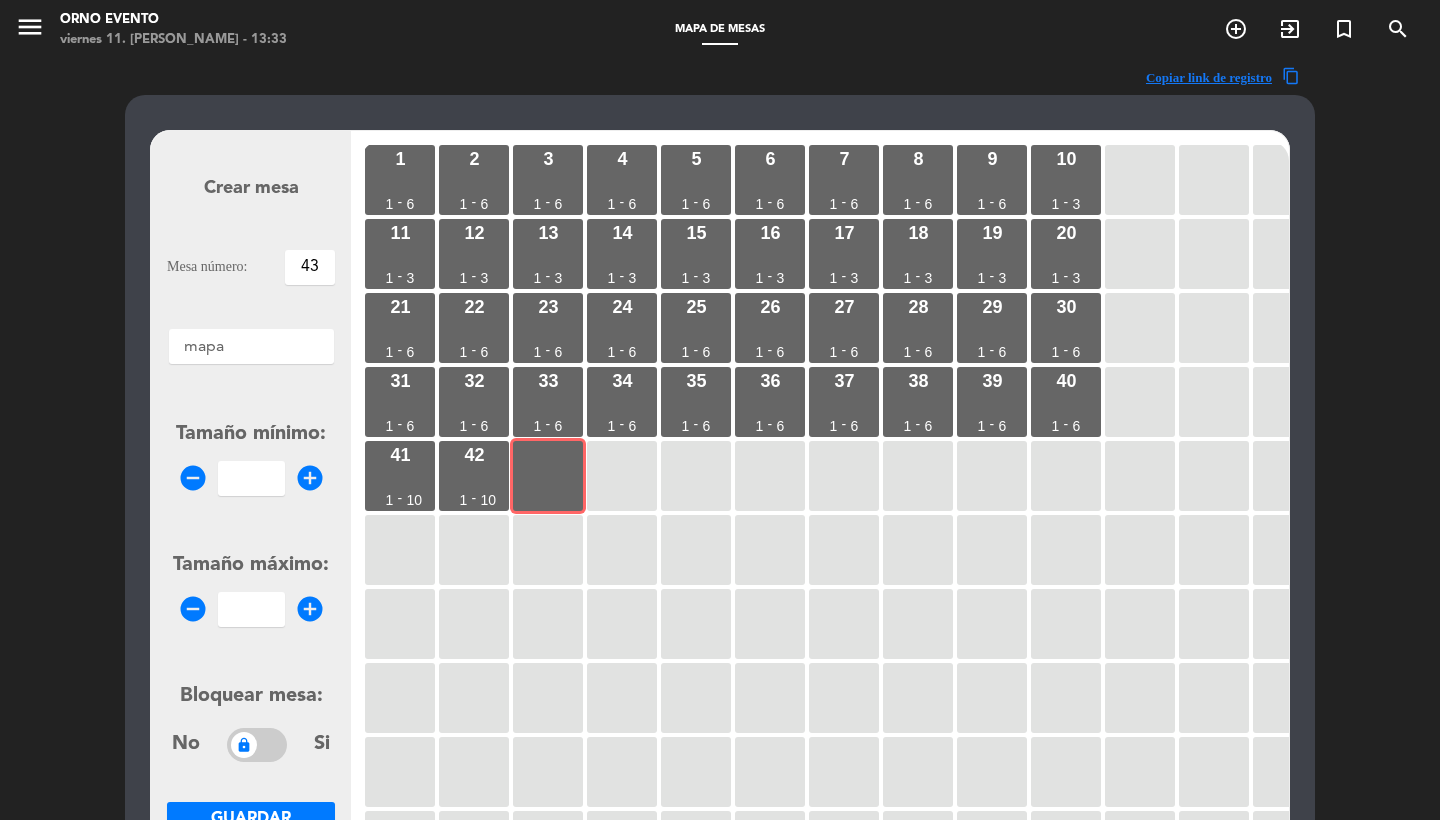 type on "43" 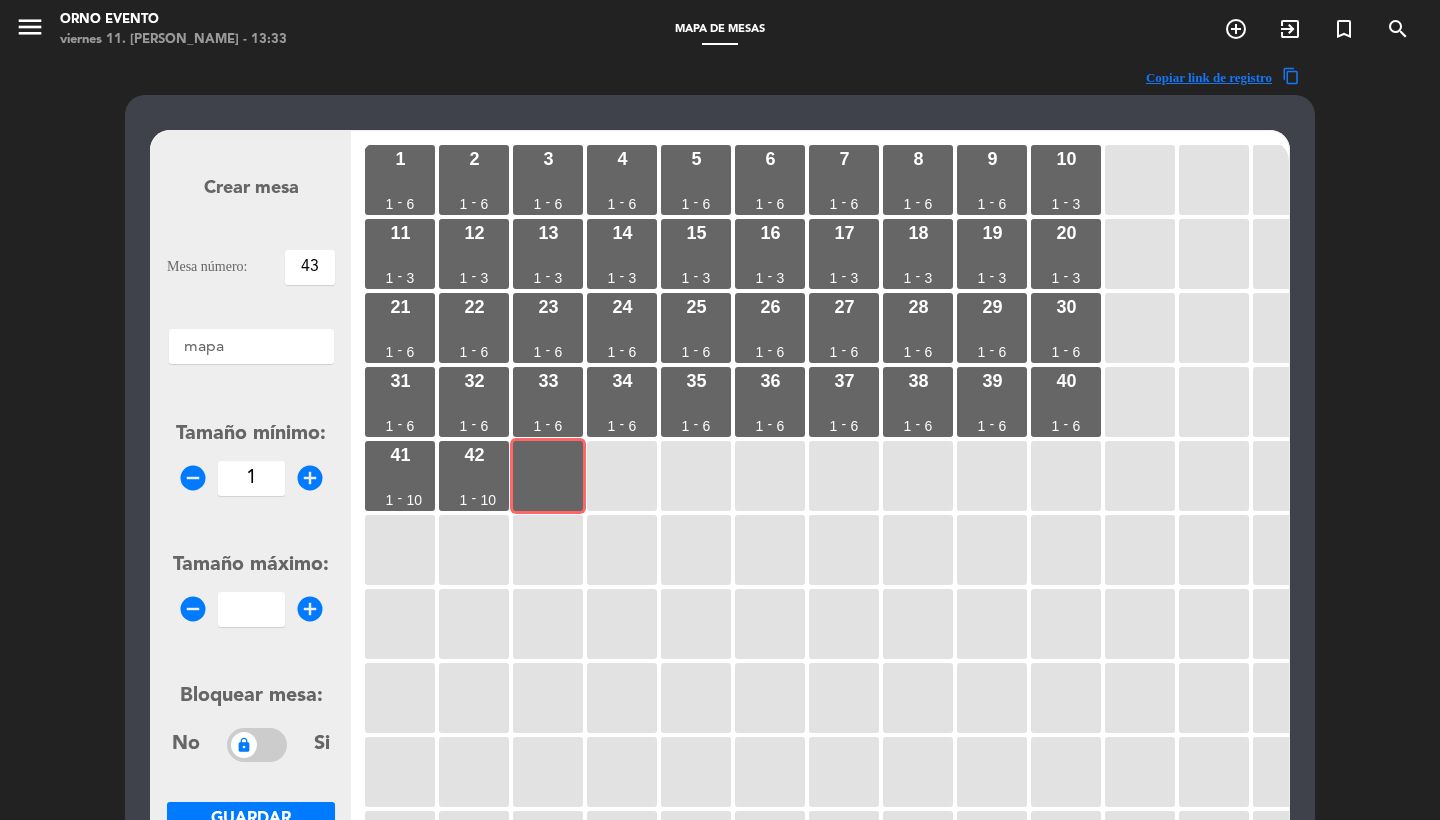 type on "1" 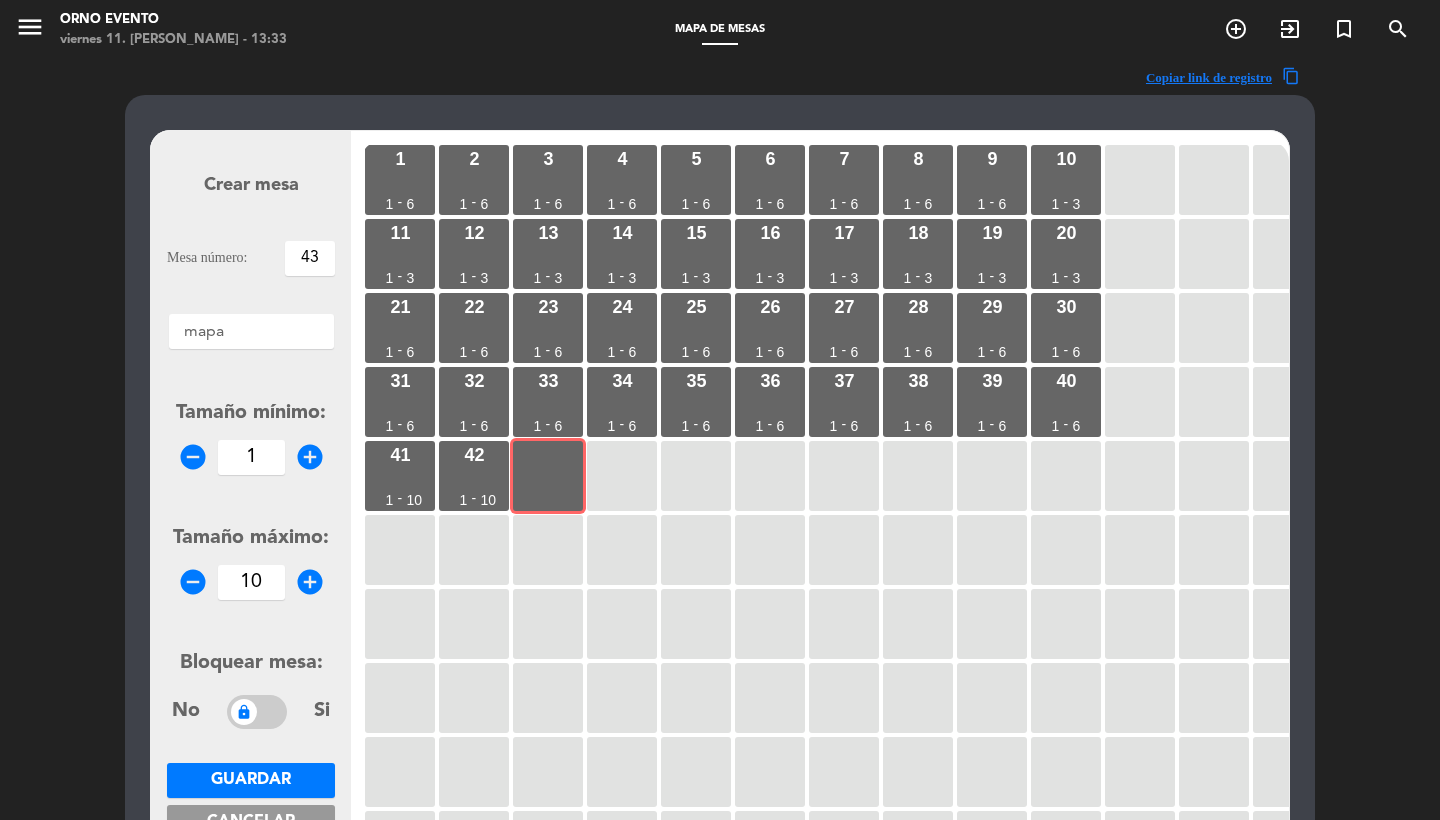 type on "10" 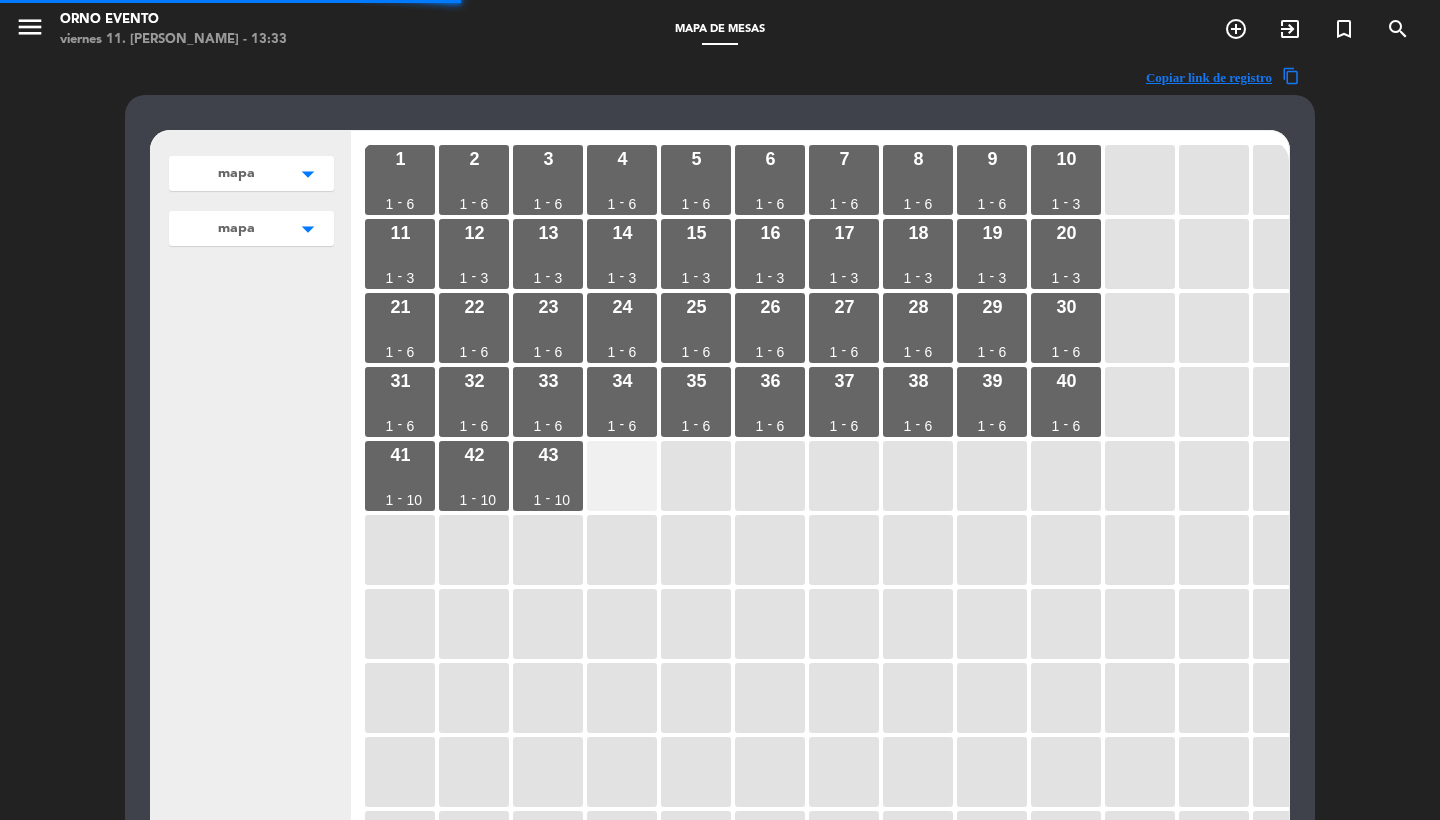 click at bounding box center (622, 476) 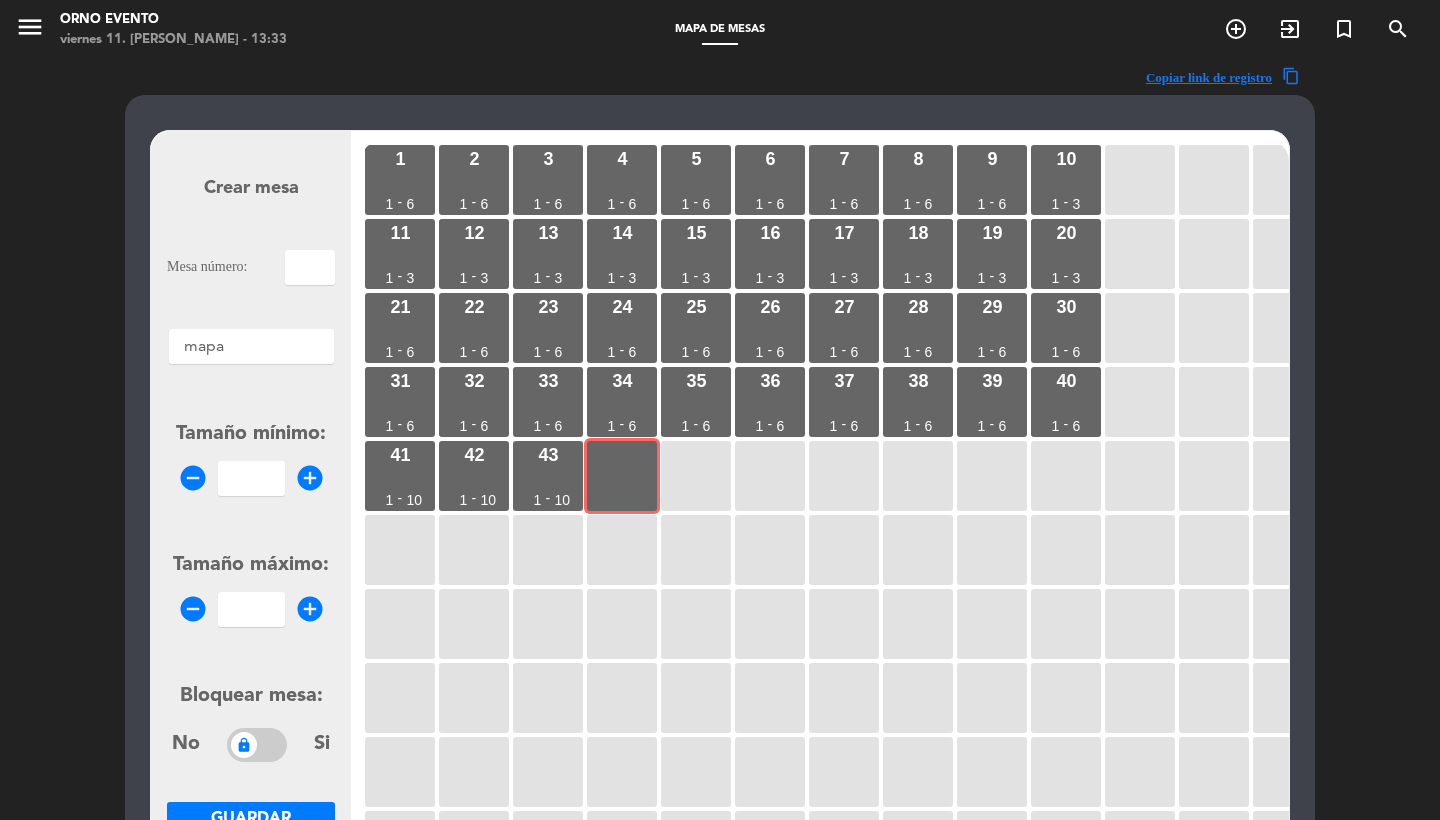 click at bounding box center [310, 267] 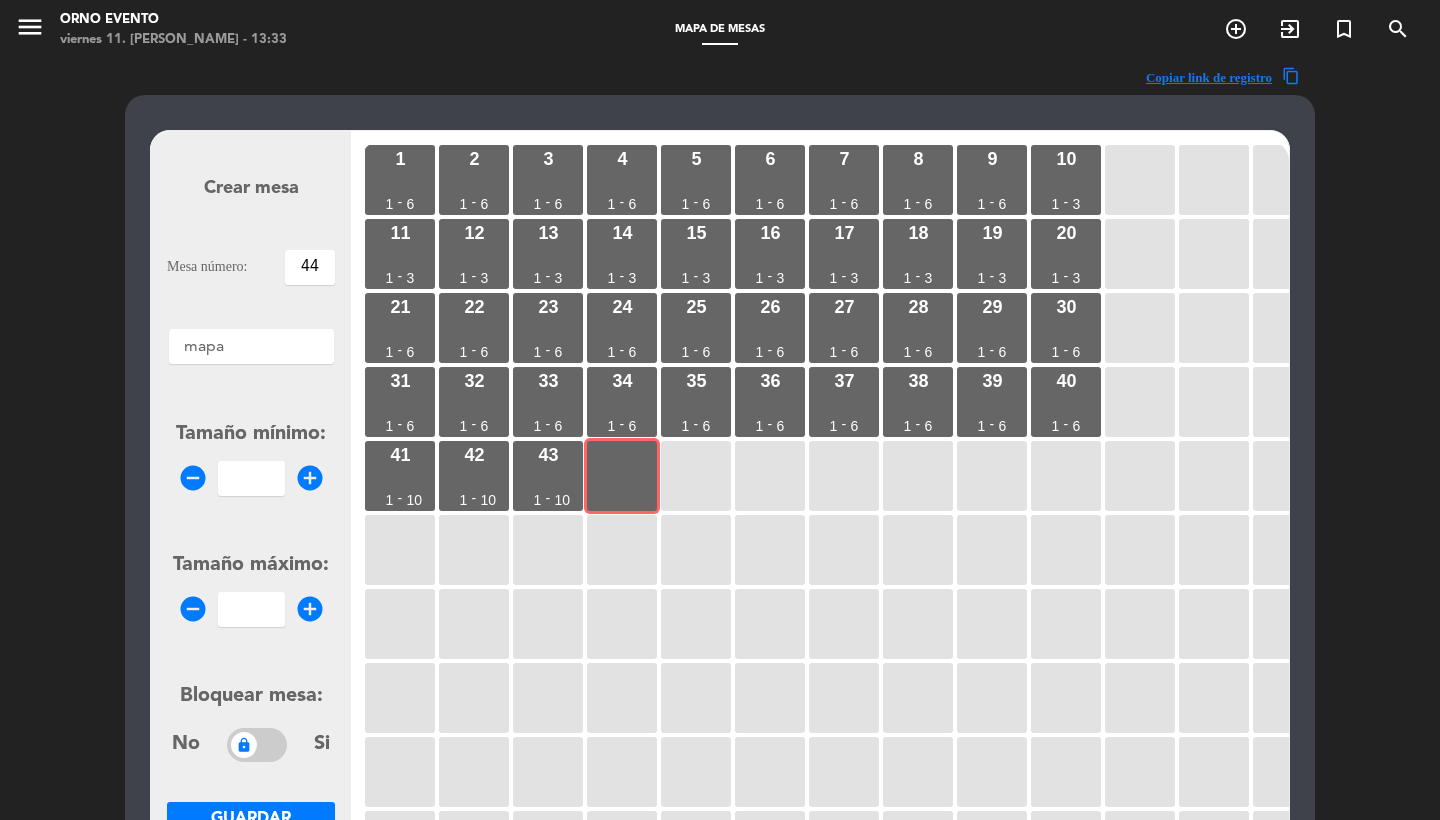 type on "44" 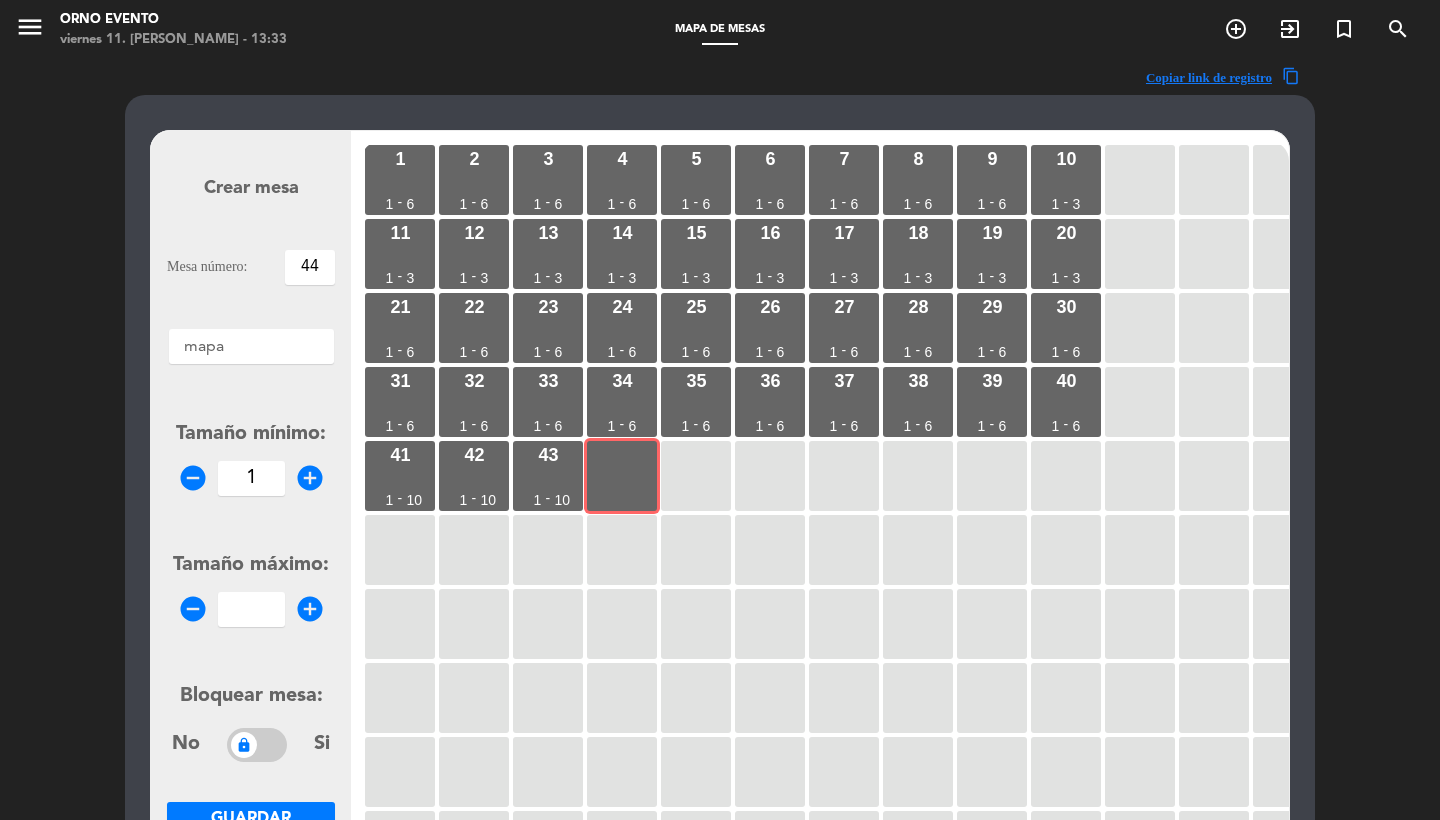 type on "1" 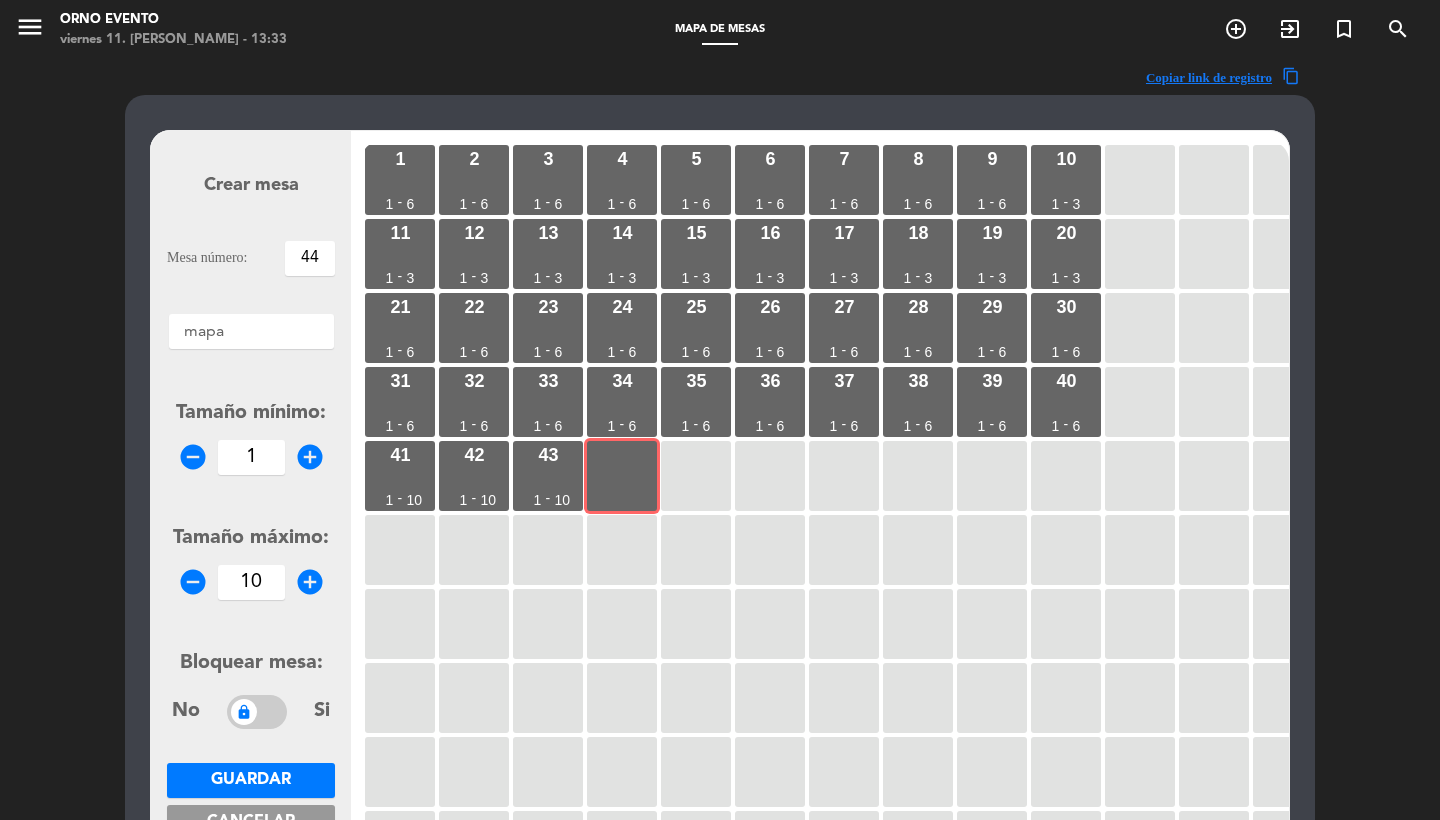 type on "10" 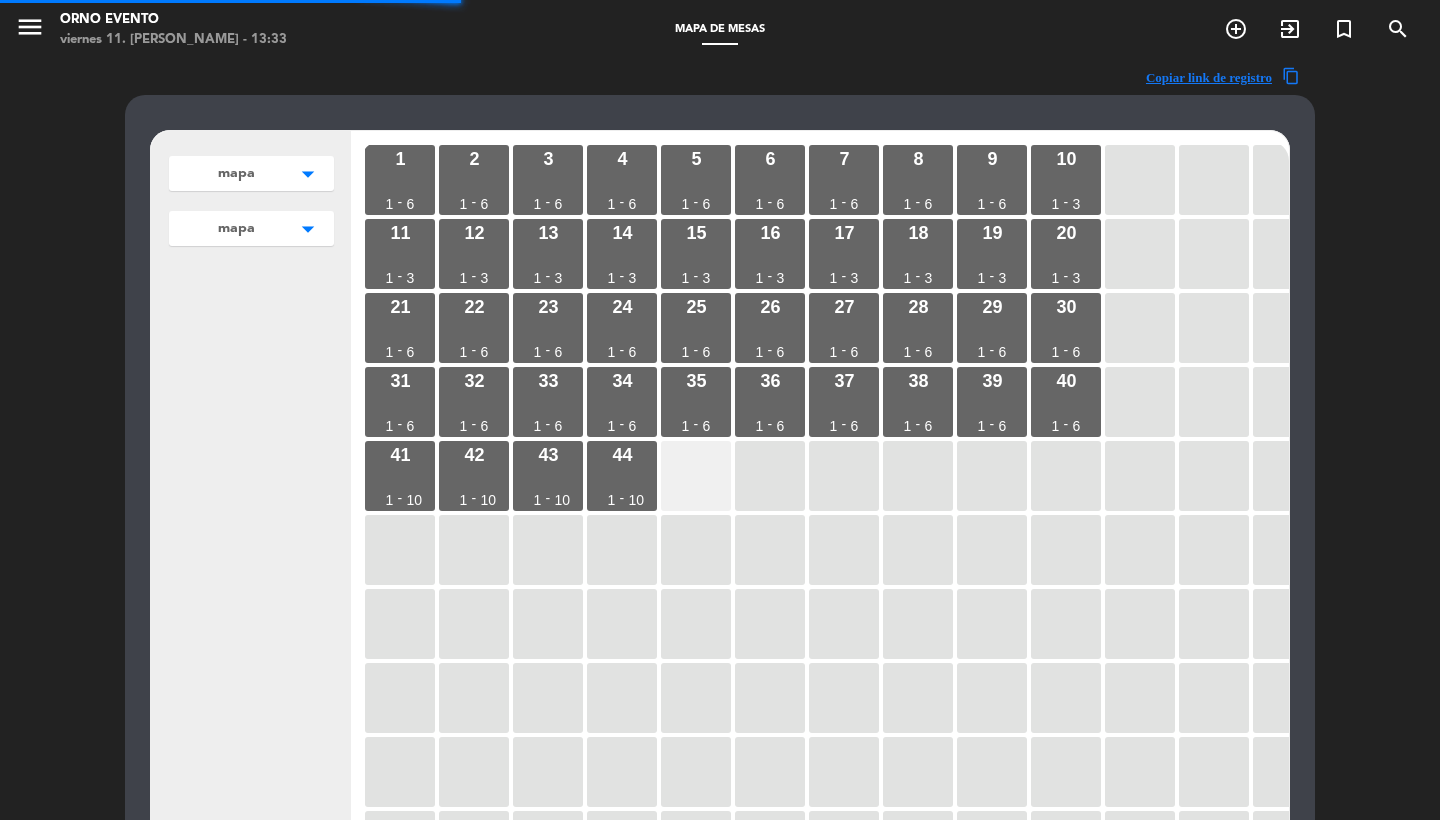 click at bounding box center (696, 476) 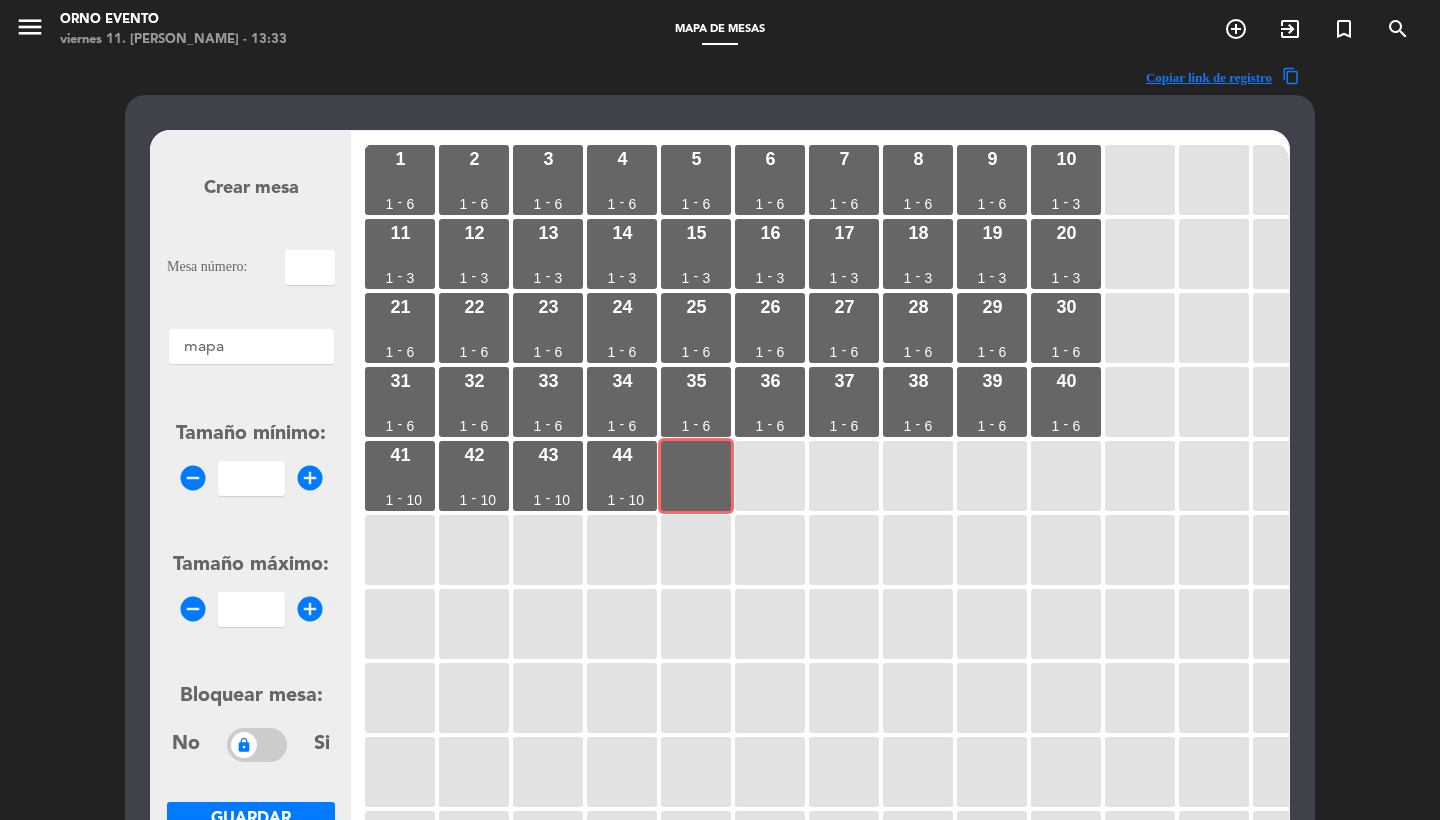 click at bounding box center (310, 267) 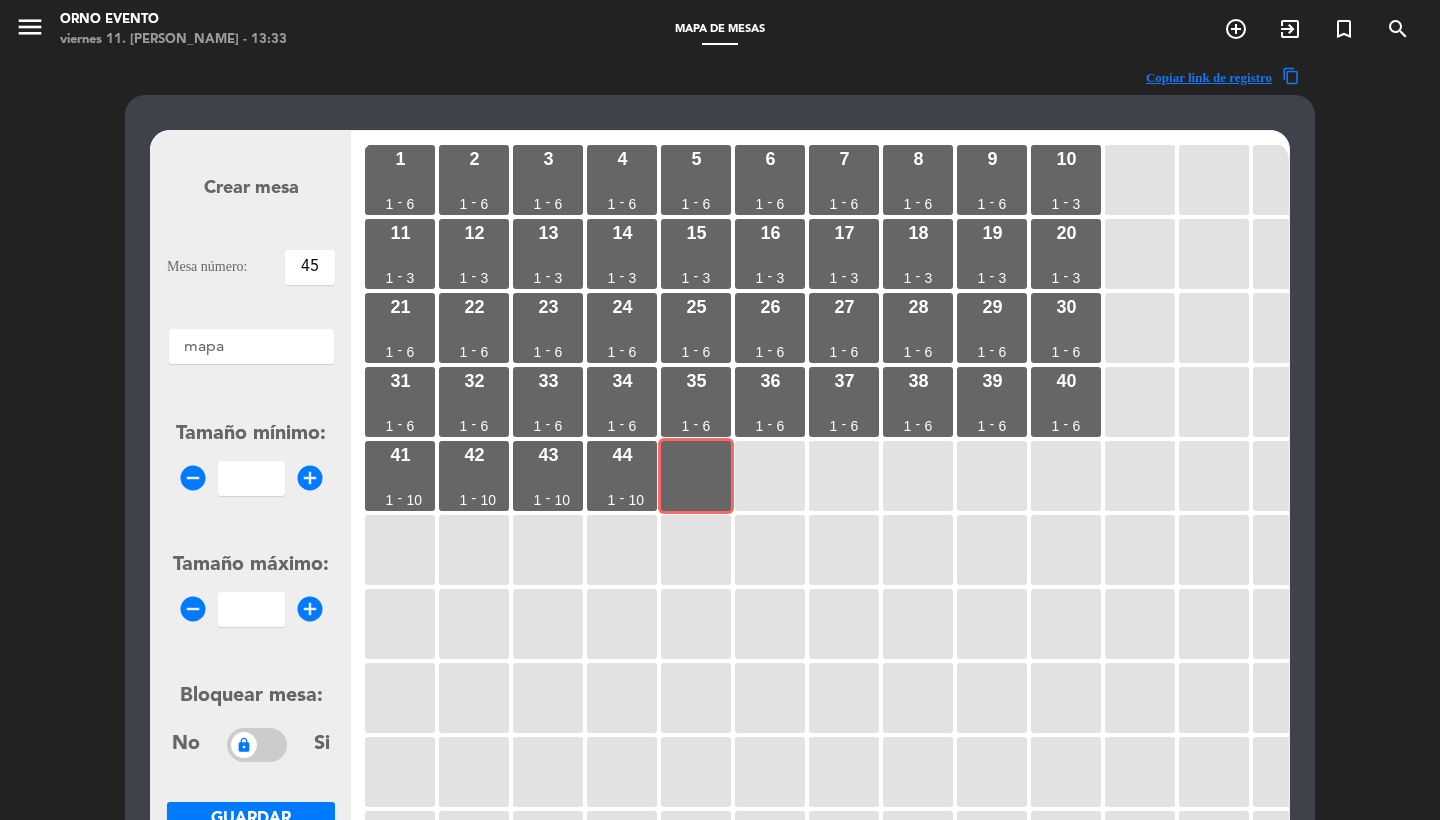 type on "45" 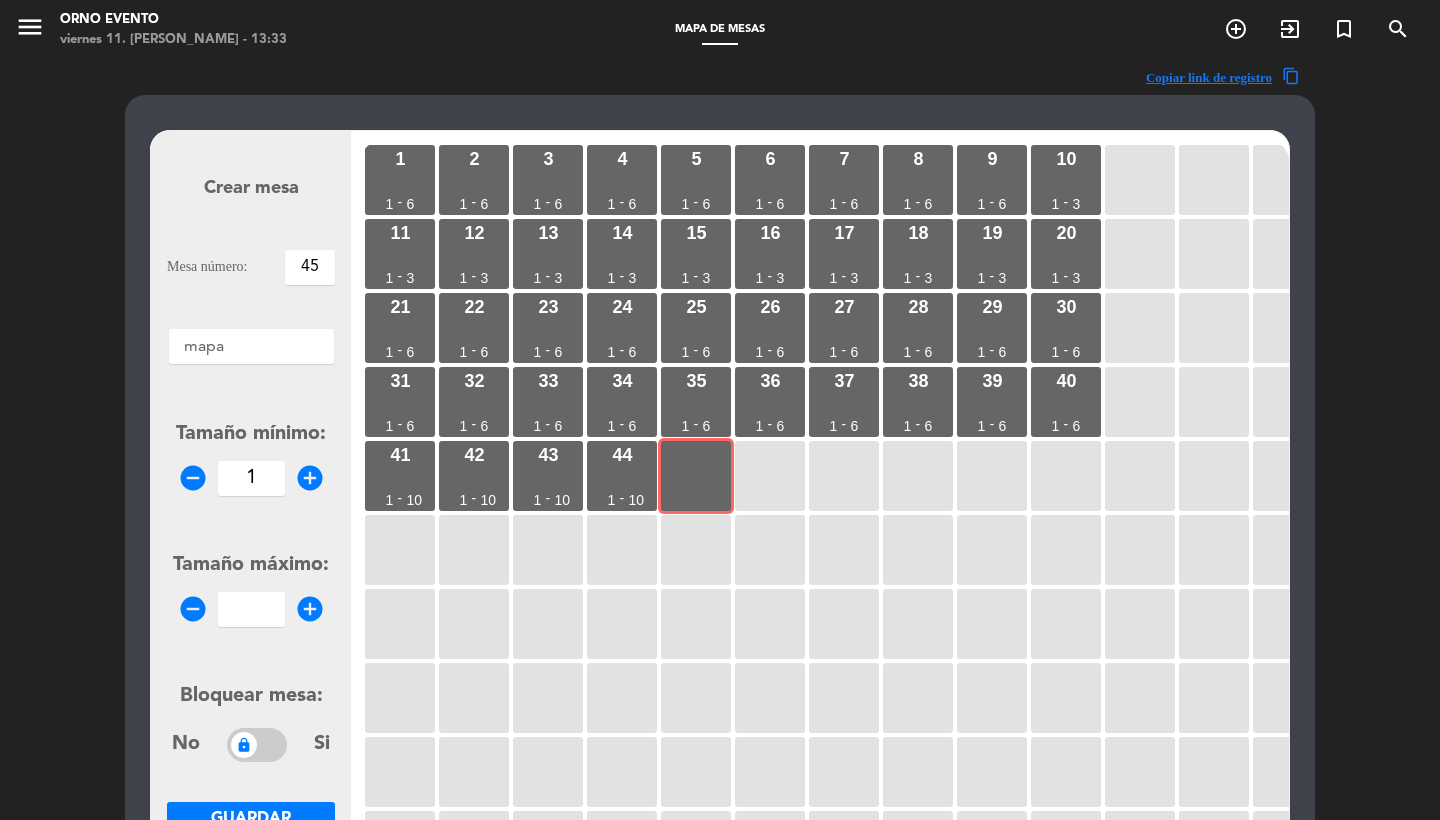 click on "1" at bounding box center [251, 478] 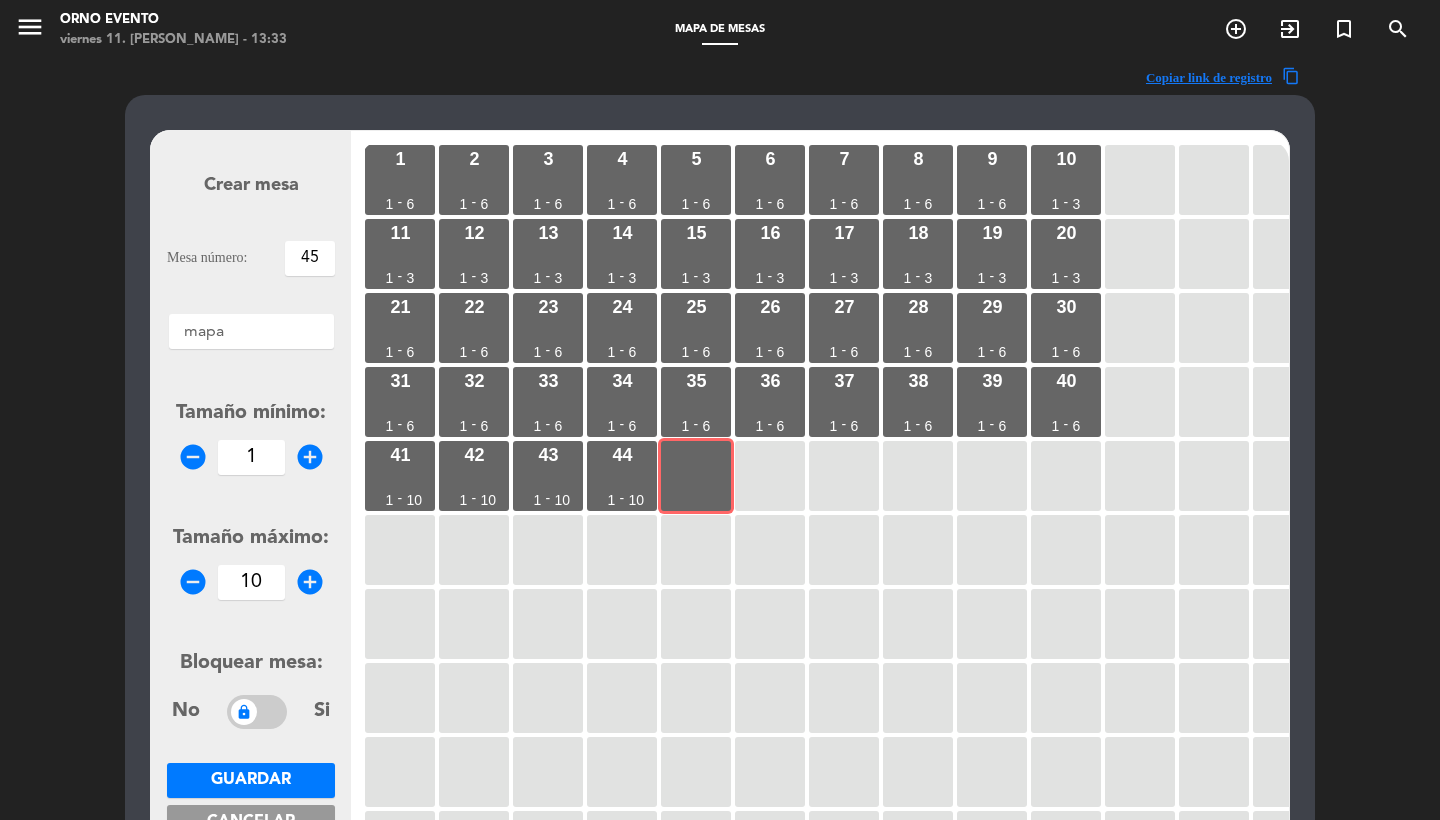 type on "10" 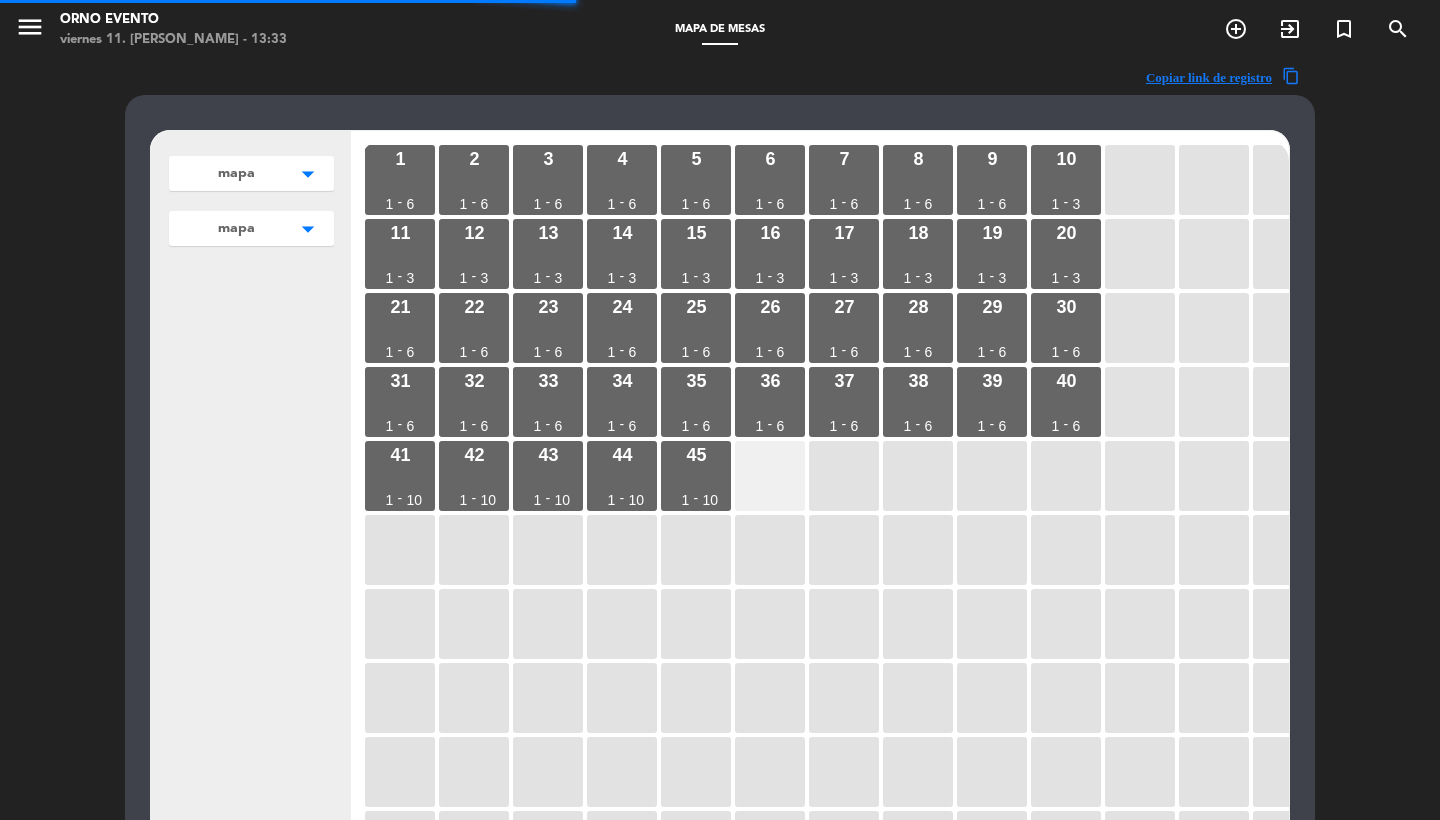 click at bounding box center [770, 476] 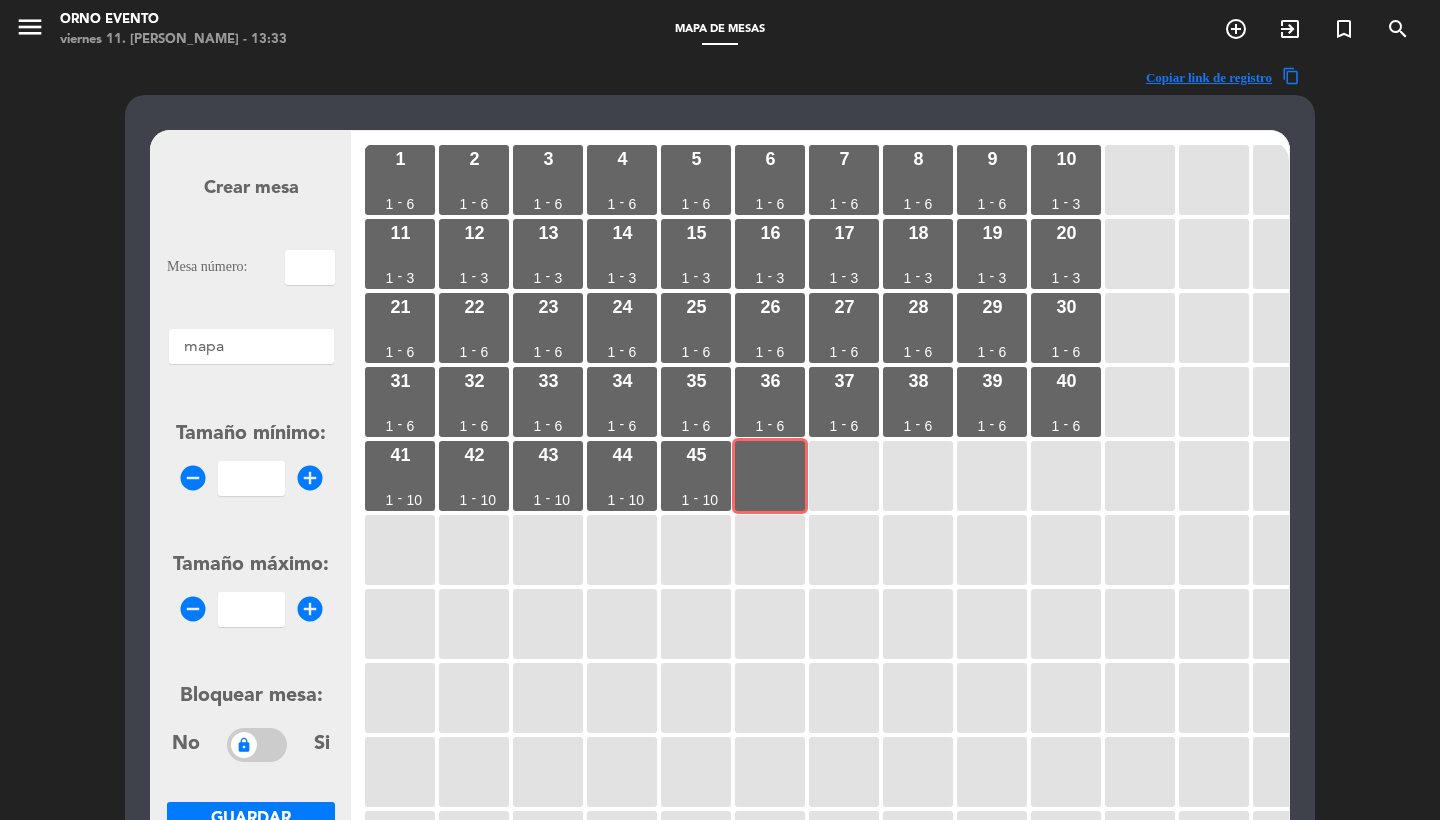 click at bounding box center [310, 267] 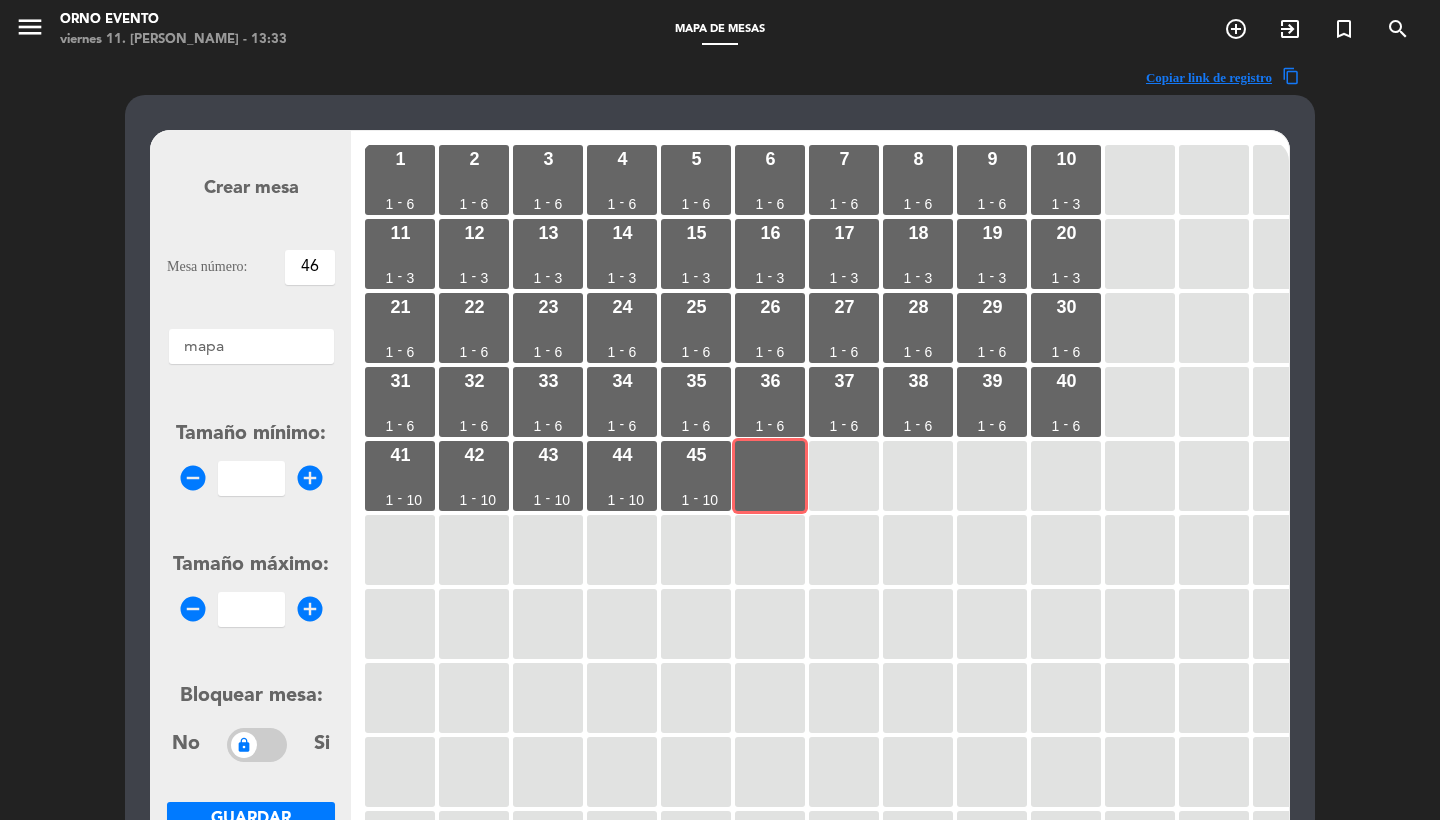 type on "46" 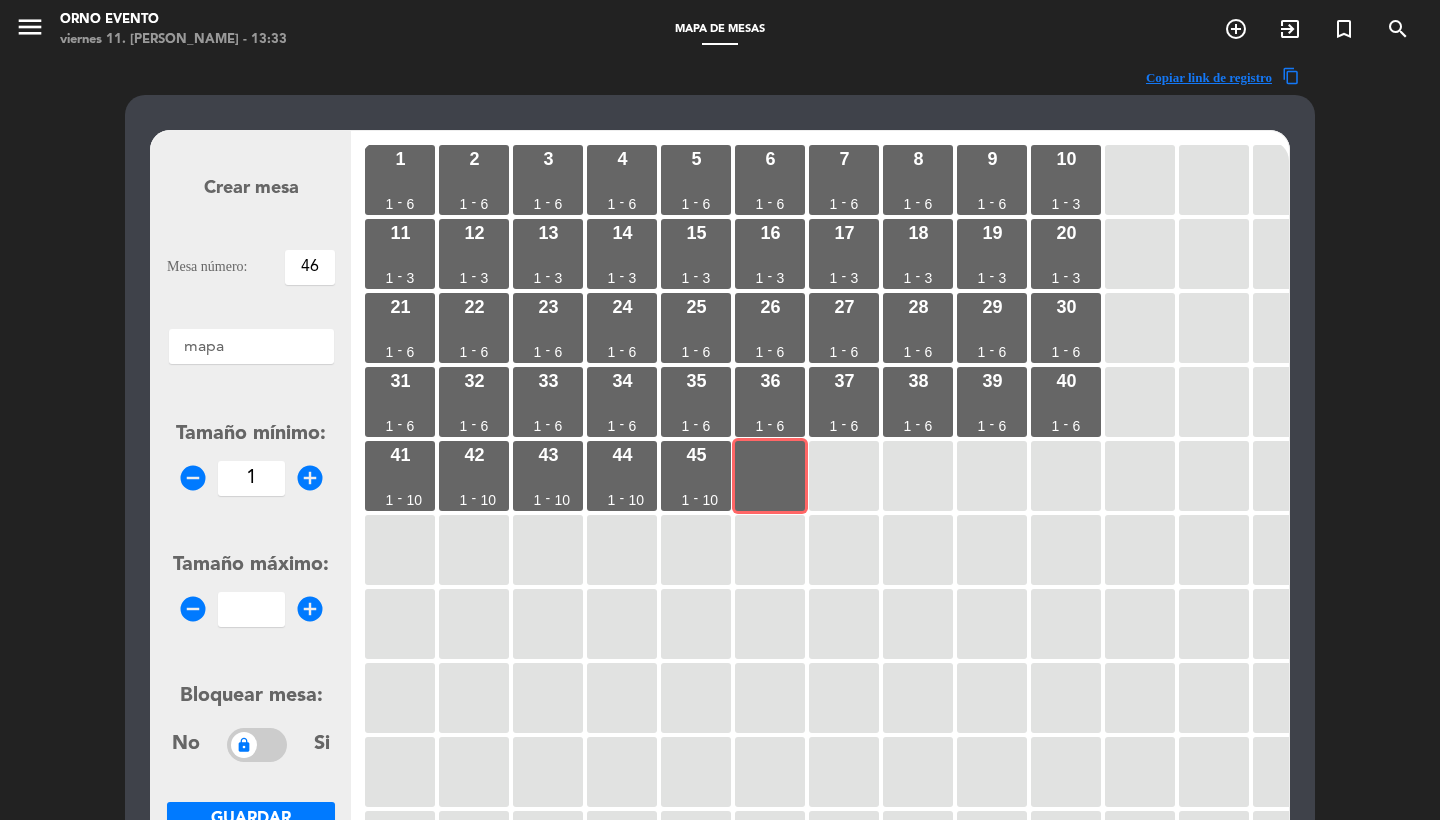 click on "1" at bounding box center [251, 478] 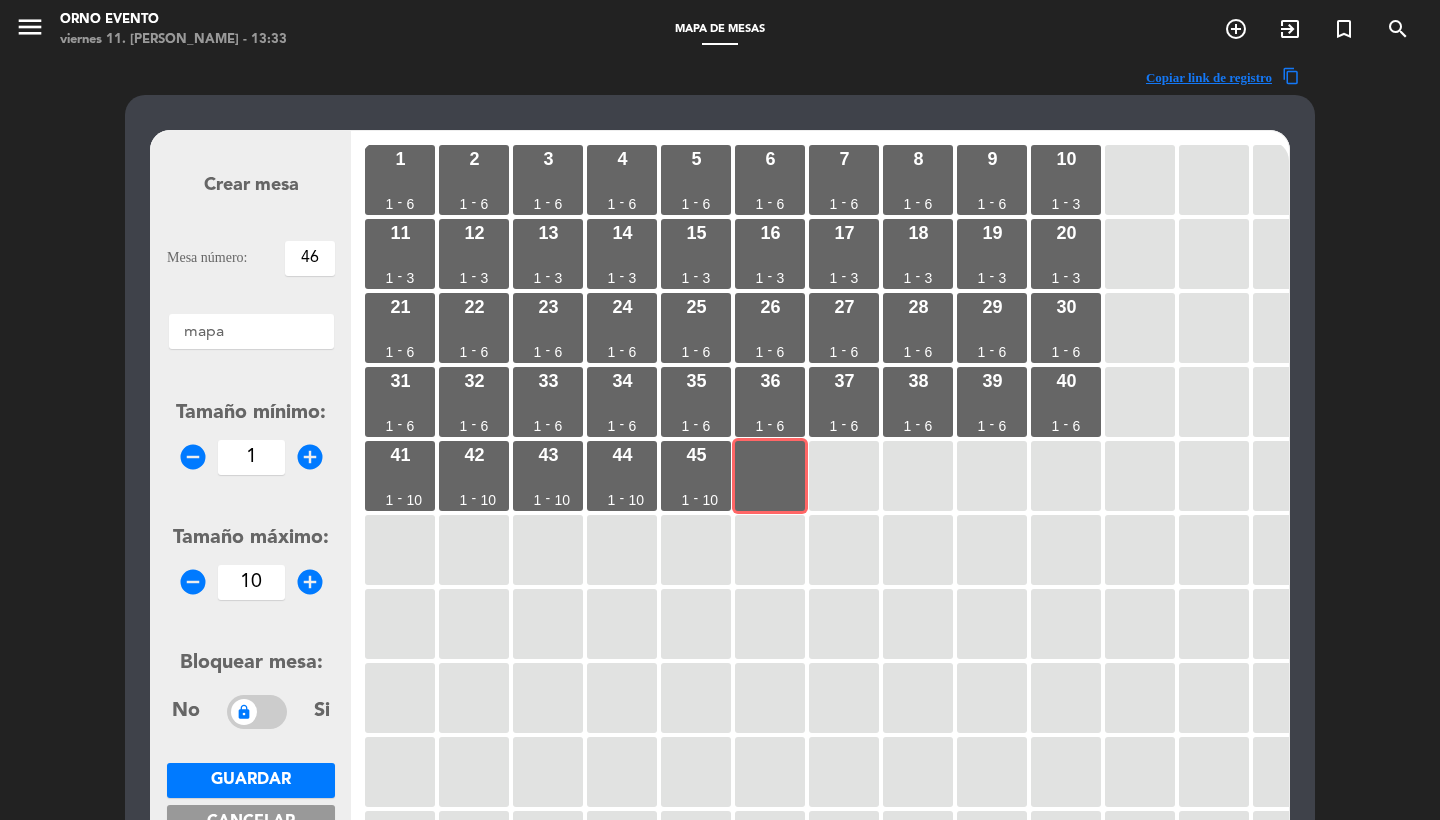 type on "10" 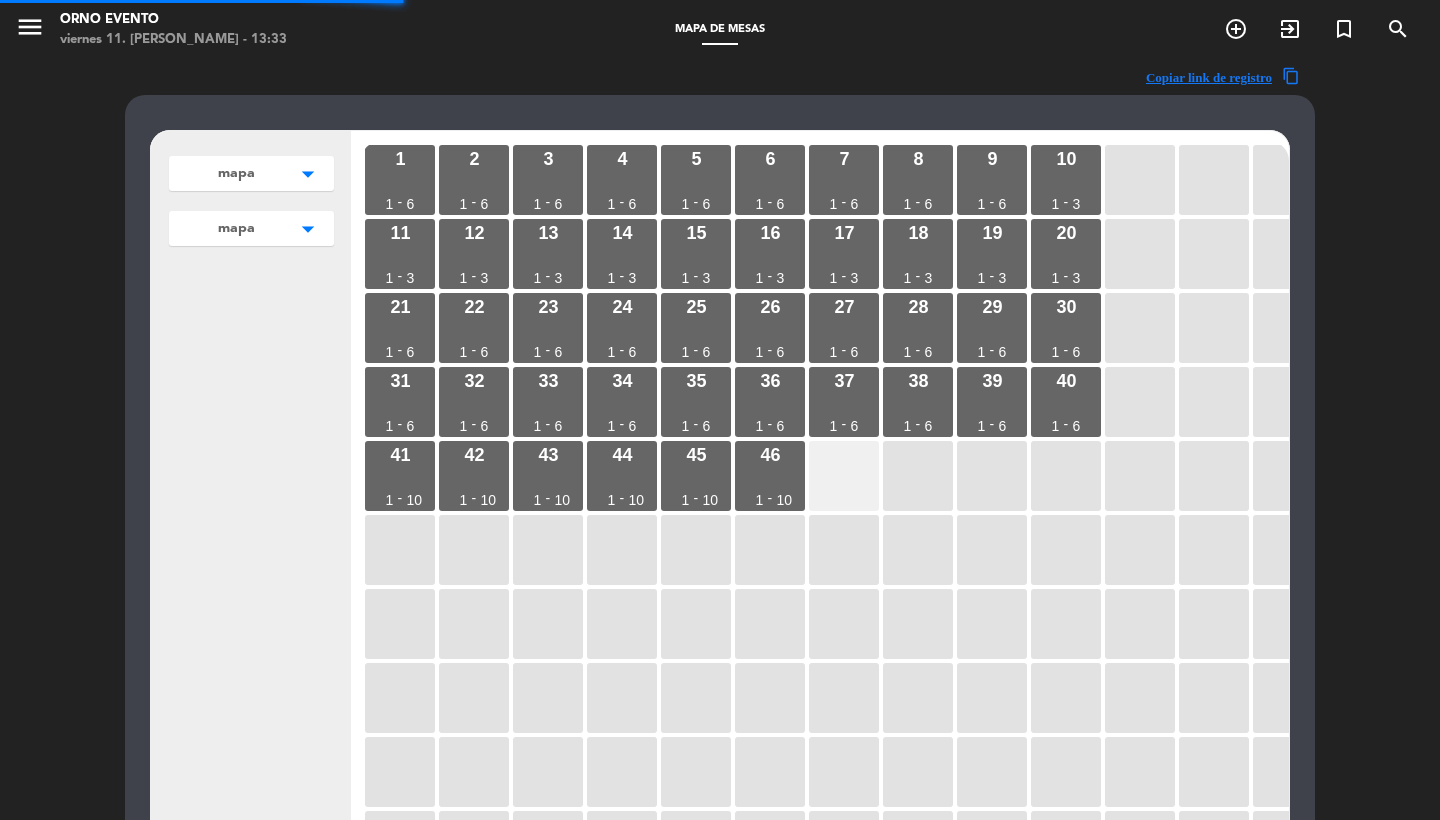 click at bounding box center [844, 476] 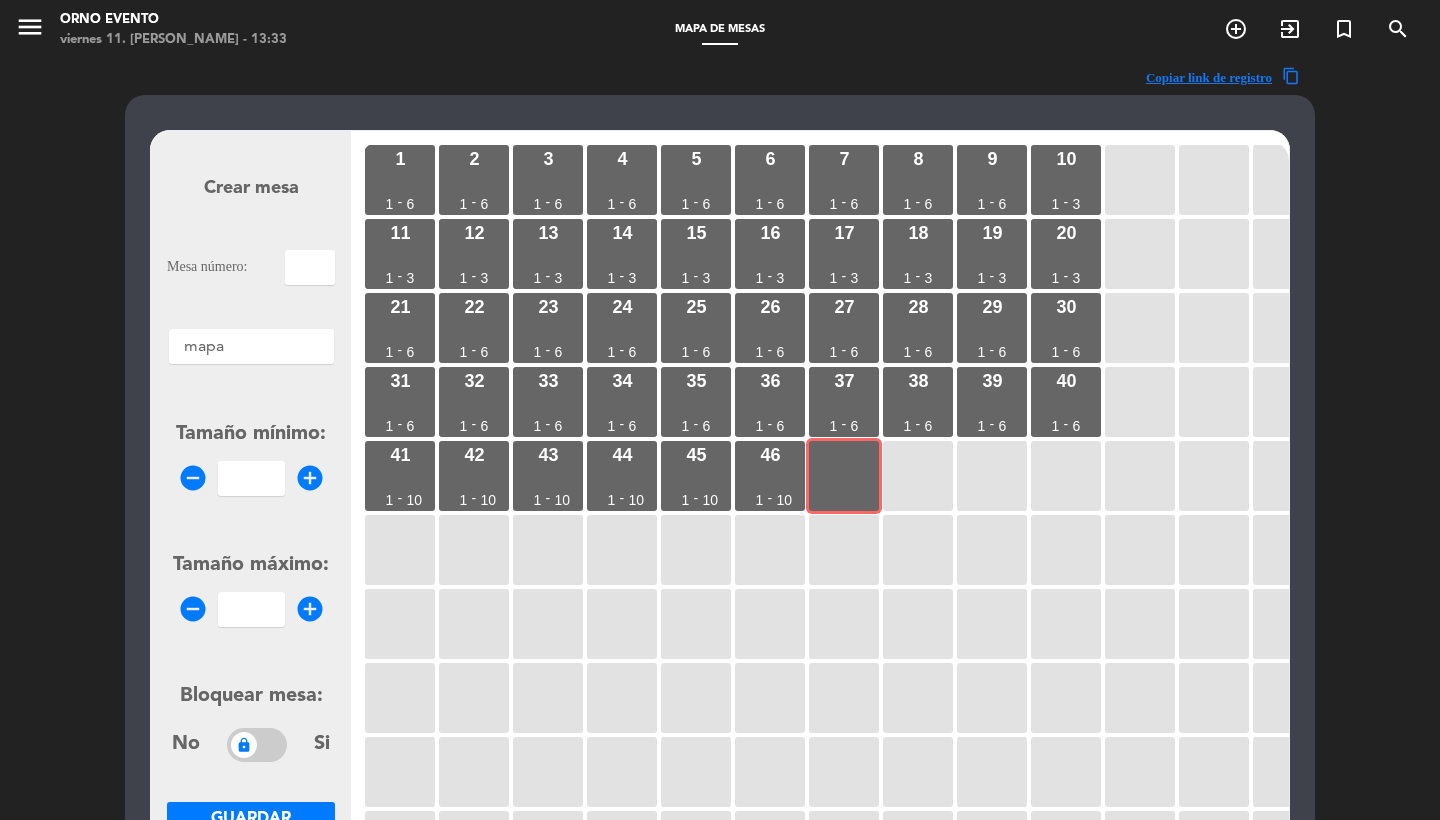 click at bounding box center [310, 267] 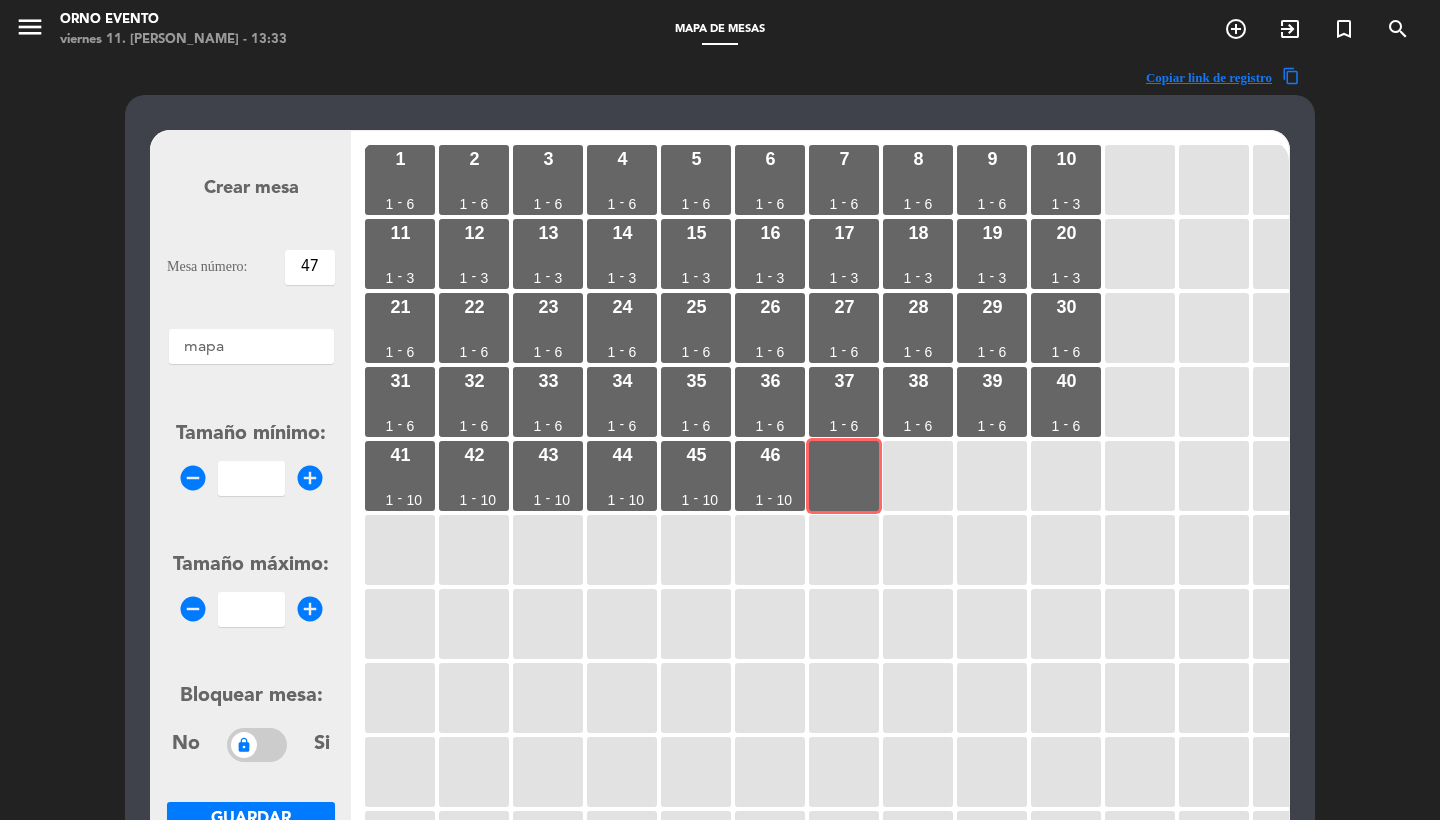 type on "47" 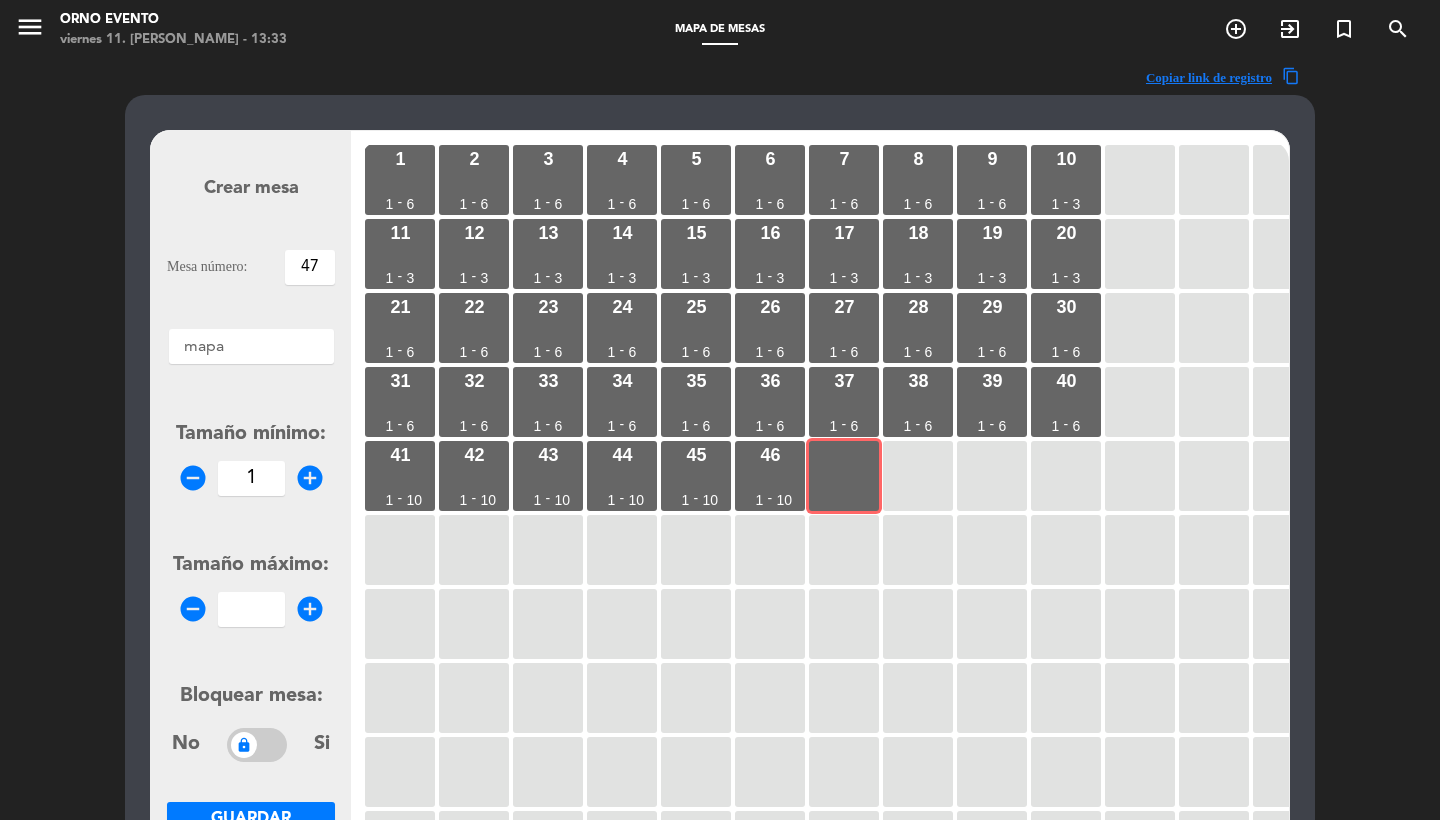 type on "1" 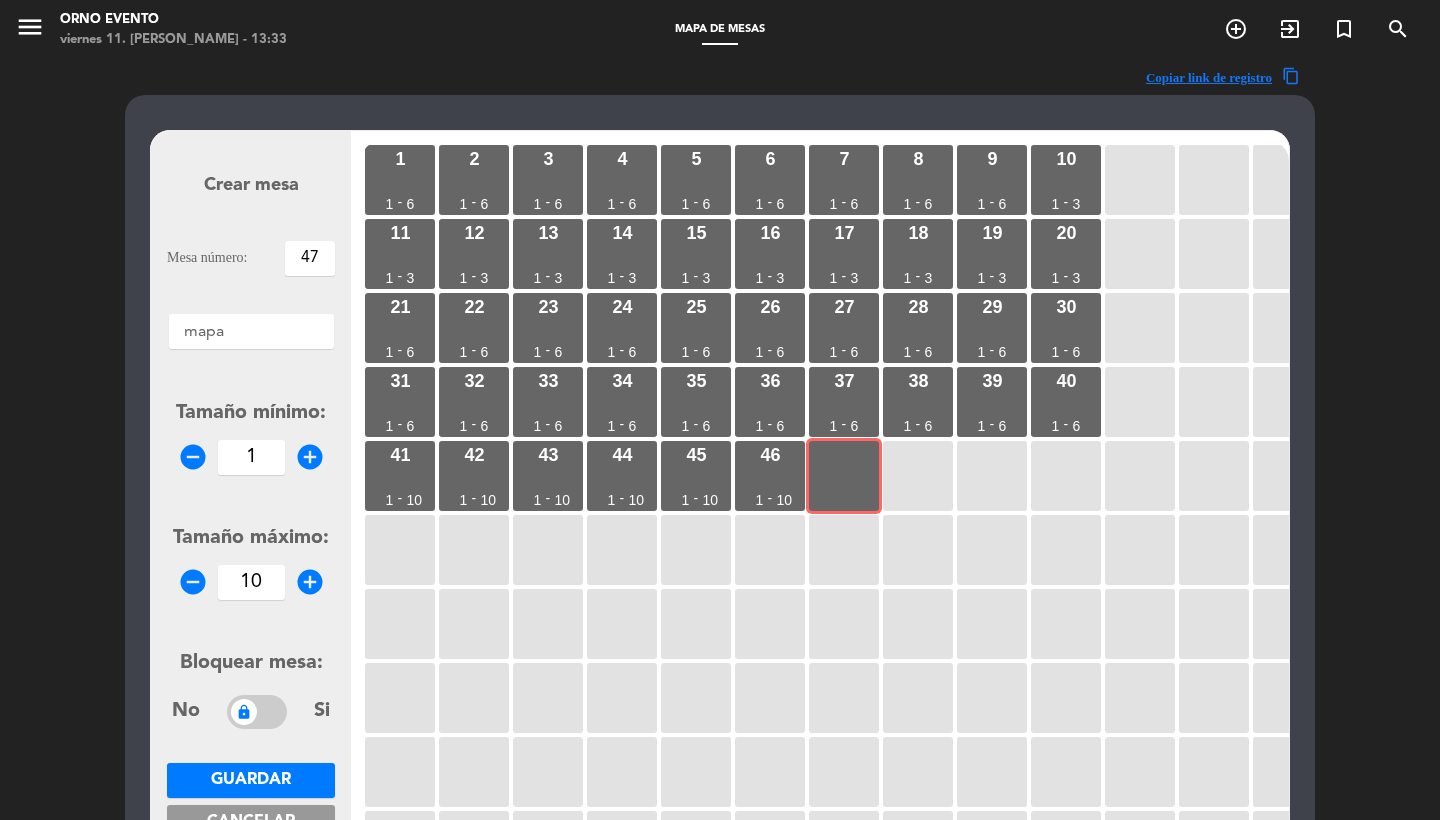 type on "10" 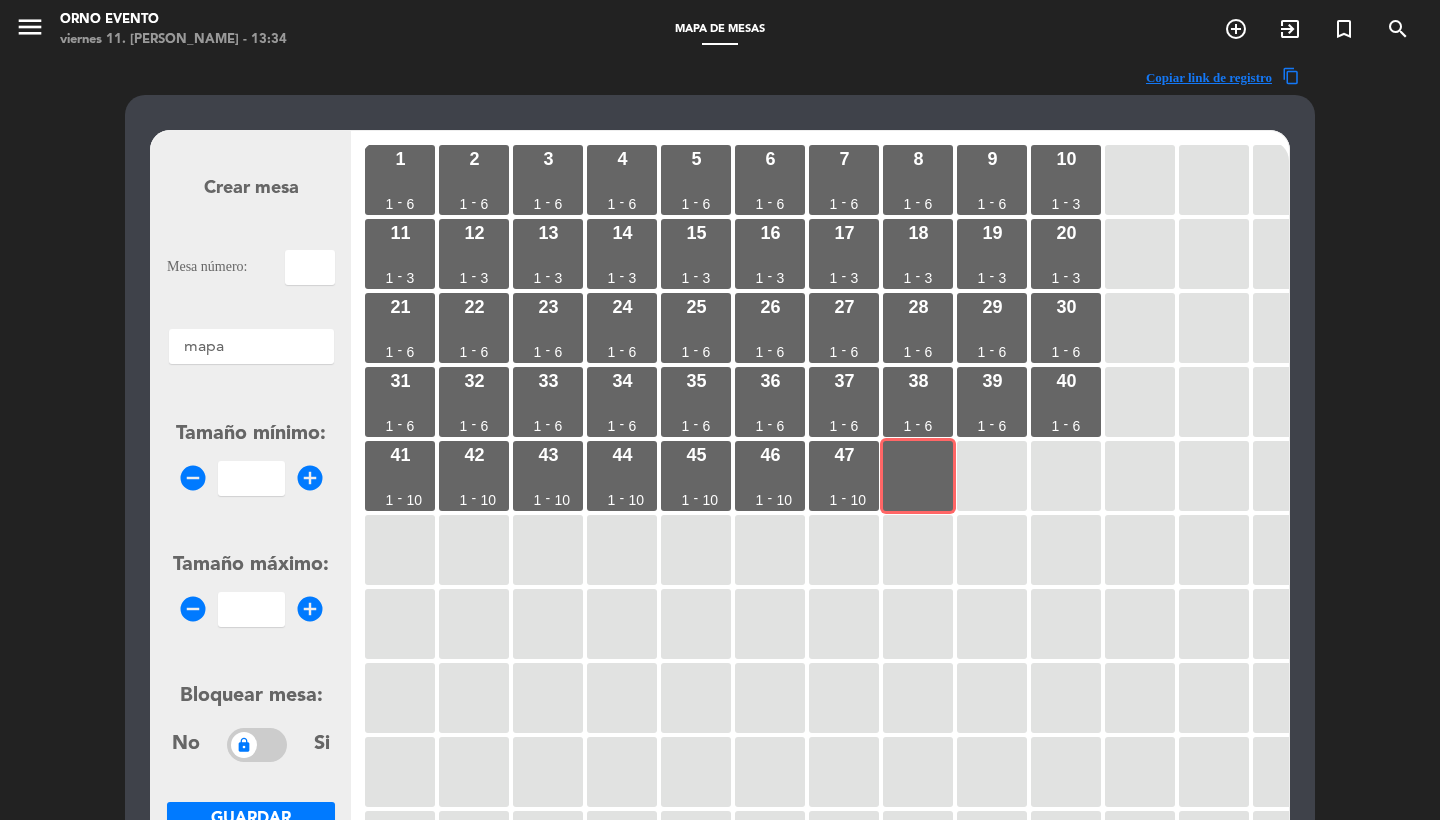 click at bounding box center (310, 267) 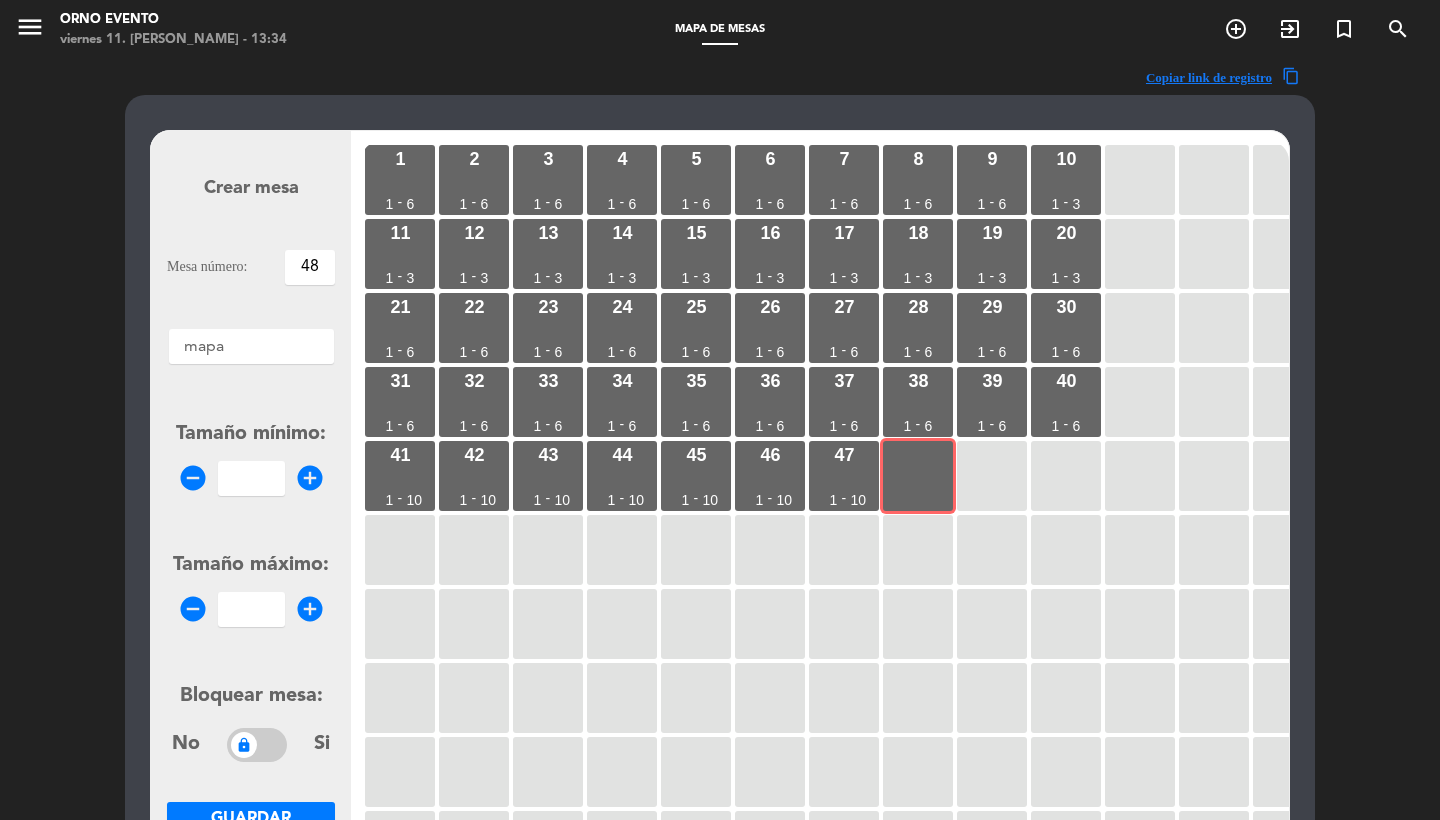 type on "48" 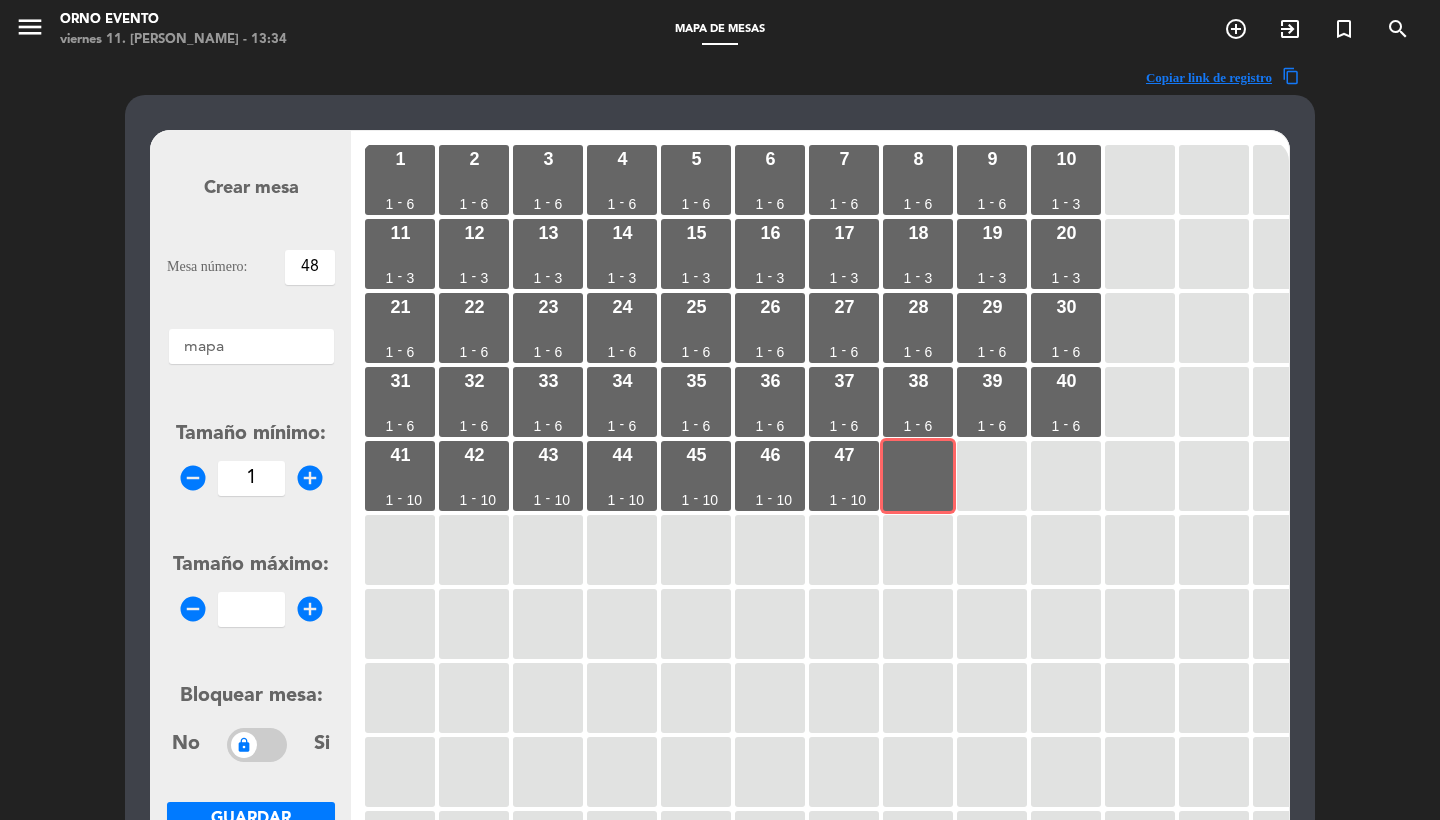 click on "1" at bounding box center [251, 478] 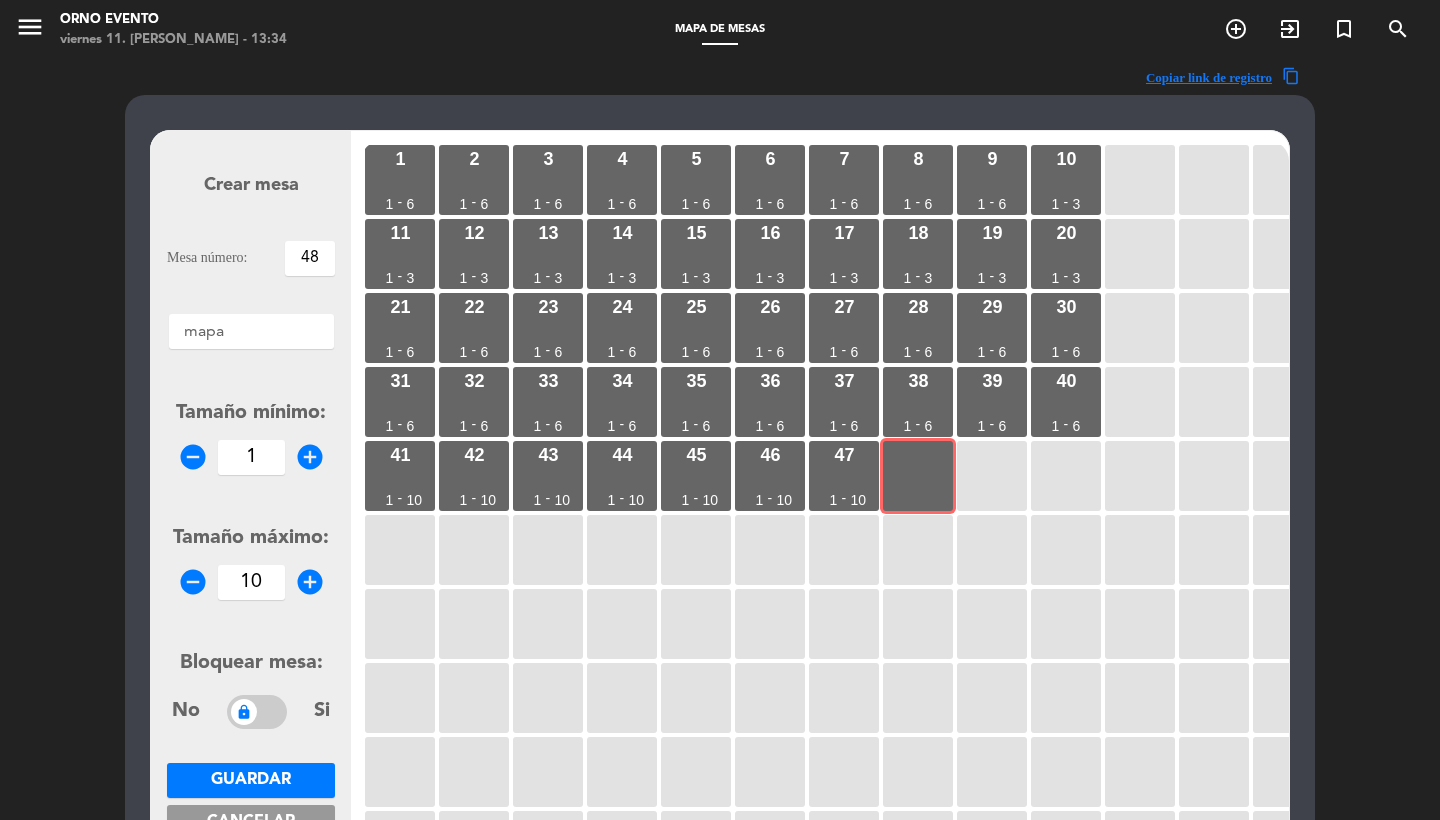 type on "10" 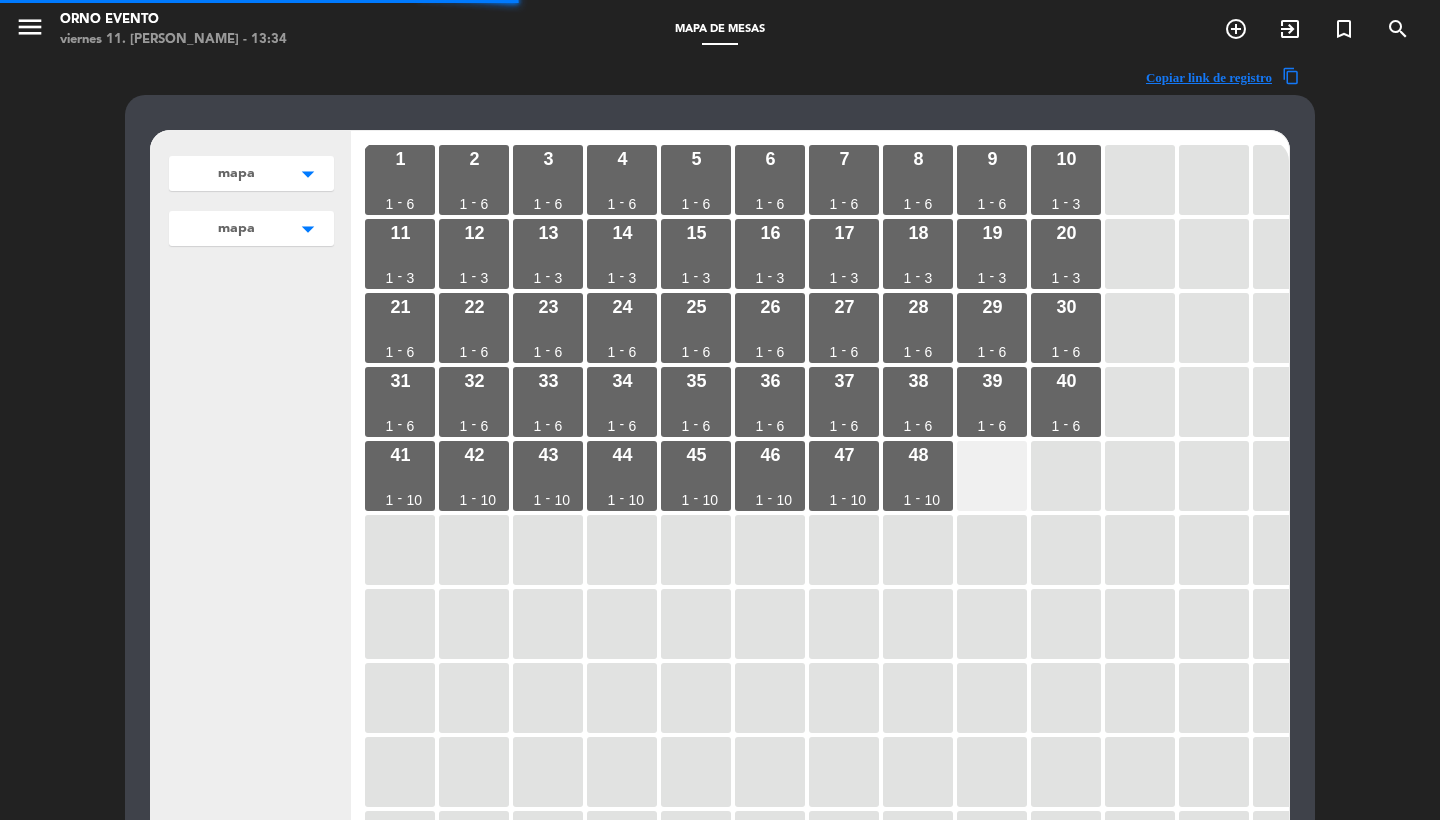 click at bounding box center [992, 476] 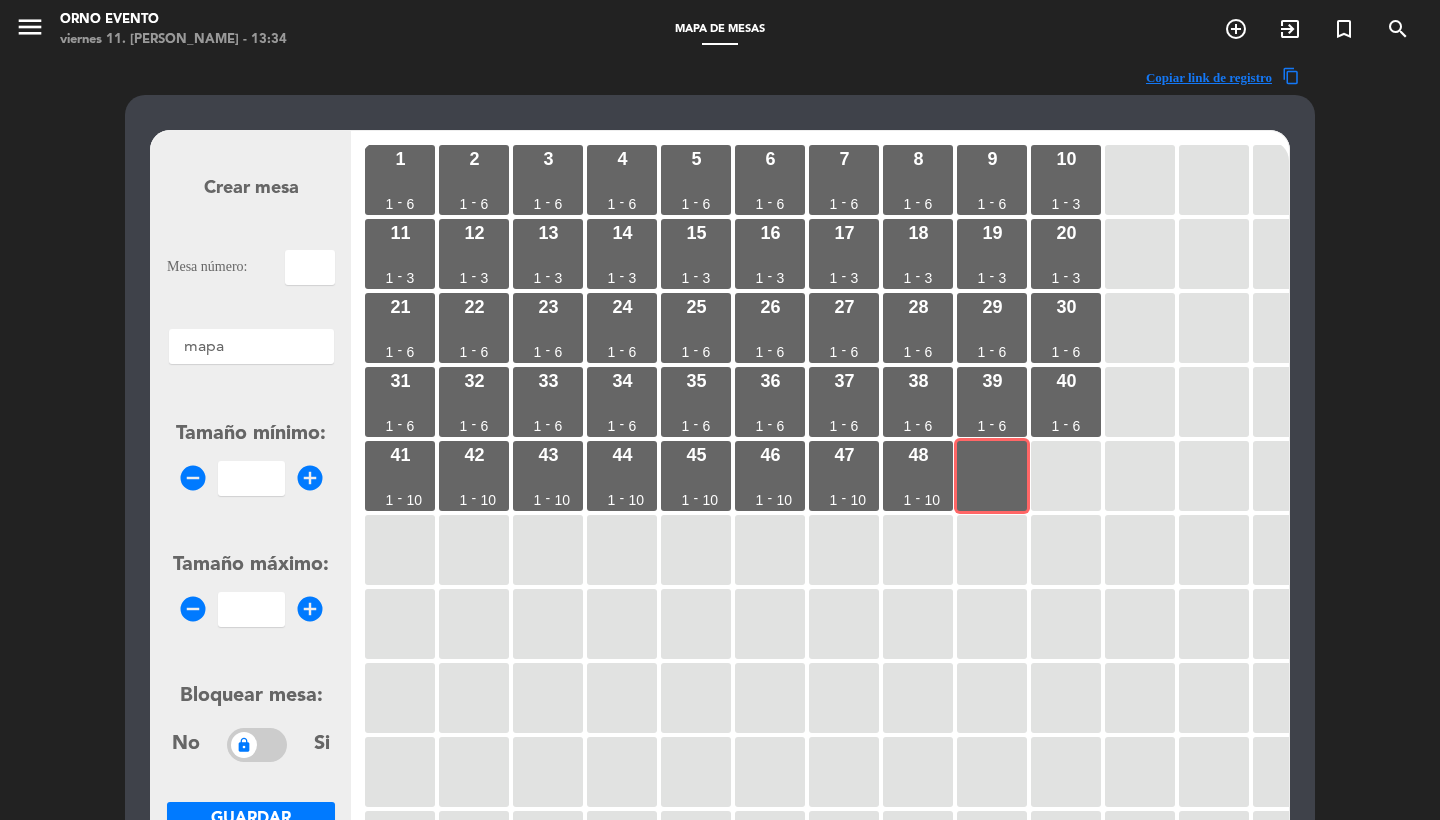 click at bounding box center (310, 267) 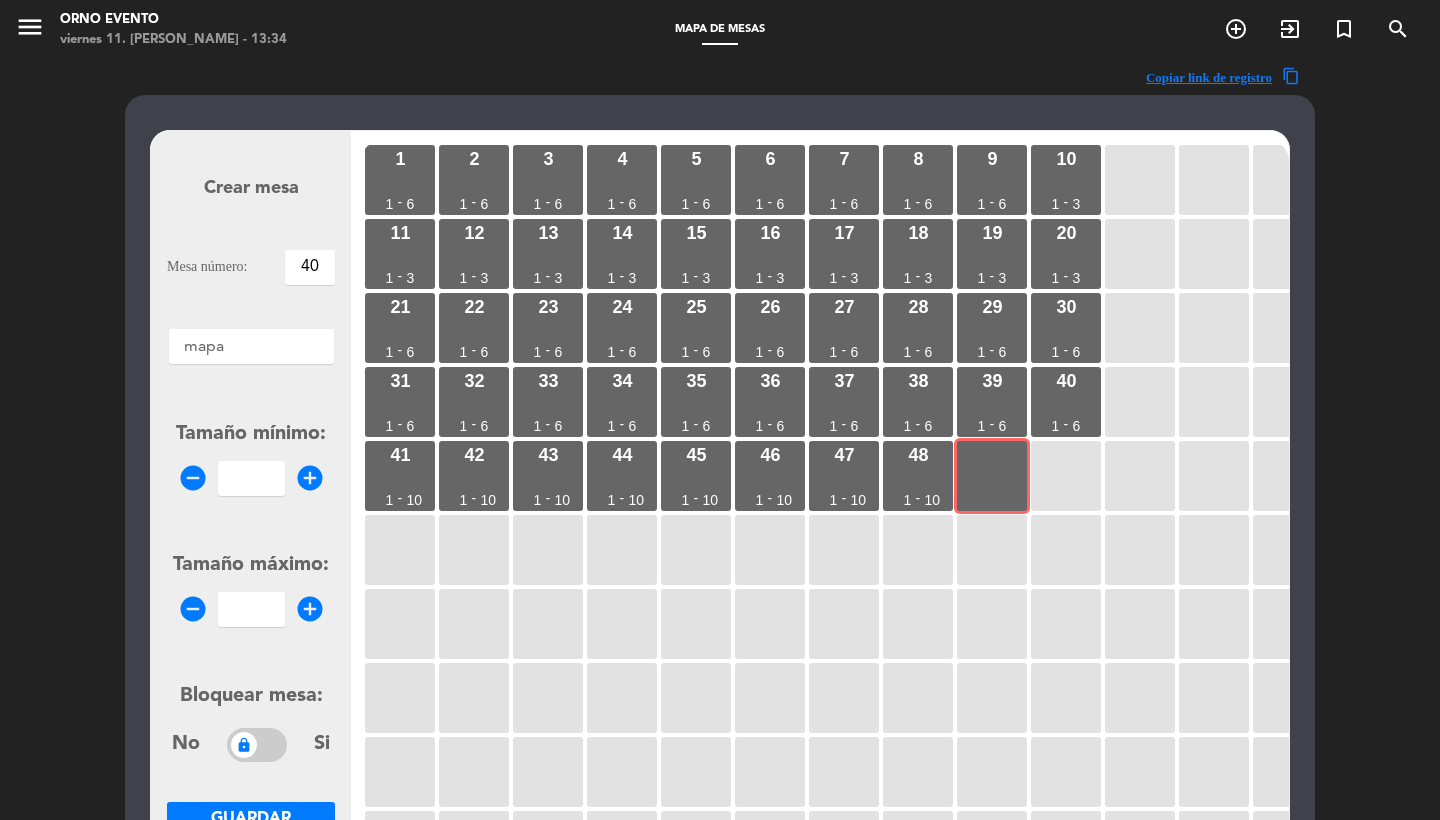 type on "40" 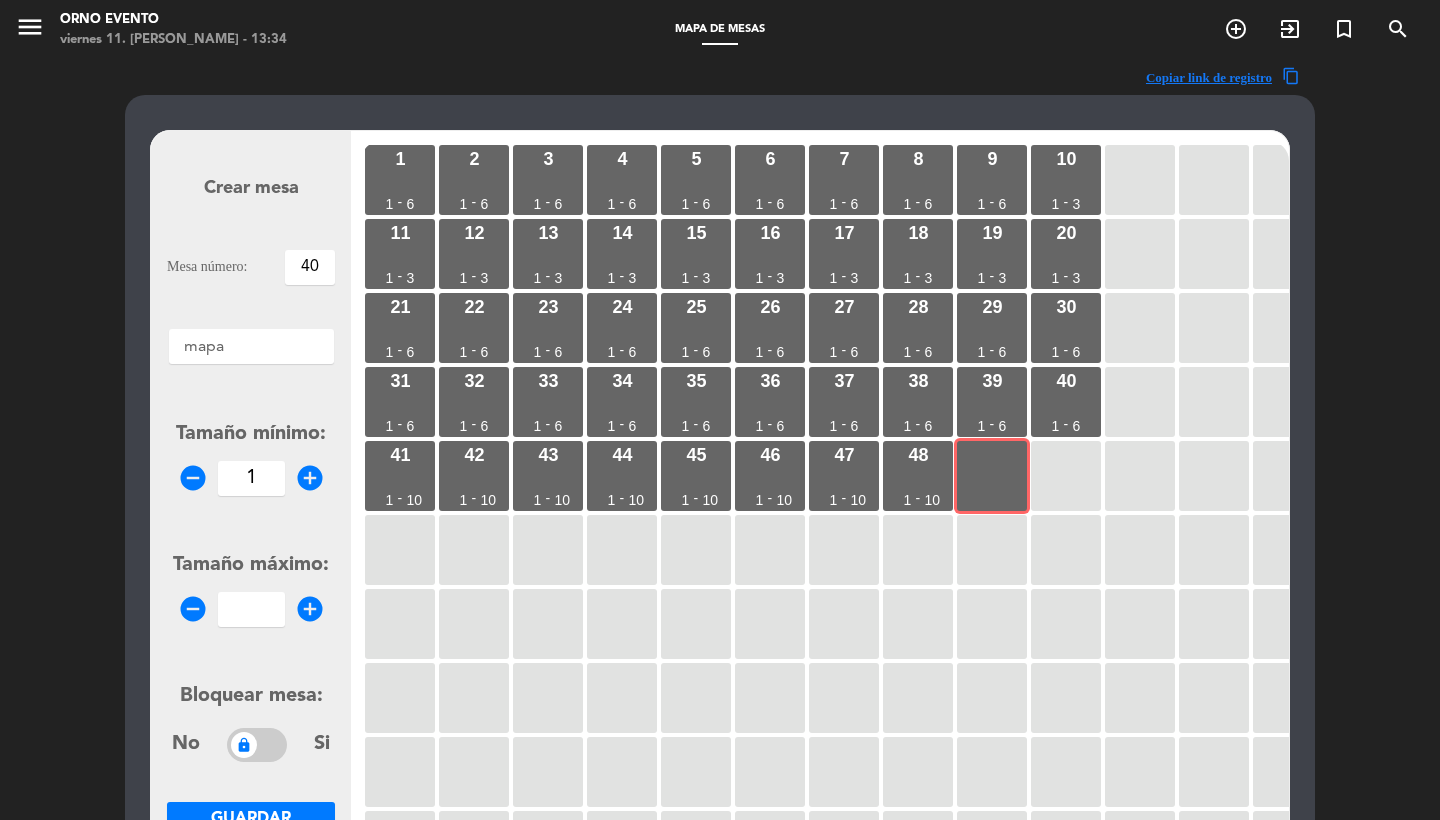 type on "1" 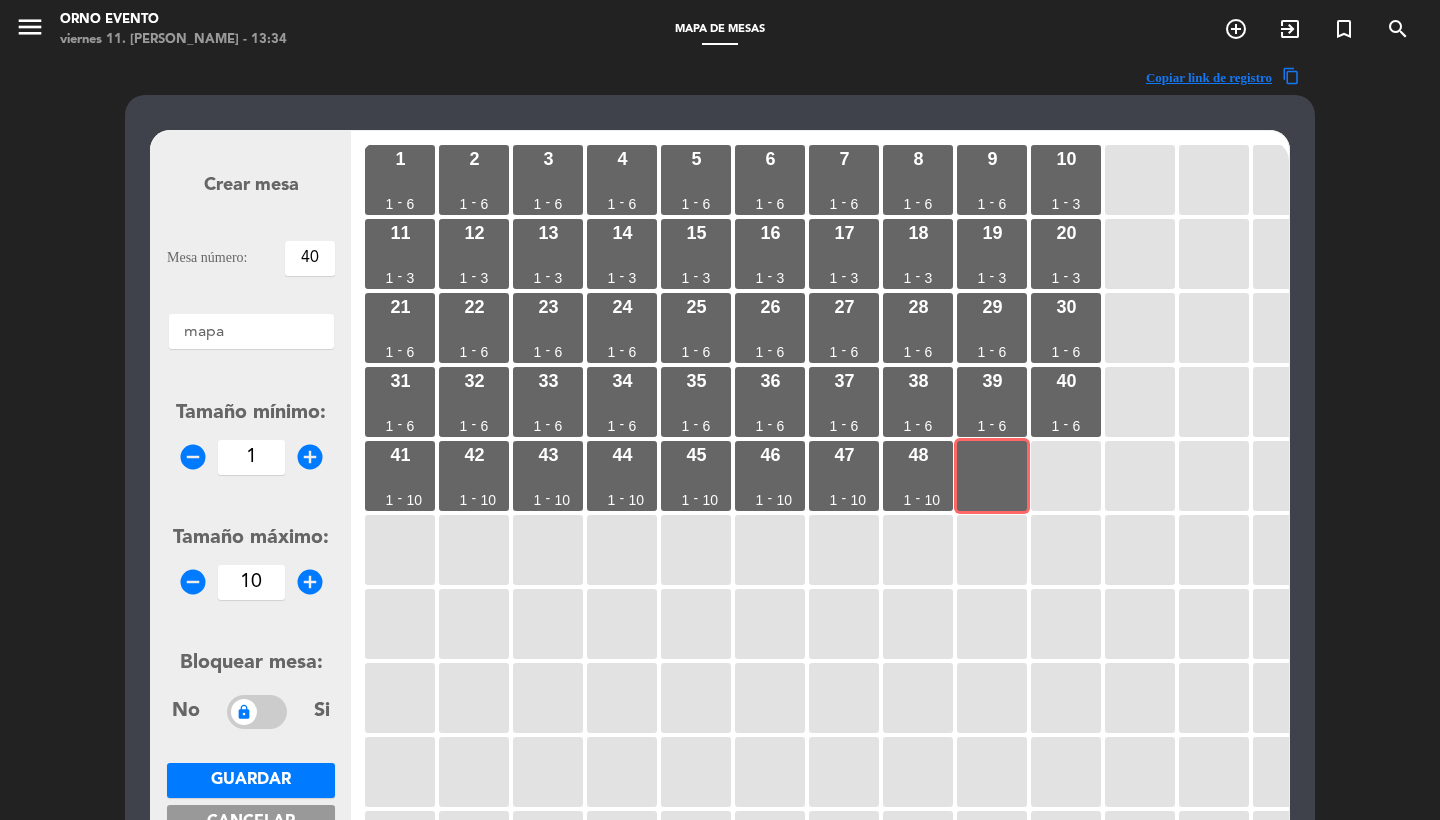 type on "10" 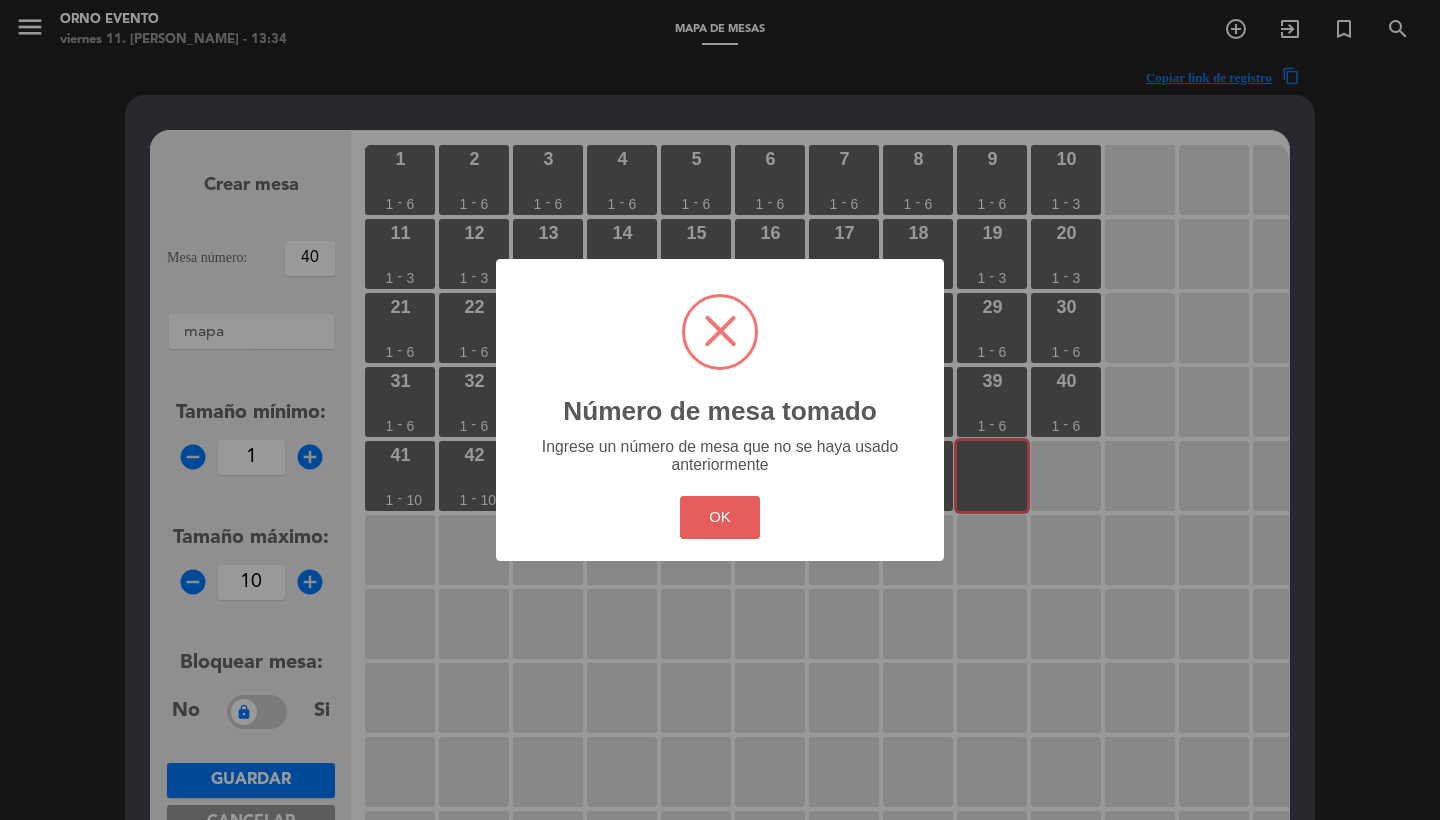 click on "OK" at bounding box center (720, 517) 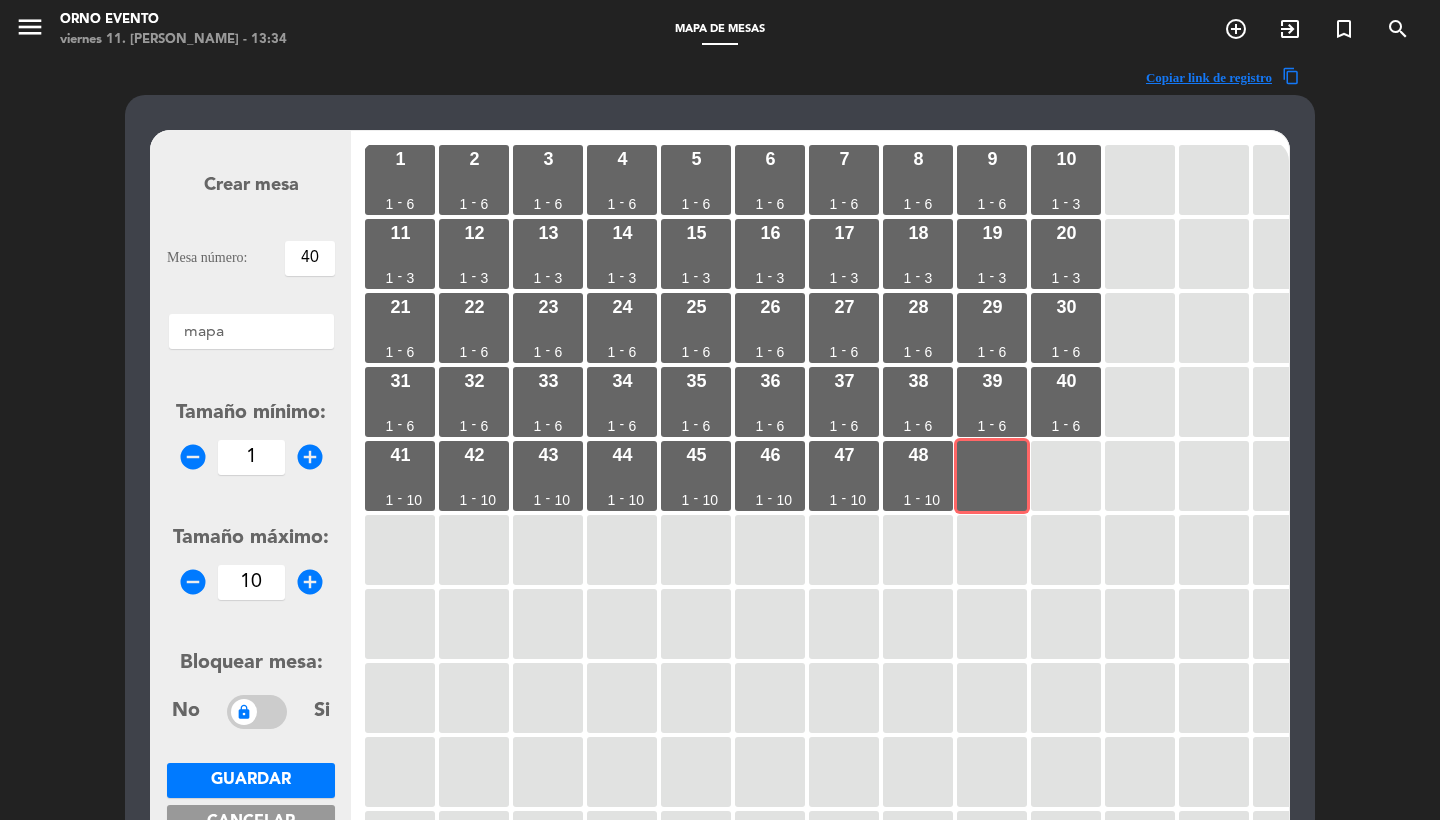 click on "Cancelar" at bounding box center (251, 822) 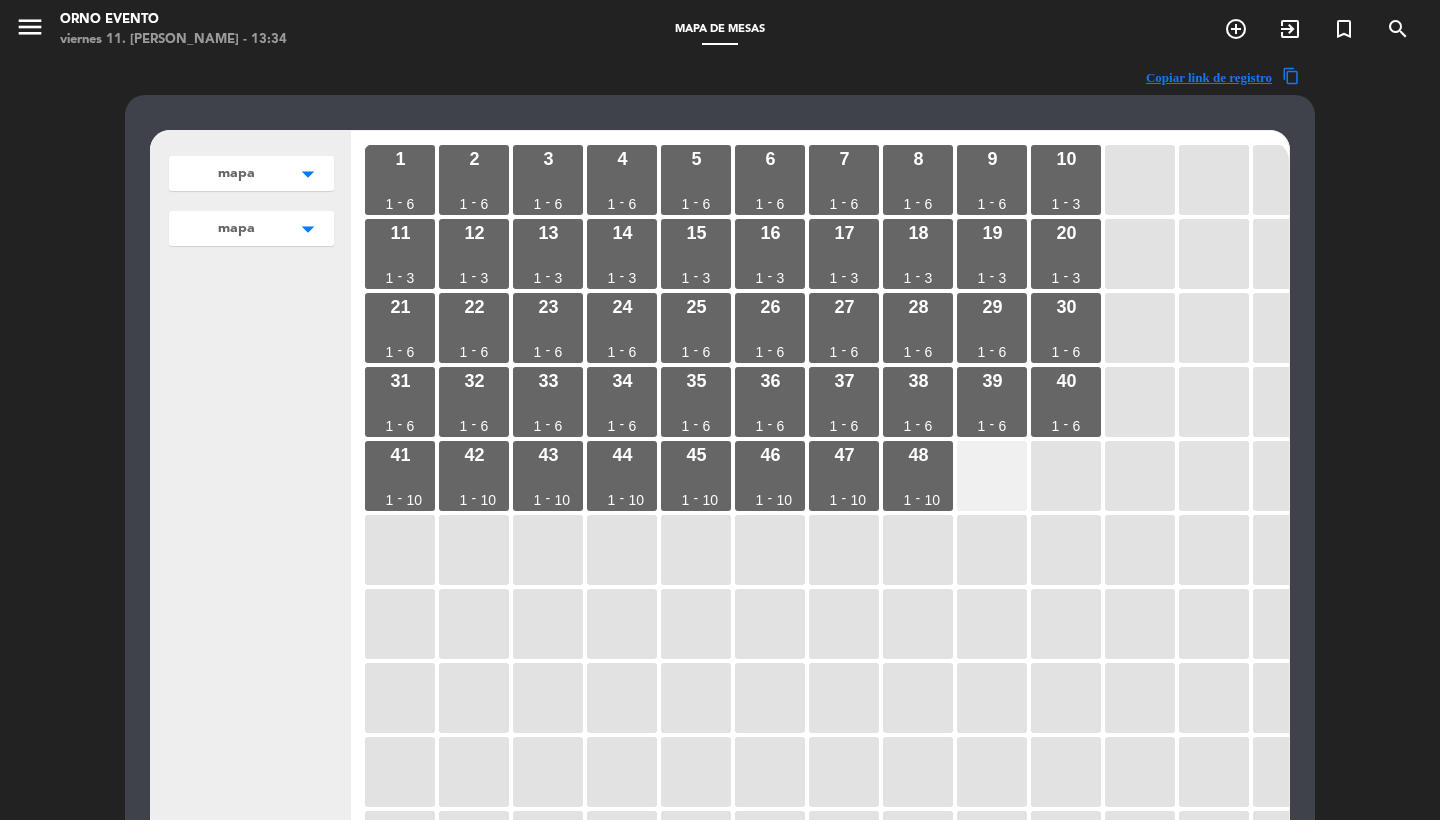 click at bounding box center [992, 476] 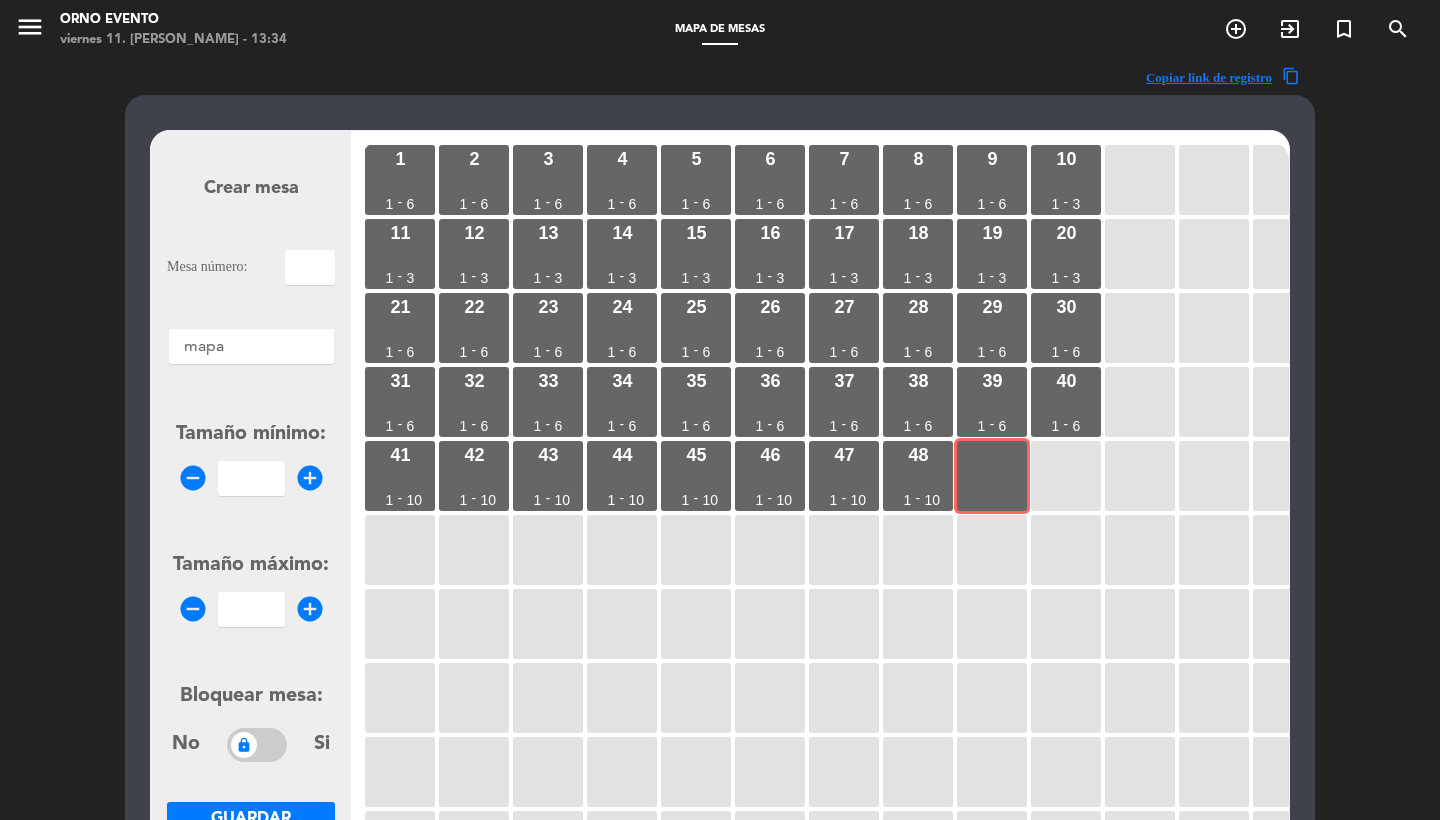 click at bounding box center [310, 267] 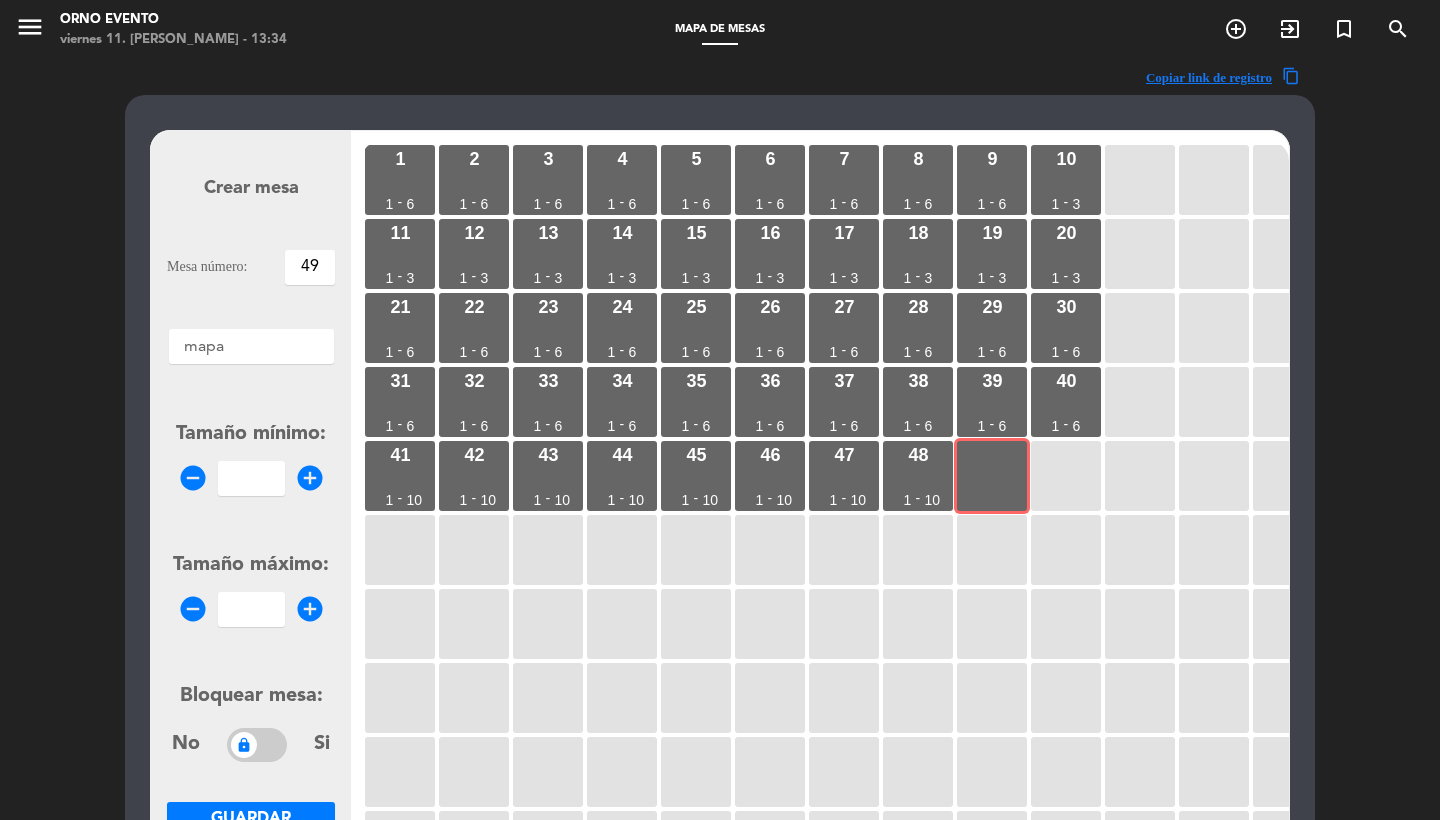 type on "49" 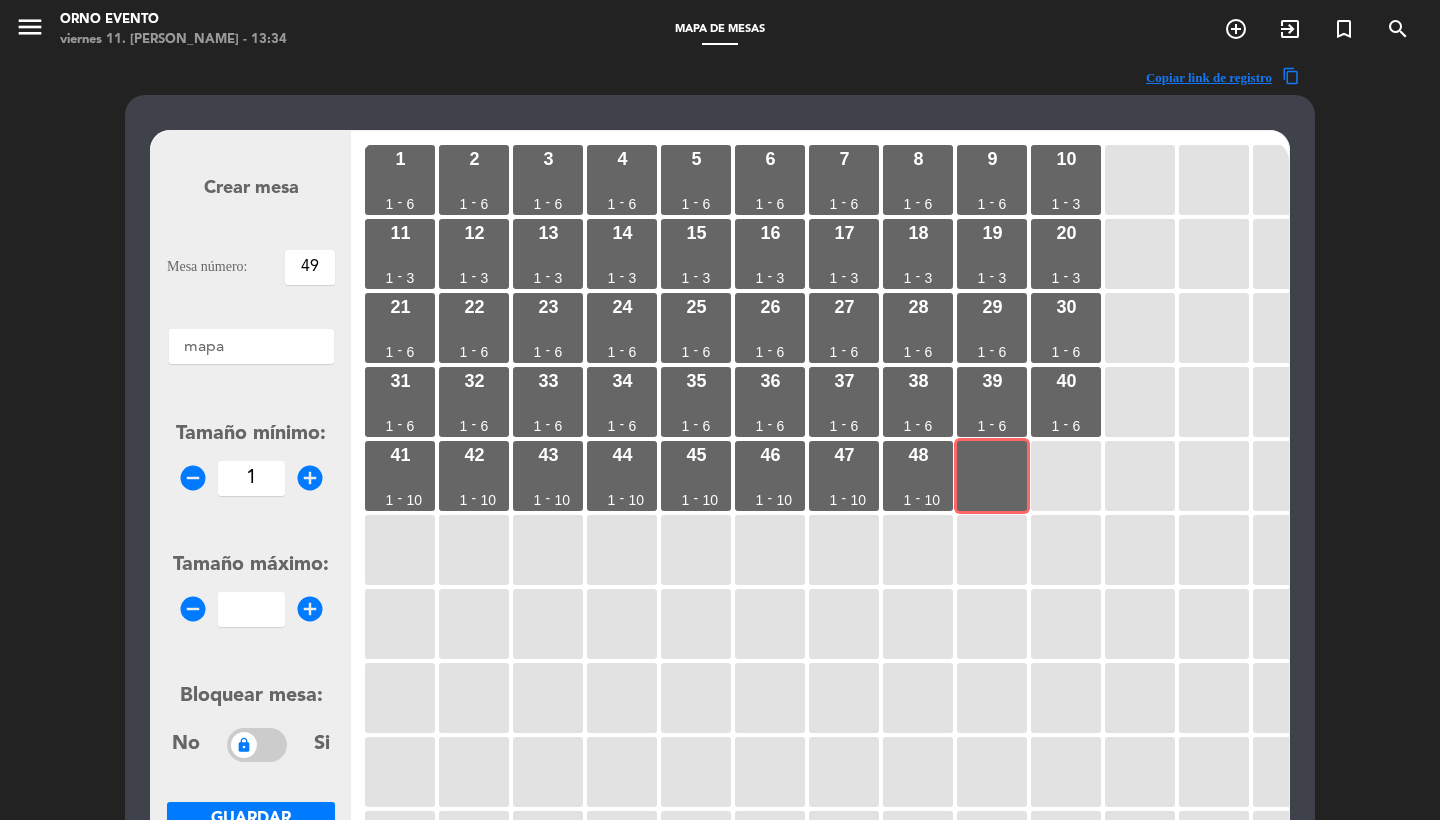 type on "1" 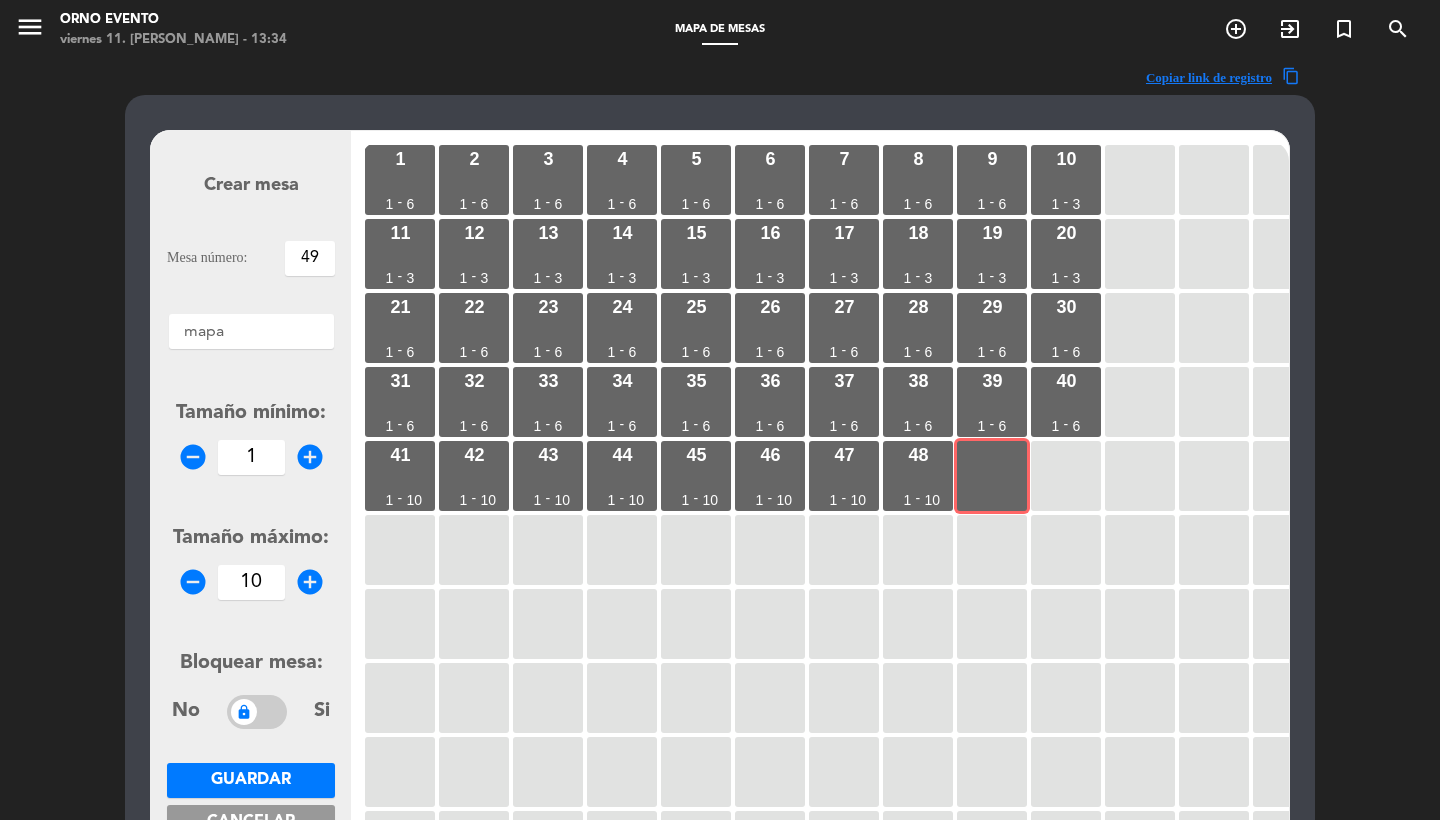 type on "10" 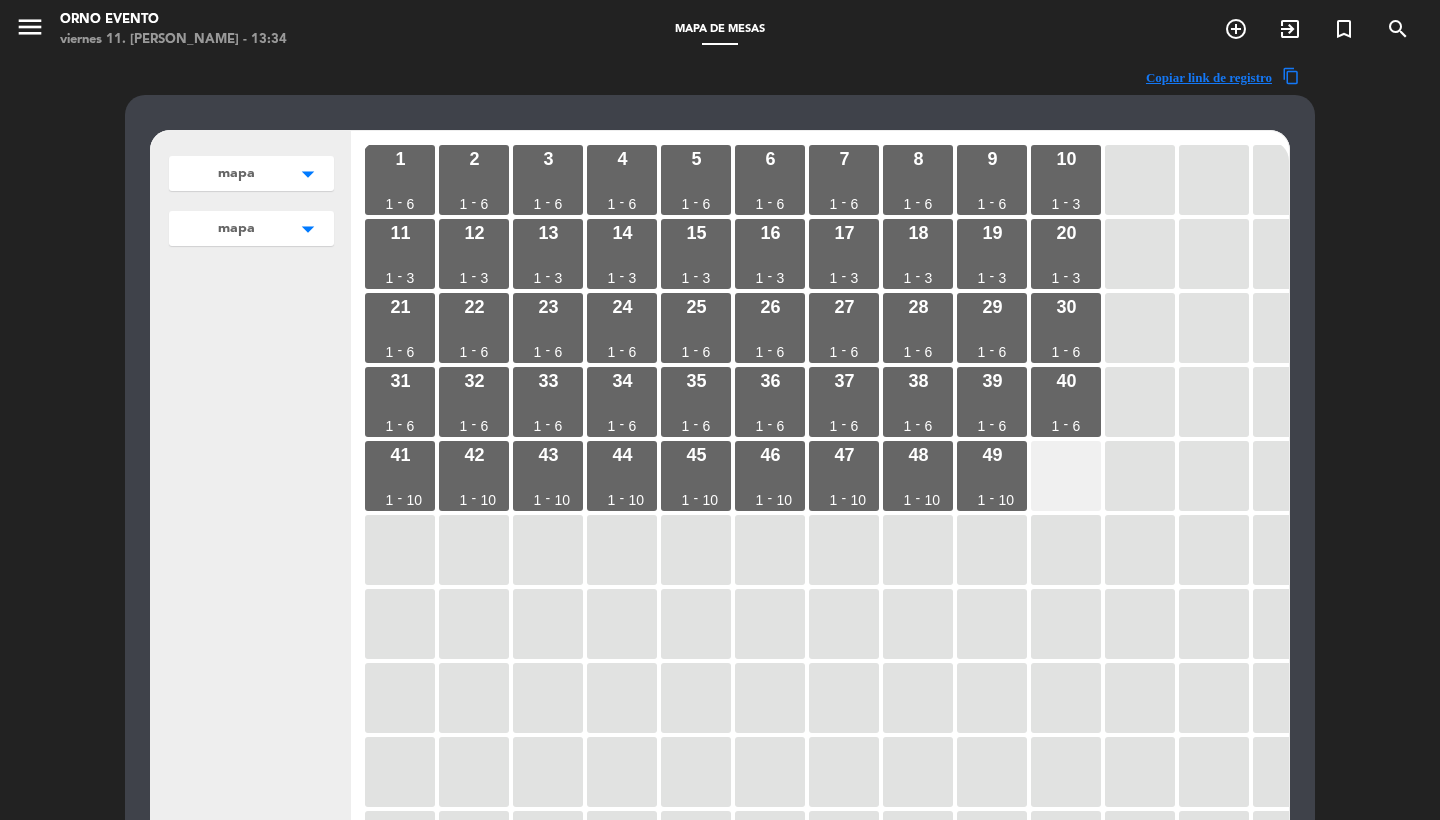 click at bounding box center [1066, 476] 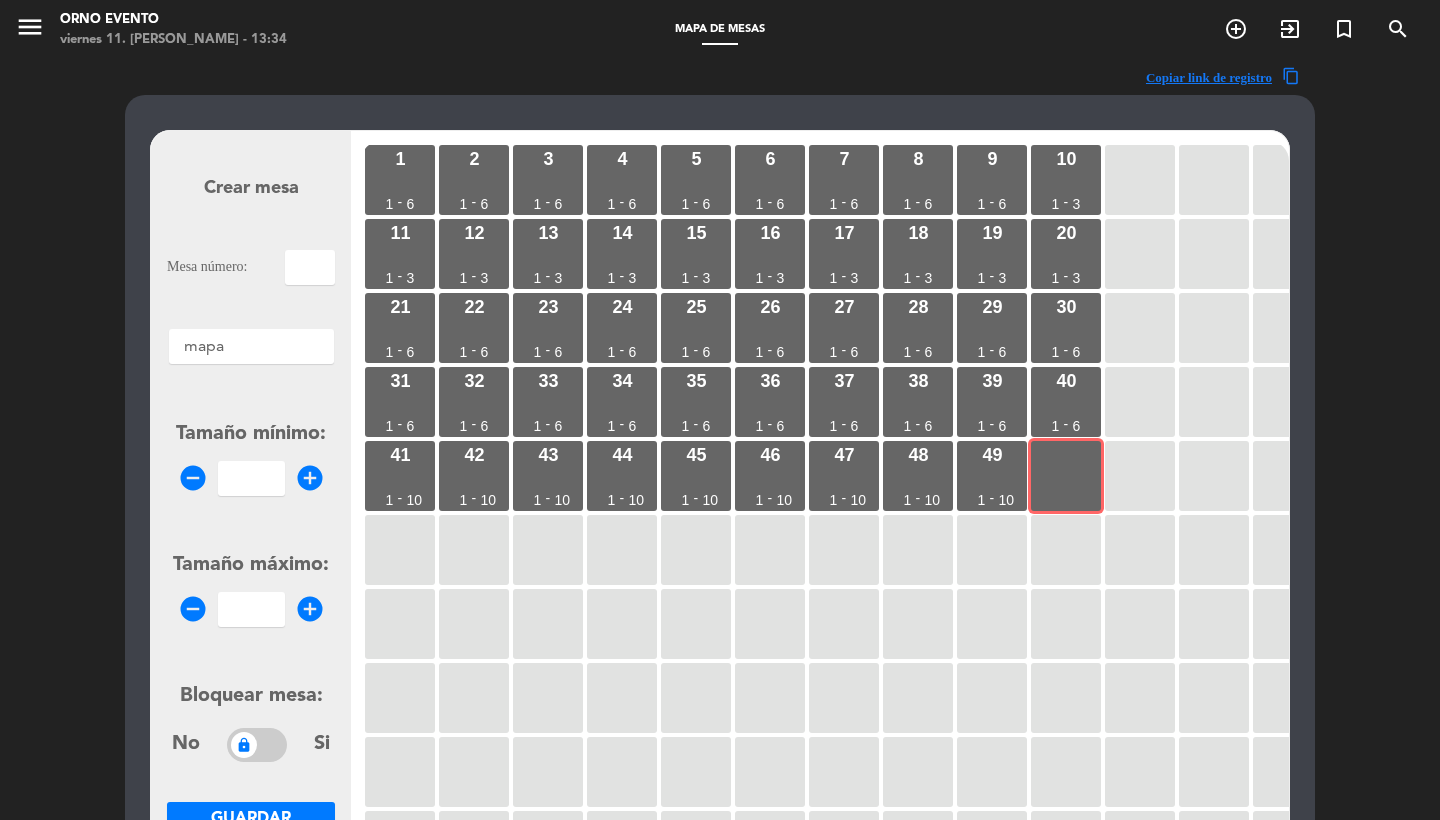 click at bounding box center [310, 267] 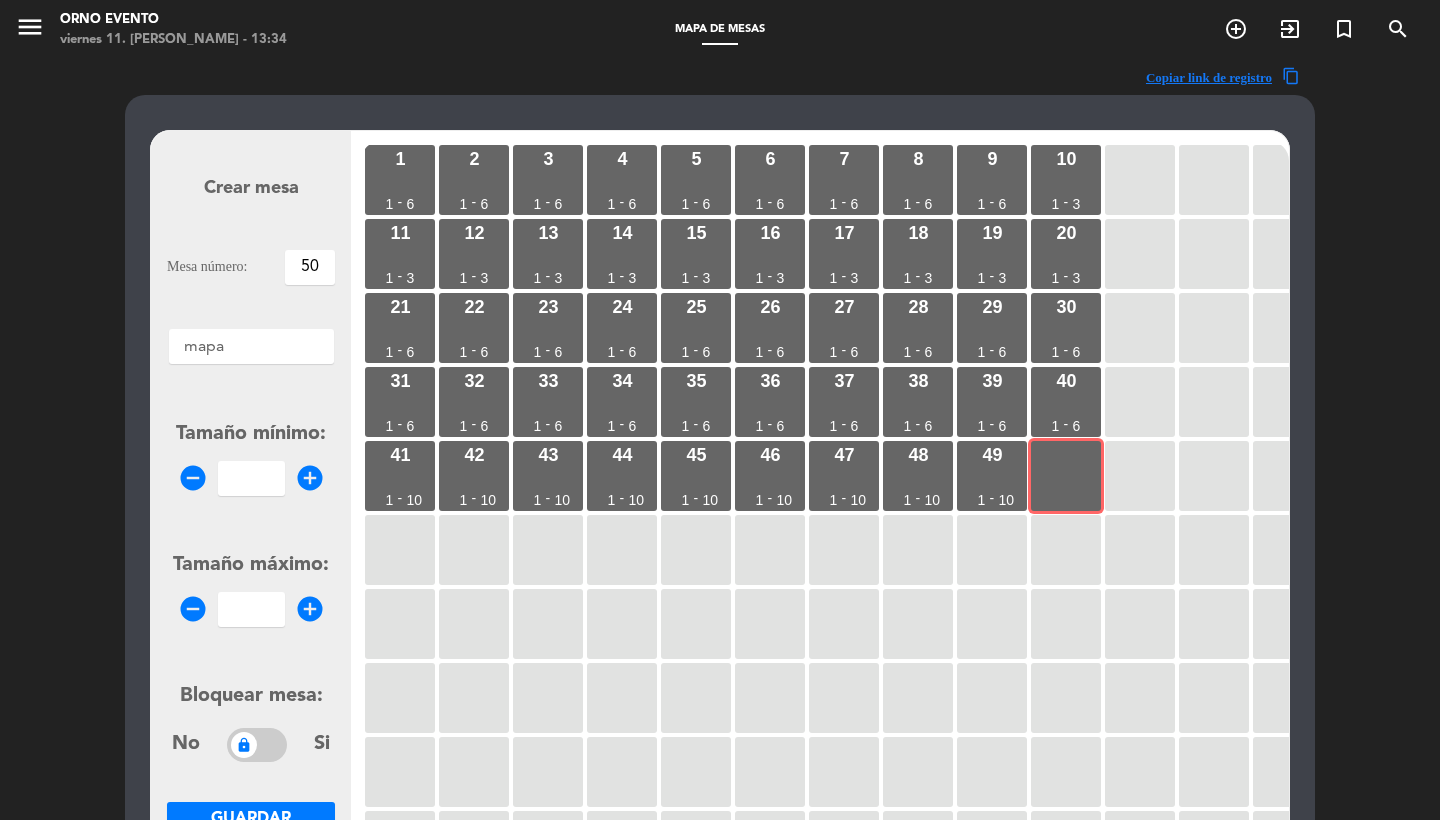 type on "50" 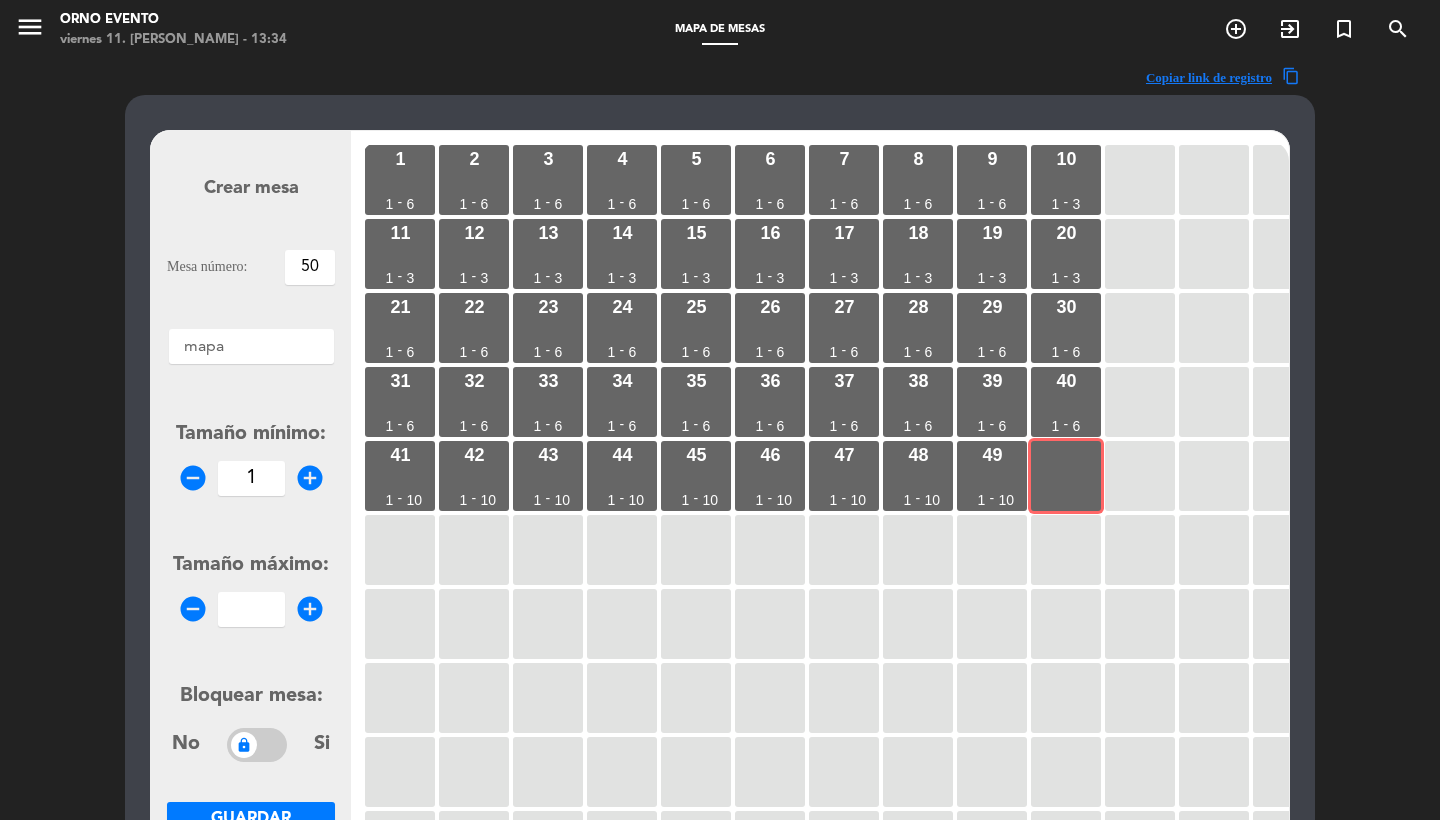 type on "1" 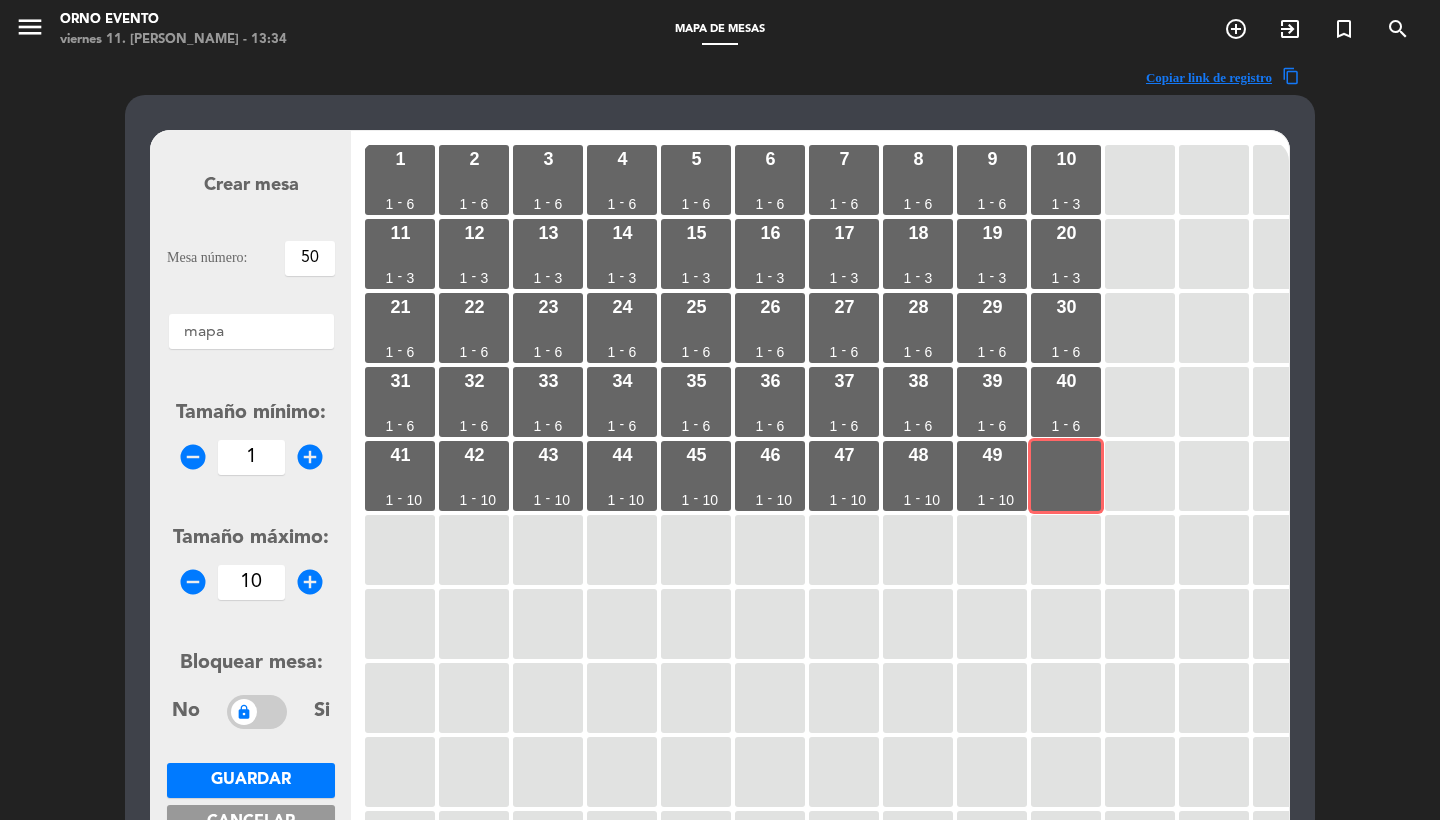 type on "10" 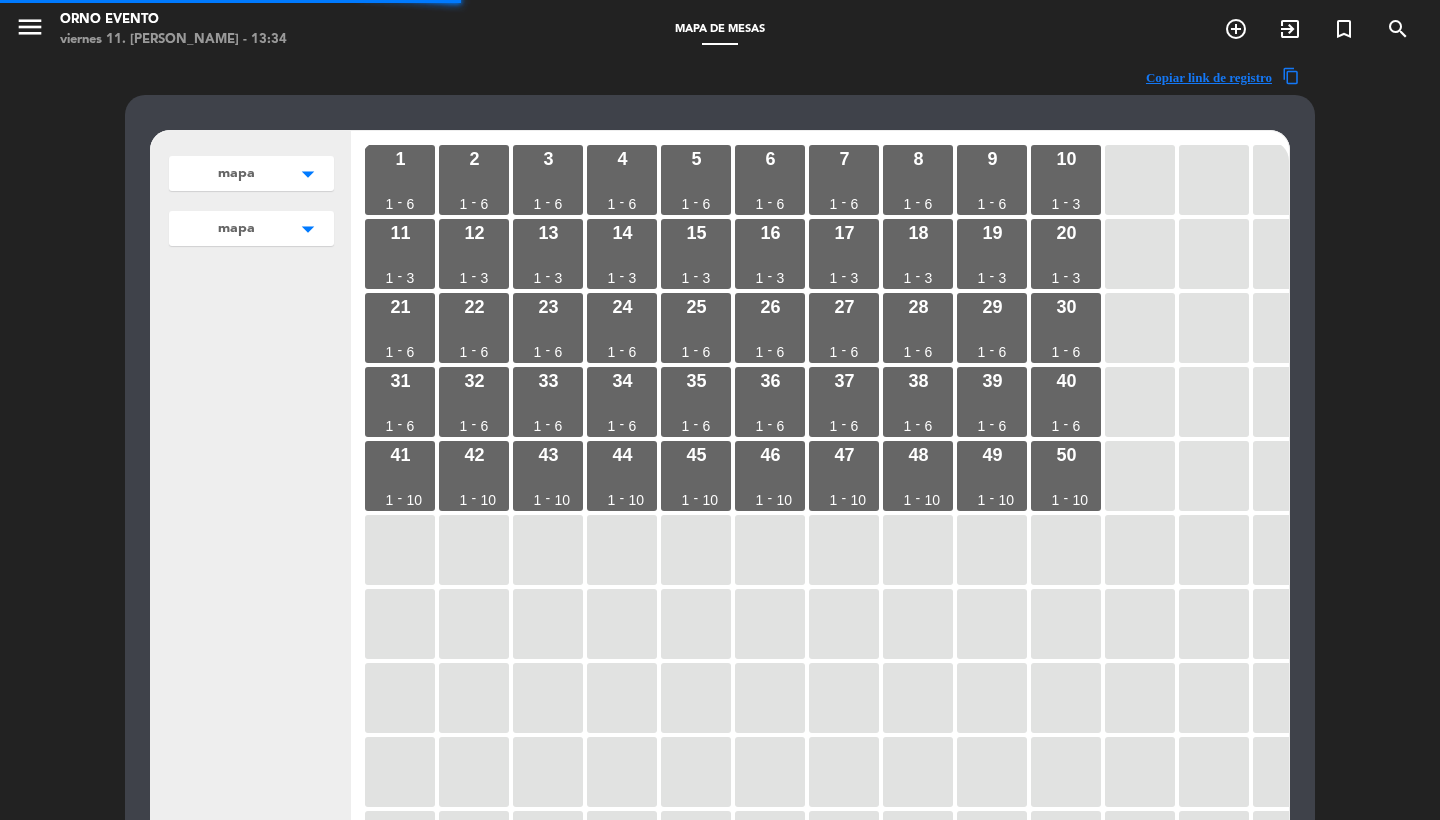 scroll, scrollTop: 337, scrollLeft: 0, axis: vertical 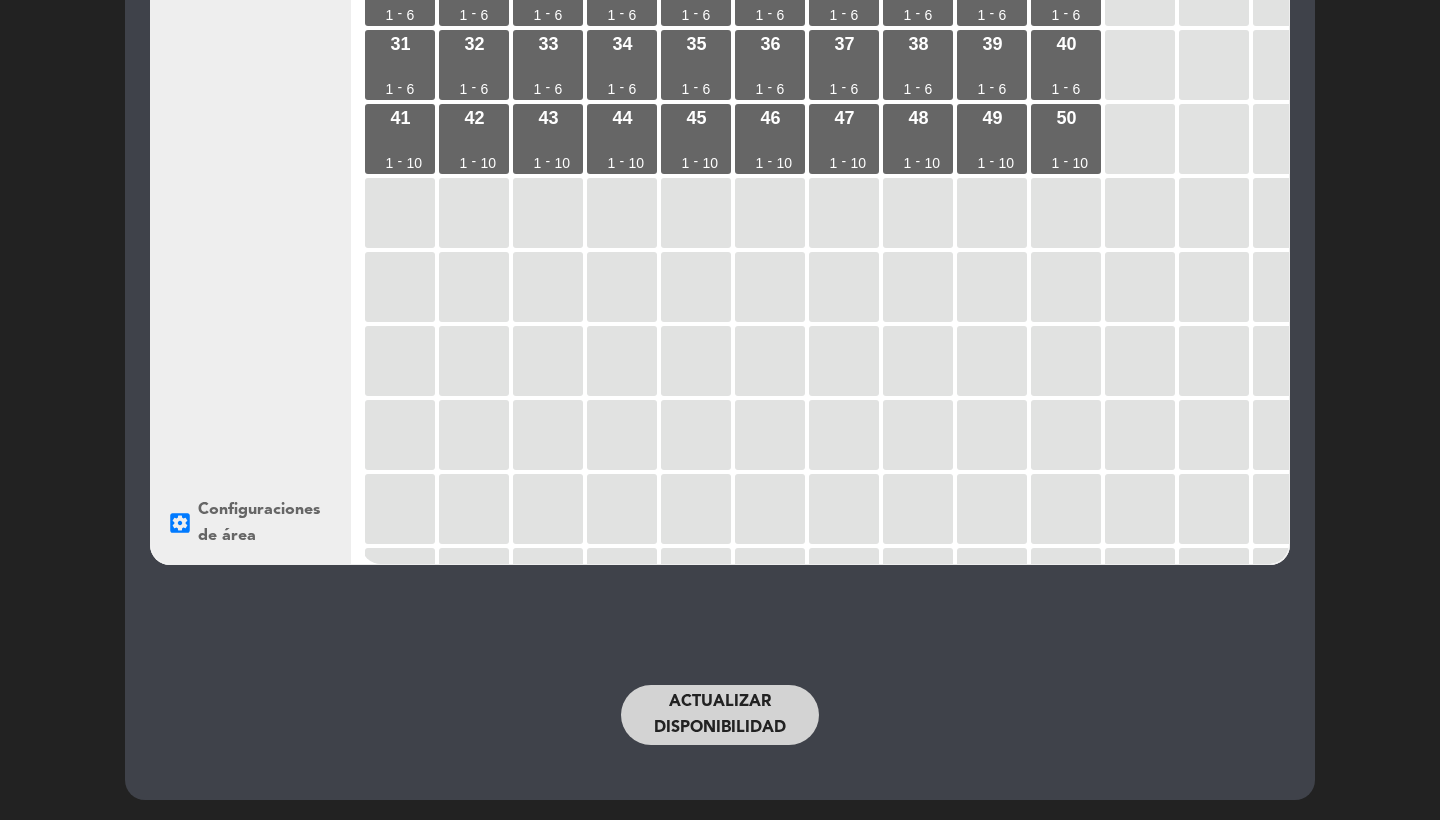 click on "Actualizar disponibilidad" 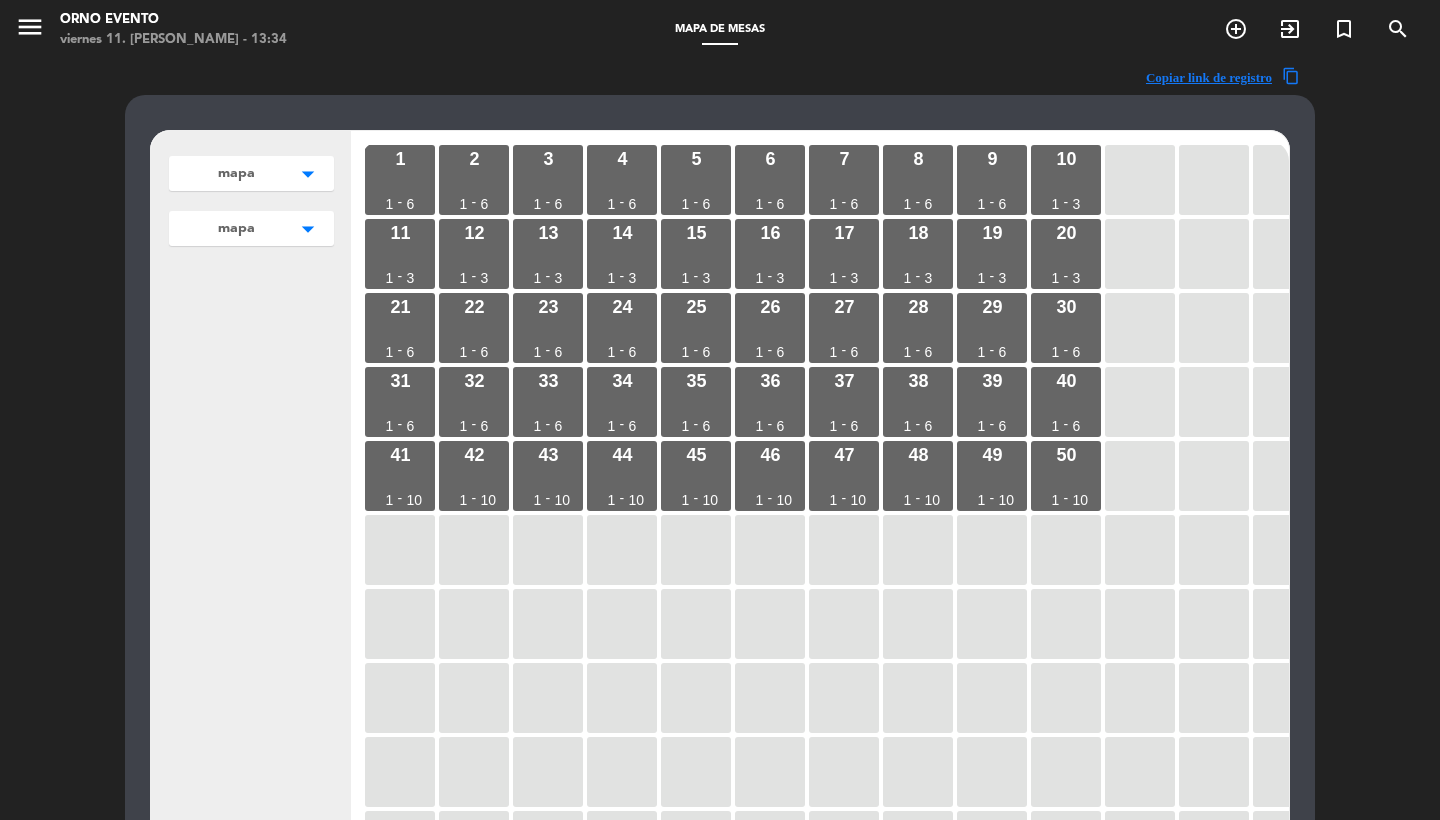 scroll, scrollTop: 0, scrollLeft: 0, axis: both 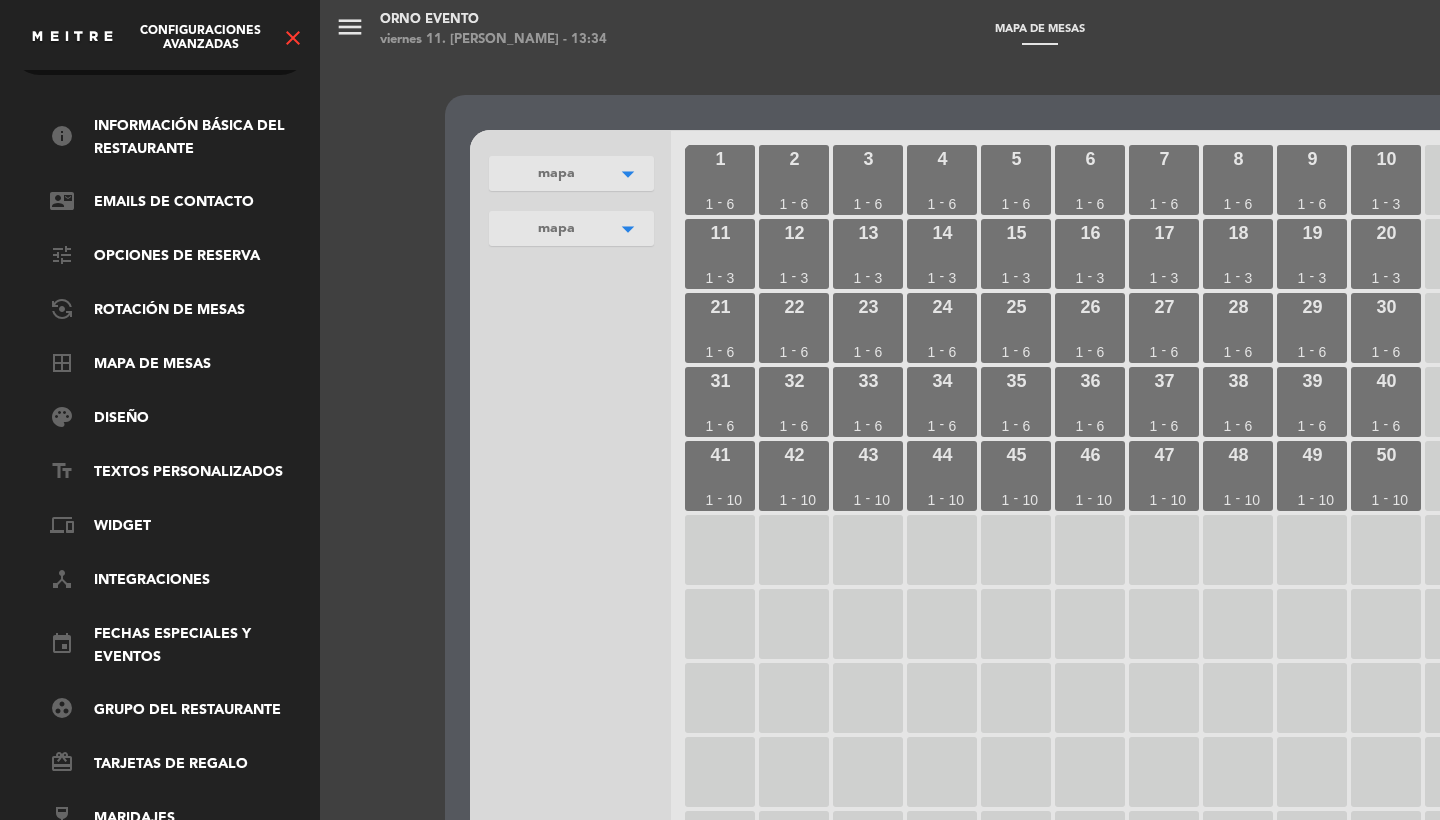click on "close" 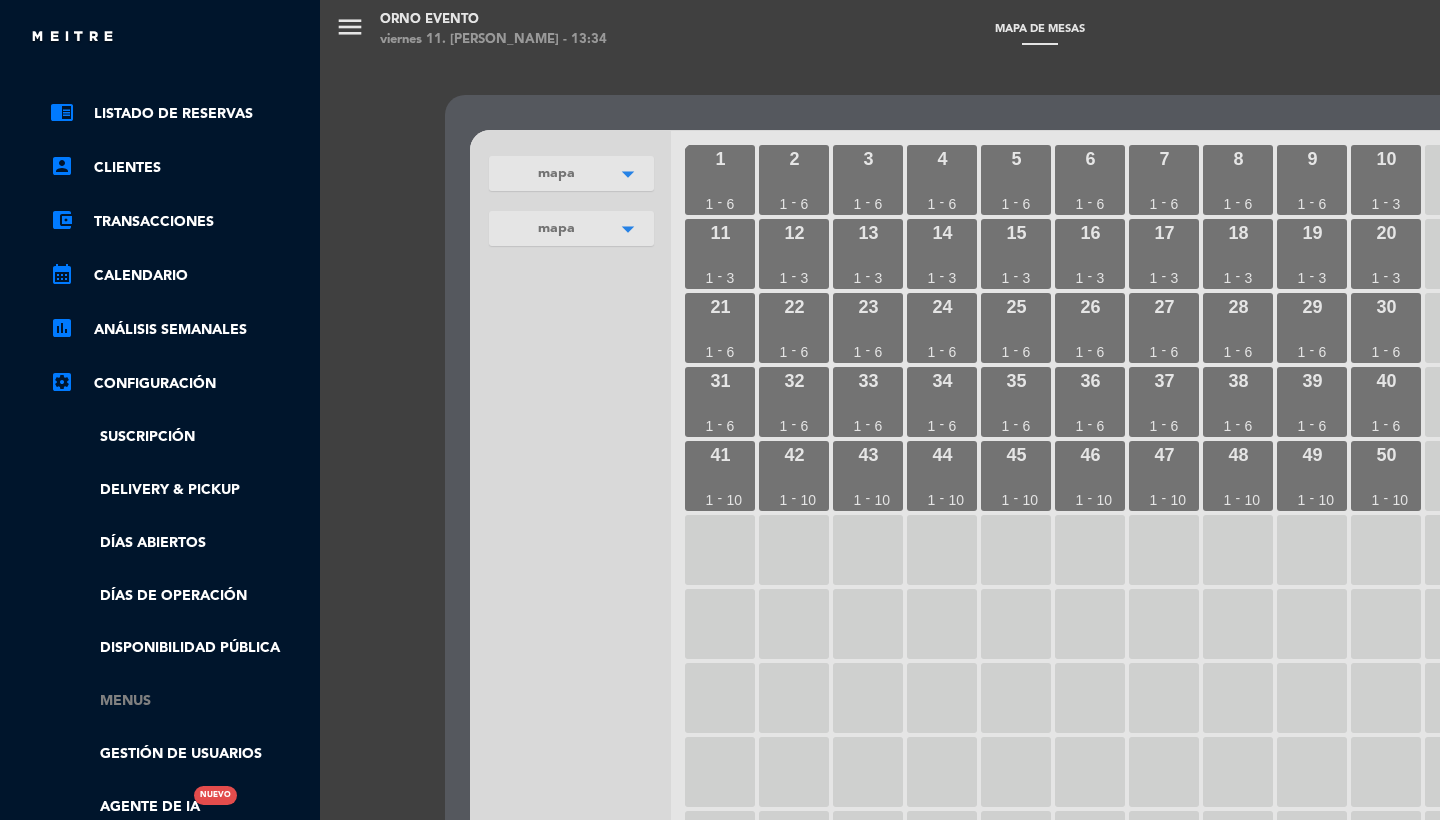 click on "Menus" 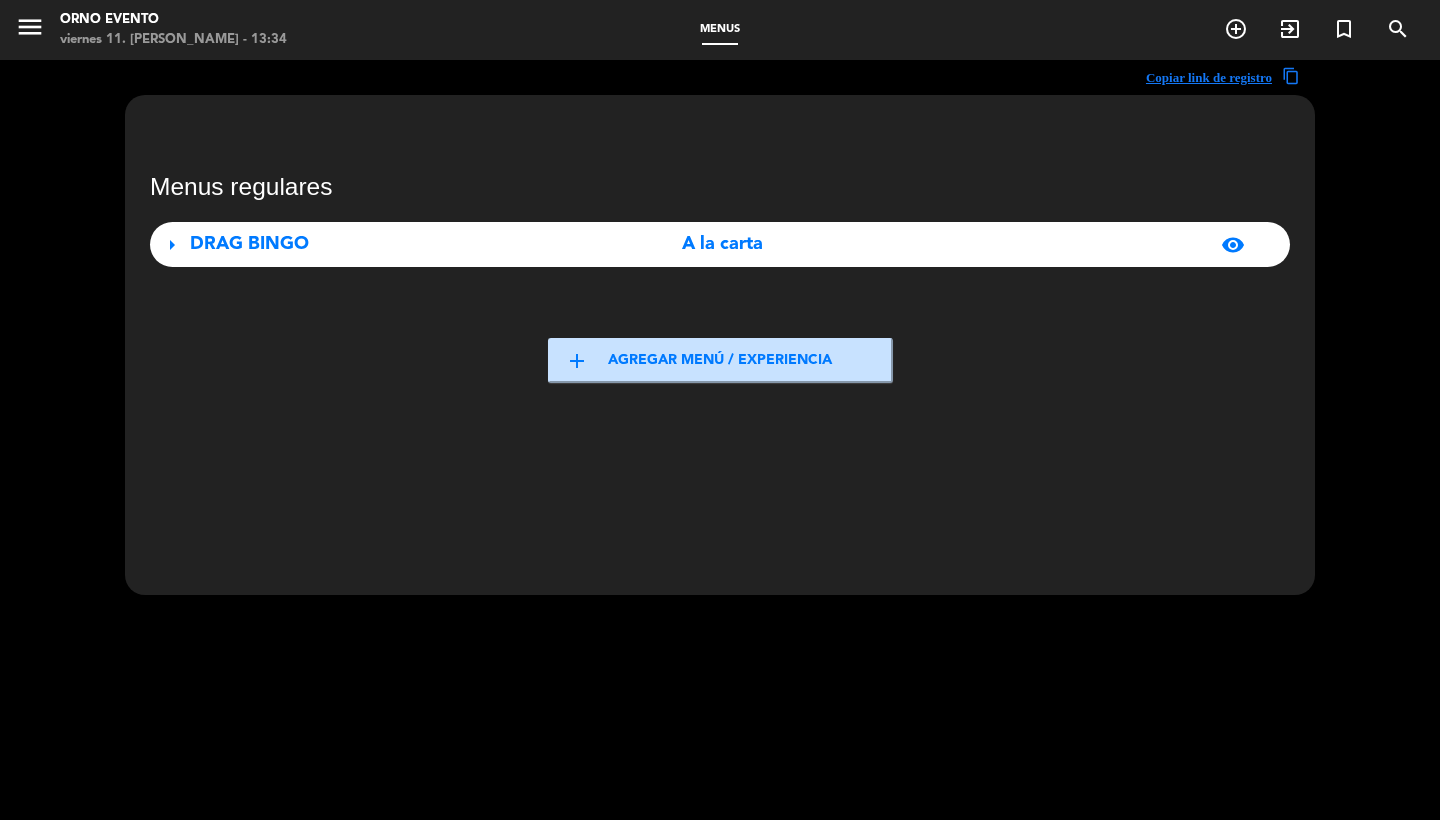 click on "DRAG BINGO" at bounding box center [367, 244] 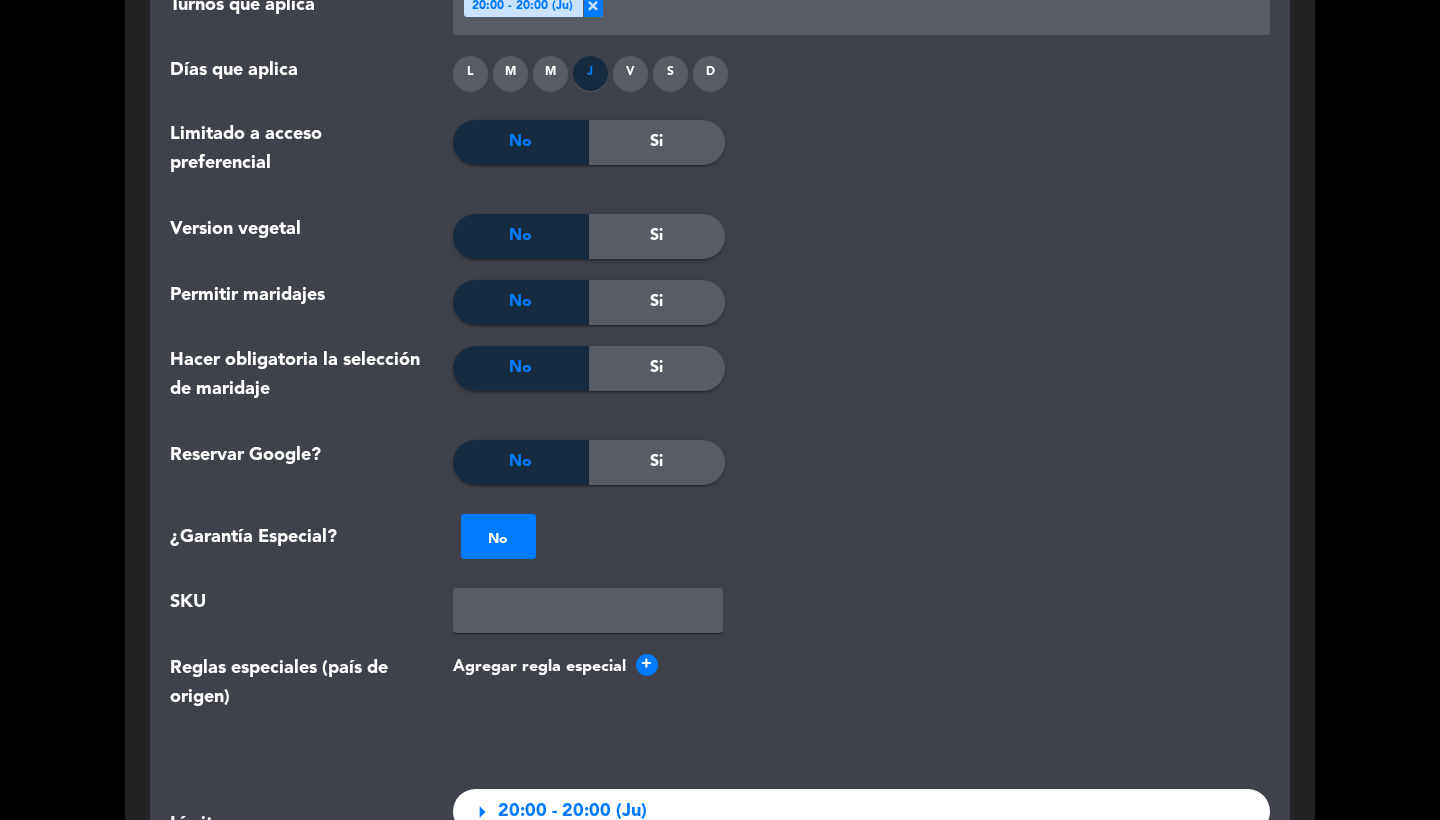 scroll, scrollTop: 2374, scrollLeft: 0, axis: vertical 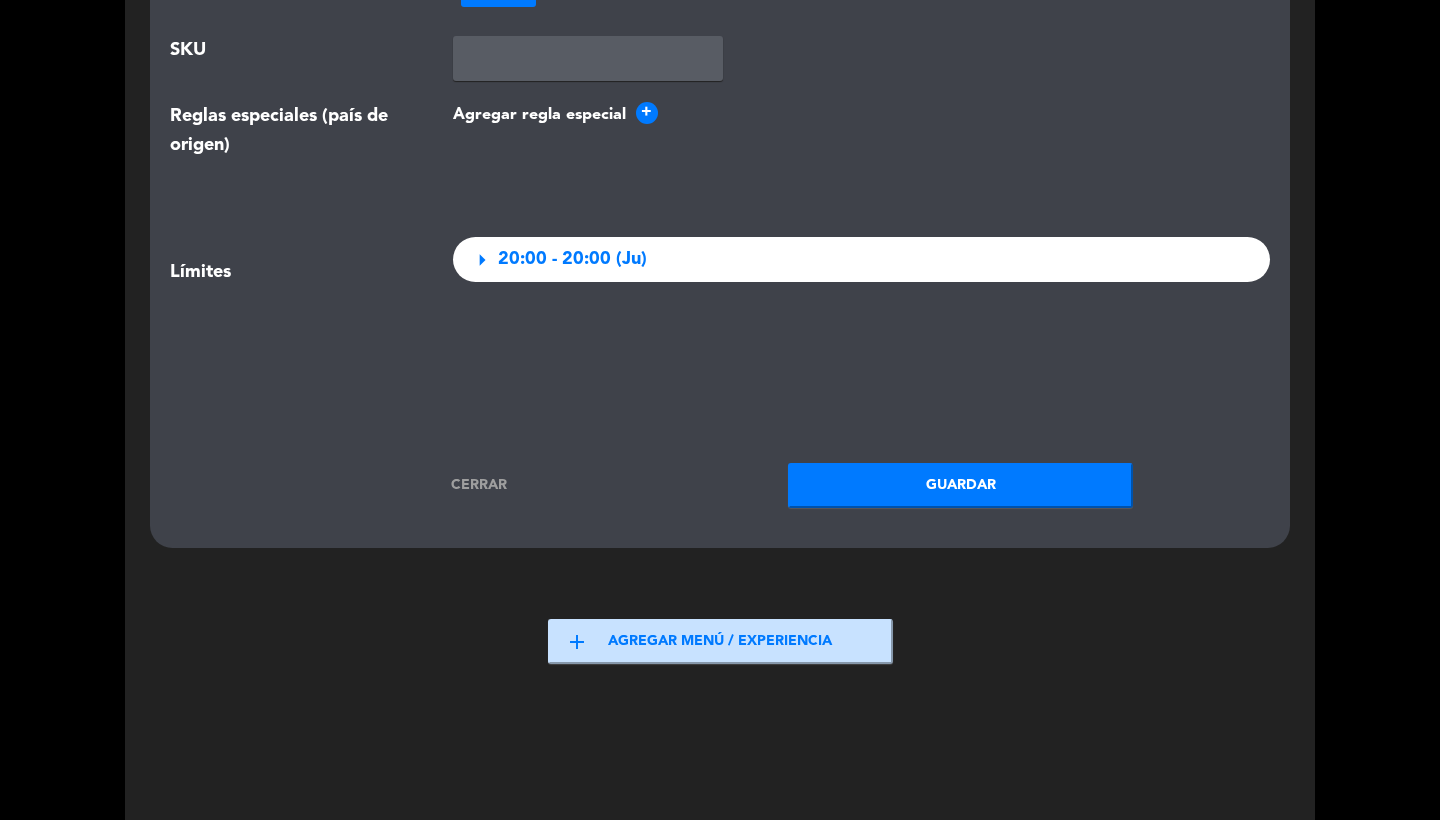 click on "20:00 - 20:00 (Ju)" at bounding box center (572, 259) 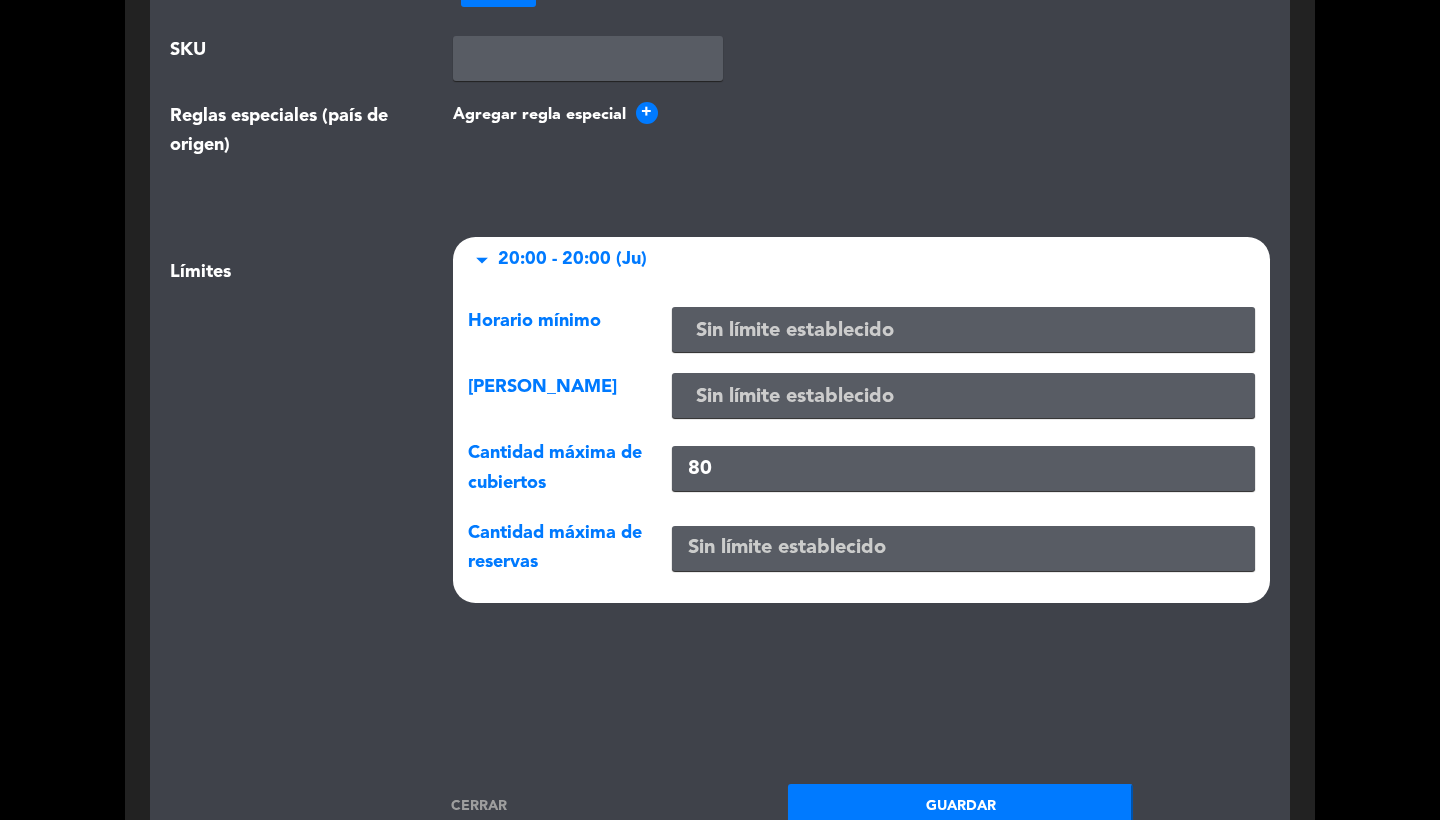 drag, startPoint x: 723, startPoint y: 464, endPoint x: 723, endPoint y: 452, distance: 12 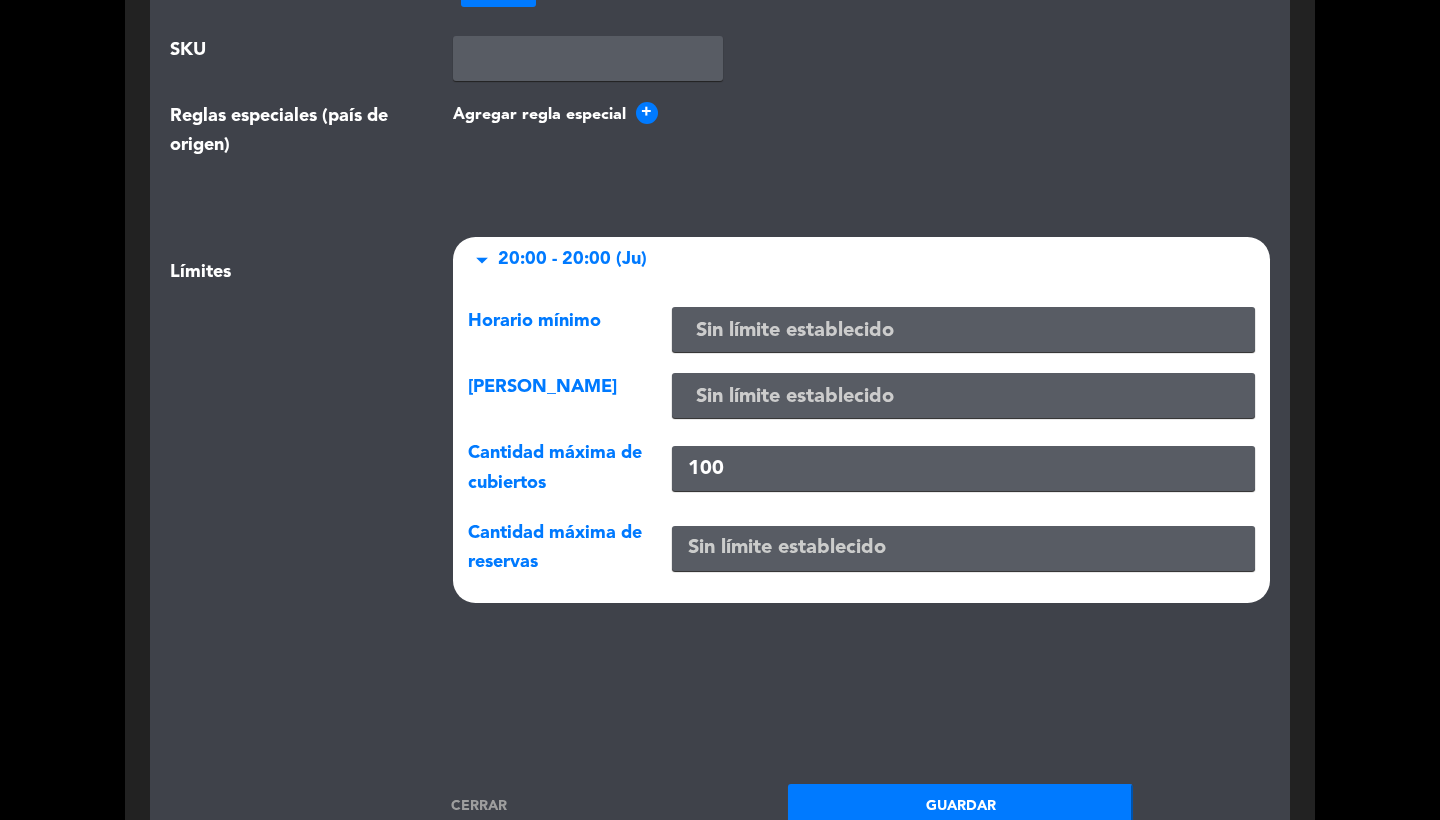 type on "100" 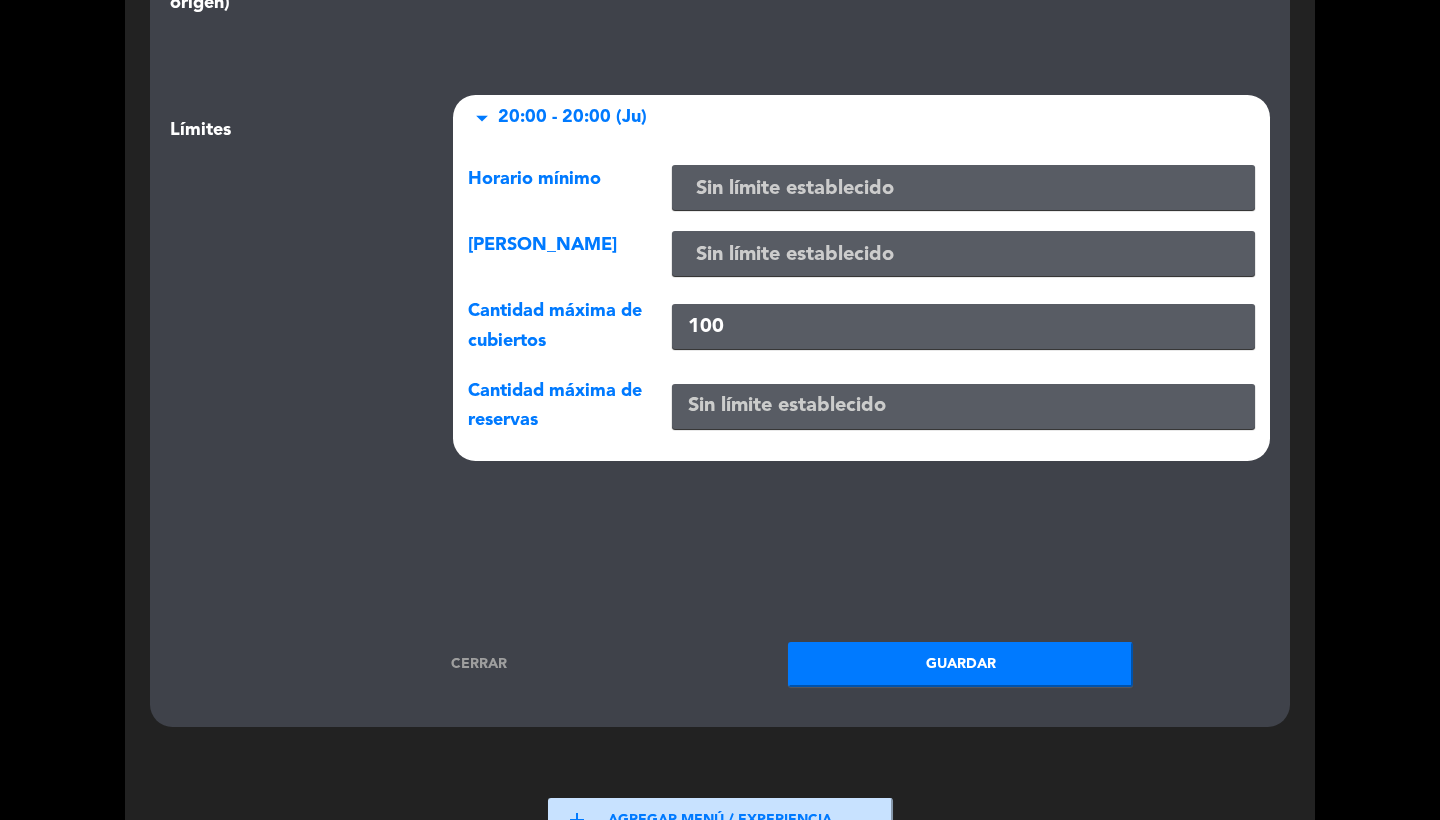 click on "Guardar" at bounding box center (960, 664) 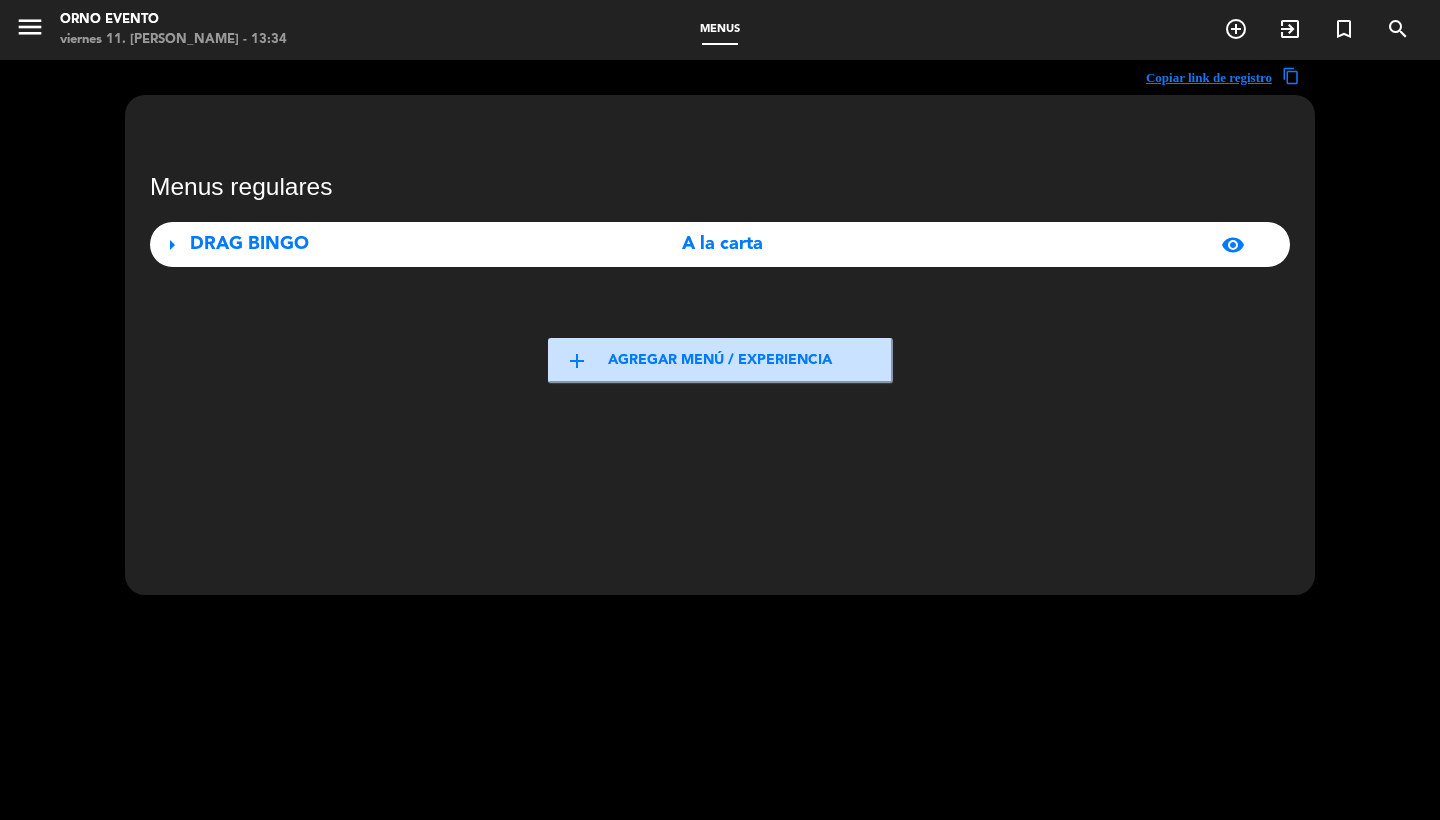 scroll, scrollTop: -1, scrollLeft: 0, axis: vertical 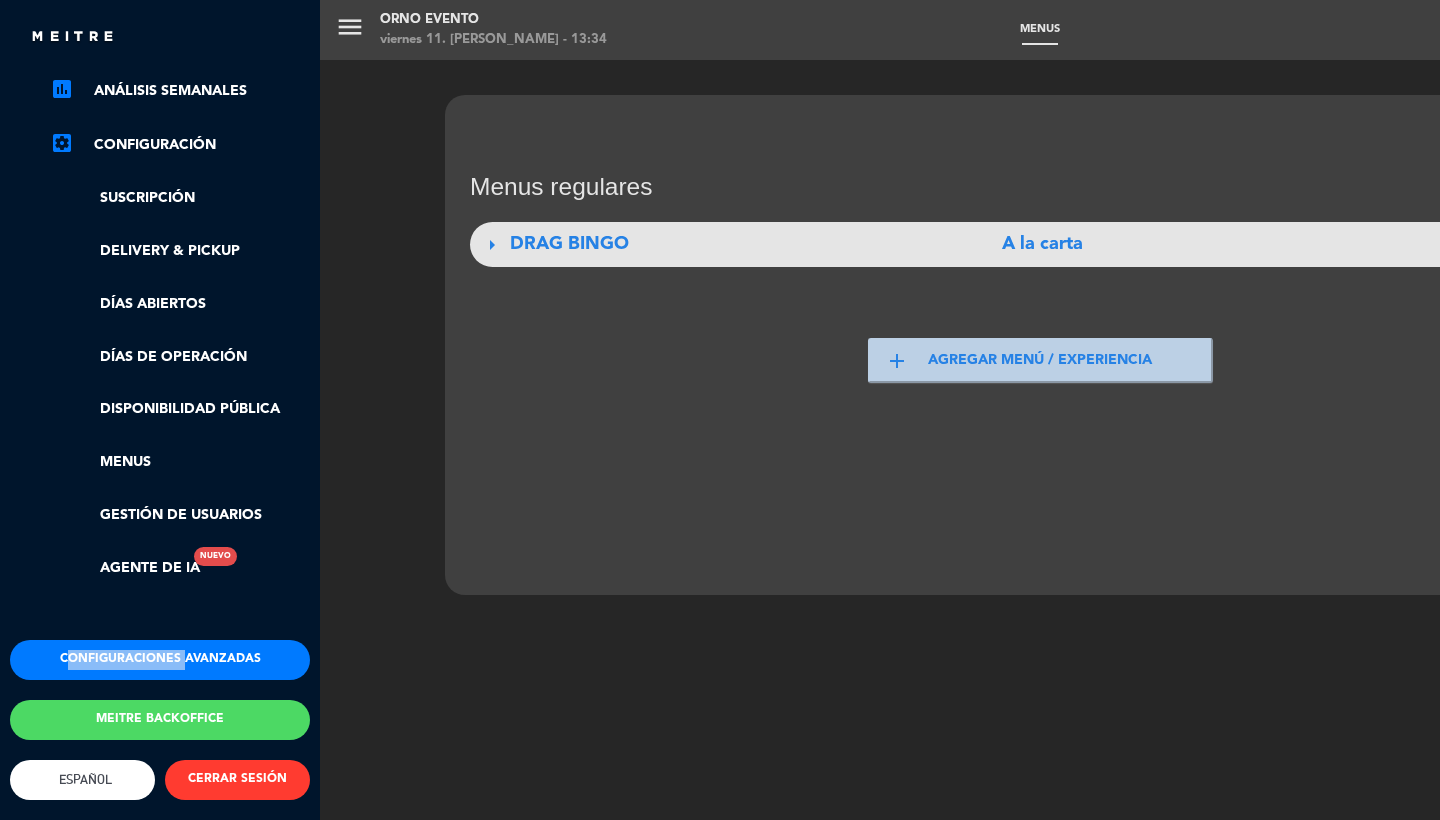 click on "Configuraciones avanzadas" 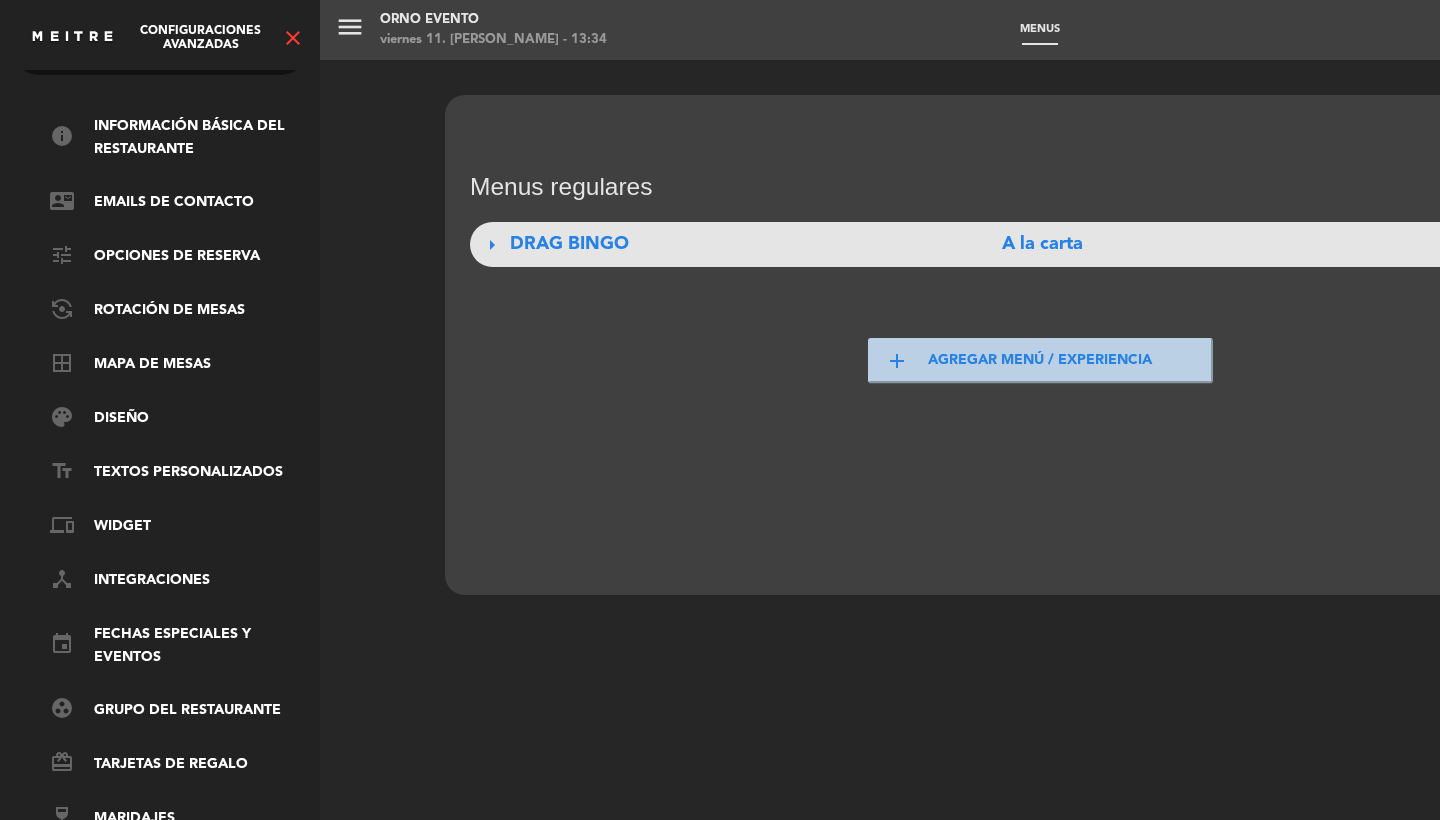 scroll, scrollTop: 68, scrollLeft: 0, axis: vertical 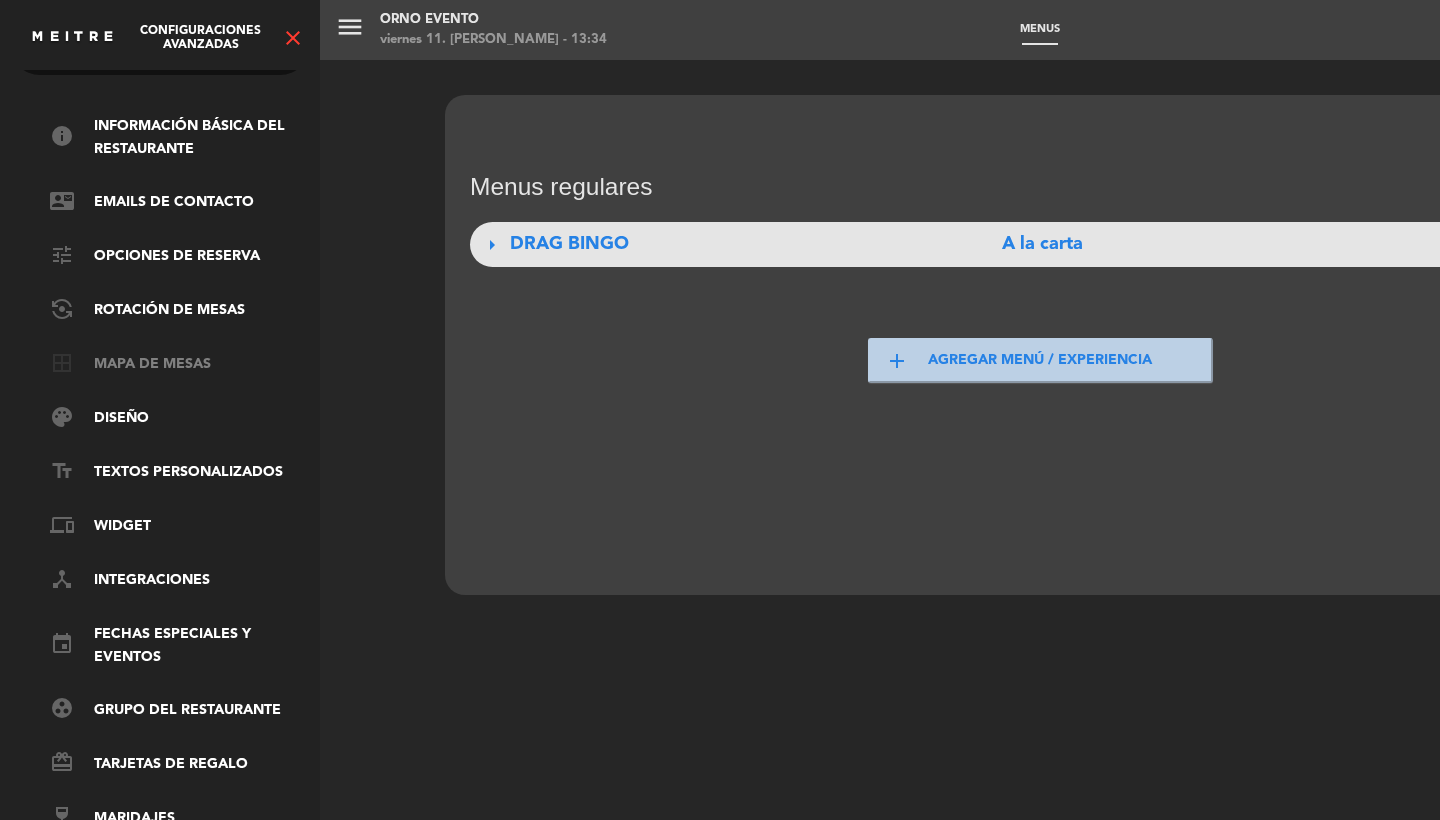 click on "border_all   Mapa de mesas" 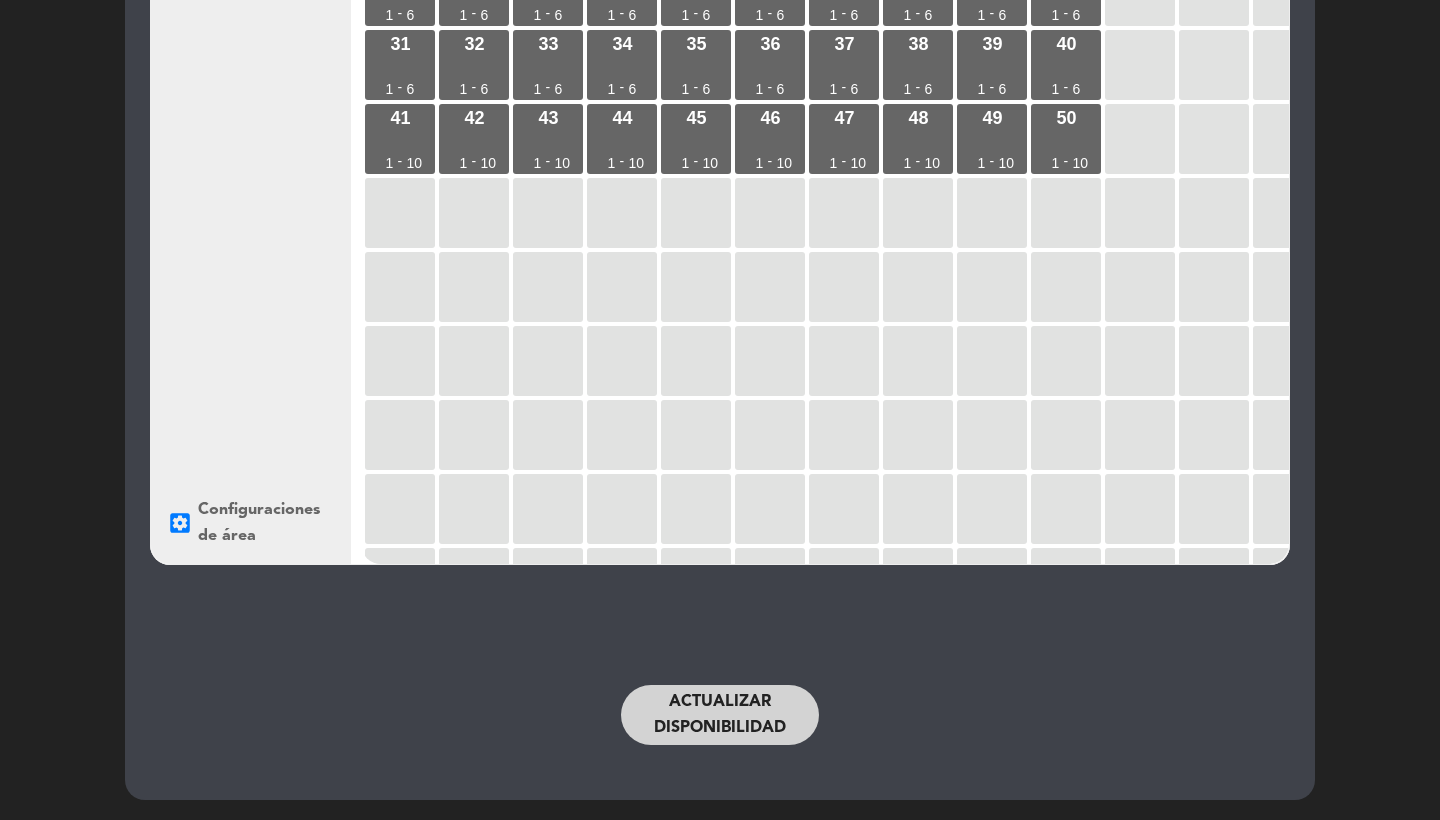 drag, startPoint x: 759, startPoint y: 646, endPoint x: 750, endPoint y: 668, distance: 23.769728 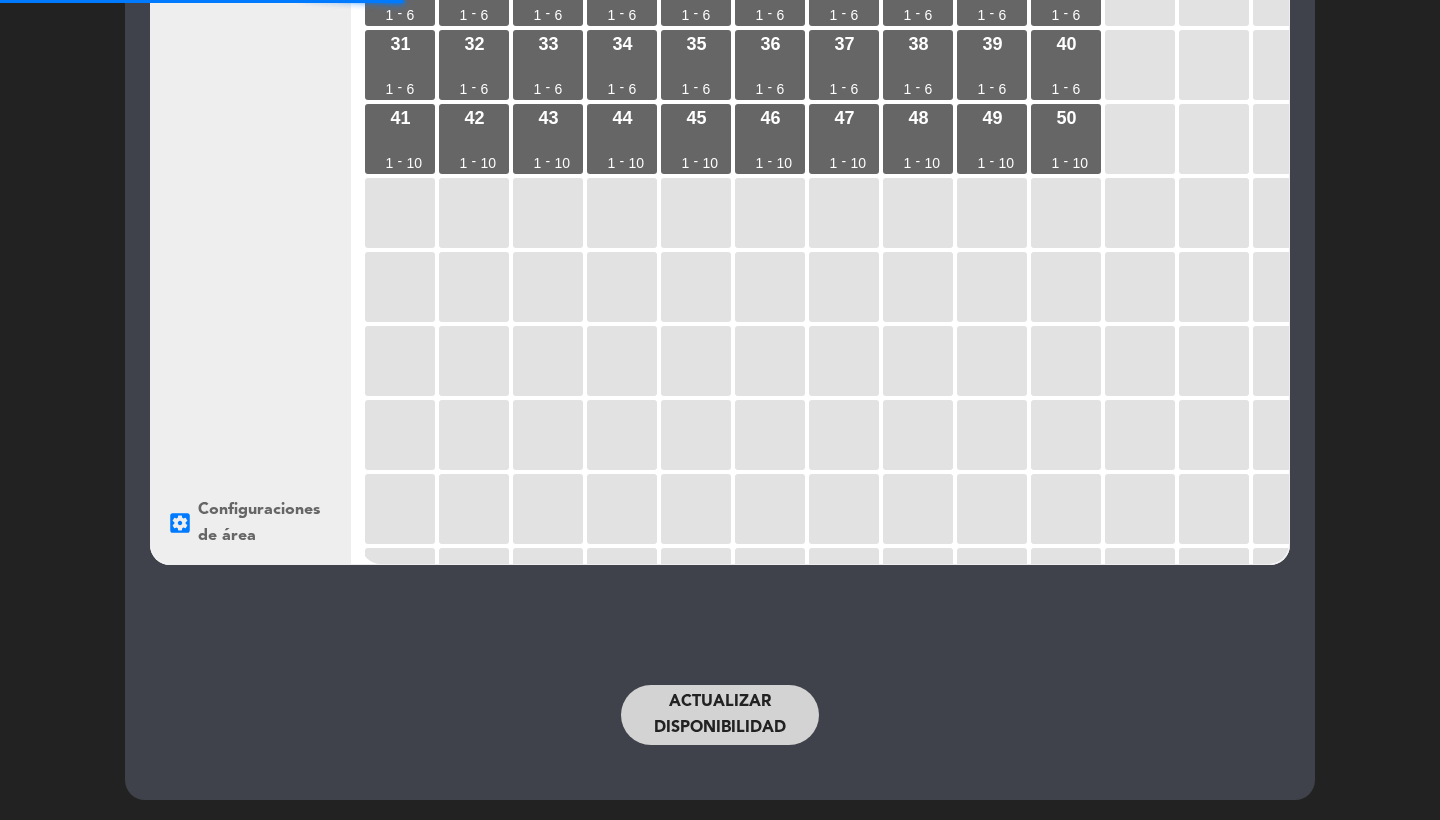 click on "Actualizar disponibilidad" 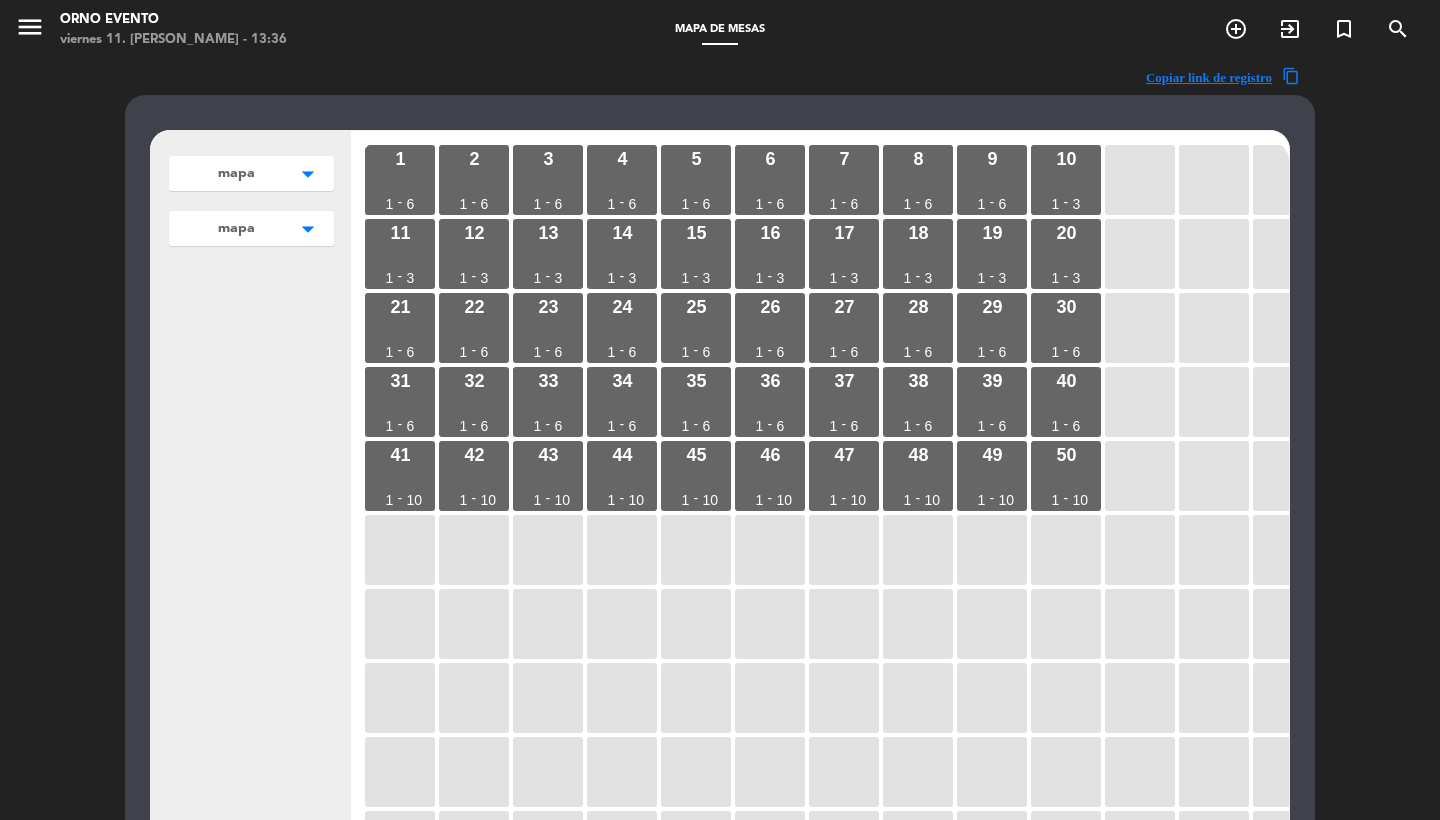 scroll, scrollTop: -3, scrollLeft: 0, axis: vertical 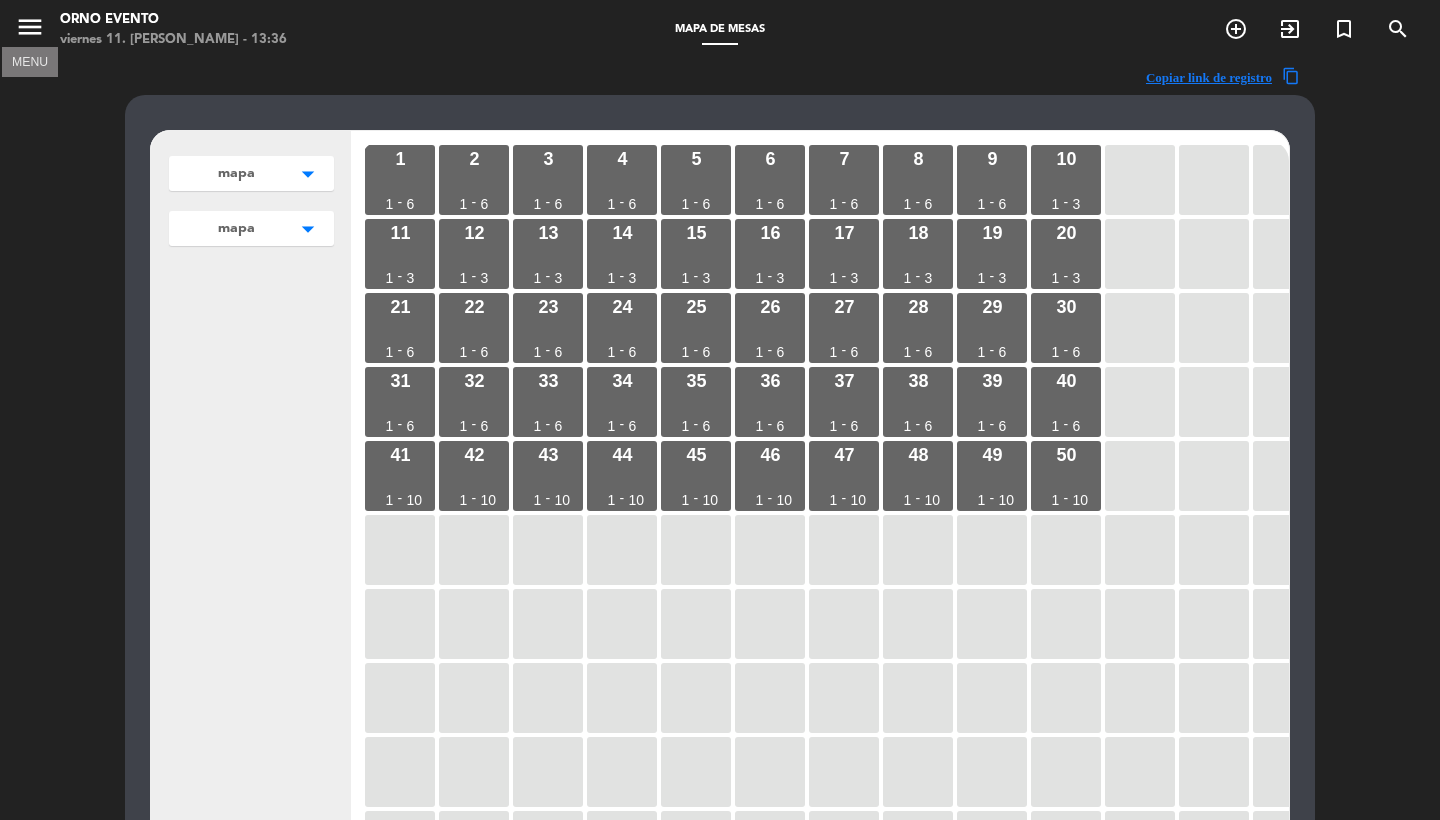 click on "menu" at bounding box center [30, 27] 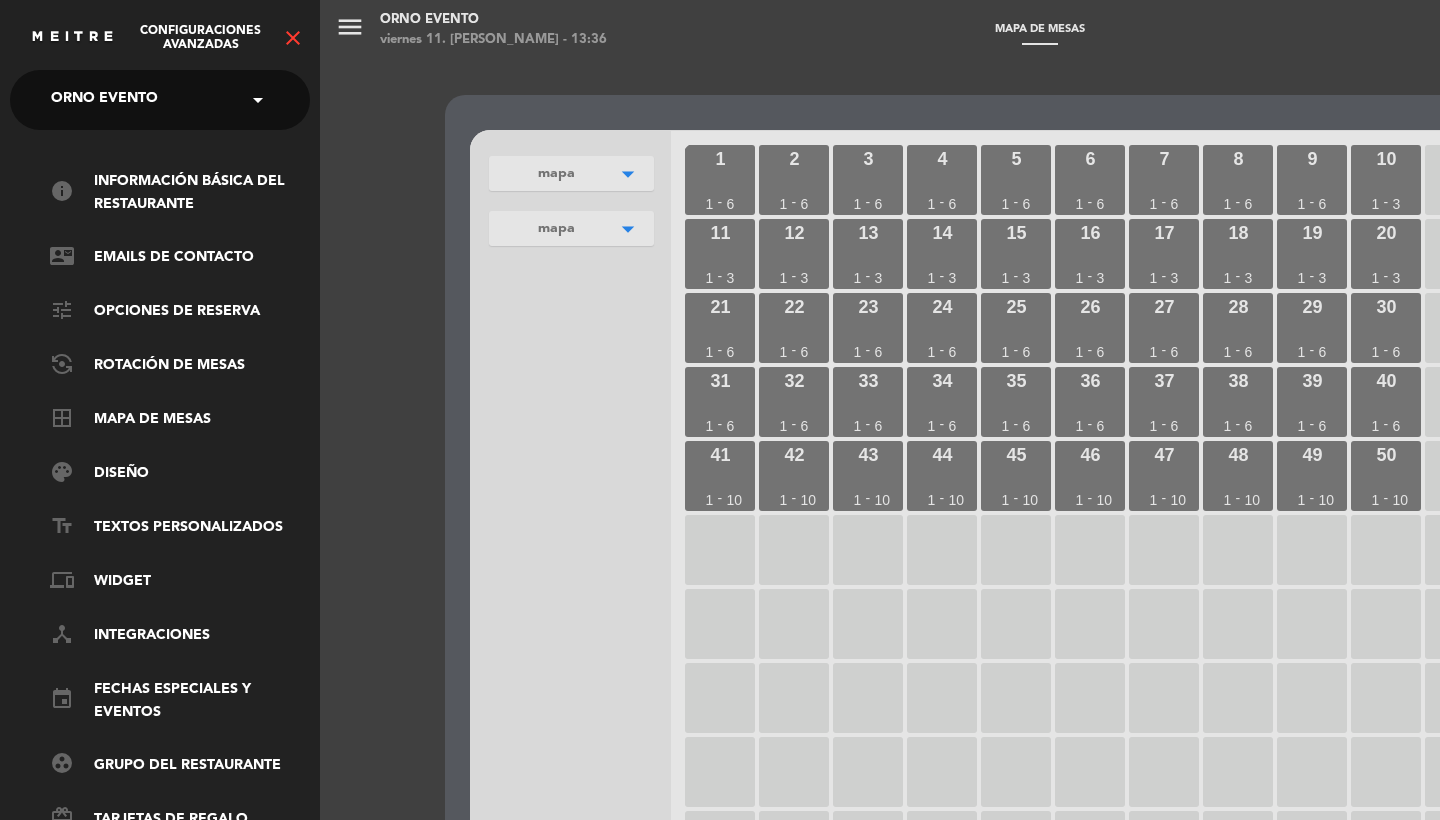 scroll, scrollTop: -16, scrollLeft: 0, axis: vertical 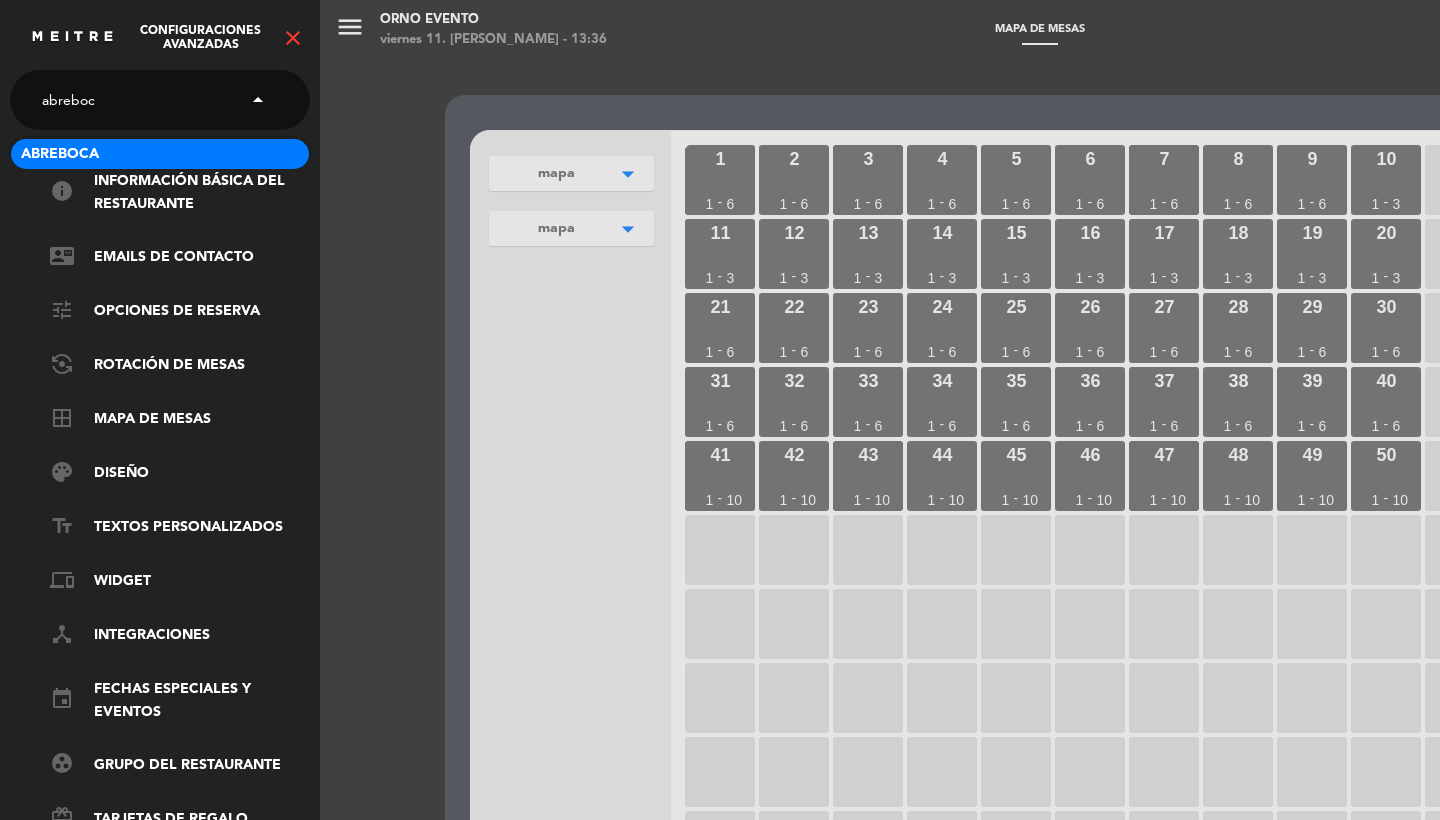 type on "abreboca" 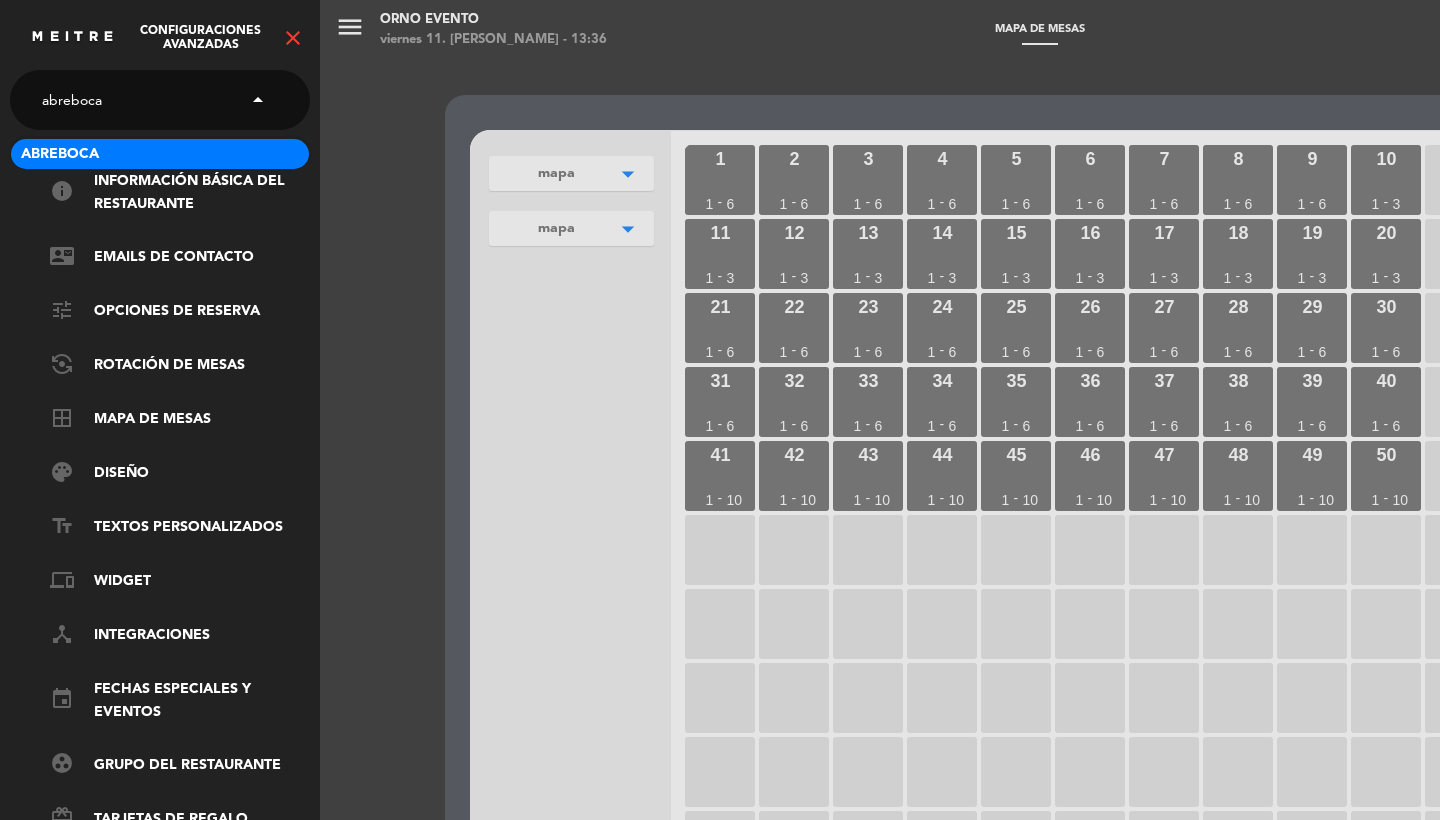type 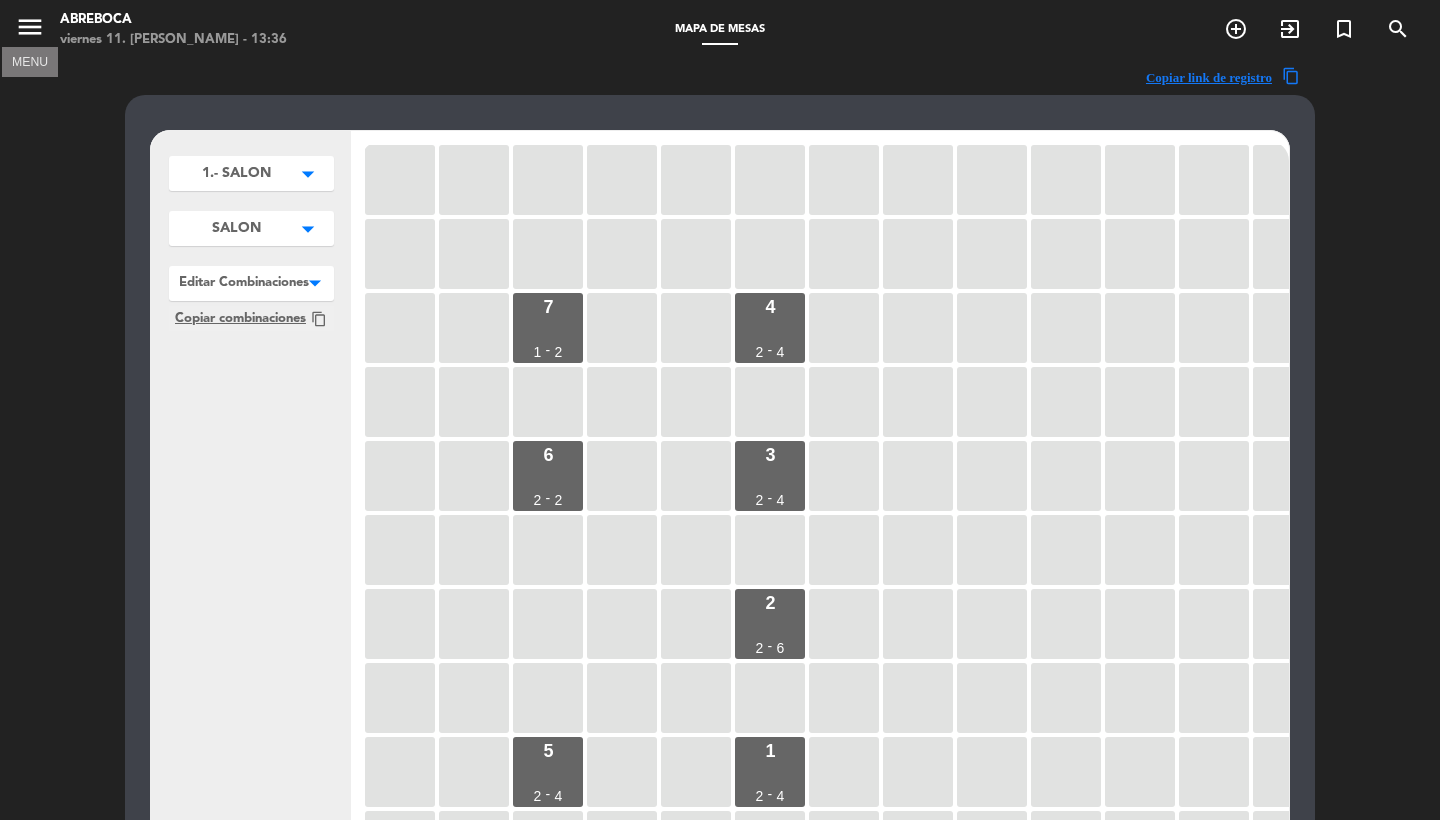 click on "menu" at bounding box center (30, 27) 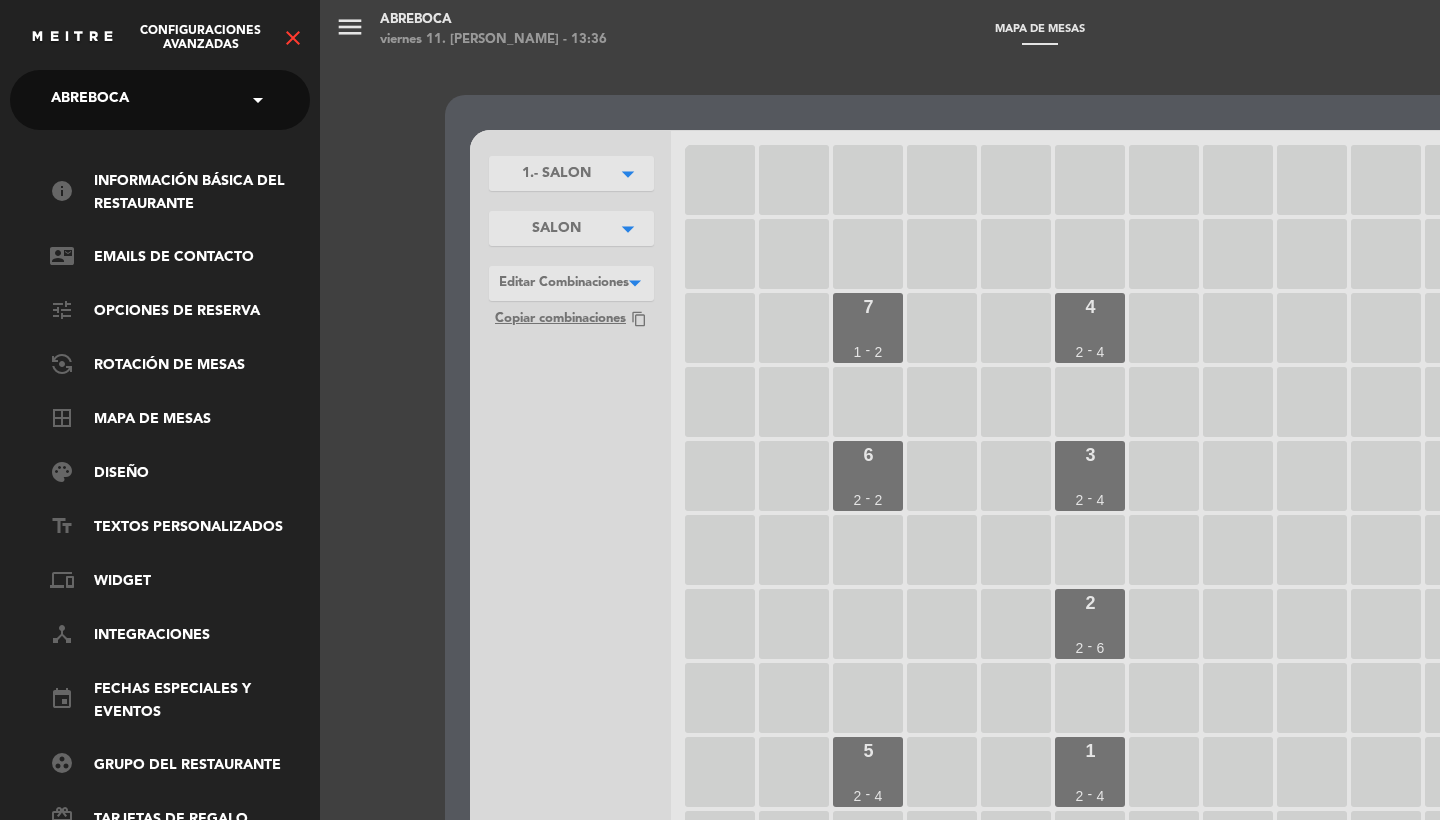 click on "close" 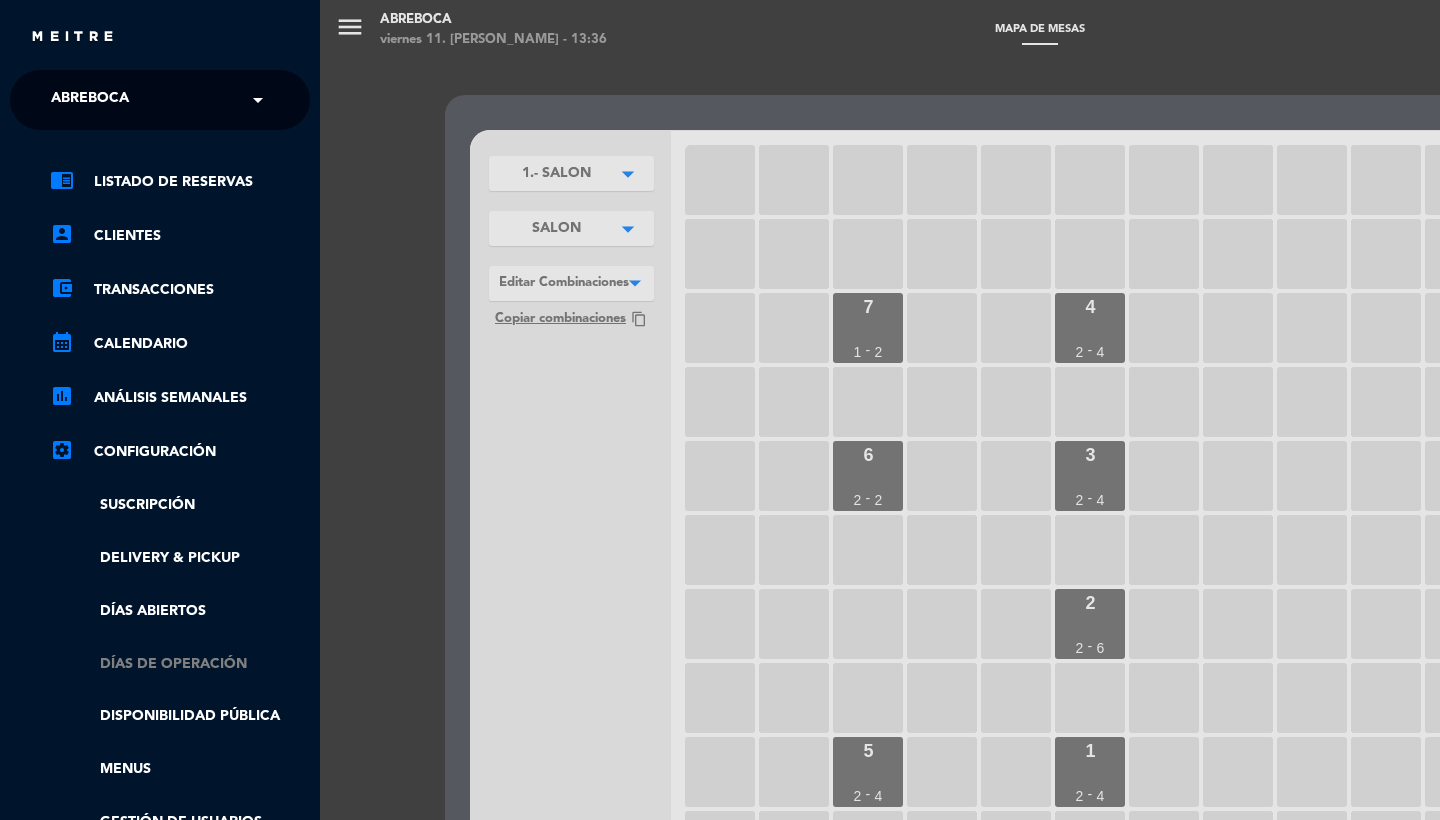 click on "Días de Operación" 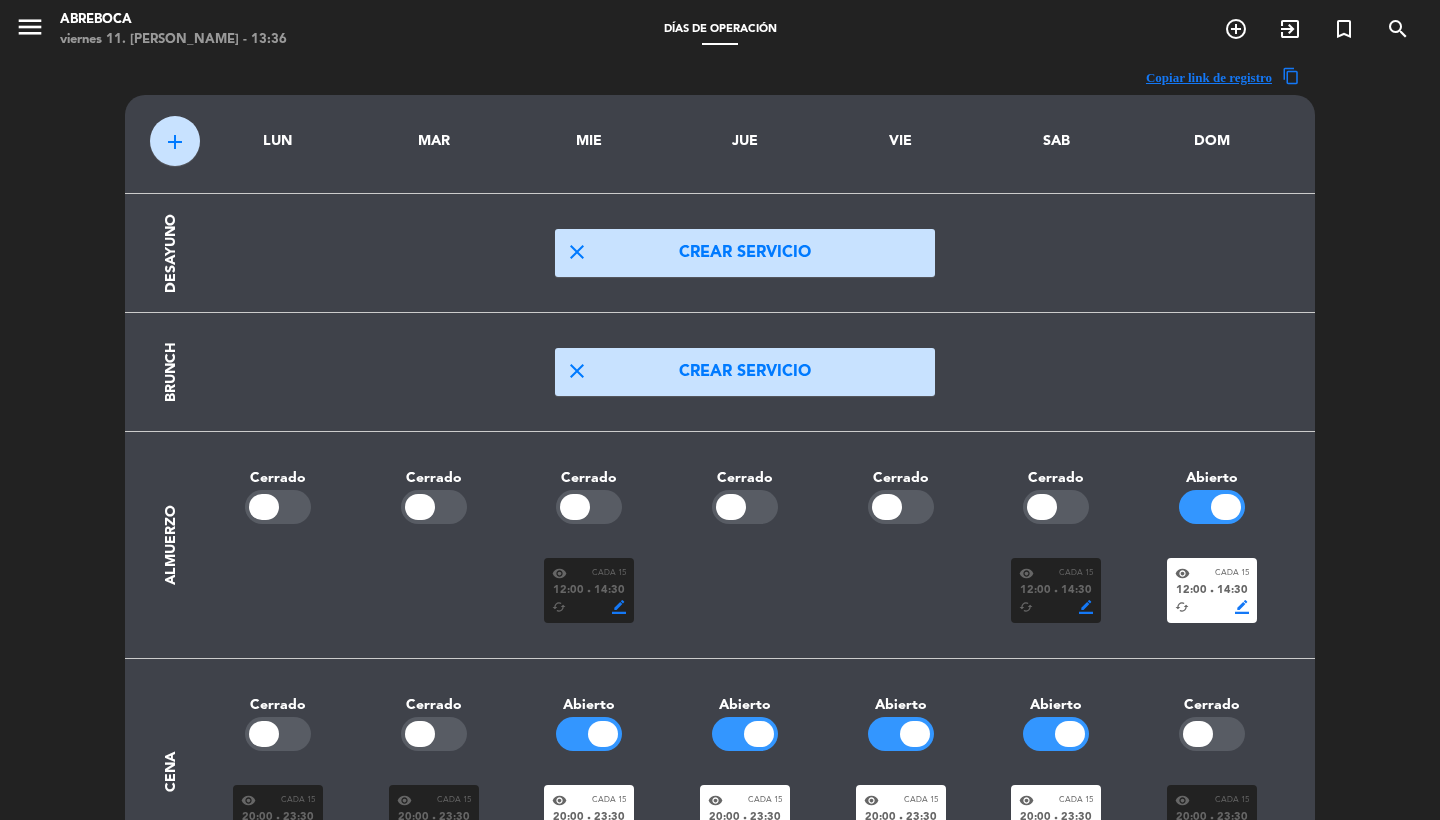 click on "14:30" 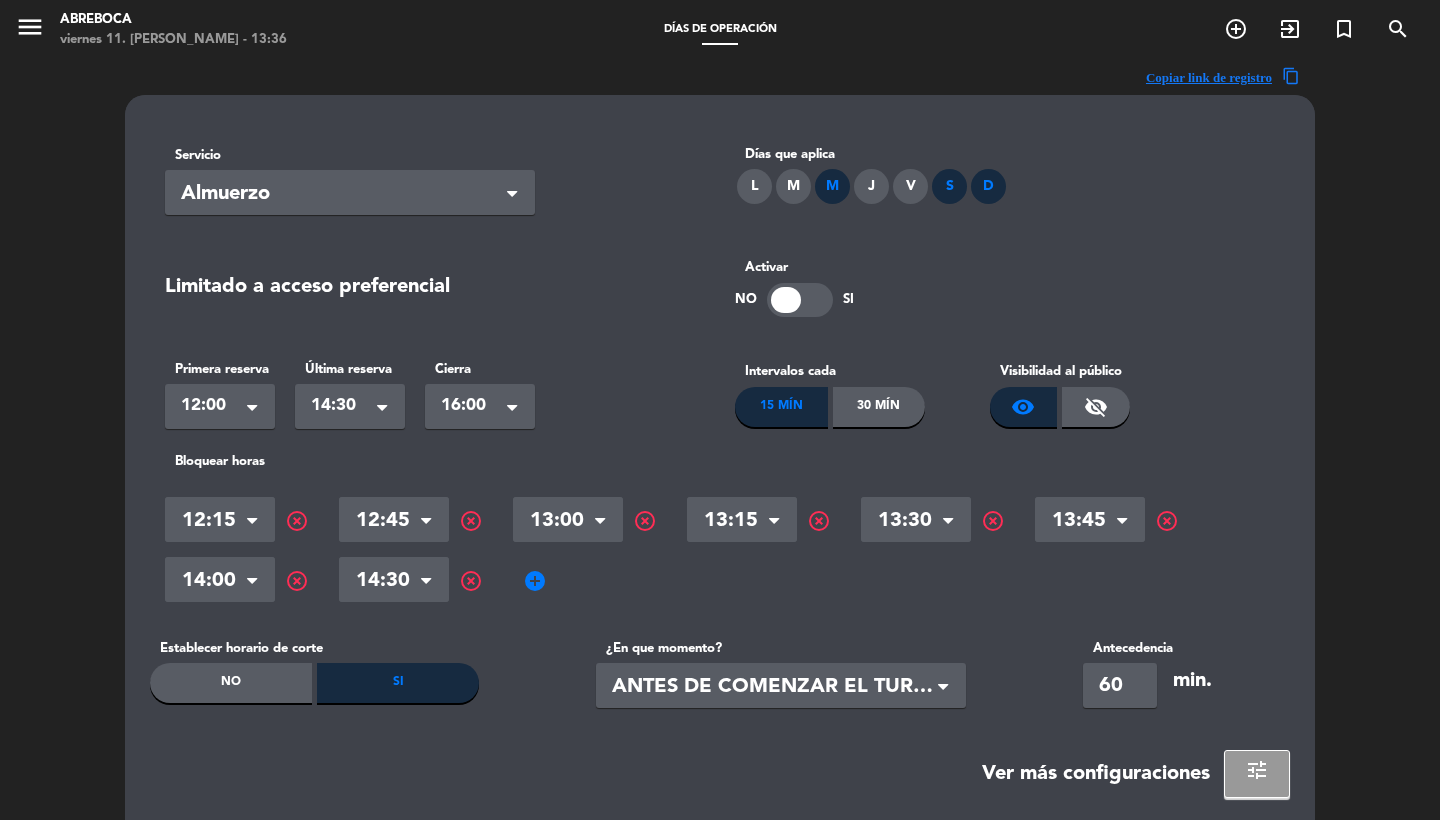 click on "add_circle" 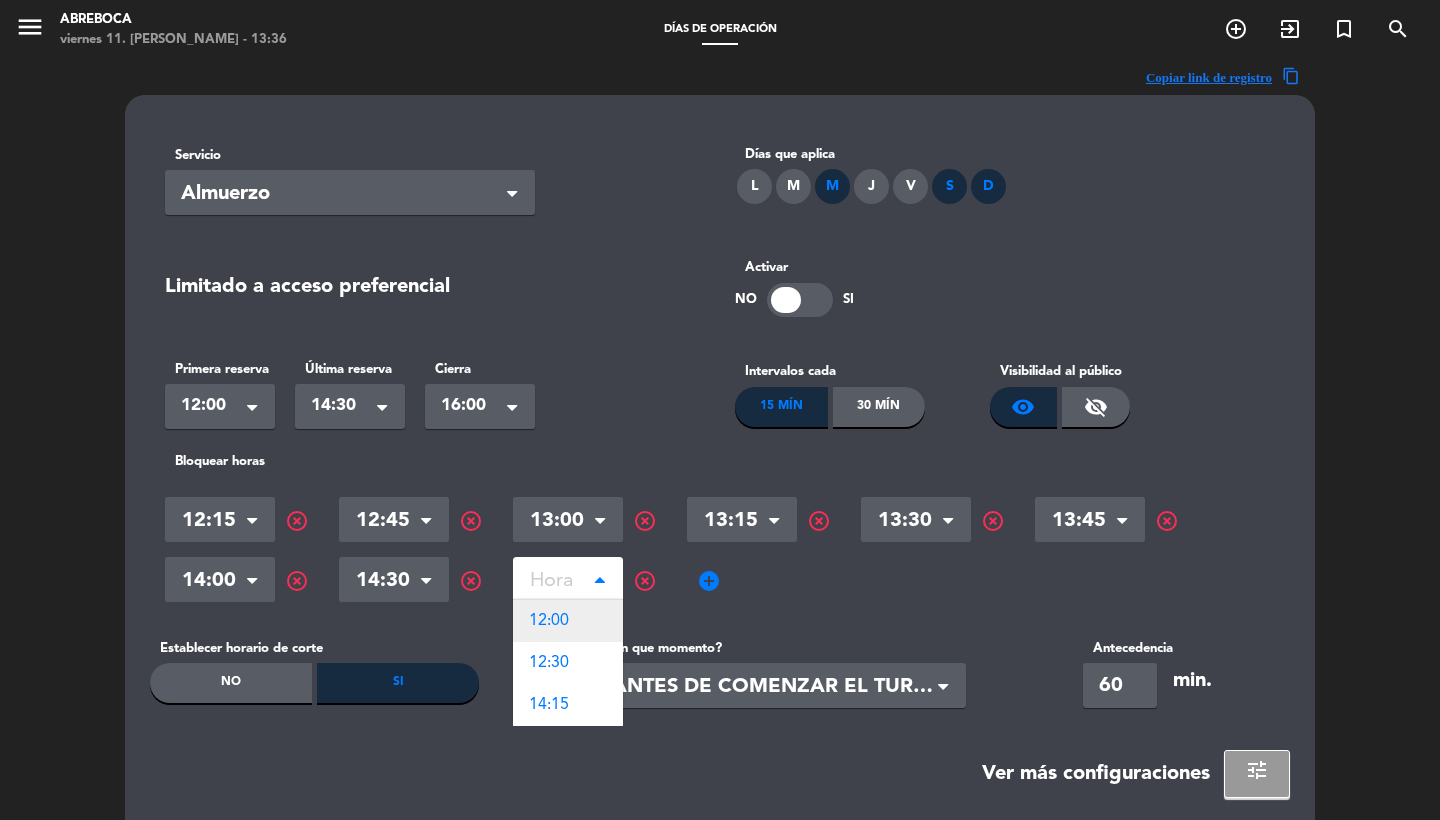 click on "12:00" at bounding box center [568, 621] 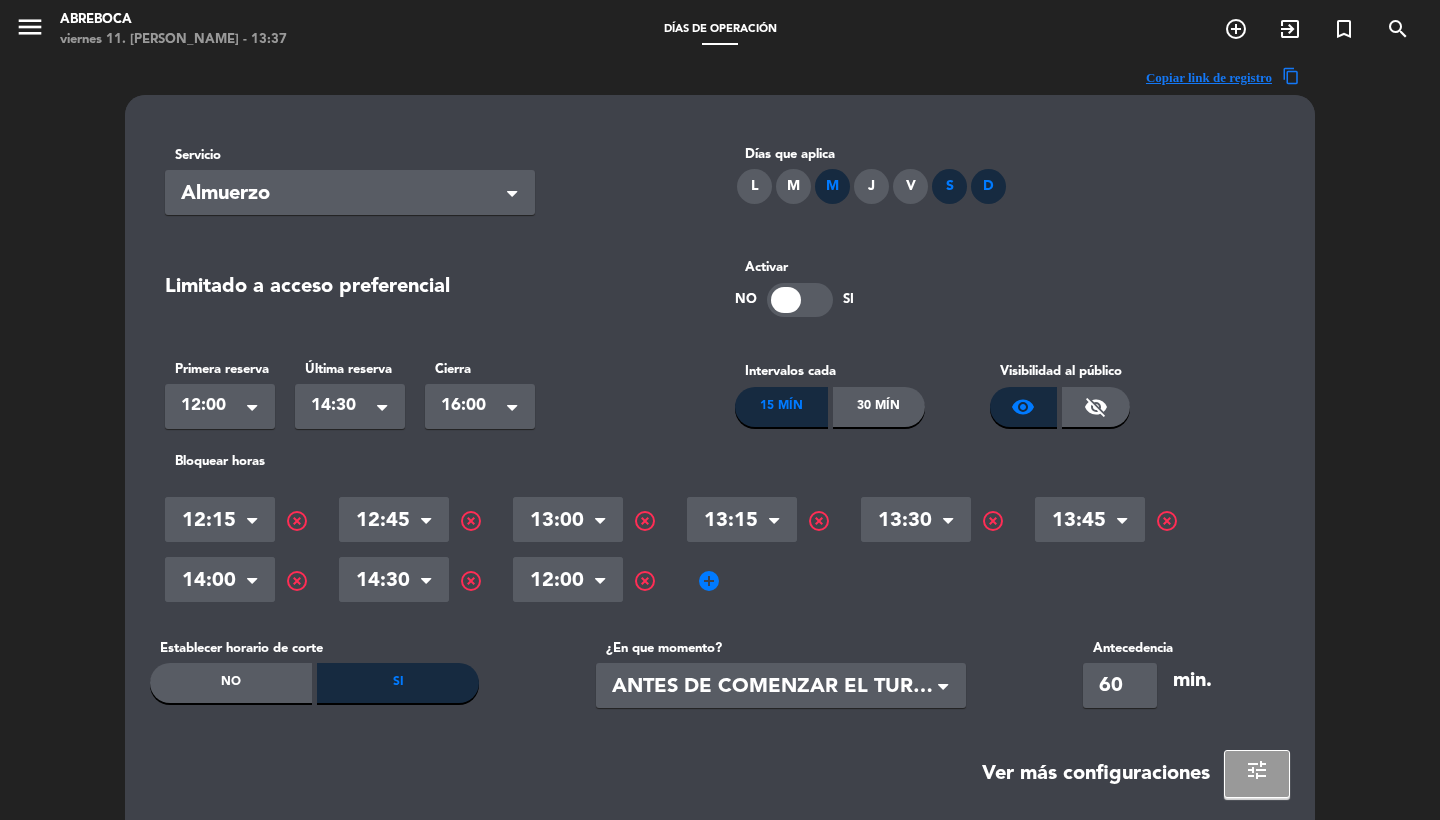 click on "add_circle" 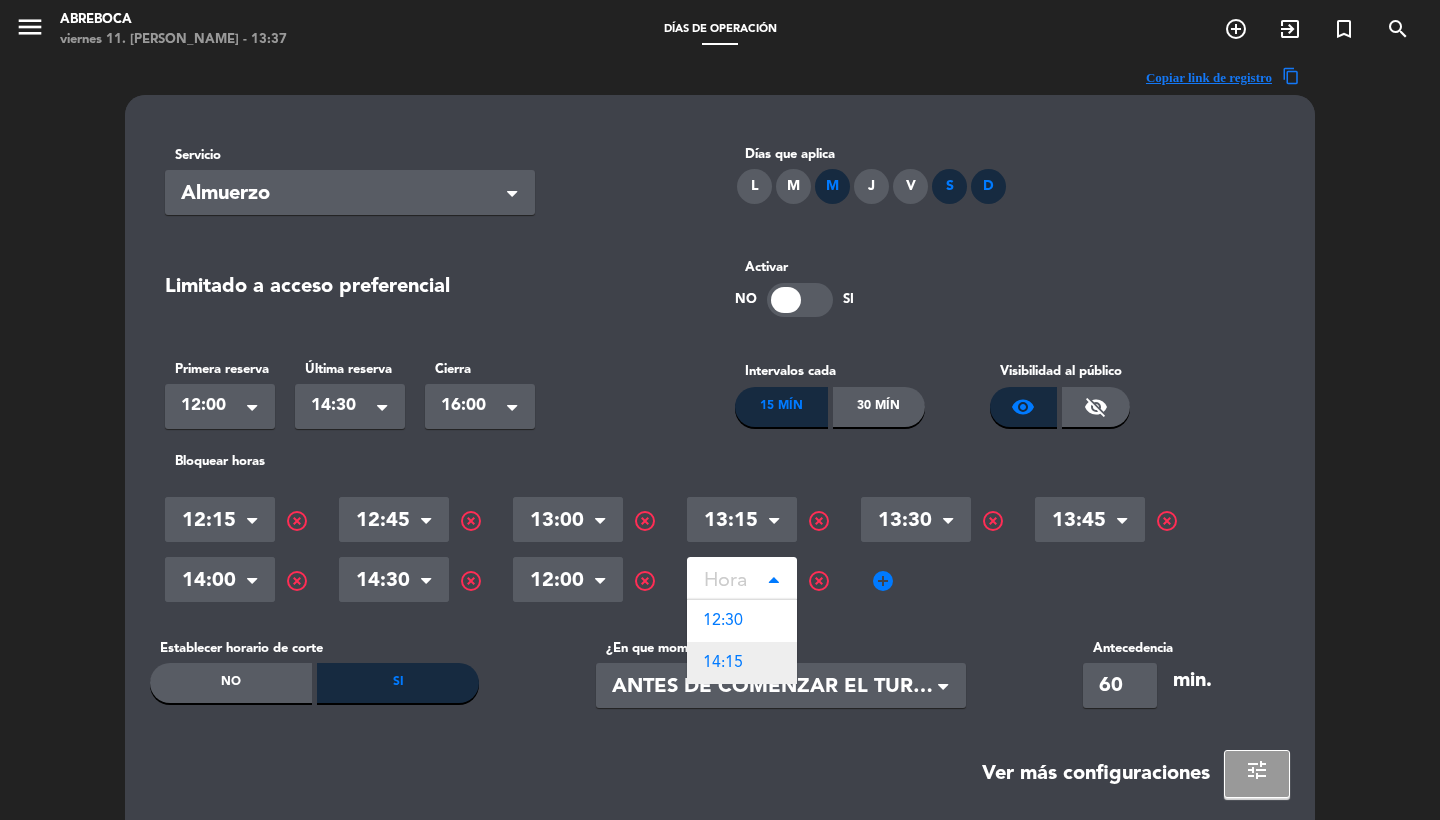 click on "14:15" at bounding box center [723, 663] 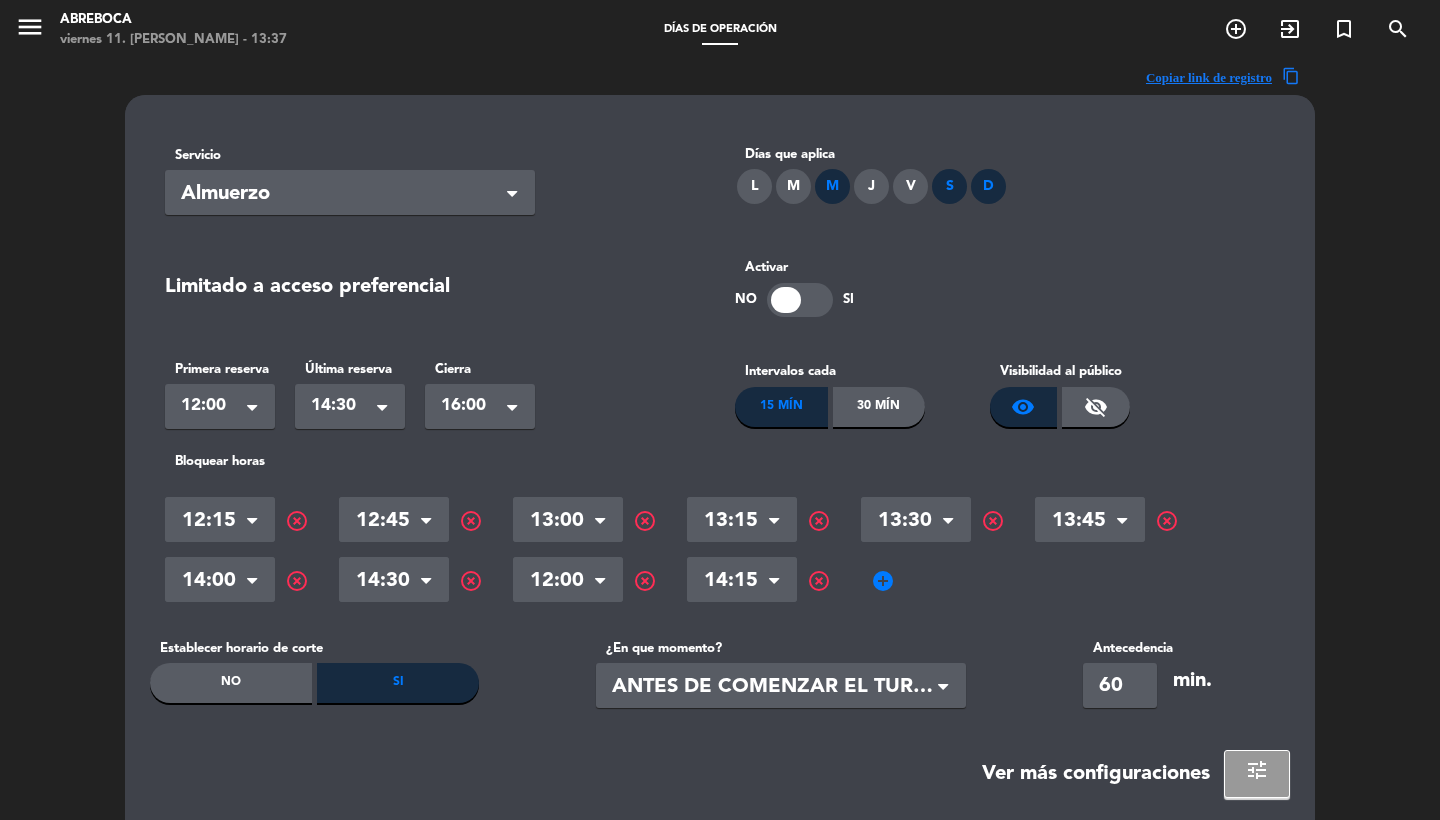 click on "Hora × 12:15 ×  highlight_off  Hora × 12:45 ×  highlight_off  Hora × 13:00 ×  highlight_off  Hora × 13:15 ×  highlight_off  Hora × 13:30 ×  highlight_off  Hora × 13:45 ×  highlight_off  Hora × 14:00 ×  highlight_off  Hora × 14:30 ×  highlight_off  Hora × 12:00 ×  highlight_off  Hora × 14:15 ×  highlight_off   add_circle" 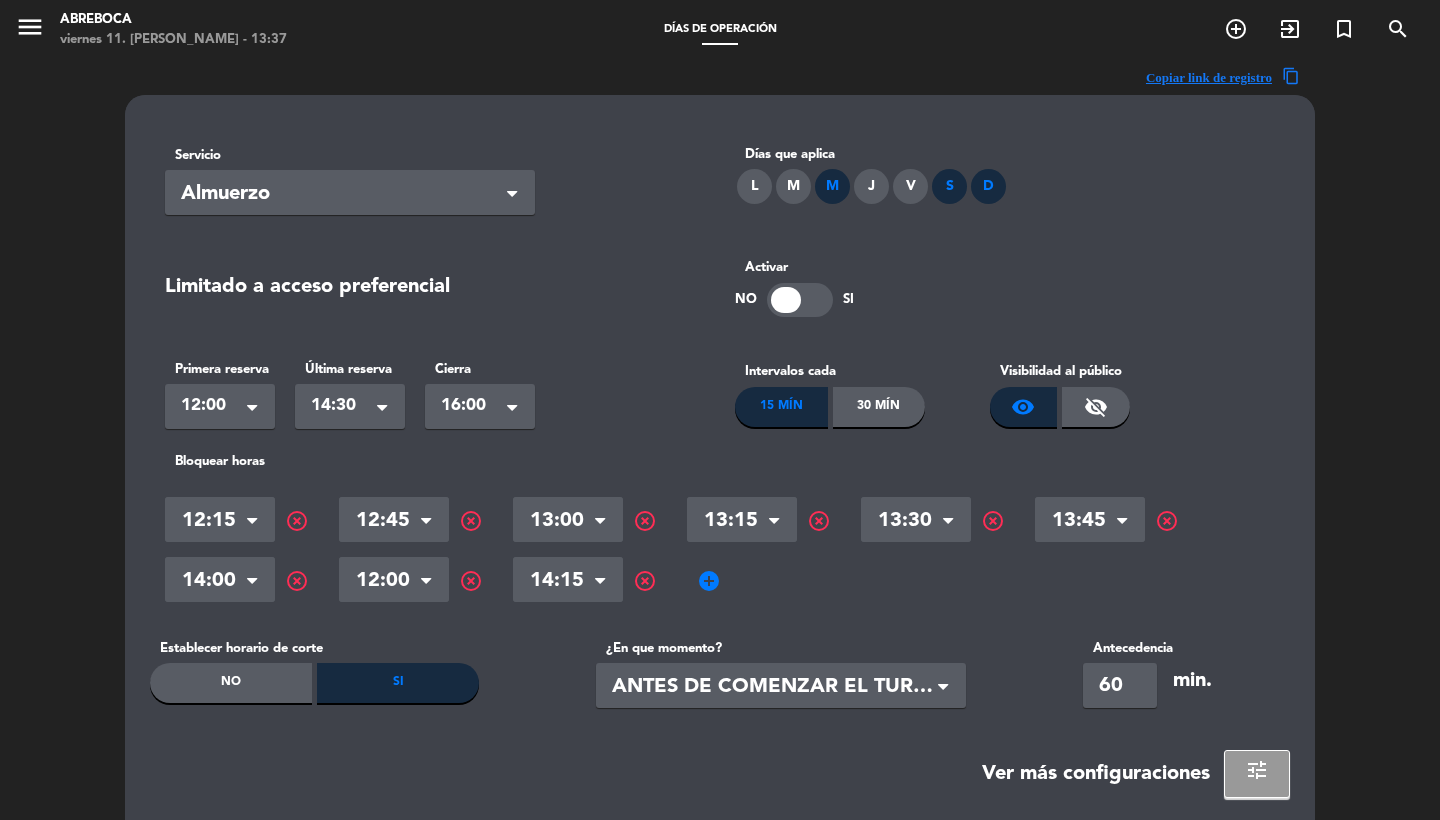 click on "add_circle" 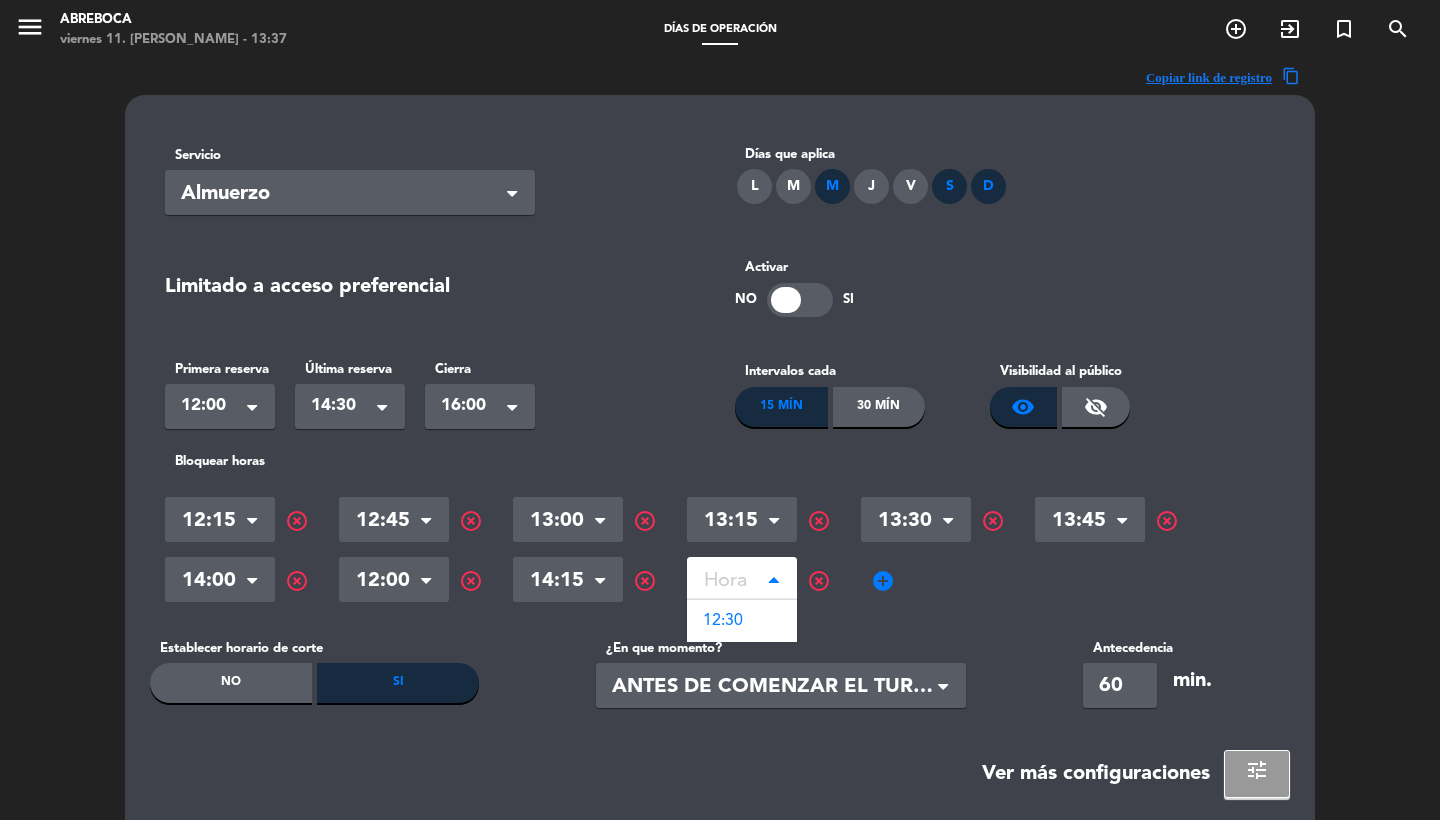 click on "highlight_off" 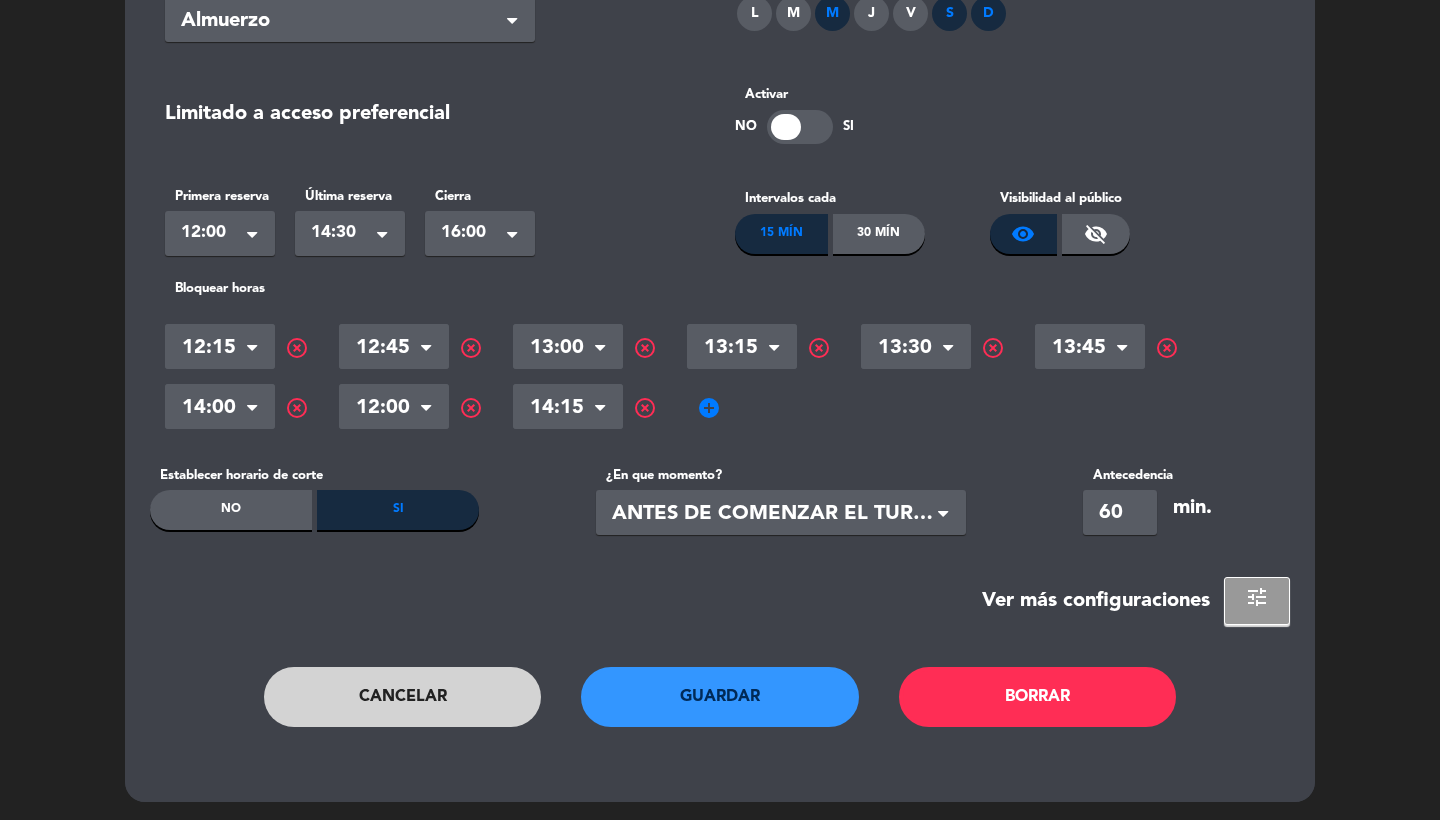 click on "Guardar" 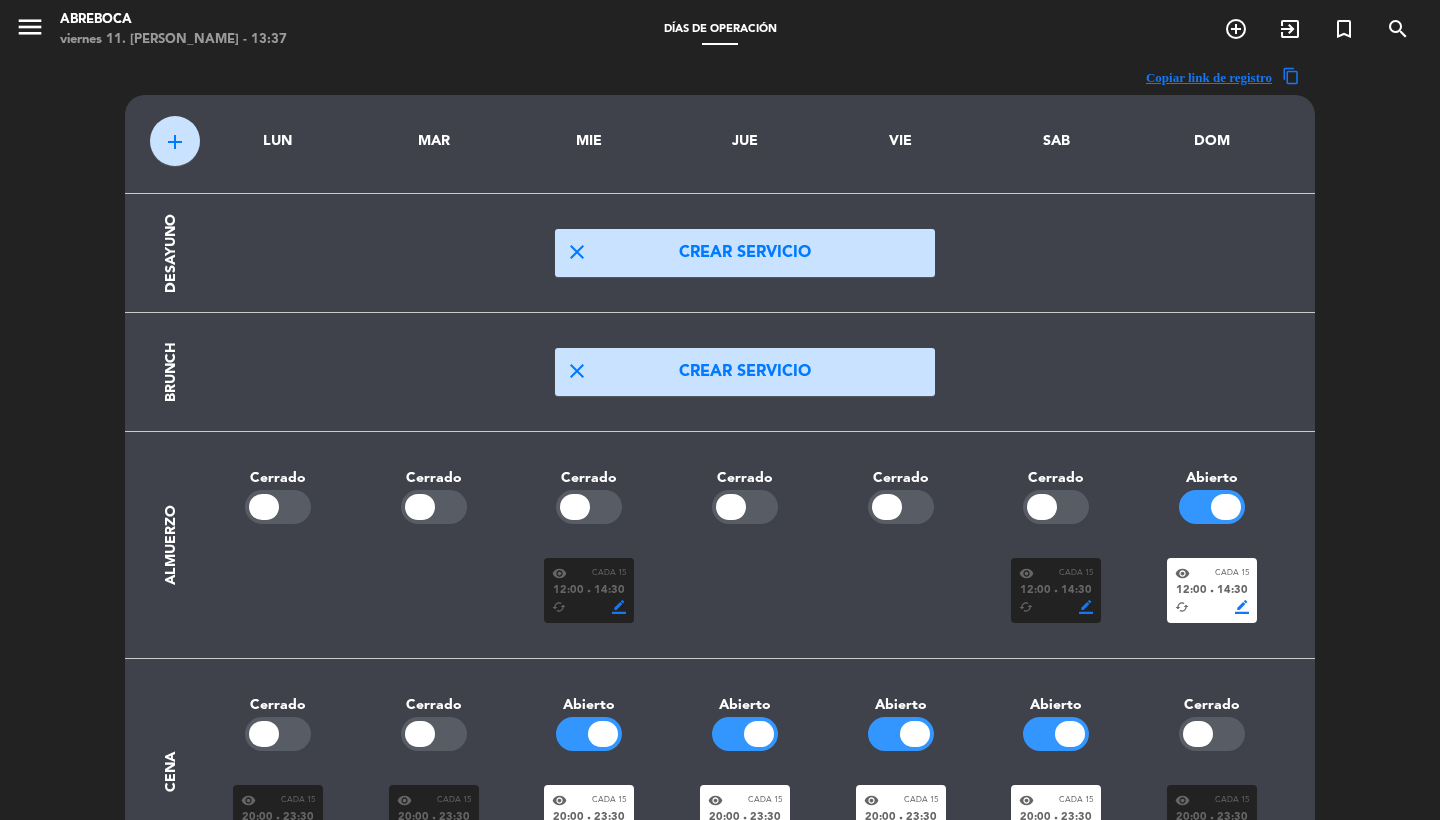 scroll, scrollTop: 0, scrollLeft: 0, axis: both 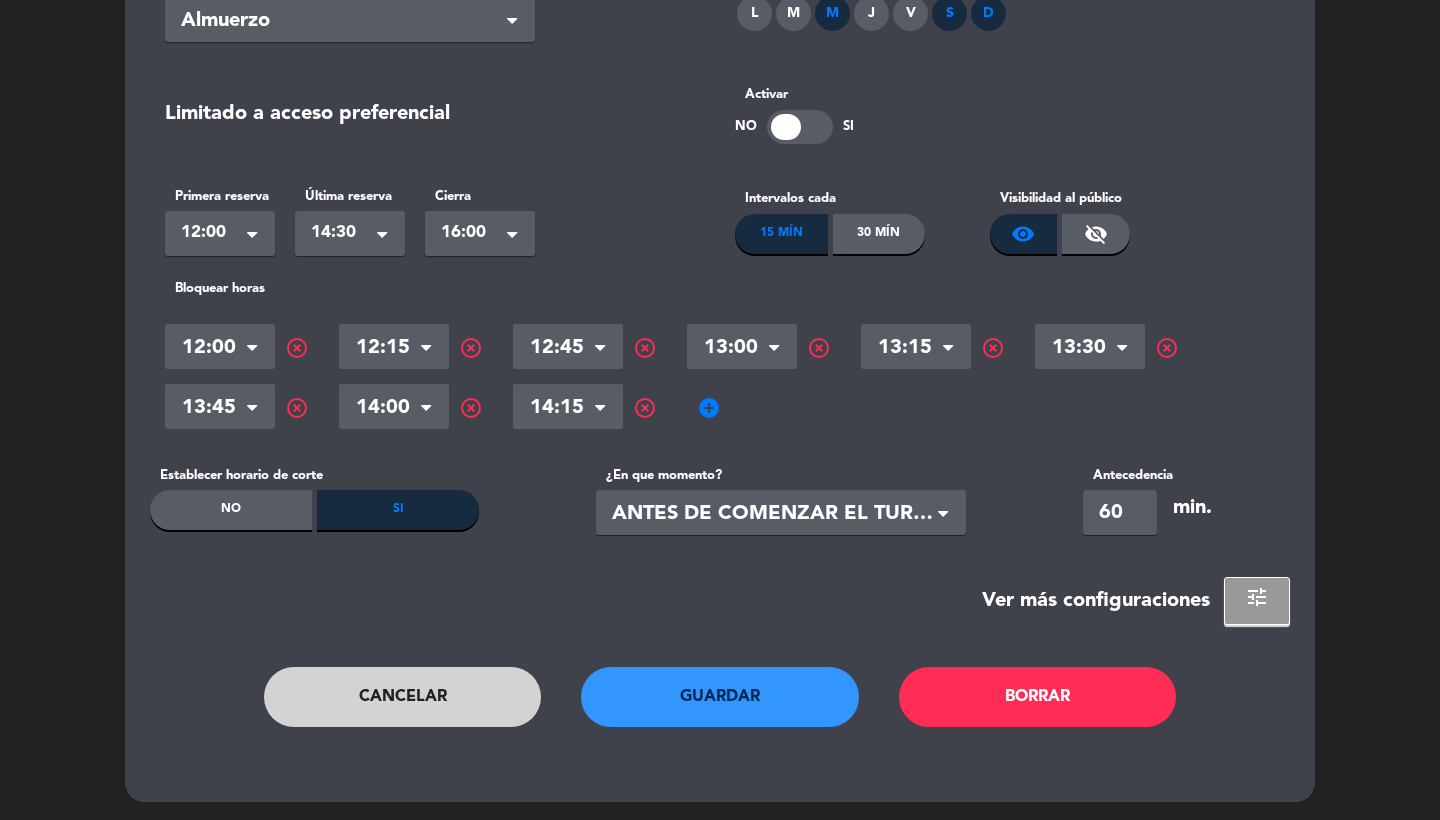 click on "add_circle" 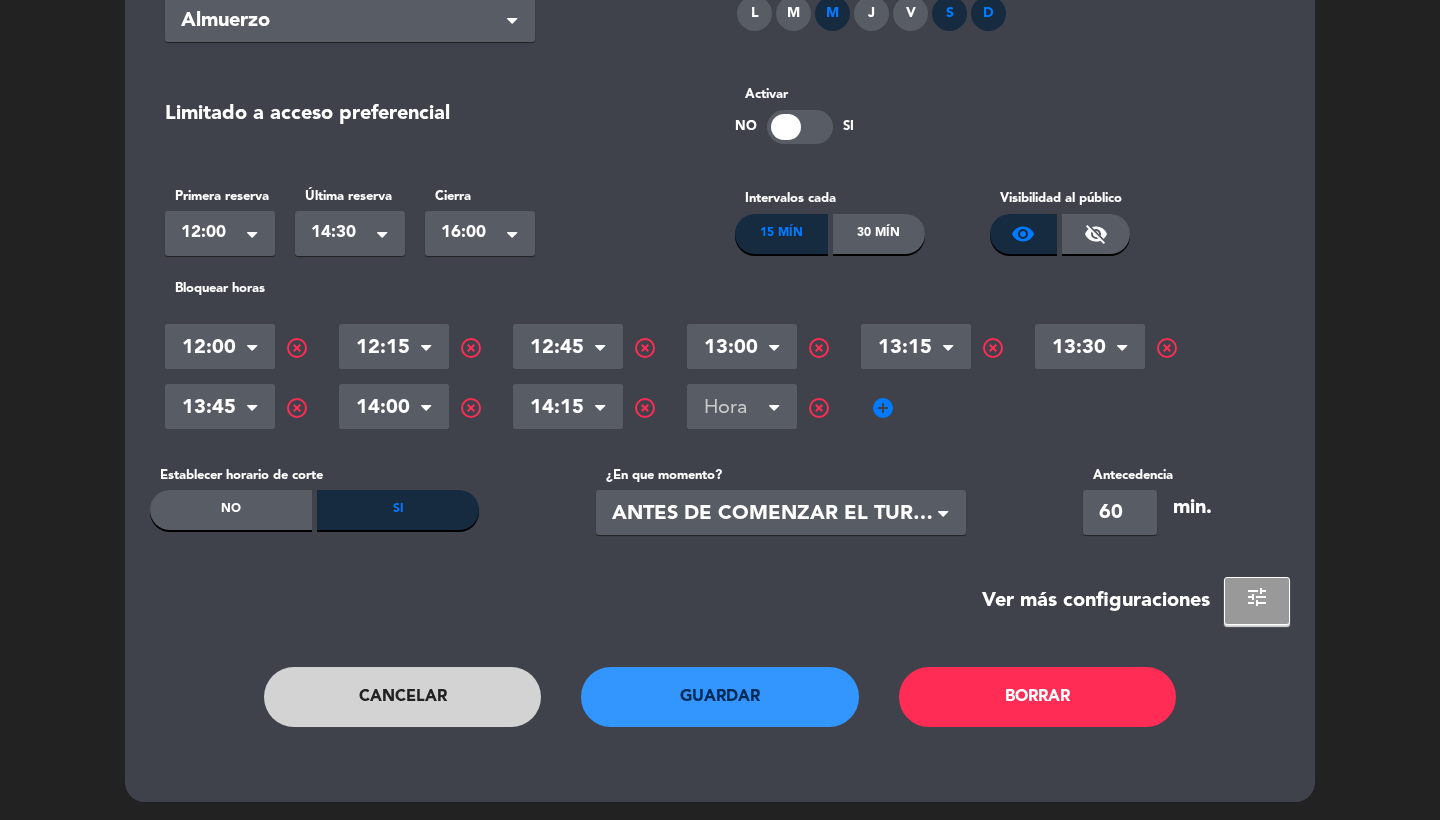 click 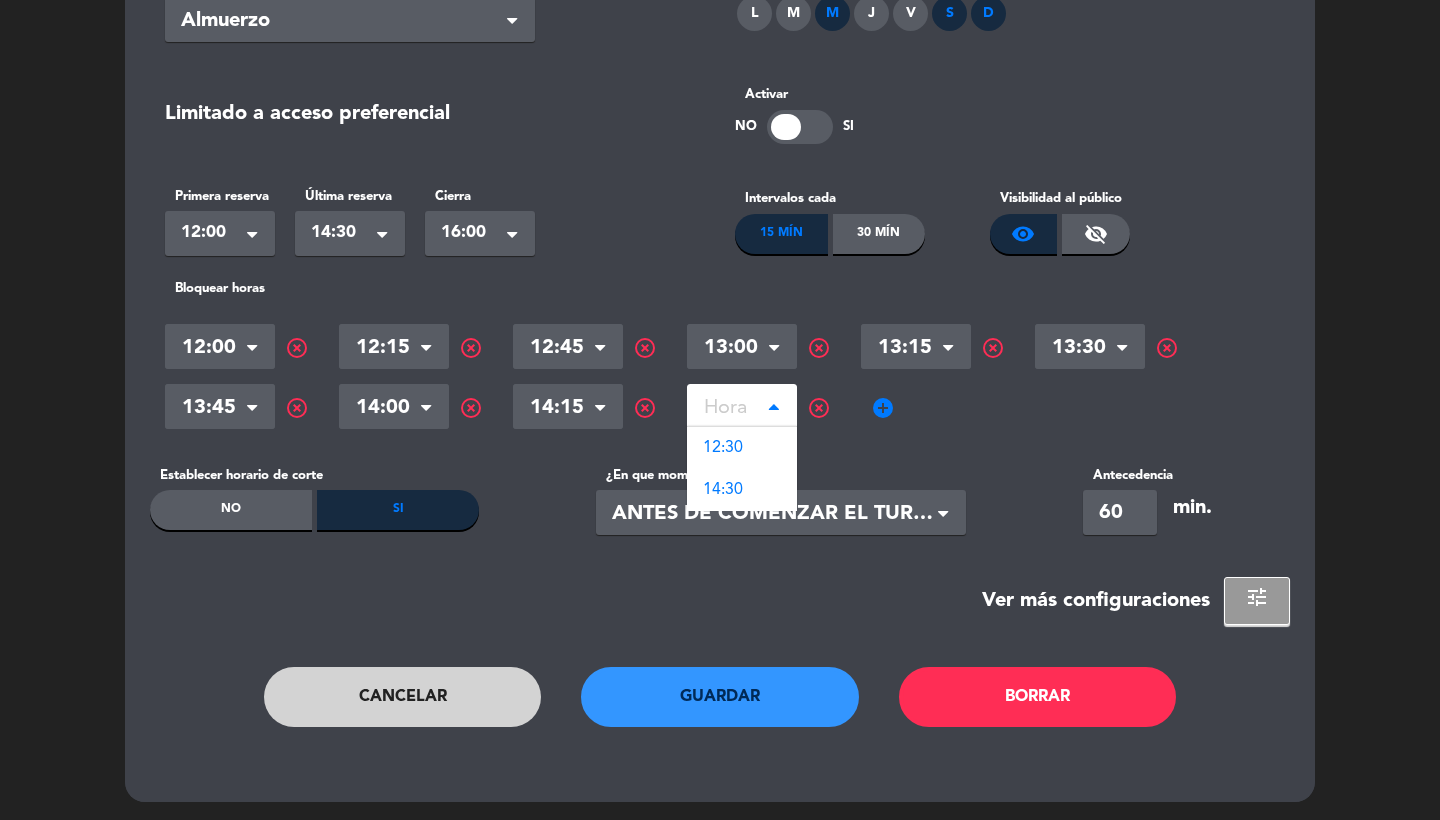 drag, startPoint x: 820, startPoint y: 408, endPoint x: 685, endPoint y: 557, distance: 201.06218 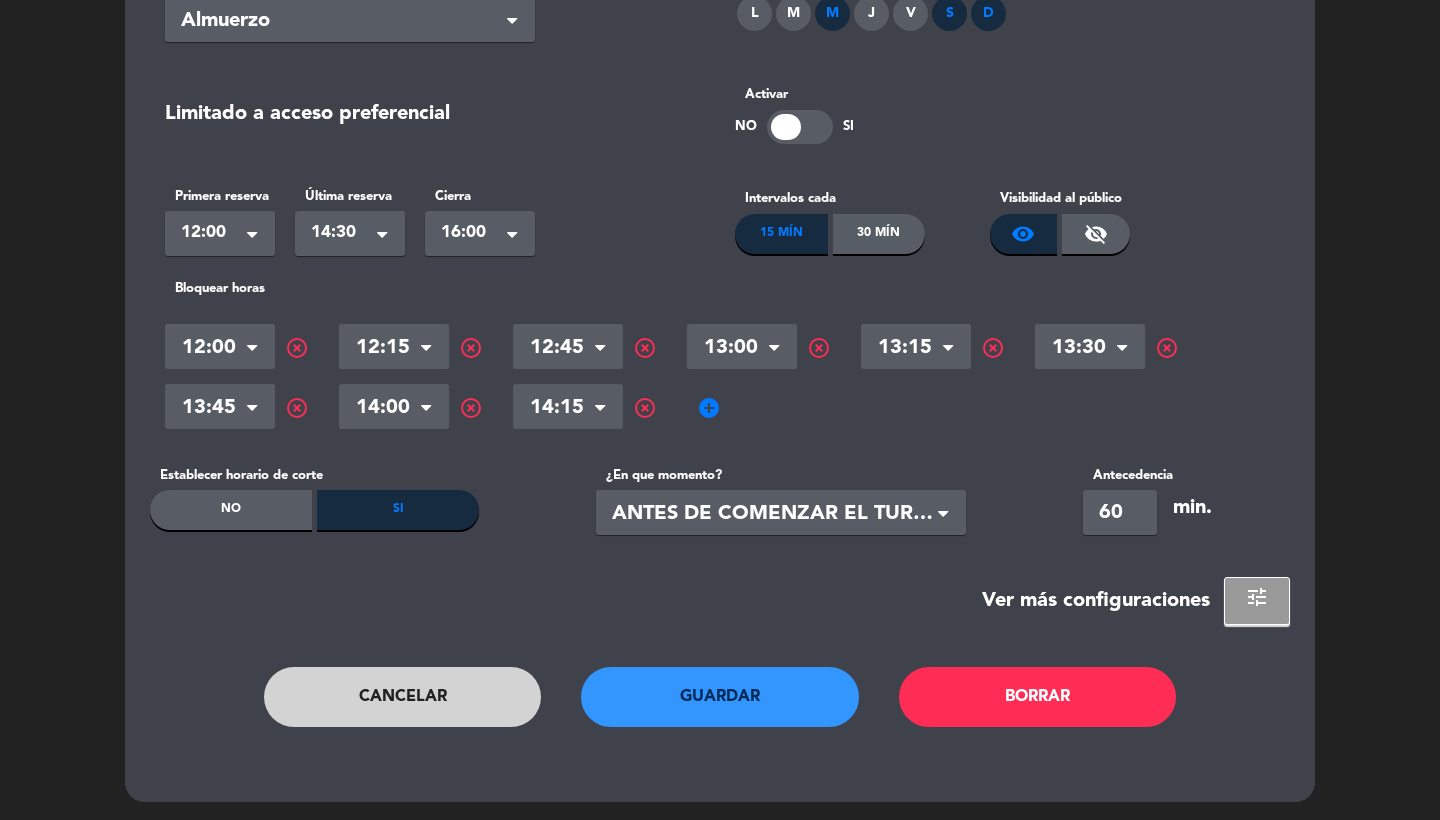click on "Cancelar" 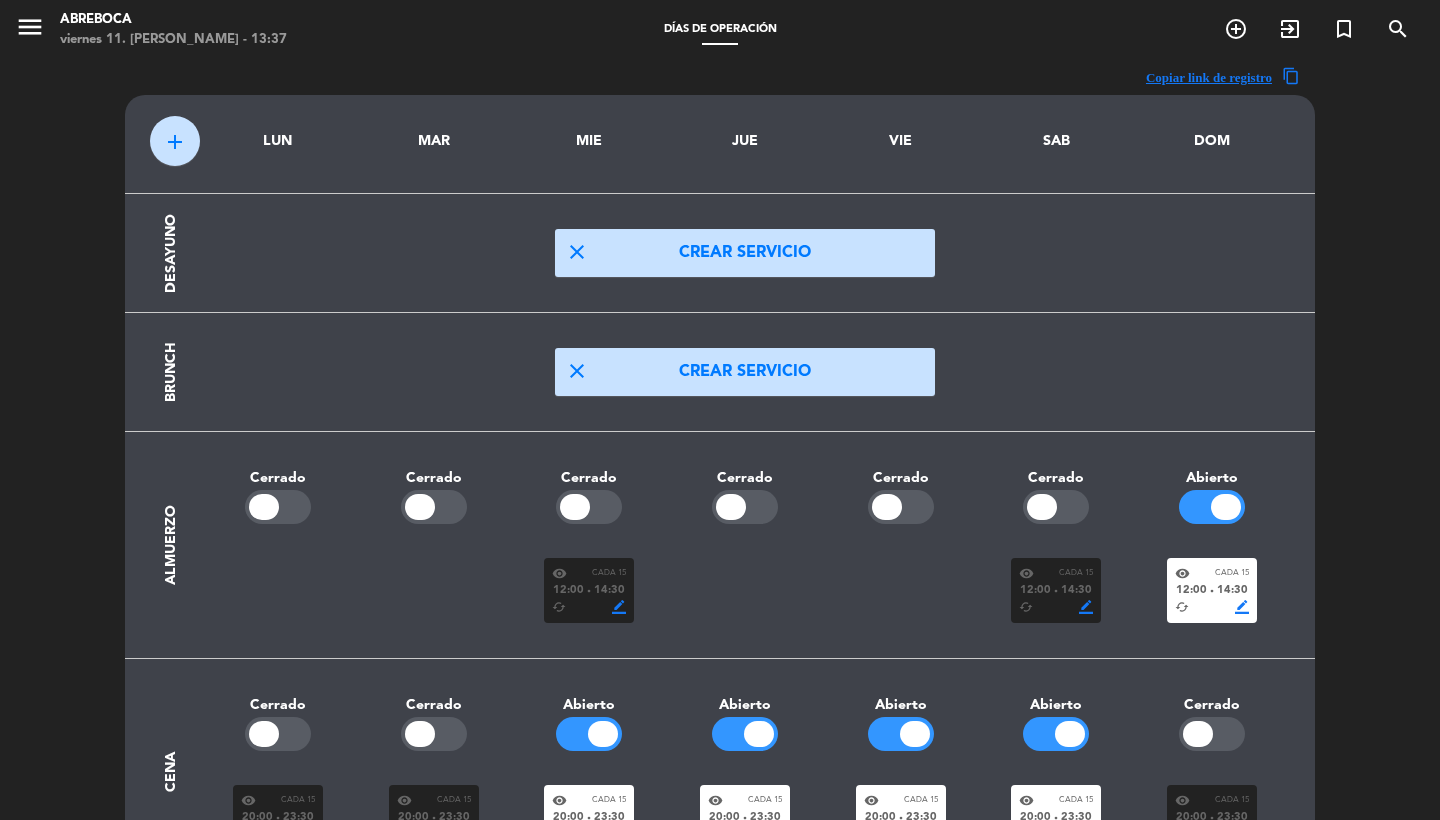 scroll, scrollTop: 0, scrollLeft: 0, axis: both 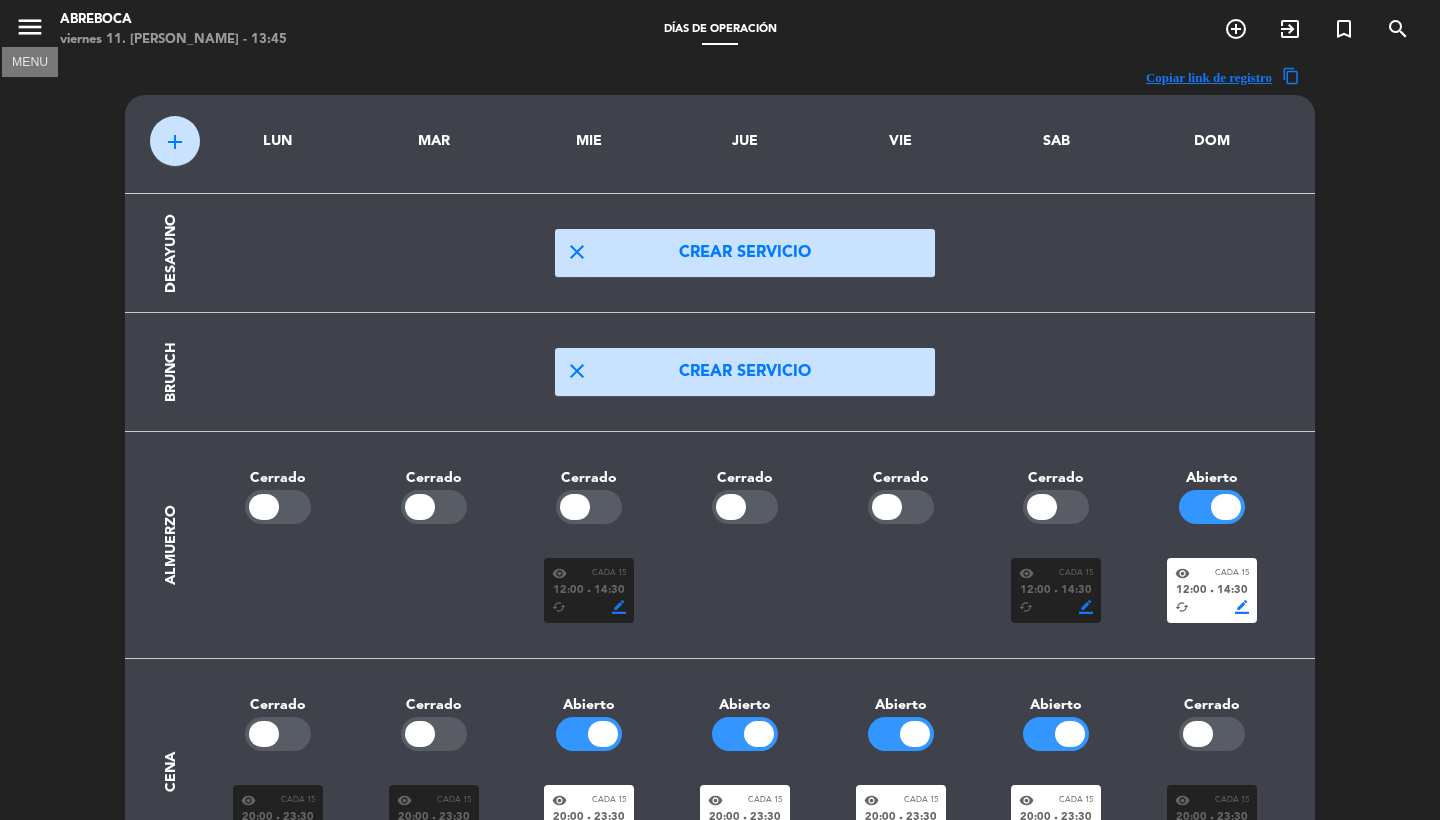 click on "menu" at bounding box center (30, 27) 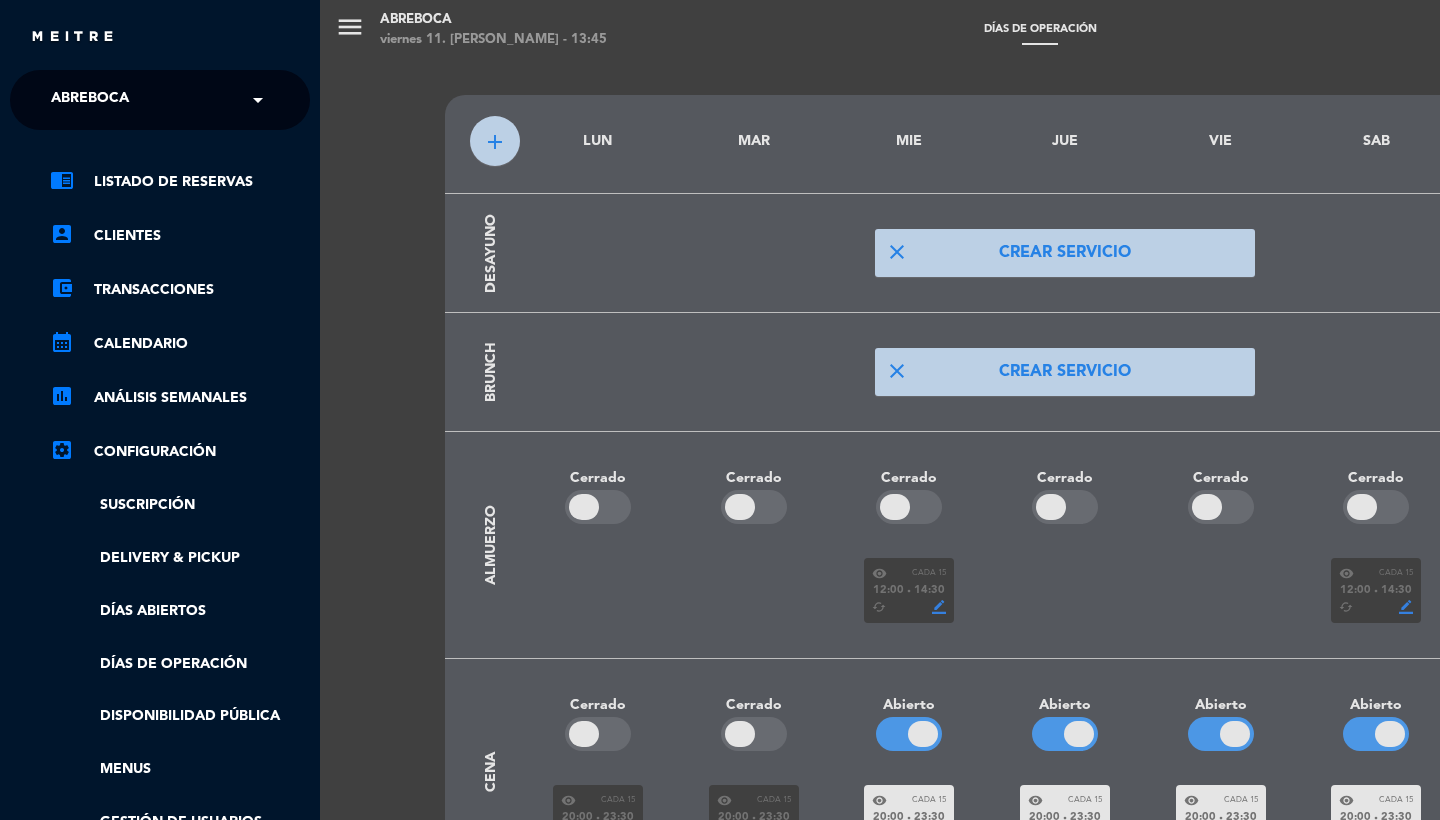 scroll, scrollTop: 0, scrollLeft: 0, axis: both 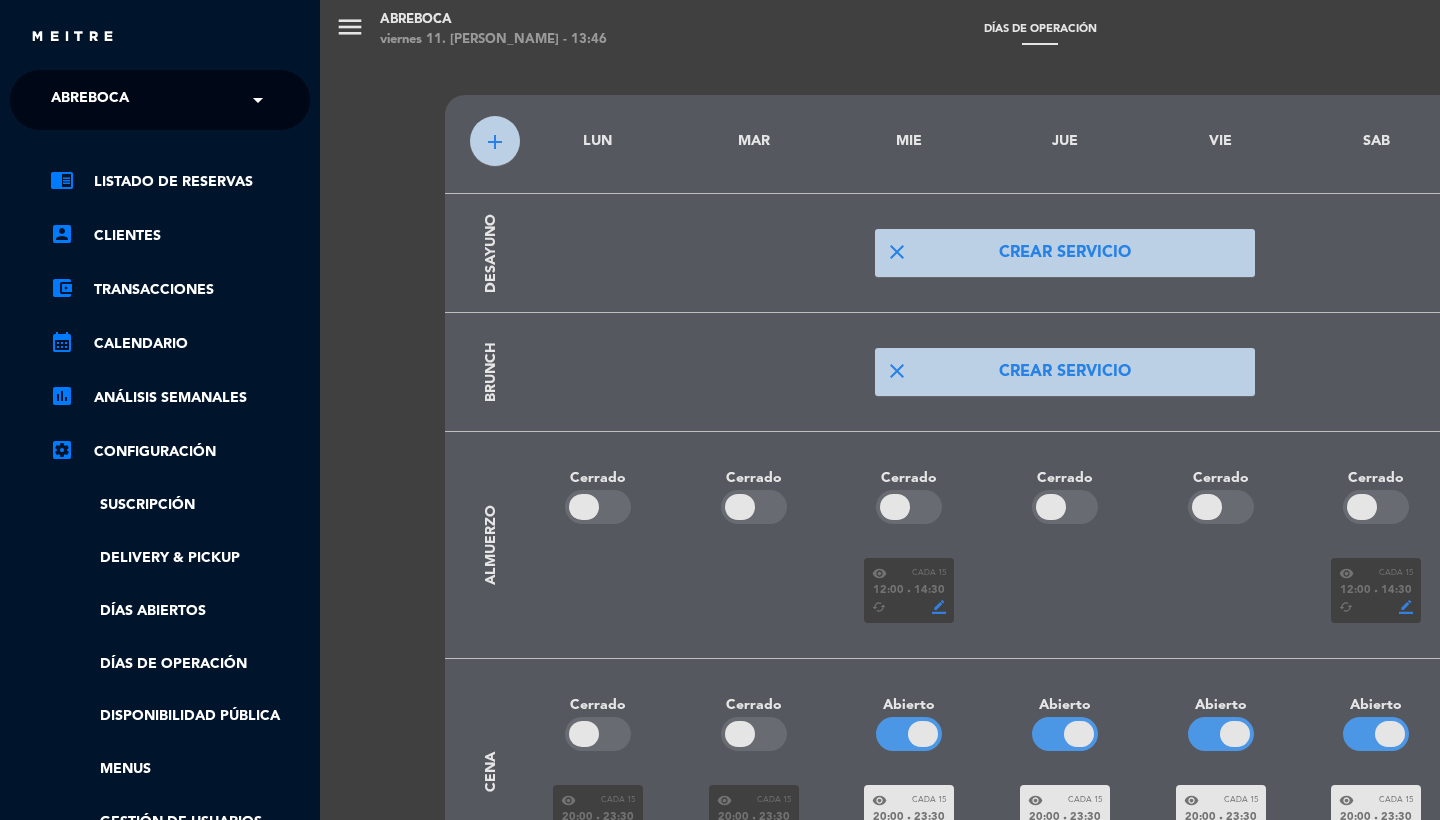 click on "ABREBOCA" 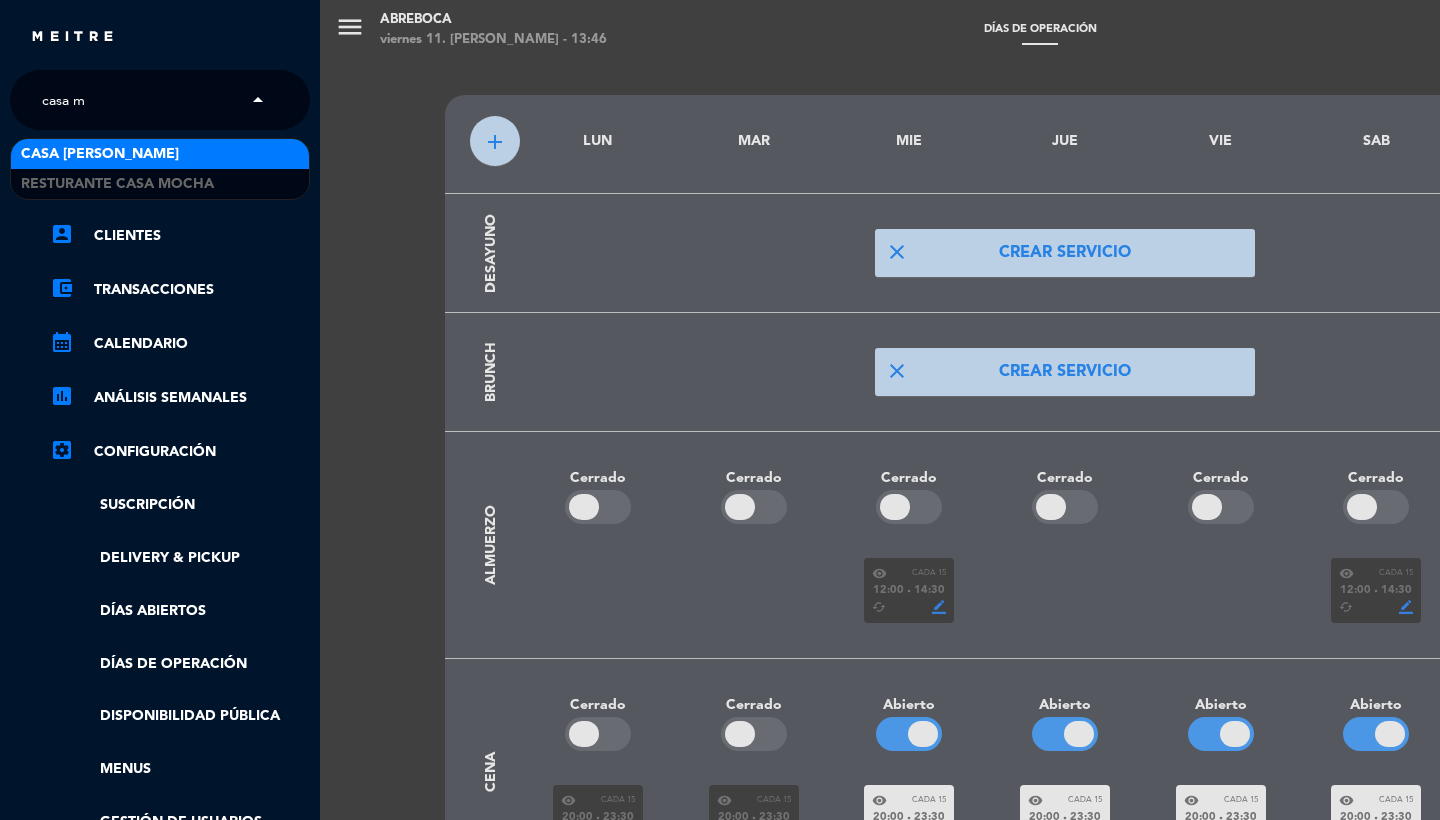 scroll, scrollTop: 0, scrollLeft: 0, axis: both 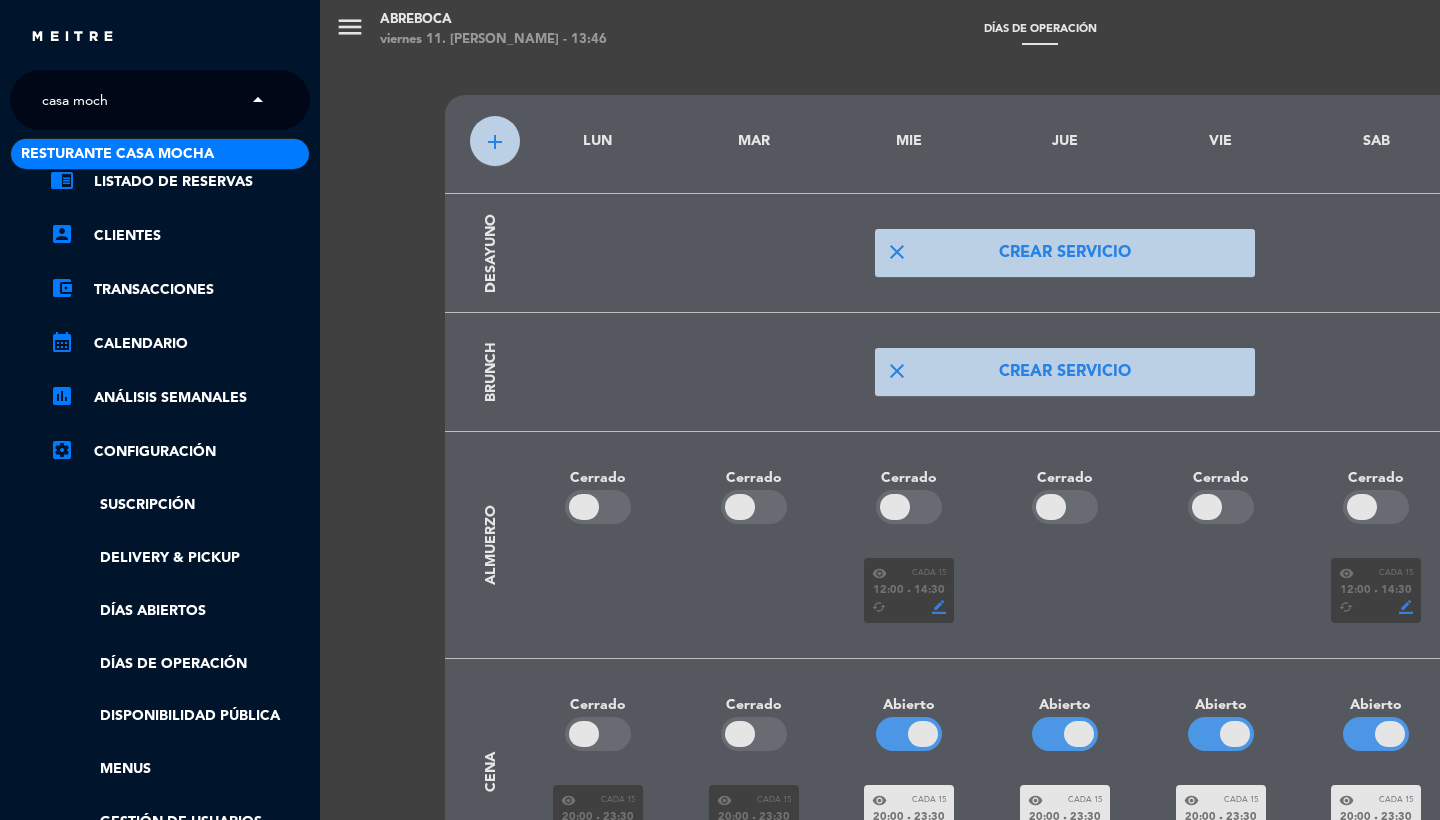 type on "casa mocha" 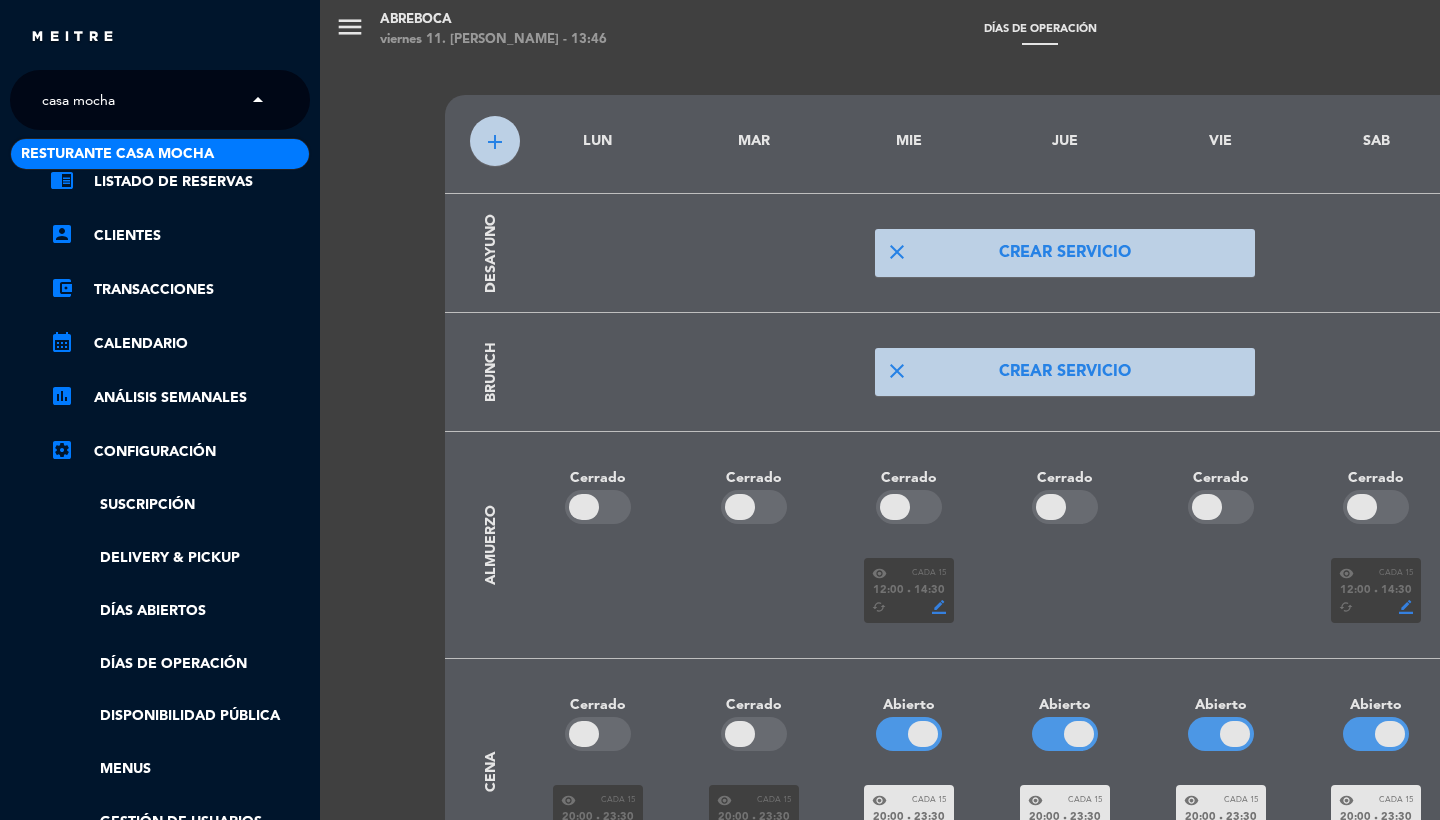 type 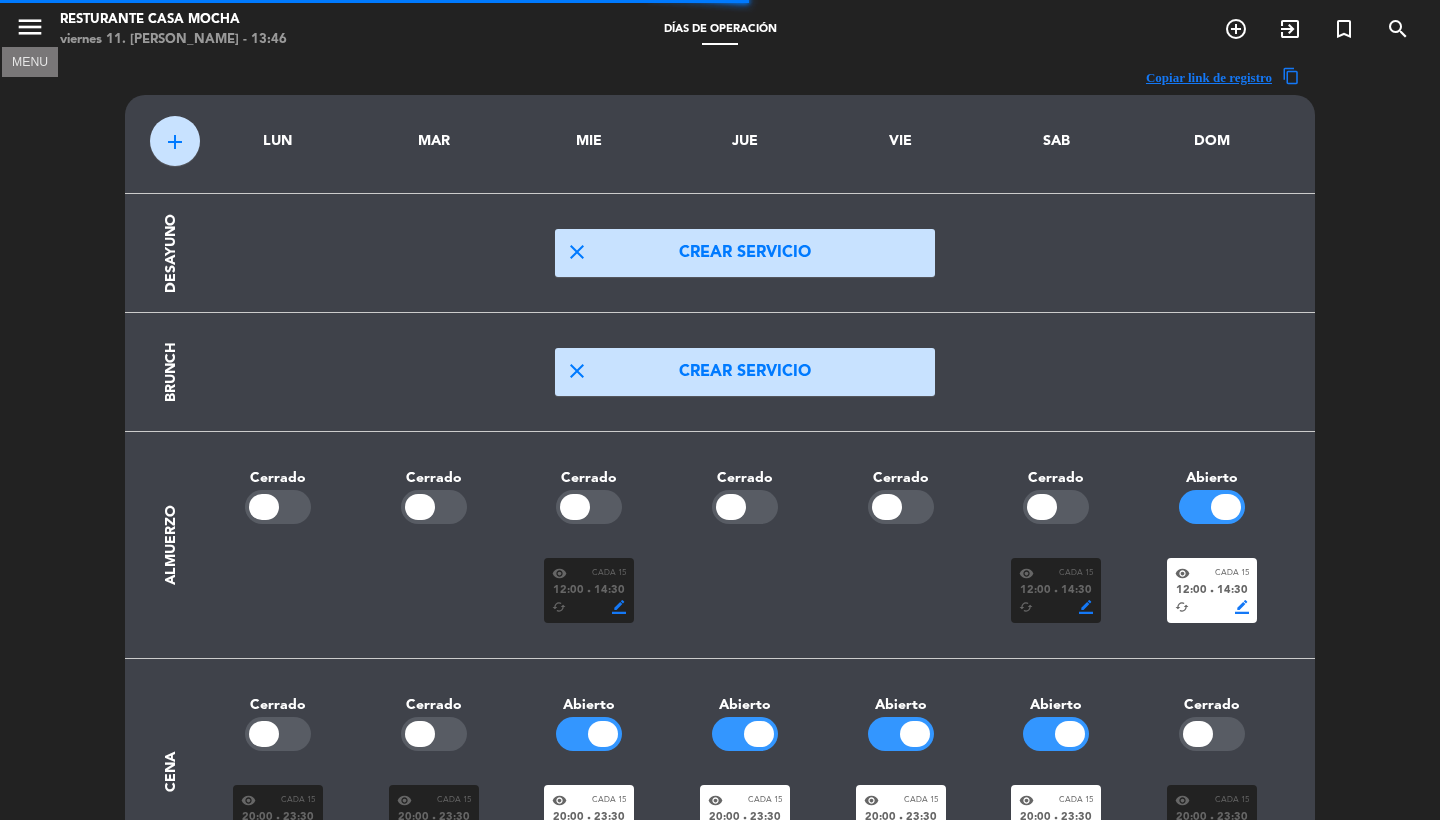 click on "menu" at bounding box center (30, 27) 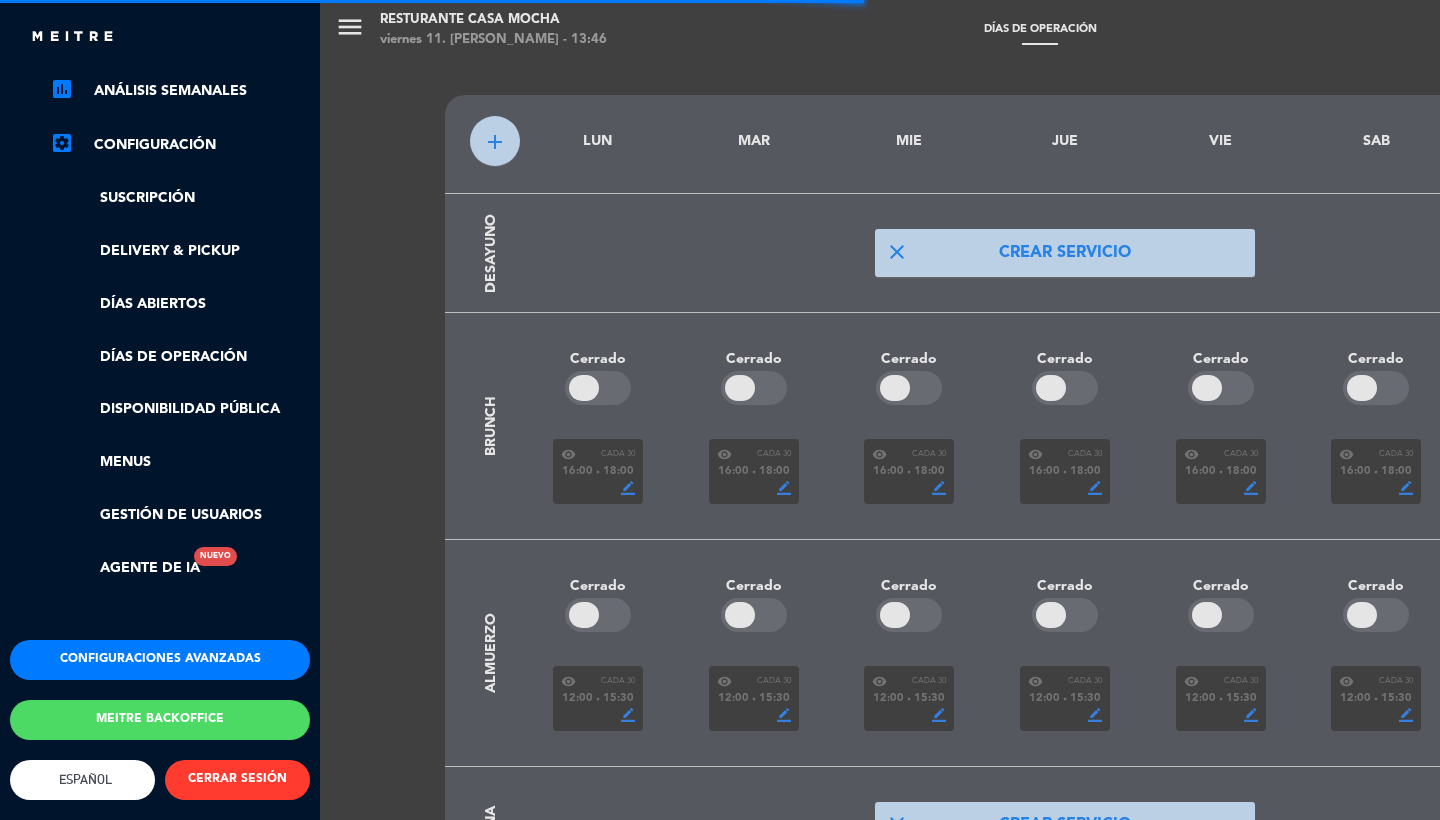 scroll, scrollTop: 316, scrollLeft: 0, axis: vertical 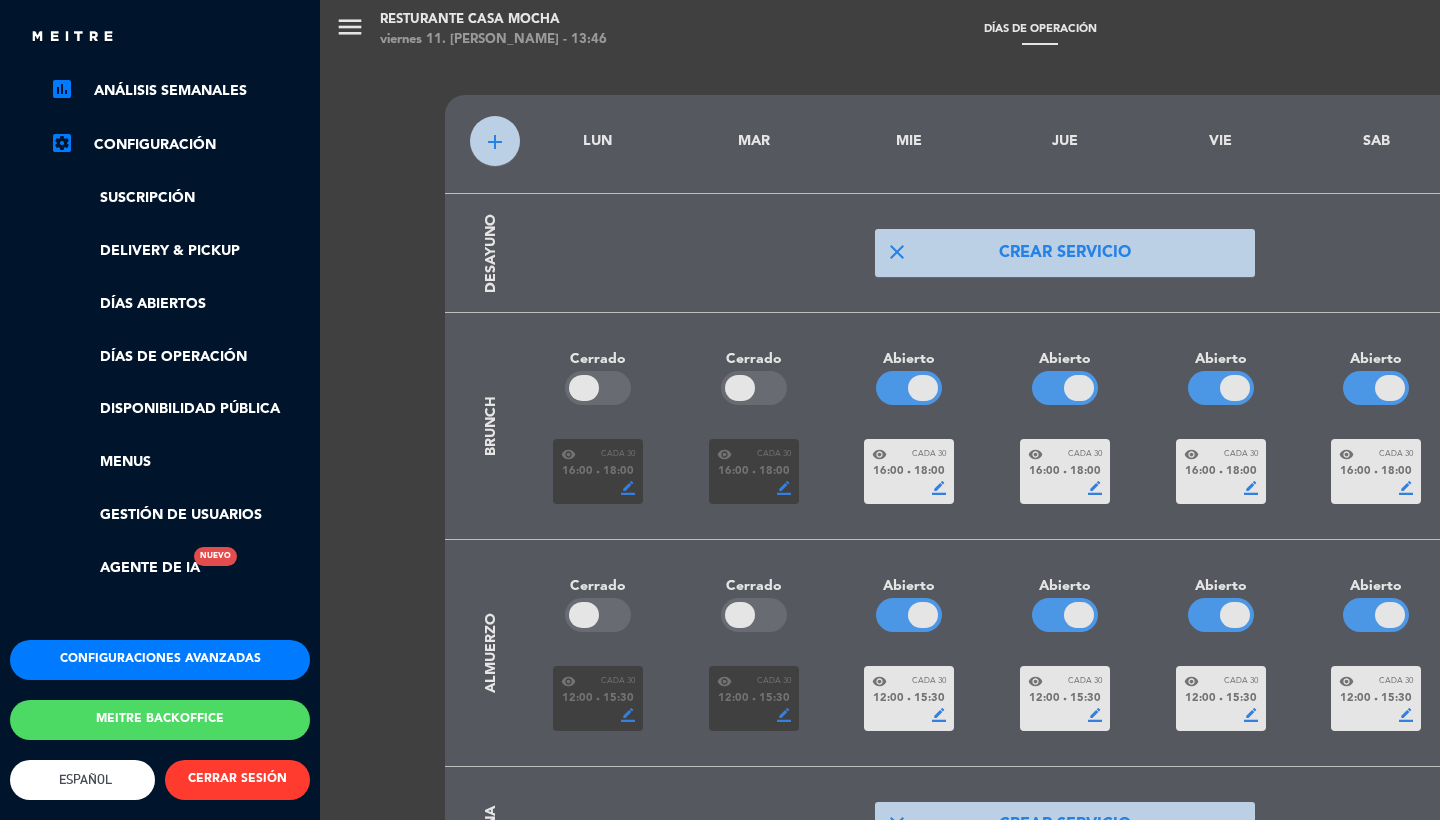click on "Configuraciones avanzadas" 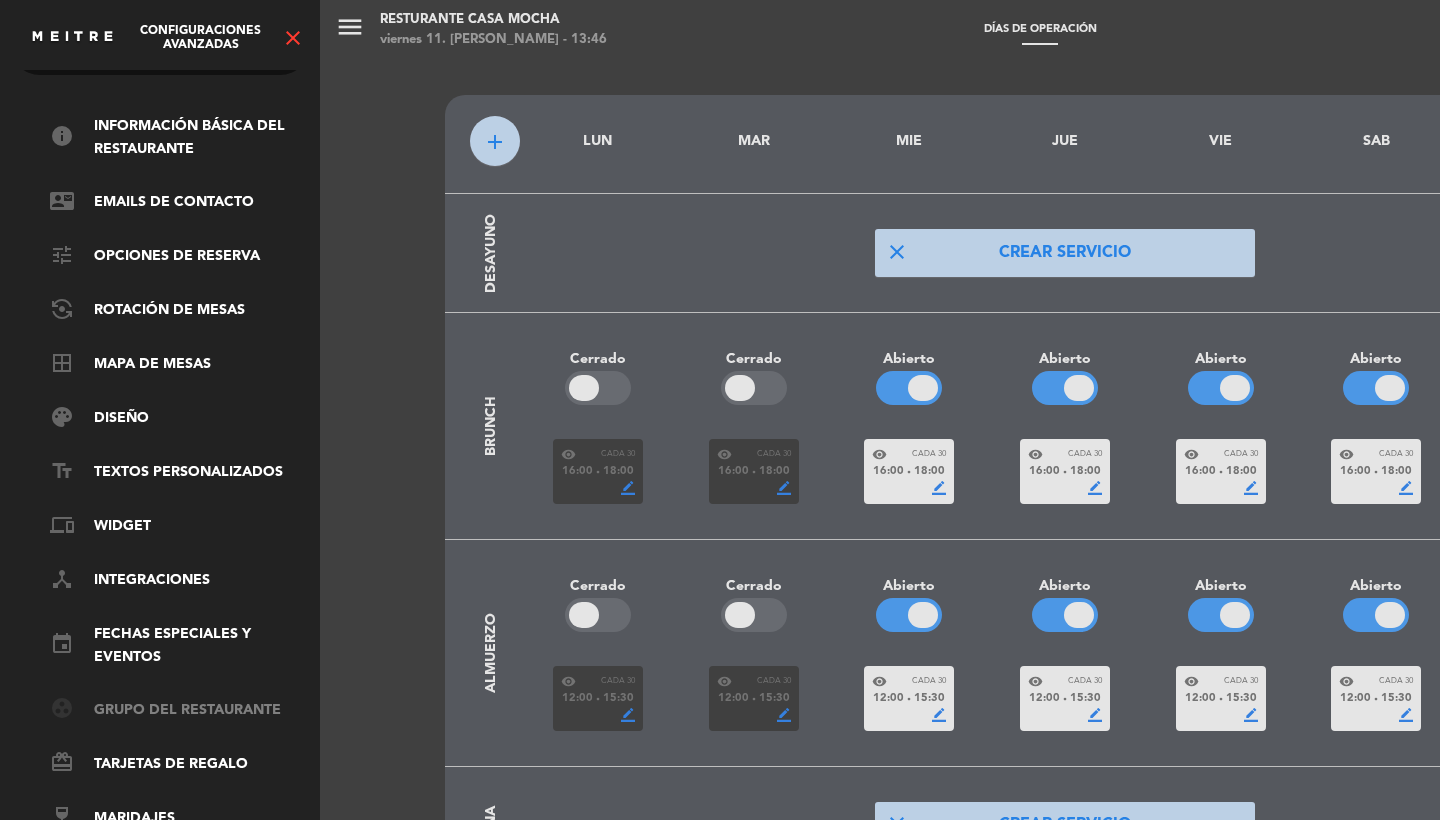 click on "group_work   Grupo del restaurante" 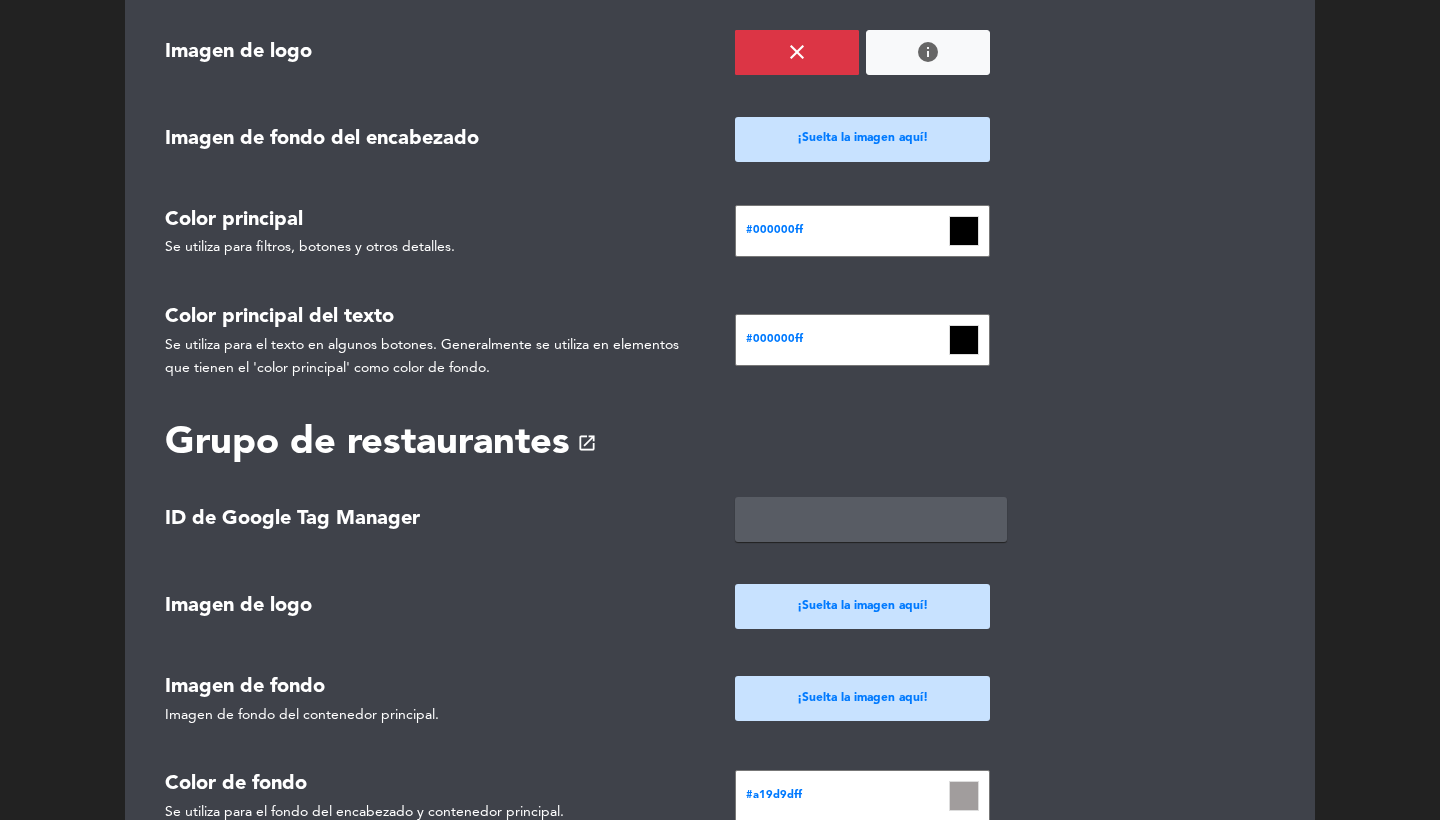 scroll, scrollTop: 1103, scrollLeft: 0, axis: vertical 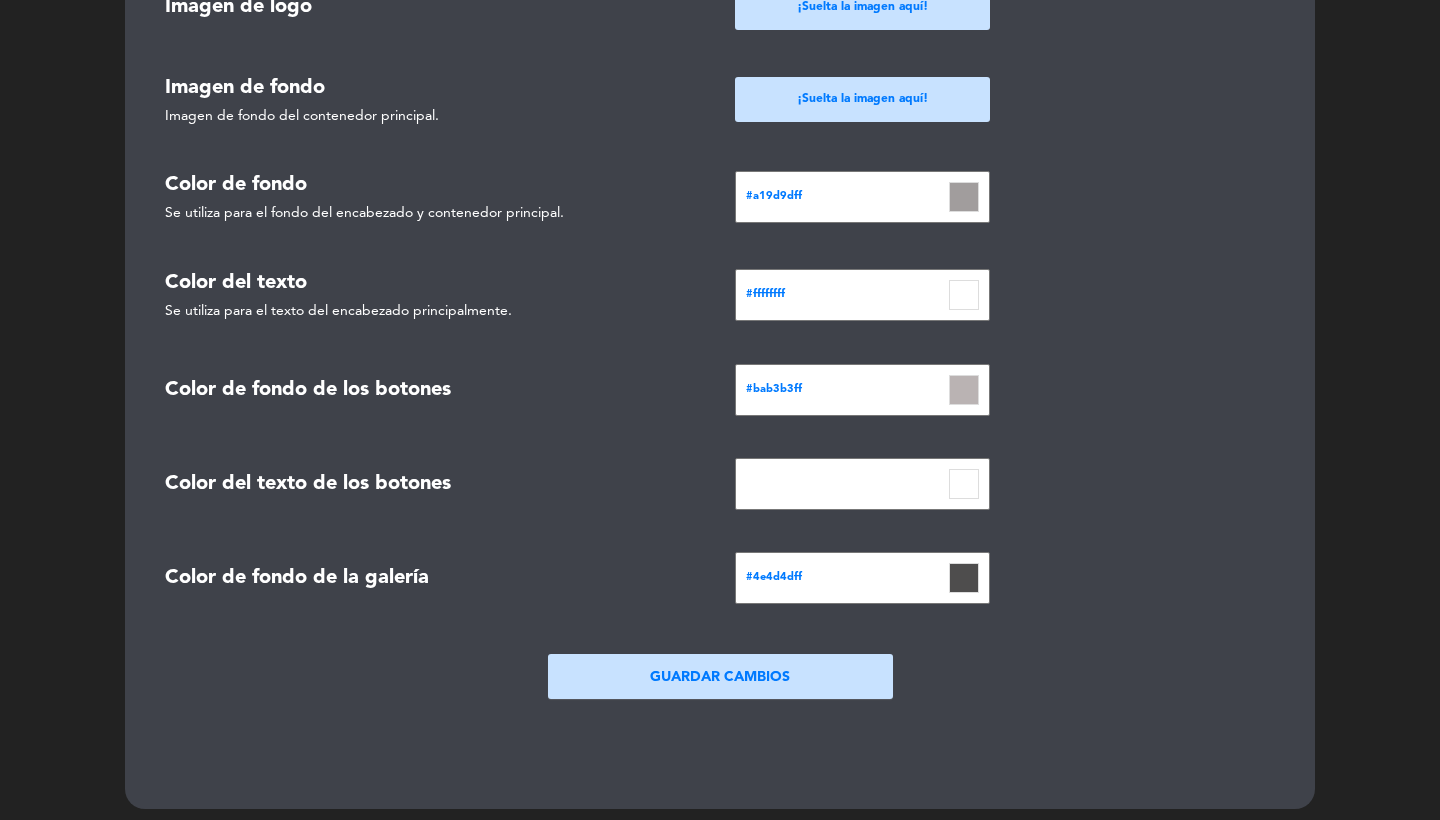 click 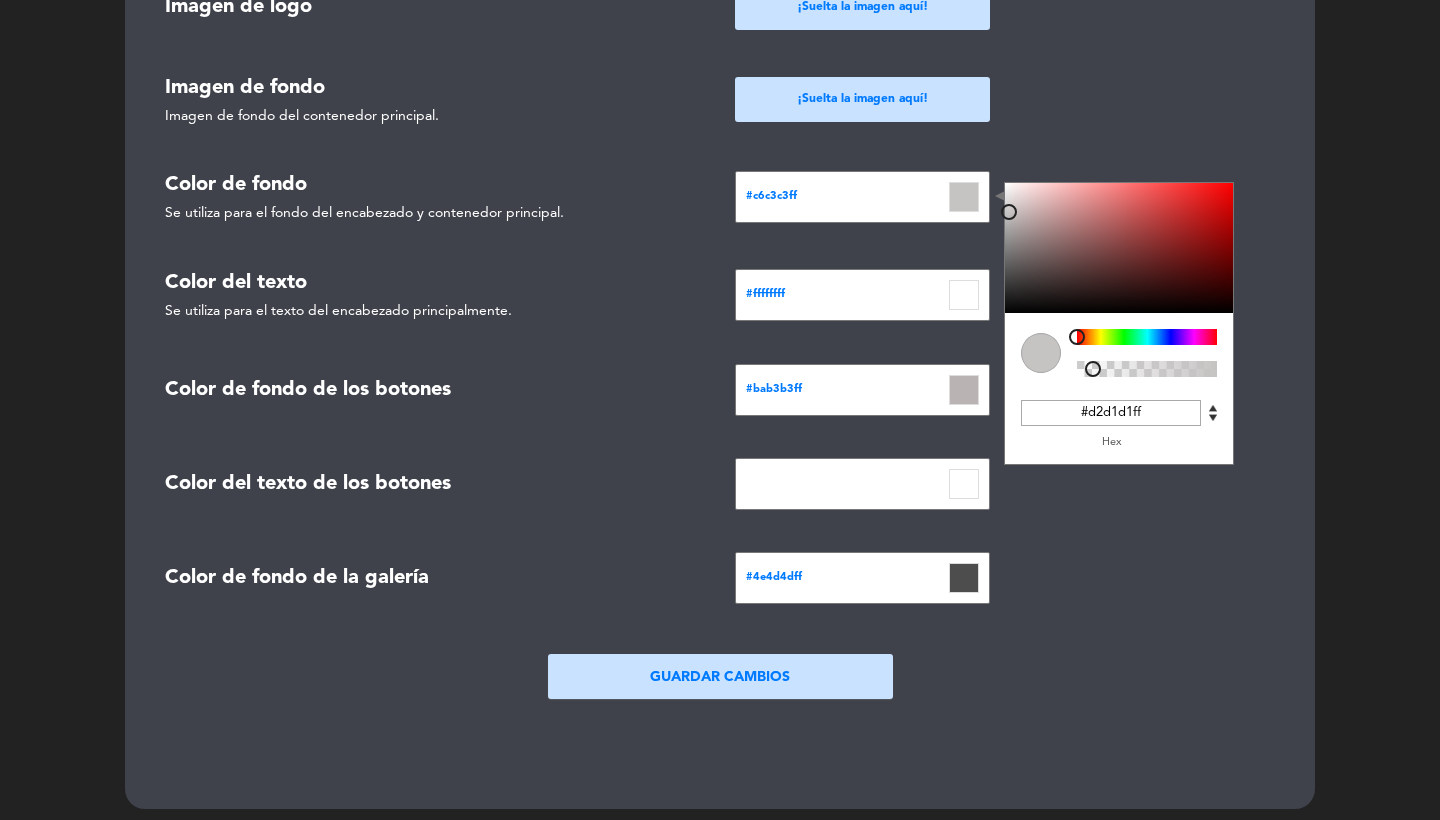 type on "#d4d3d3ff" 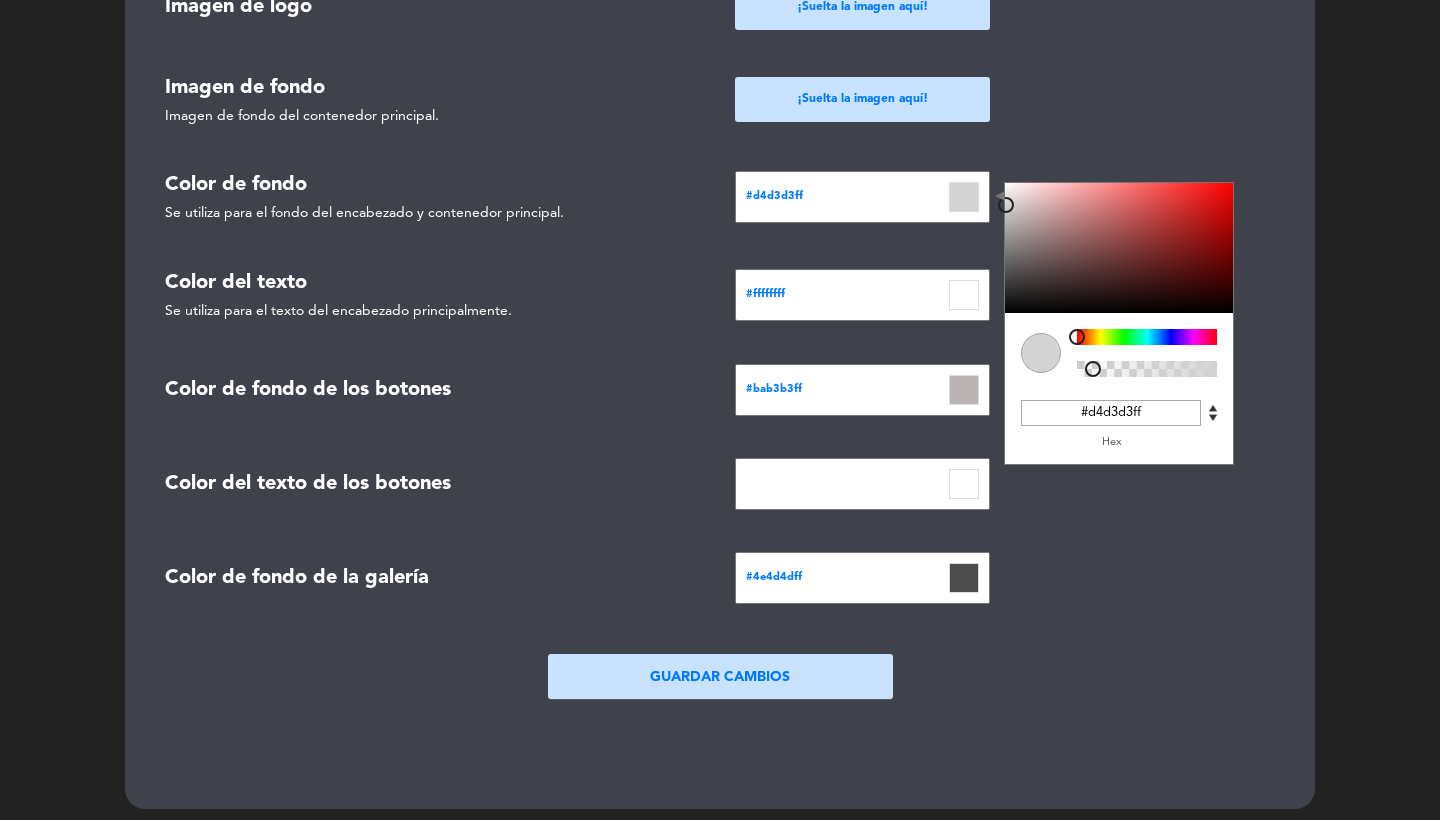 drag, startPoint x: 1013, startPoint y: 218, endPoint x: 1006, endPoint y: 198, distance: 21.189621 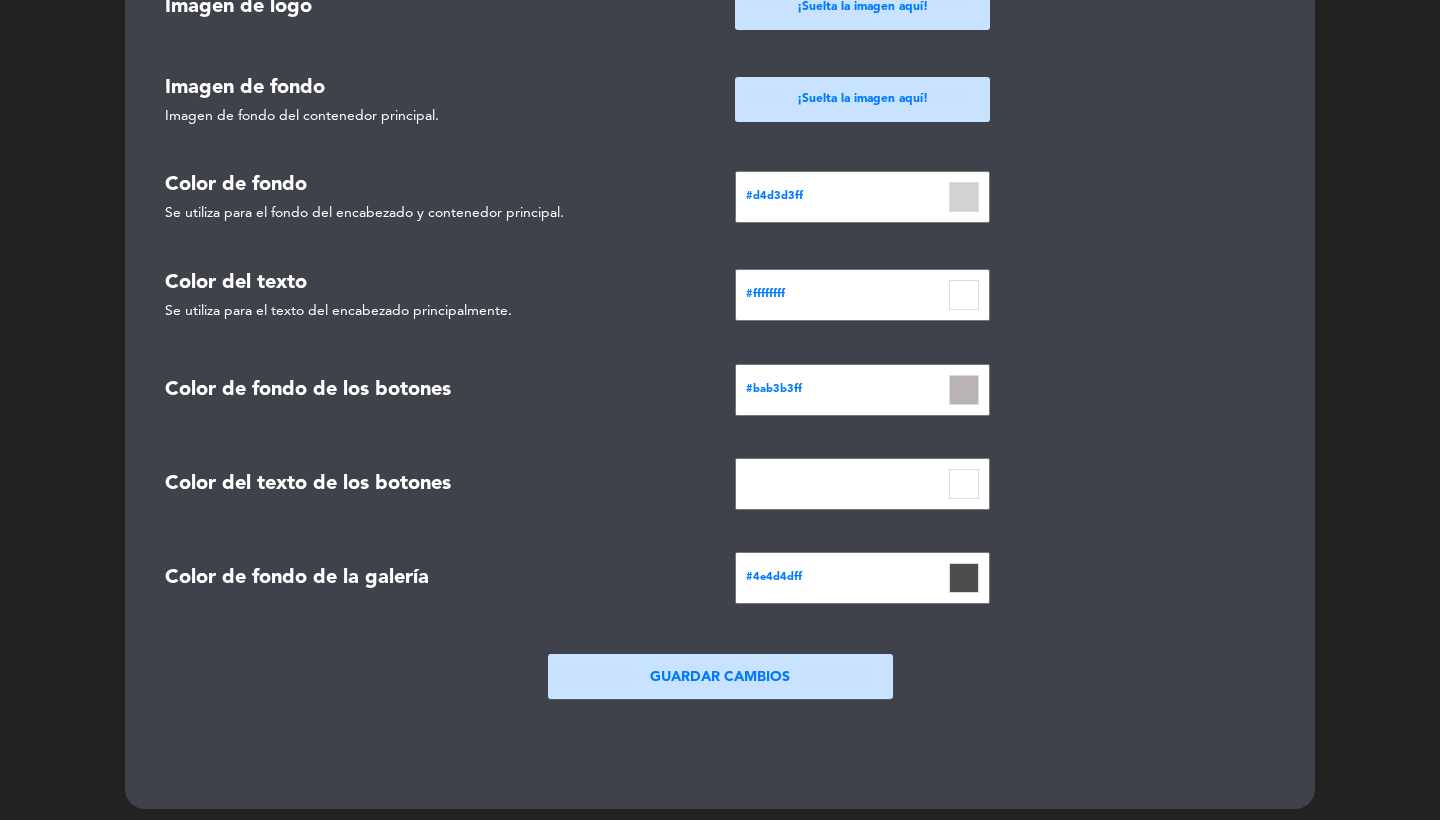click on "Guardar Cambios" 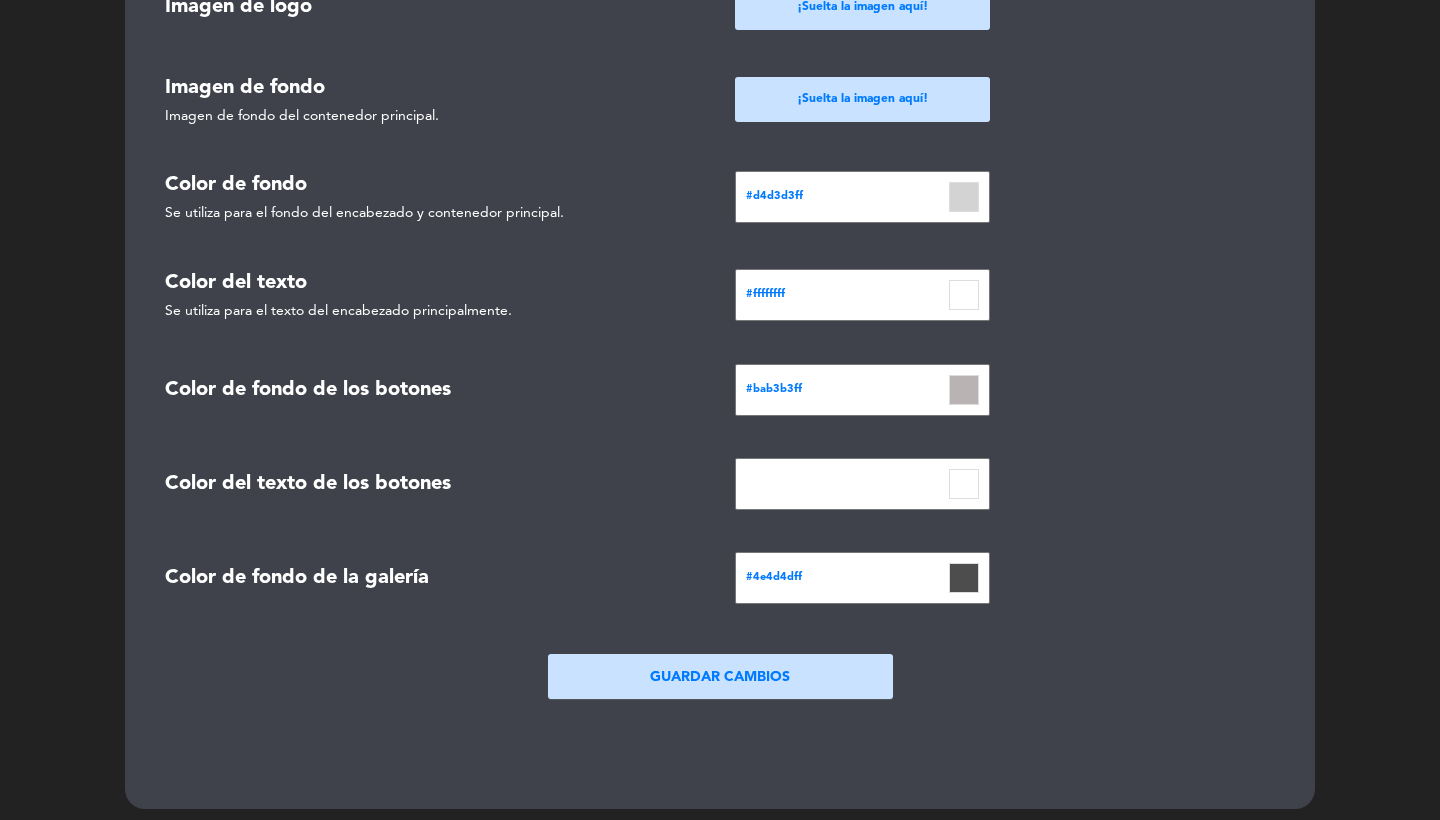 click 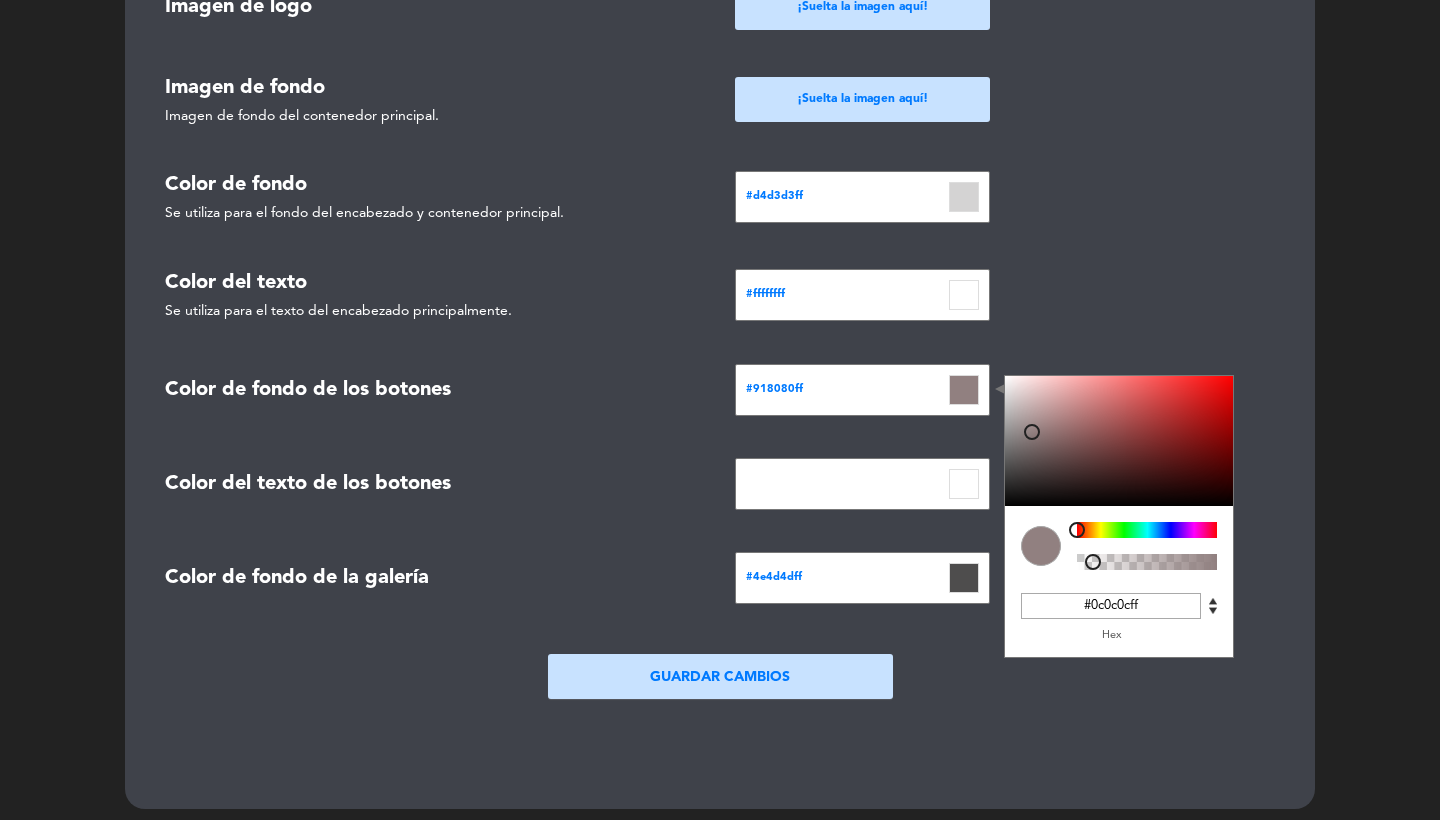type on "#000000ff" 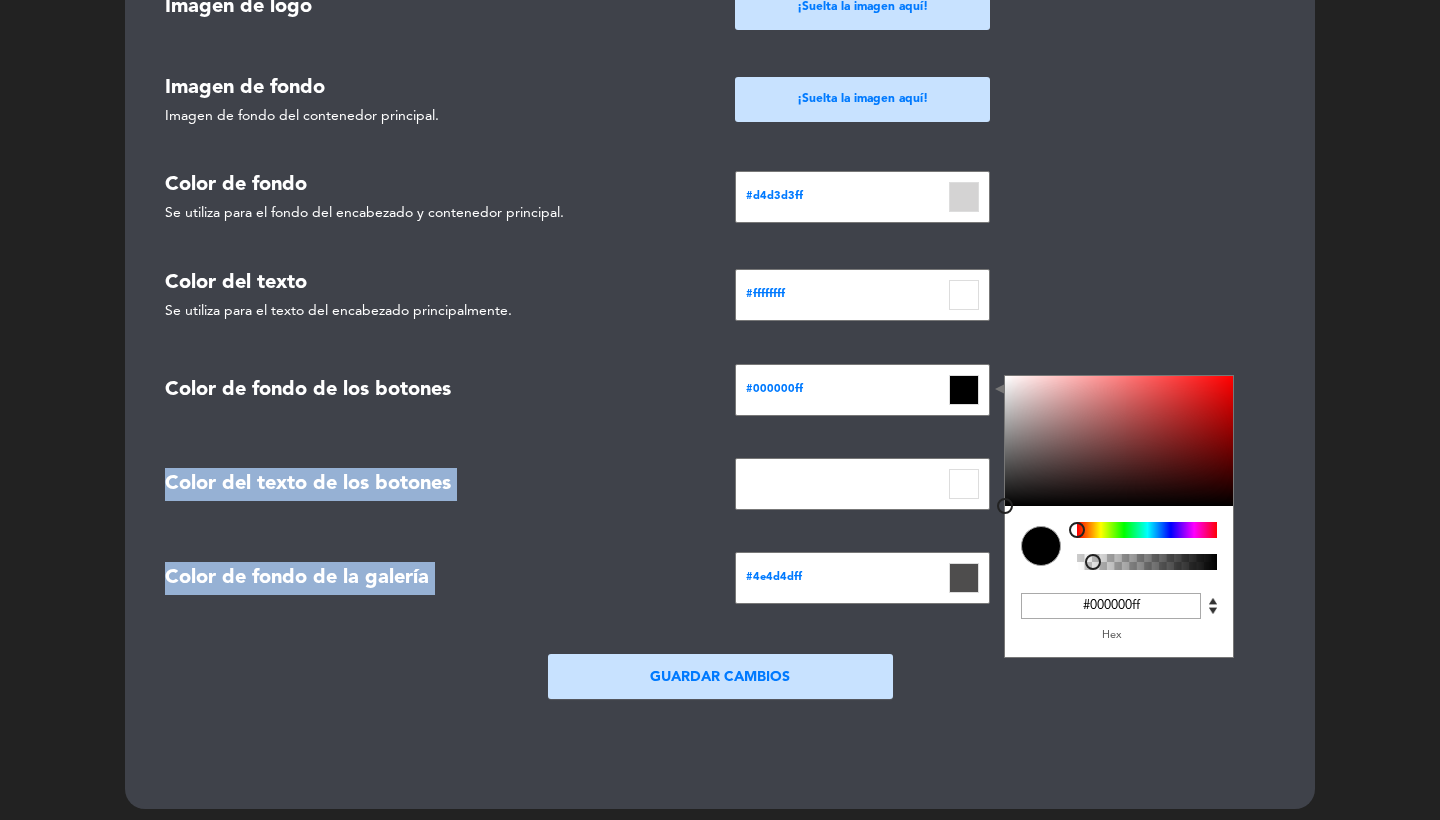 drag, startPoint x: 1032, startPoint y: 423, endPoint x: 978, endPoint y: 538, distance: 127.04723 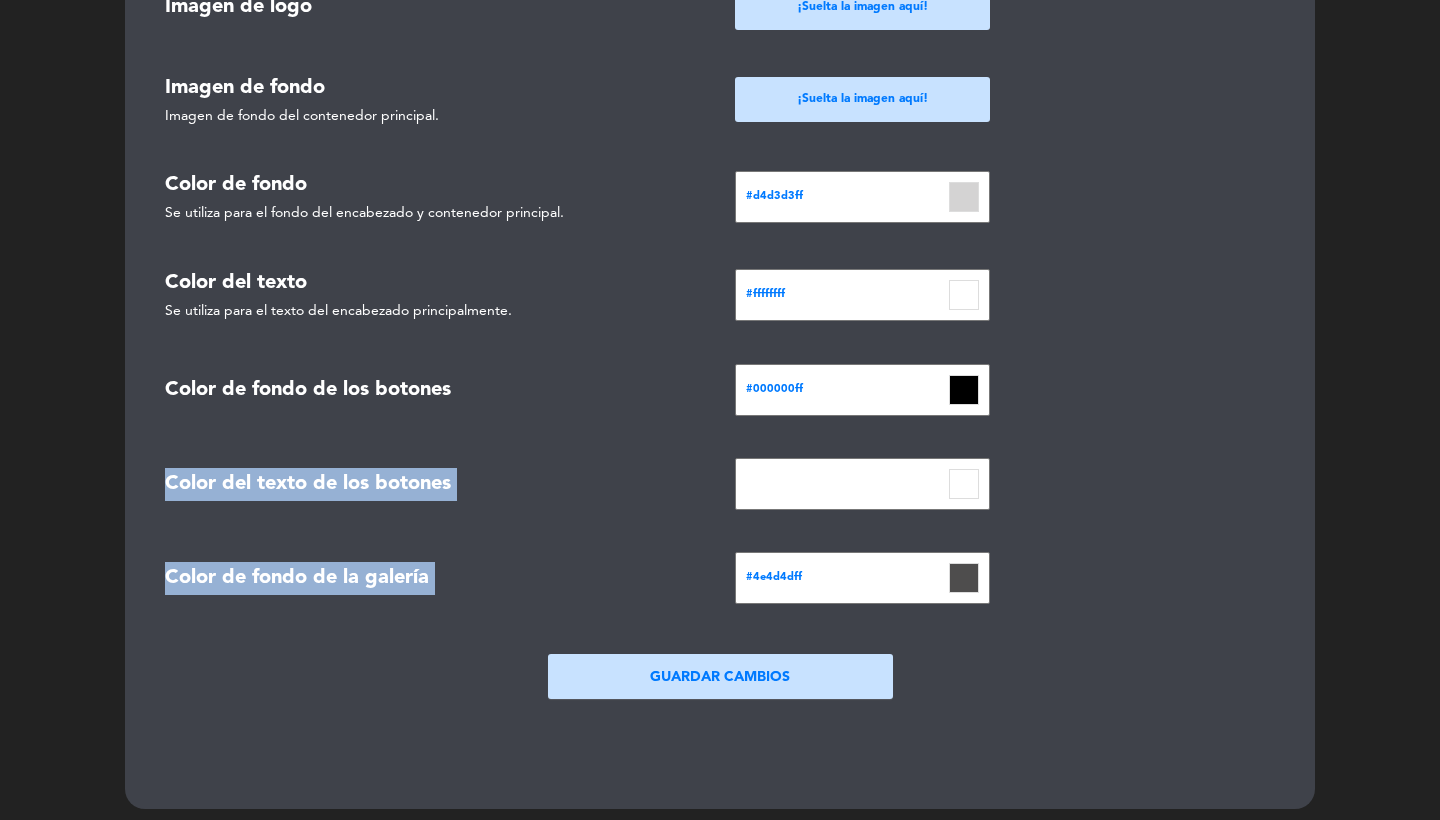 click on "Color del texto   Se utiliza para el texto del encabezado principalmente.   #ffffffff" 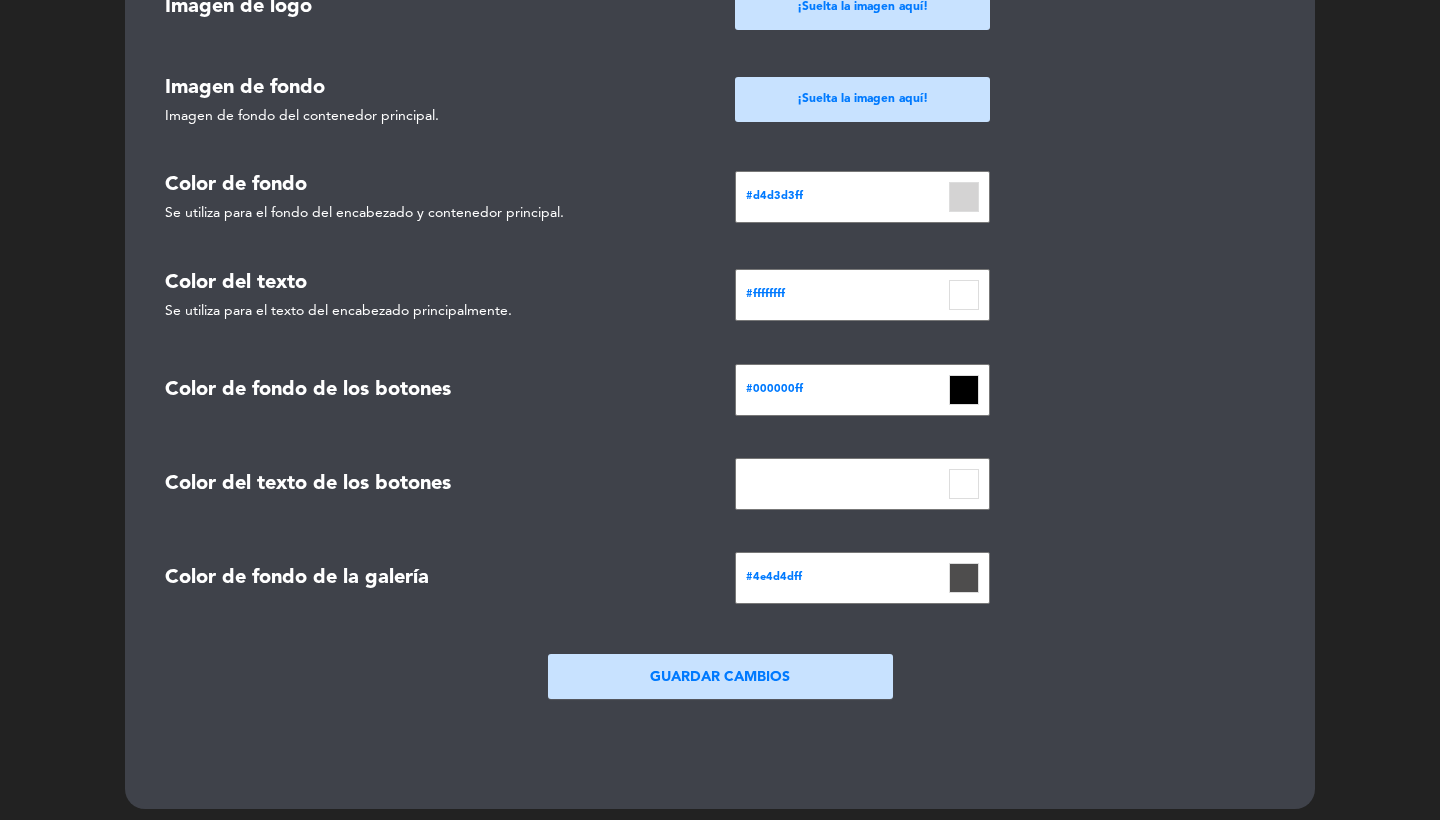 click 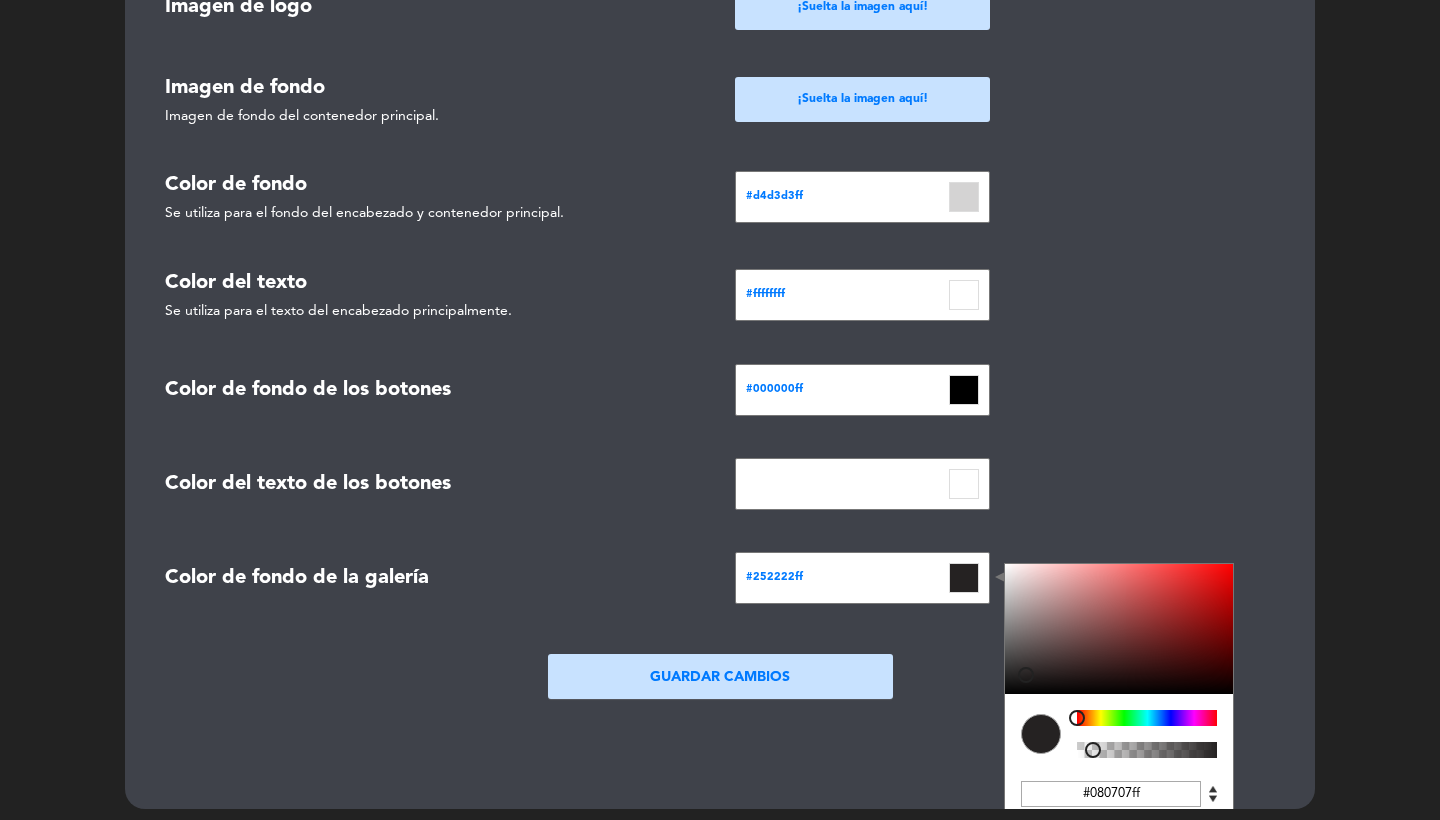 type on "#000000ff" 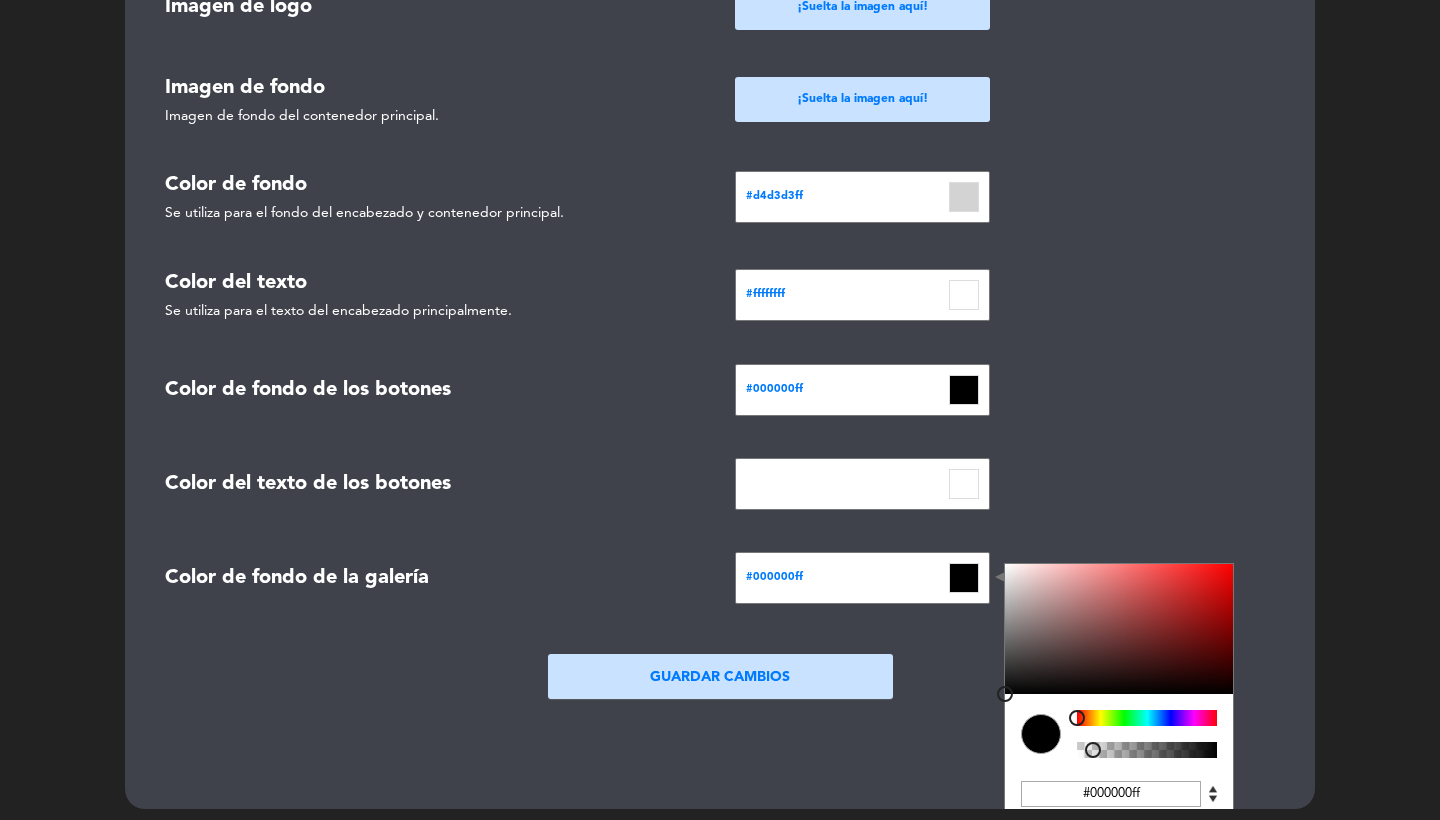 drag, startPoint x: 1038, startPoint y: 637, endPoint x: 982, endPoint y: 715, distance: 96.02083 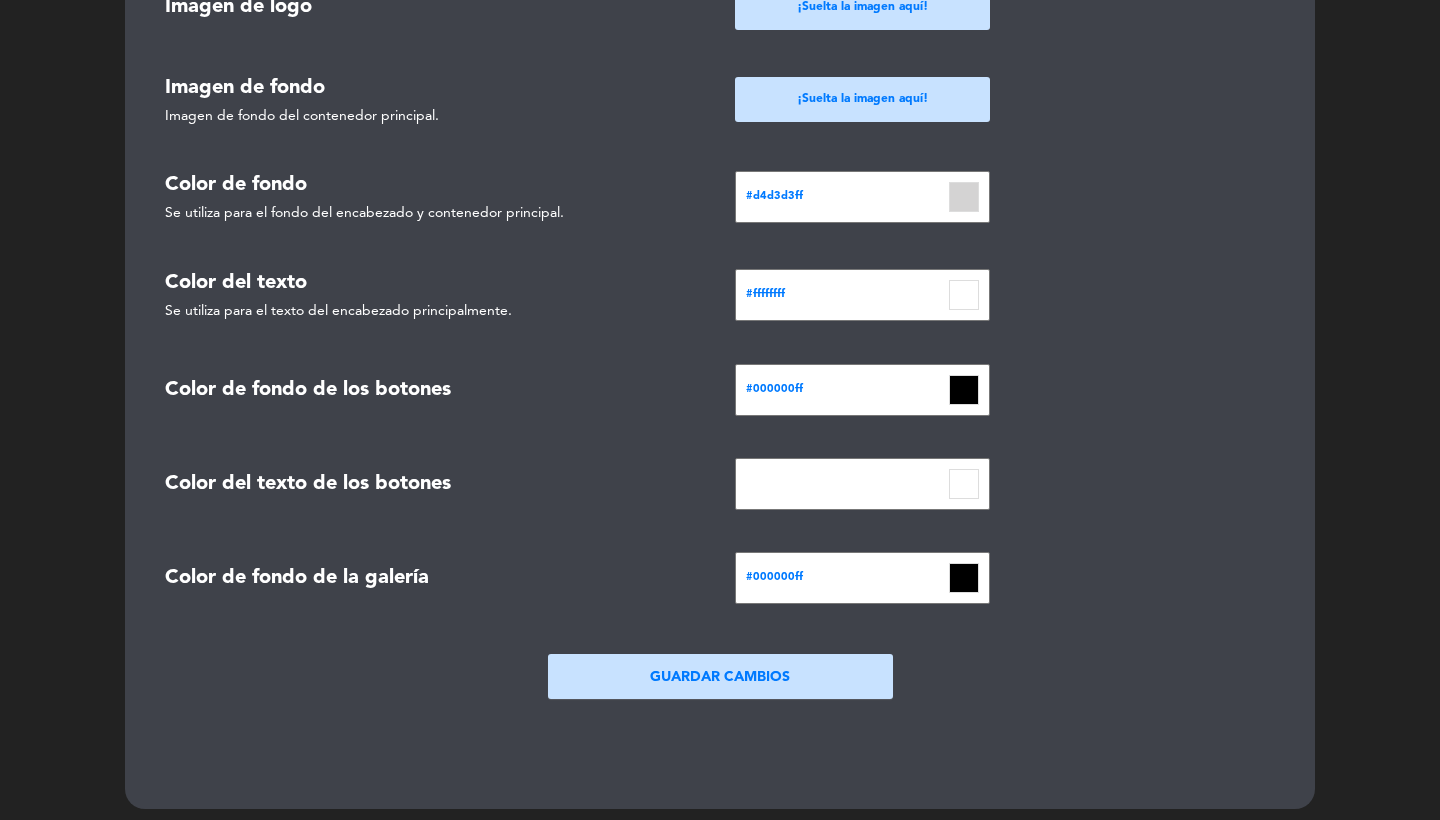 click 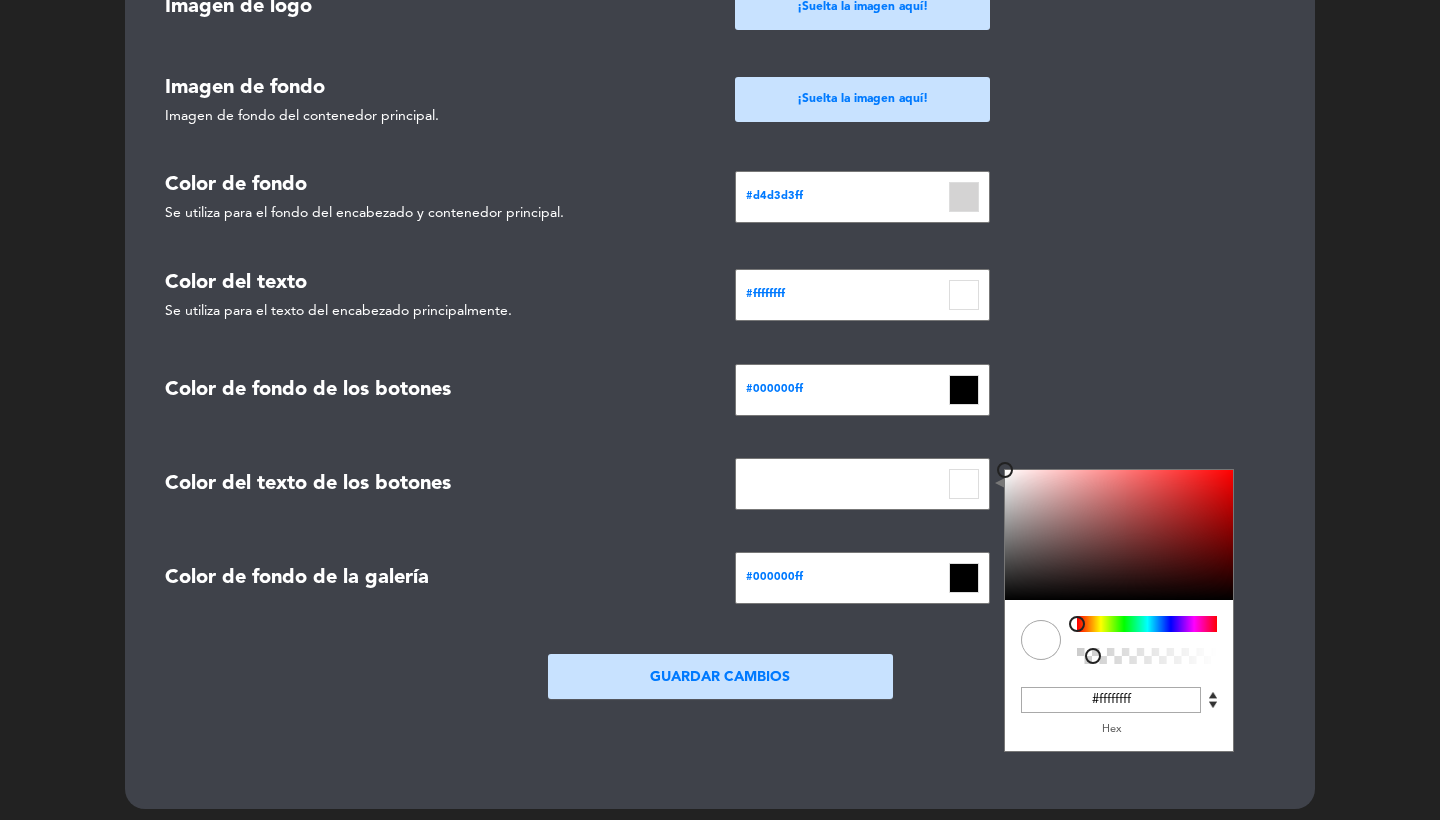 click 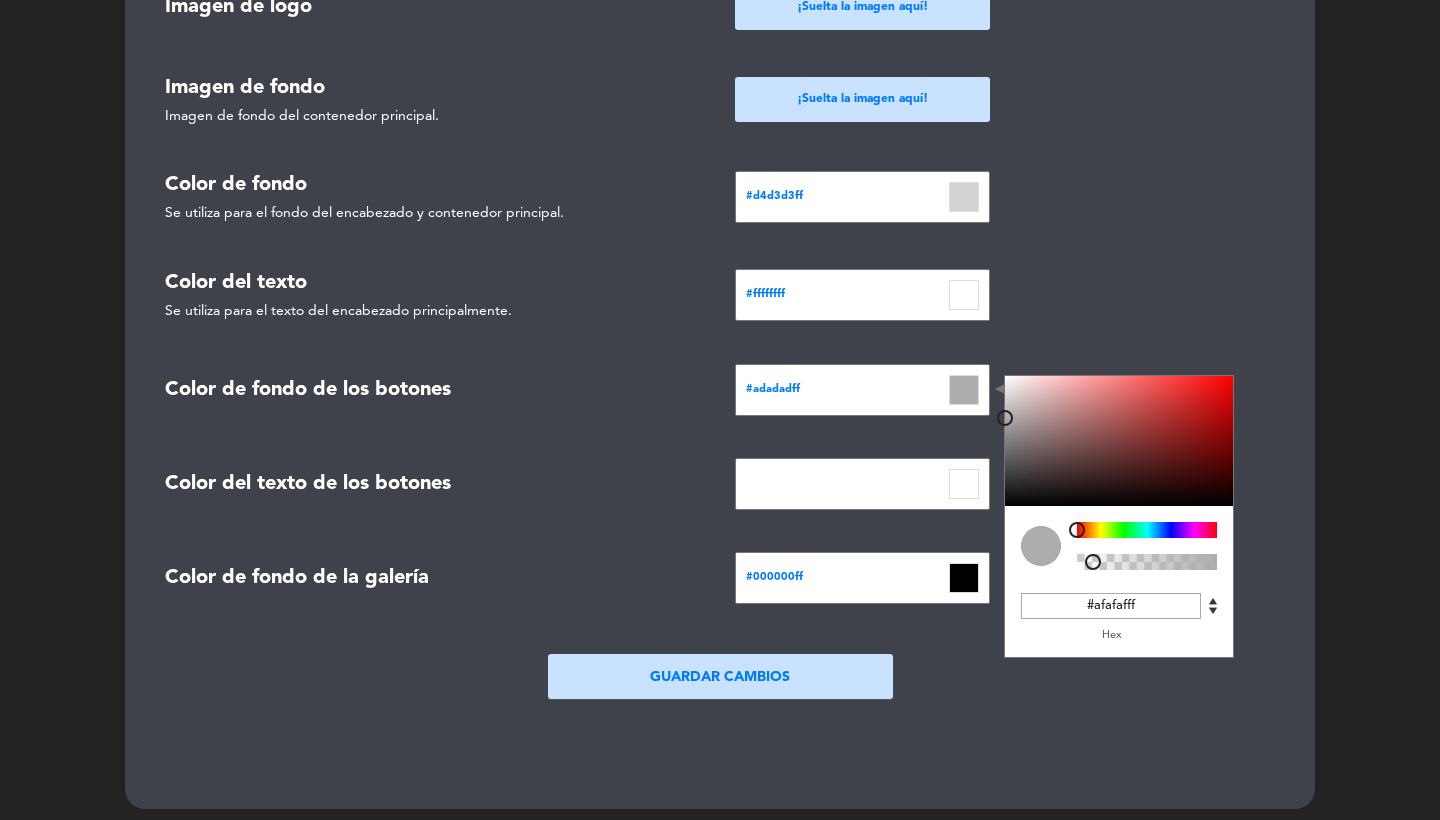 drag, startPoint x: 1026, startPoint y: 456, endPoint x: 998, endPoint y: 408, distance: 55.569775 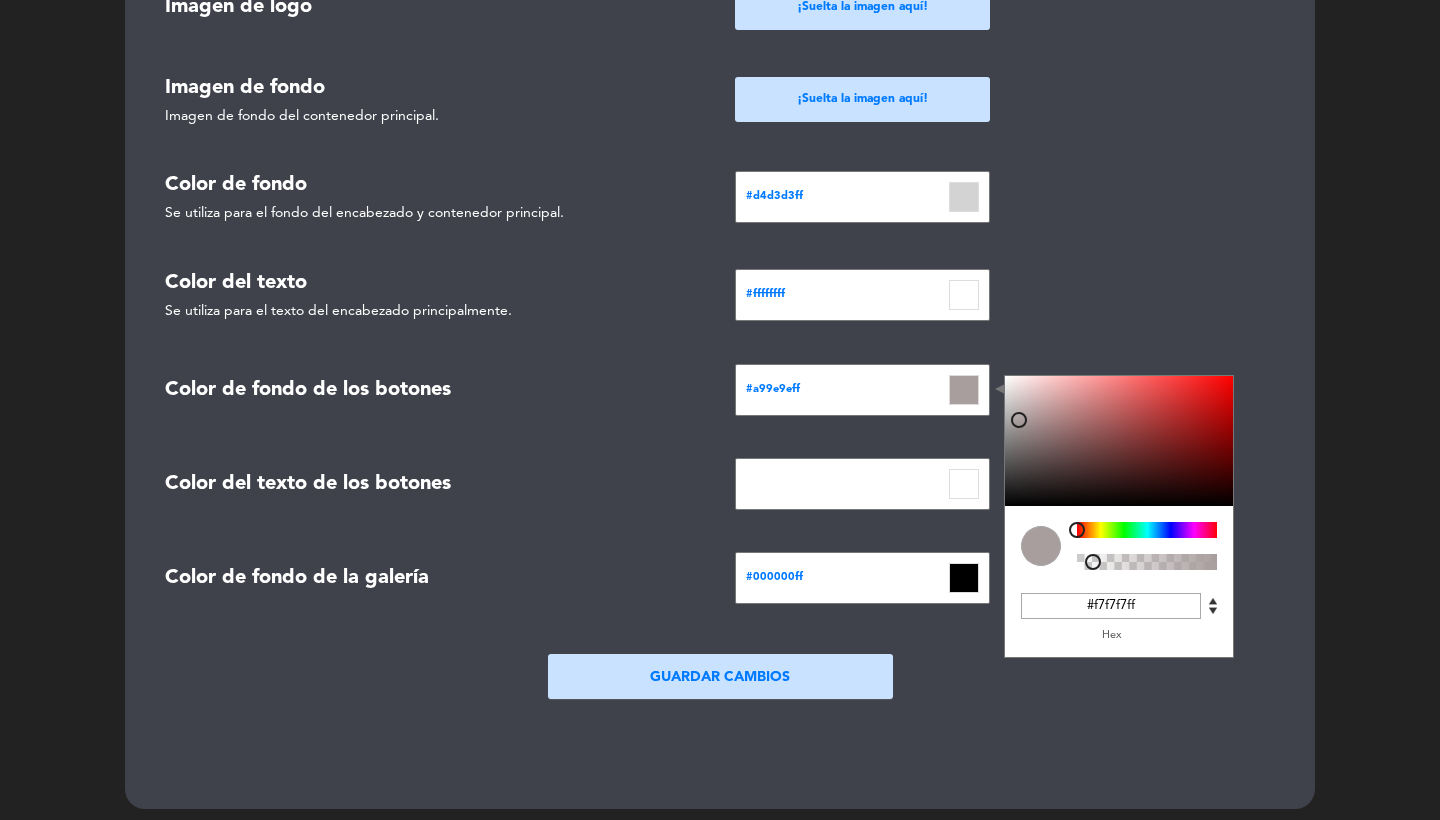 type on "#ffffffff" 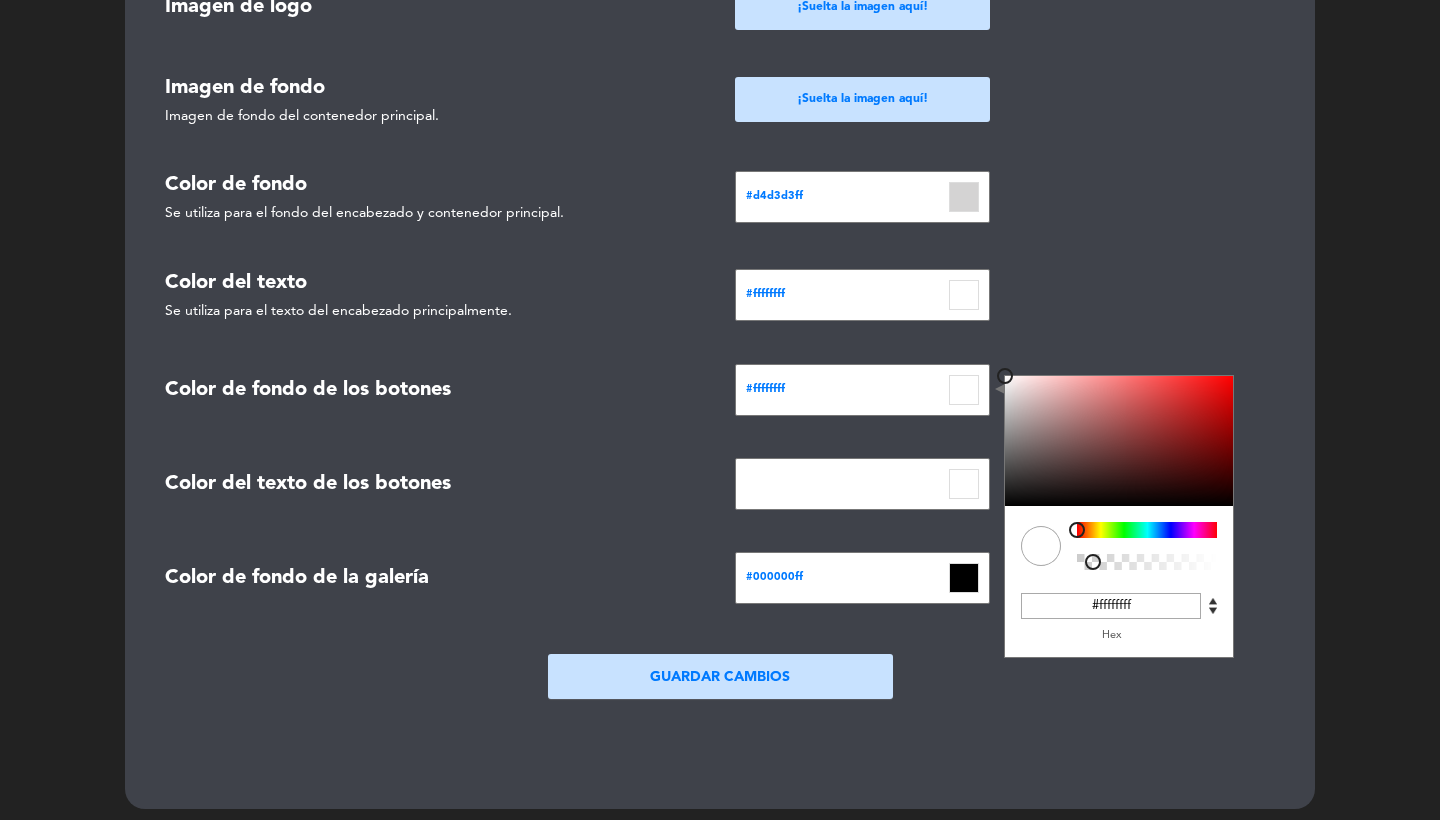 drag, startPoint x: 1019, startPoint y: 411, endPoint x: 978, endPoint y: 345, distance: 77.698135 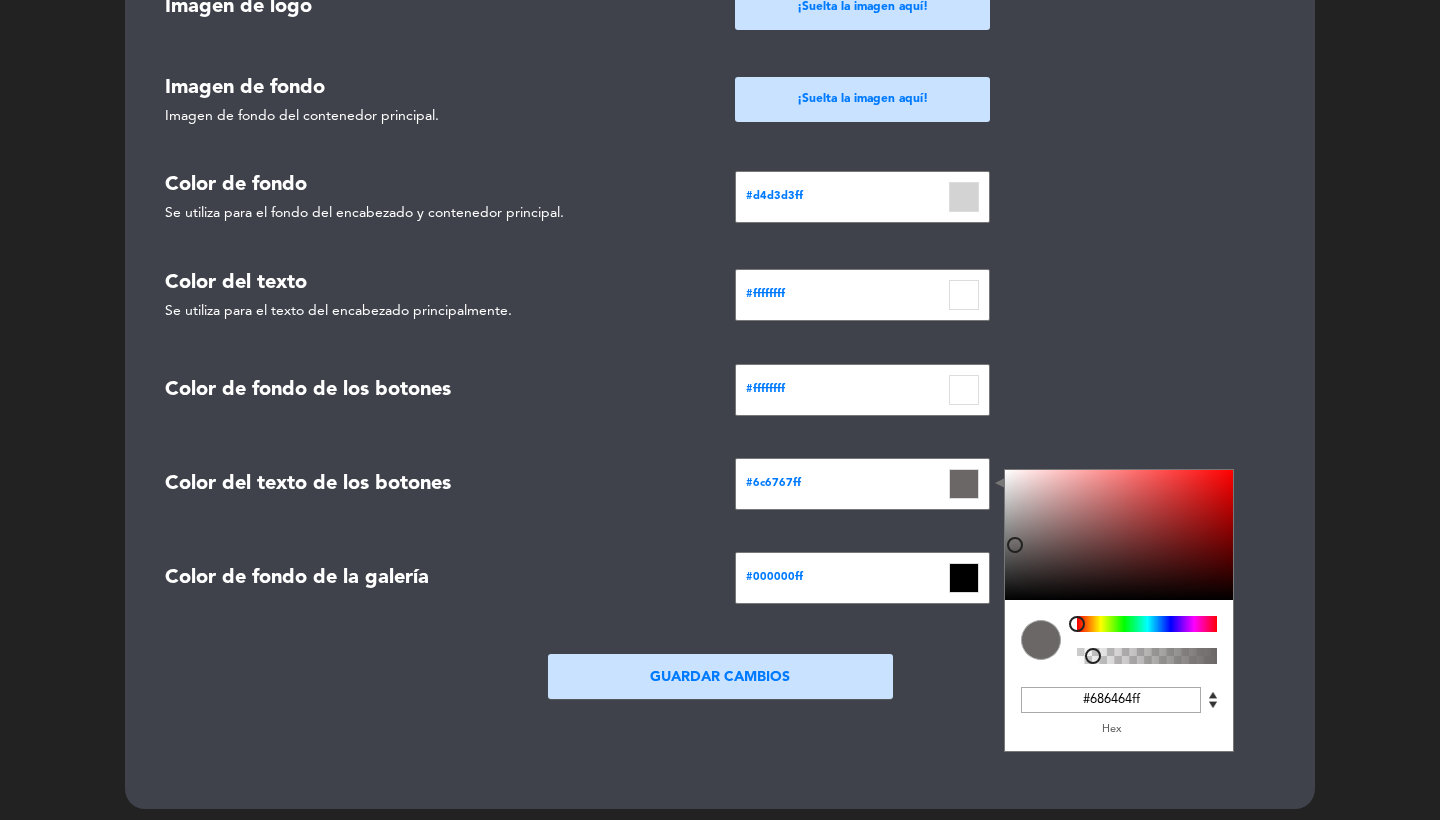 type on "#666262ff" 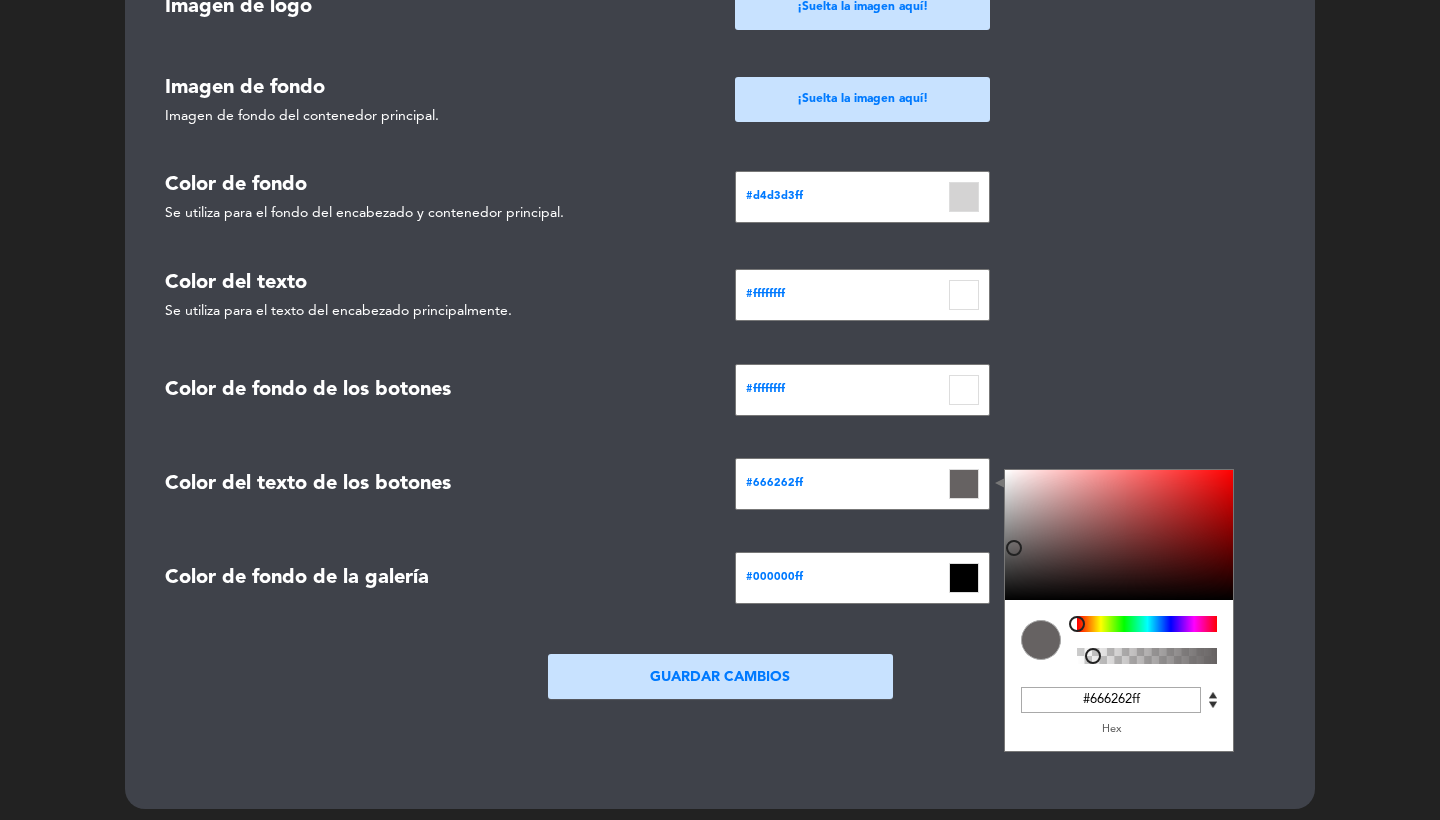 drag, startPoint x: 1030, startPoint y: 509, endPoint x: 1014, endPoint y: 539, distance: 34 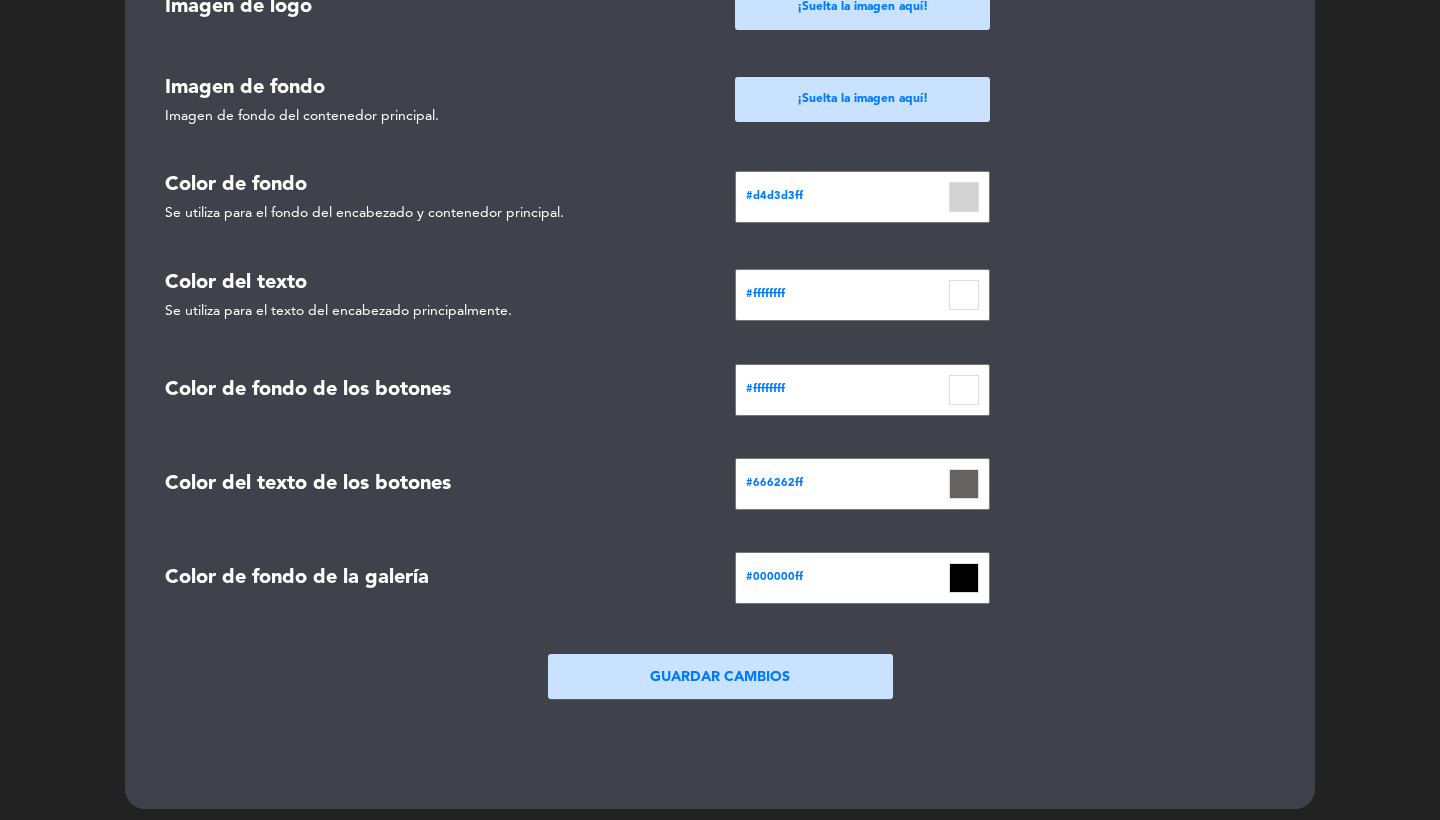 click on "Guardar Cambios" 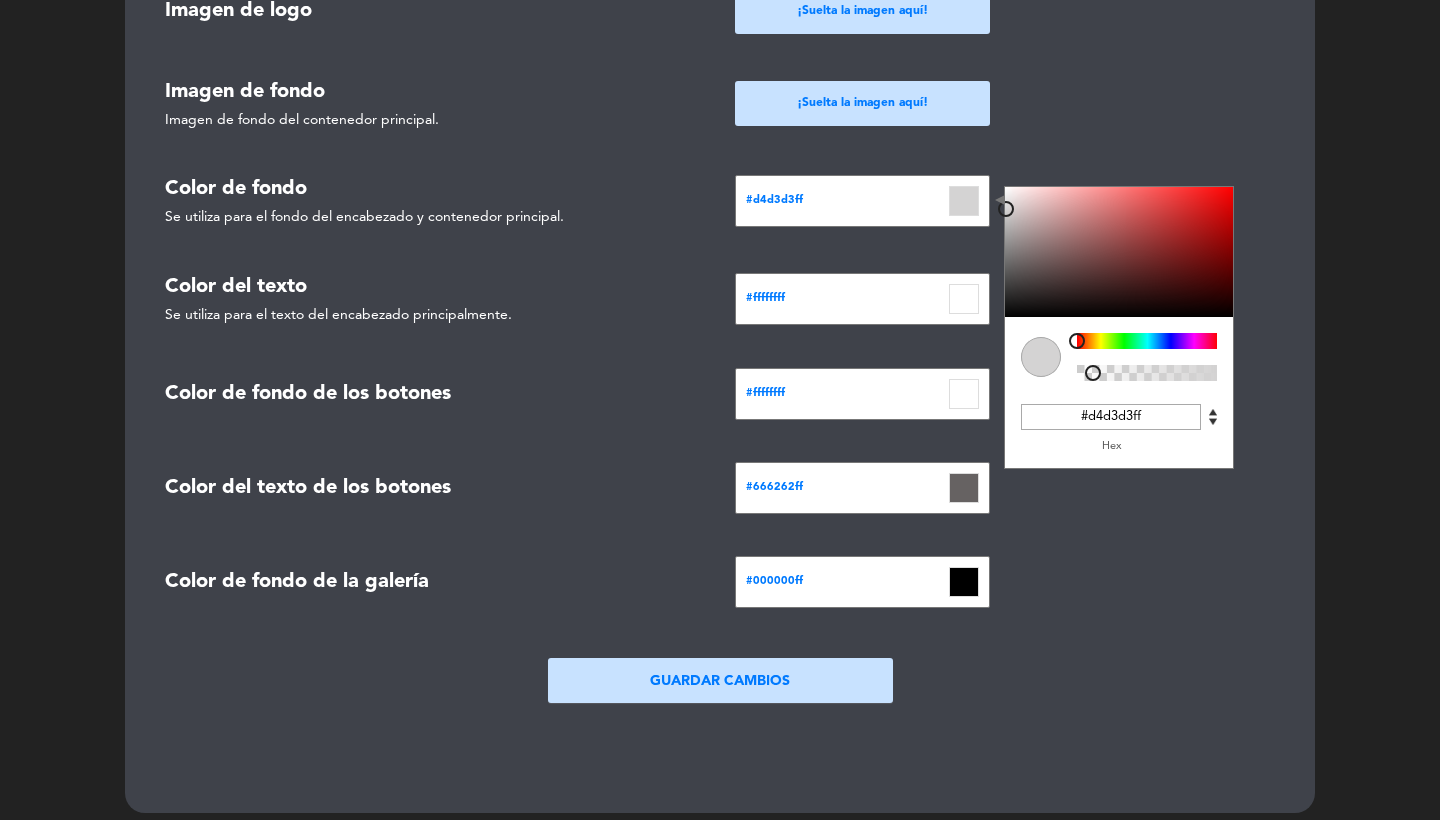 click 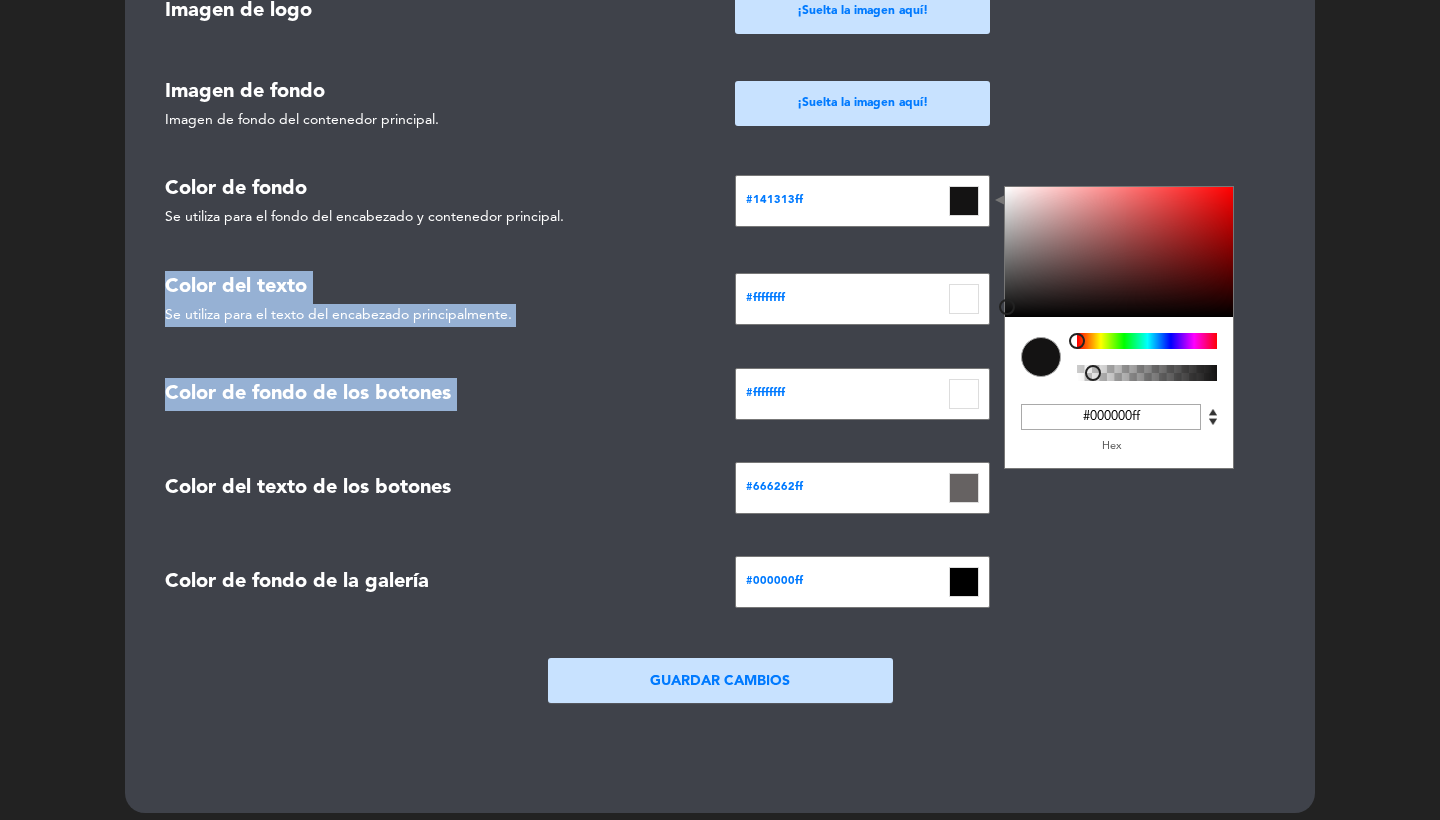 drag, startPoint x: 1018, startPoint y: 271, endPoint x: 991, endPoint y: 321, distance: 56.82429 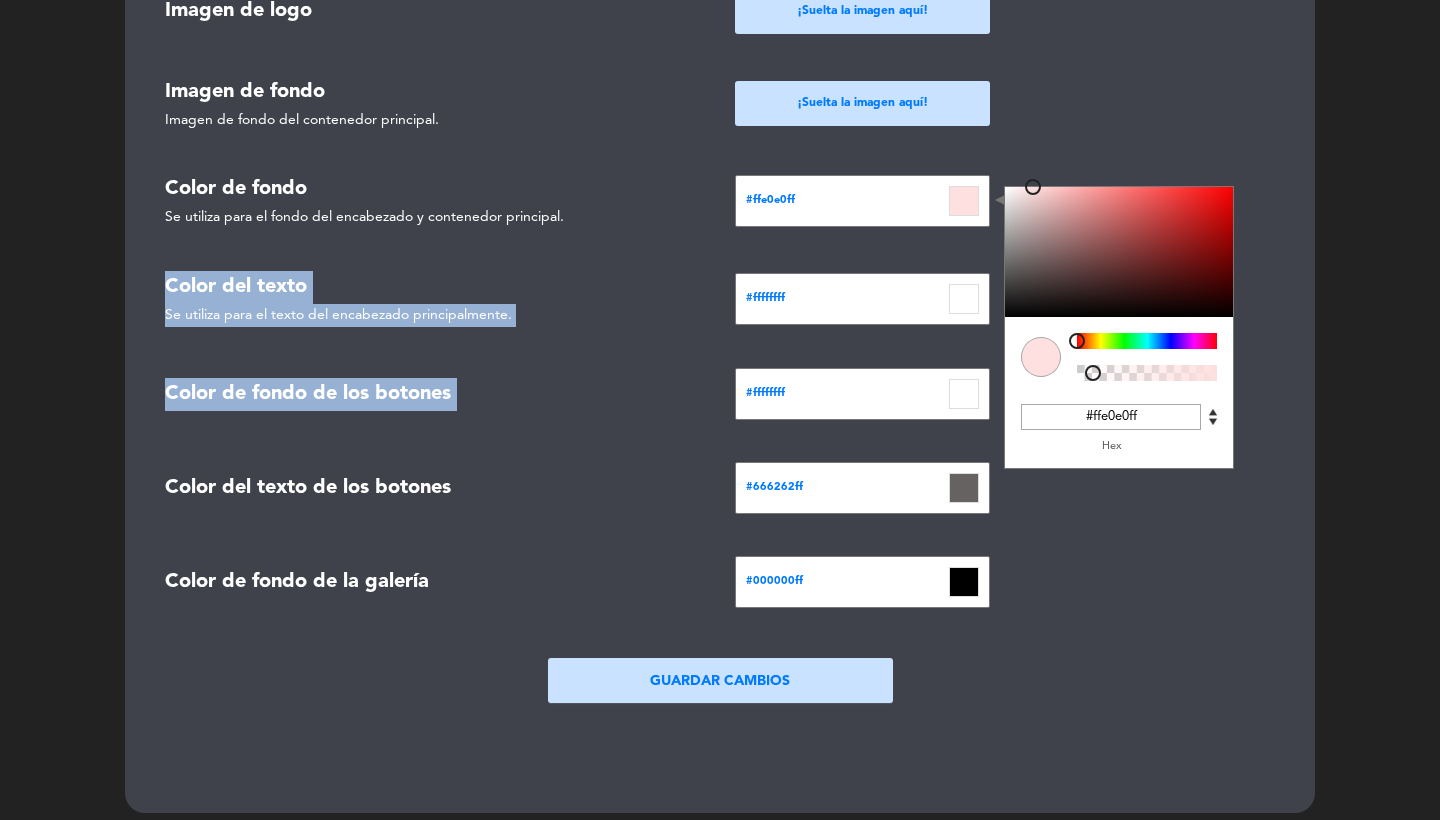 click 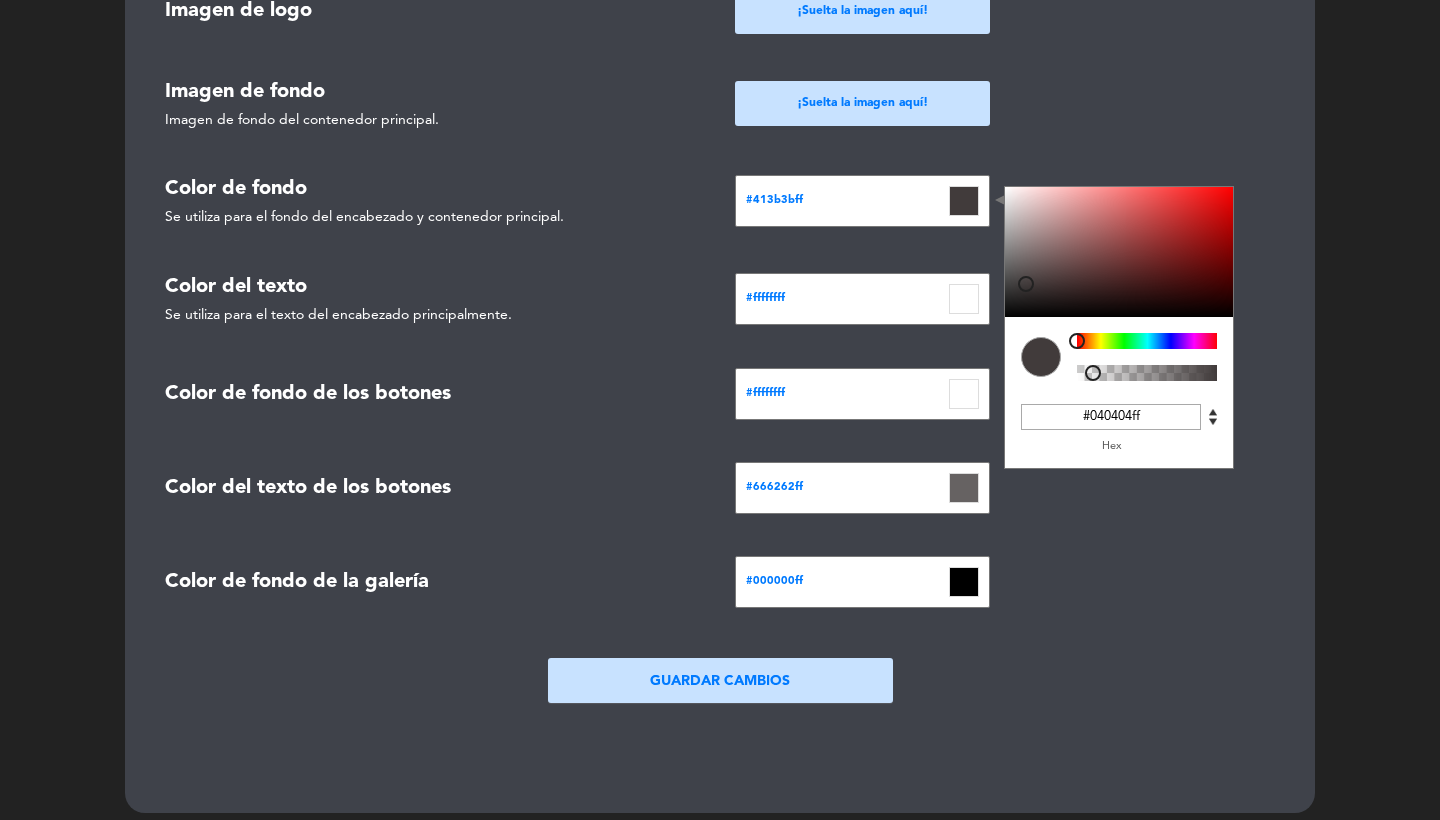 type on "#000000ff" 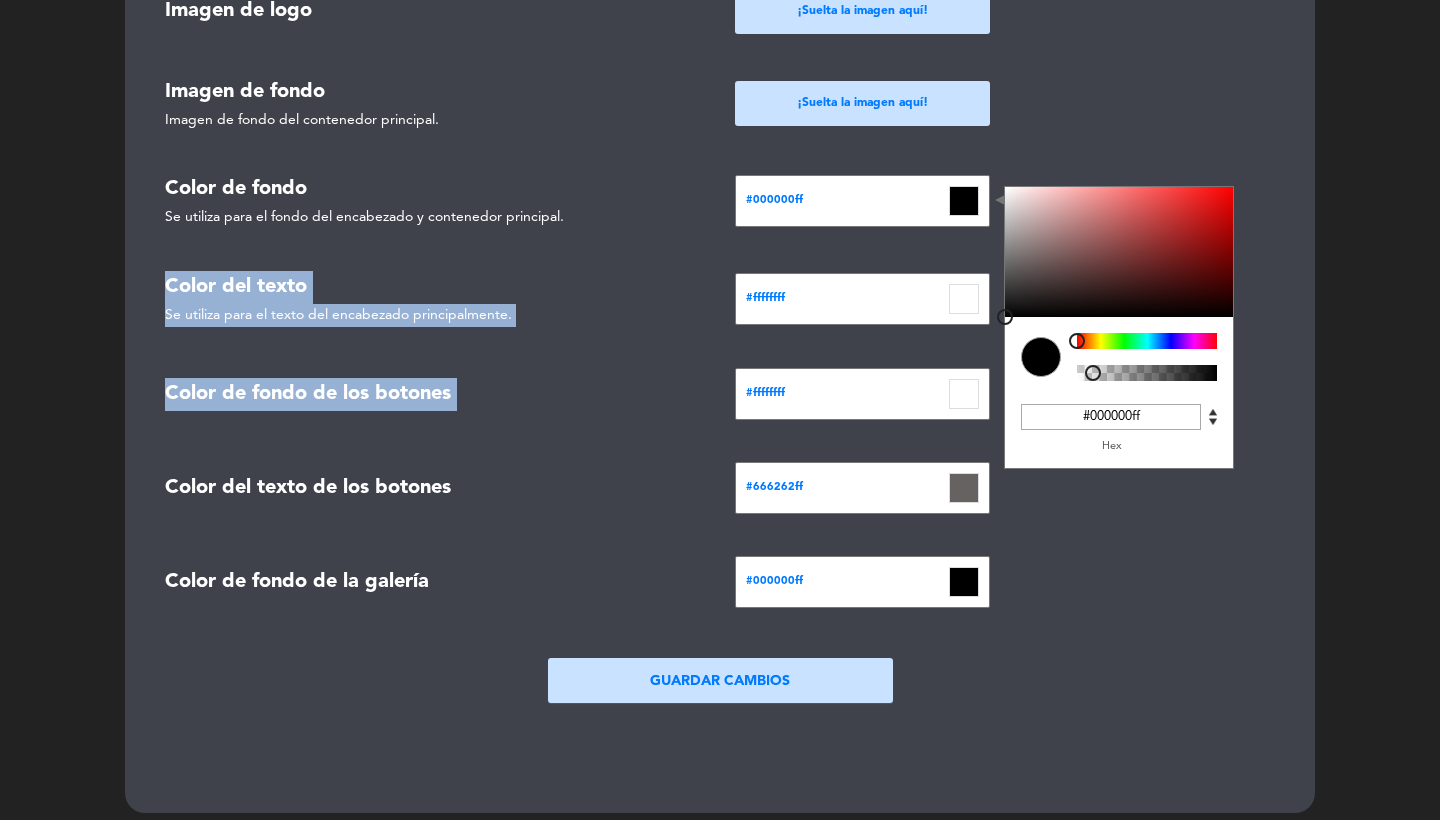 drag, startPoint x: 1027, startPoint y: 274, endPoint x: 976, endPoint y: 327, distance: 73.552704 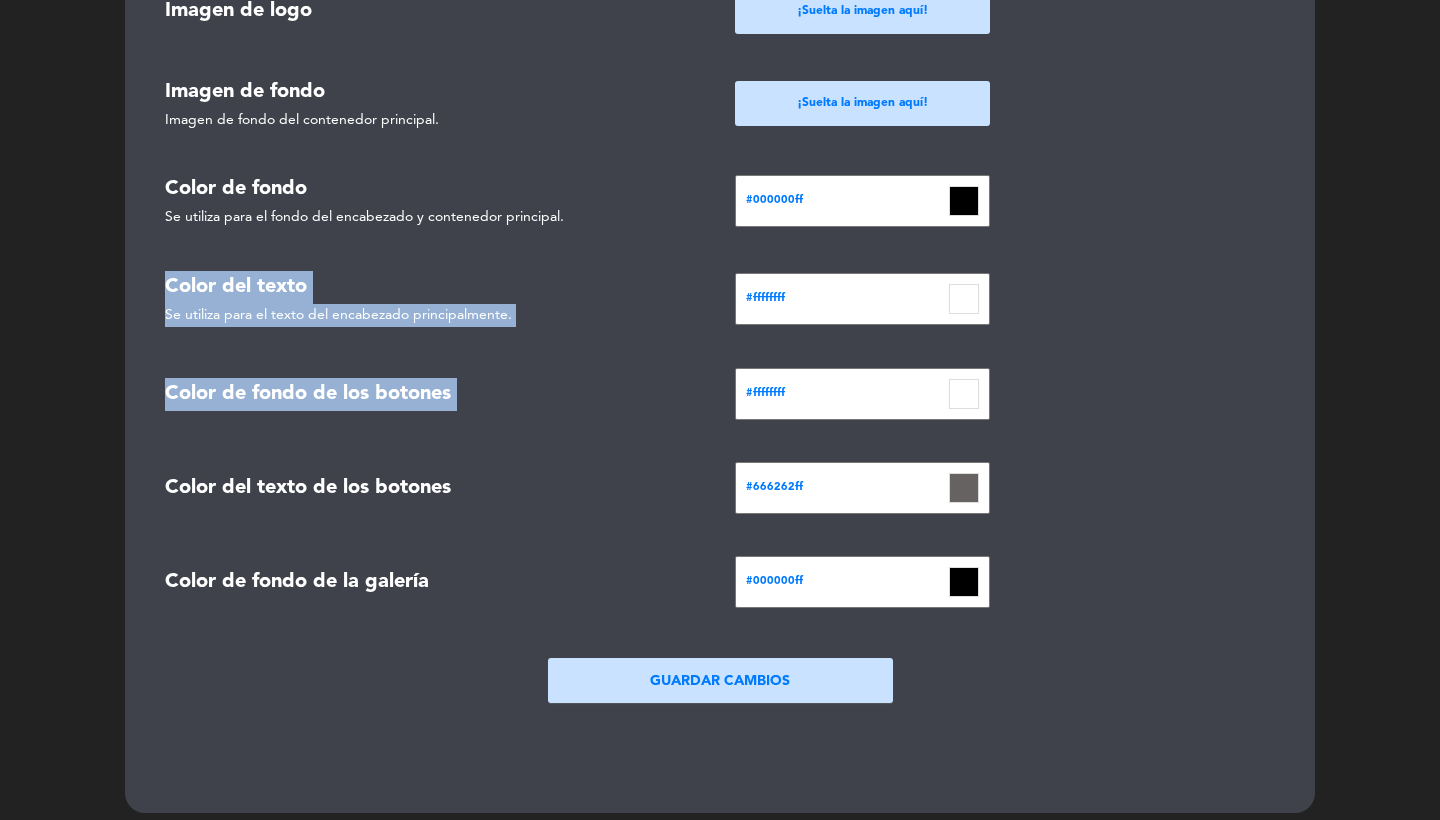 click on "Nombre del grupo  casamocha  Restaurantes  Seleccionar × VISITA A LA BODEGA EL BAYEH × Resturante Casa Mocha × Visible en el agregador  No   Si   Agregador  open_in_new  Imagen de logo   ¡Suelta la imagen aquí!  close info  Imagen de fondo del encabezado   ¡Suelta la imagen aquí!   Color principal   Se utiliza para filtros, botones y otros detalles.   #000000ff   Color principal del texto   Se utiliza para el texto en algunos botones. Generalmente se utiliza en elementos que tienen el 'color principal' como color de fondo.   #000000ff   Grupo de restaurantes  open_in_new  ID de Google Tag Manager   Imagen de logo   ¡Suelta la imagen aquí!   Imagen de fondo   Imagen de fondo del contenedor principal.   ¡Suelta la imagen aquí!   Color de fondo   Se utiliza para el fondo del encabezado y contenedor principal.   #000000ff  C M Y K A 0 0 0 1 H S L A 0 0 0 1 R G B A #000000ff Hex  Color del texto   Se utiliza para el texto del encabezado principalmente.   #ffffffff   Color de fondo de los botones  C M Y" 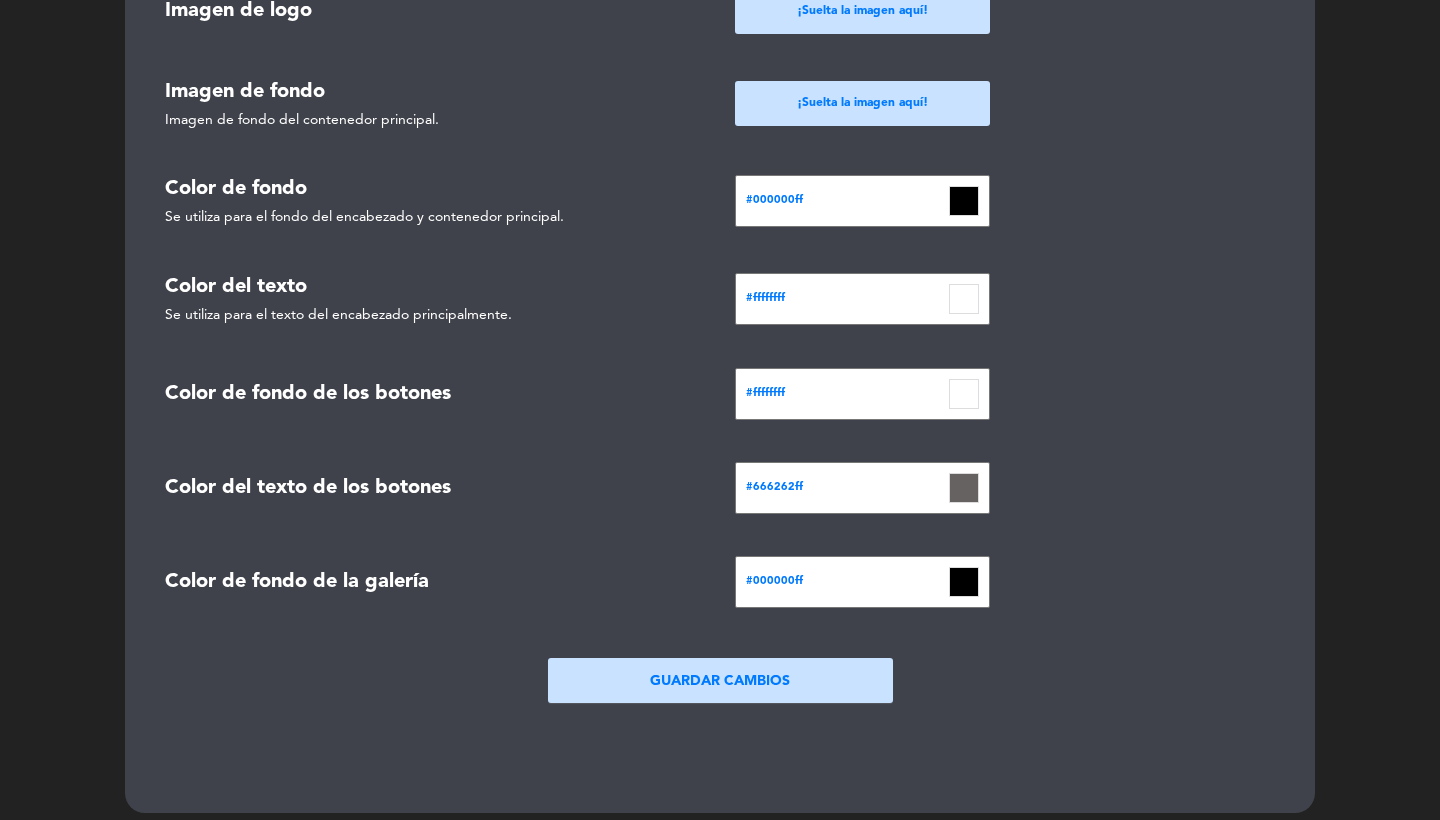 click 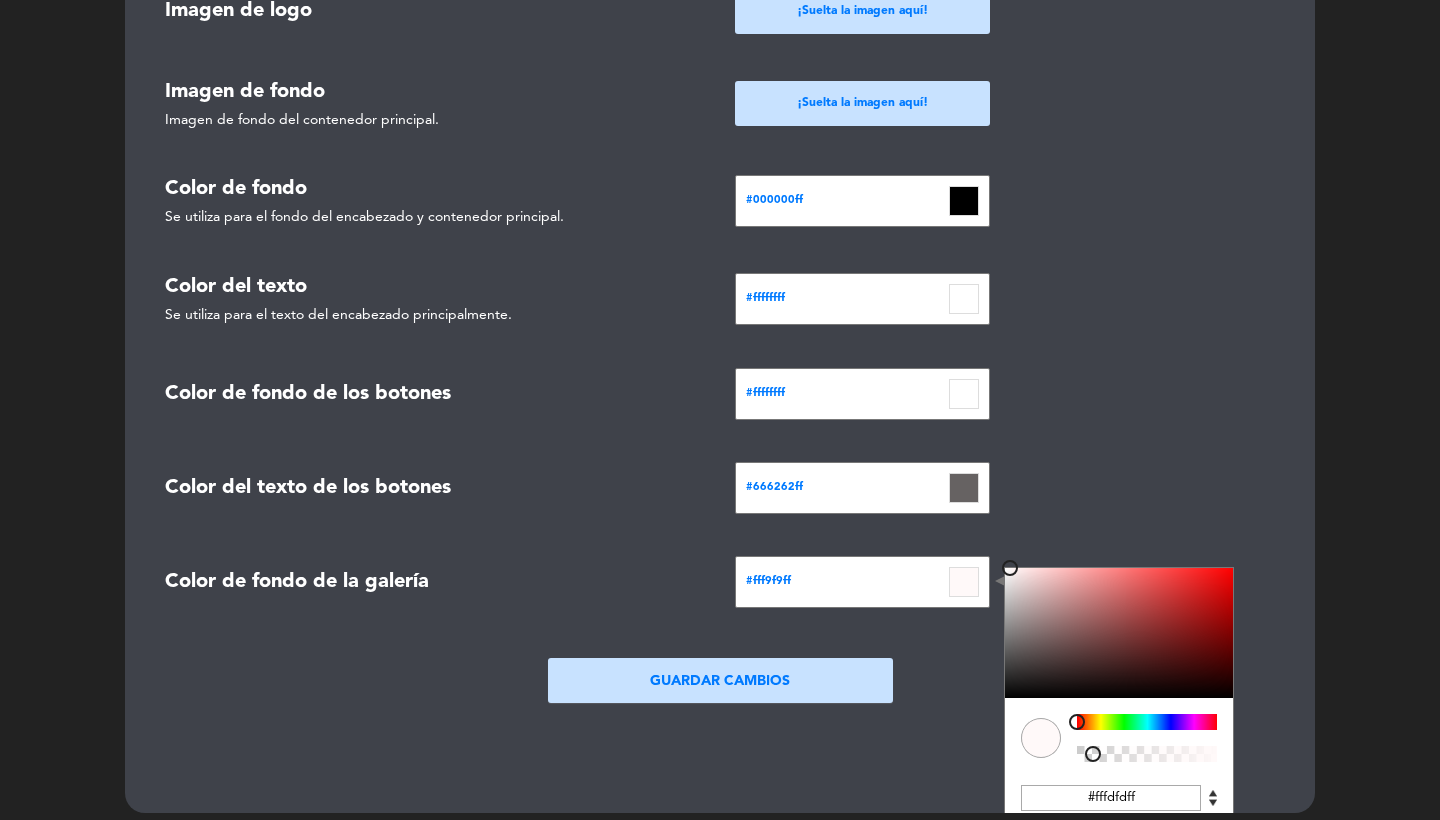 type on "#ffffffff" 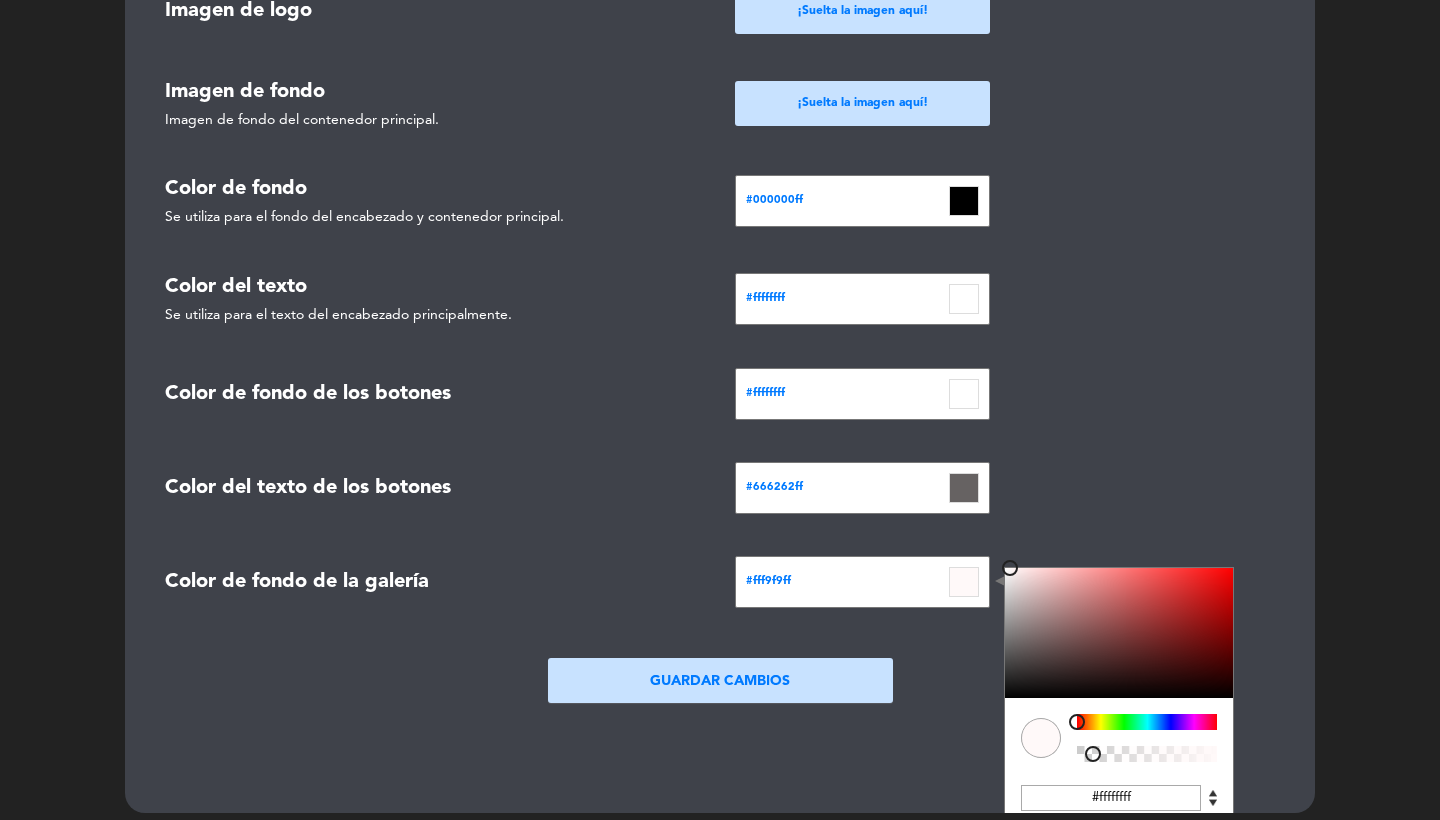 drag, startPoint x: 1041, startPoint y: 644, endPoint x: 998, endPoint y: 539, distance: 113.46365 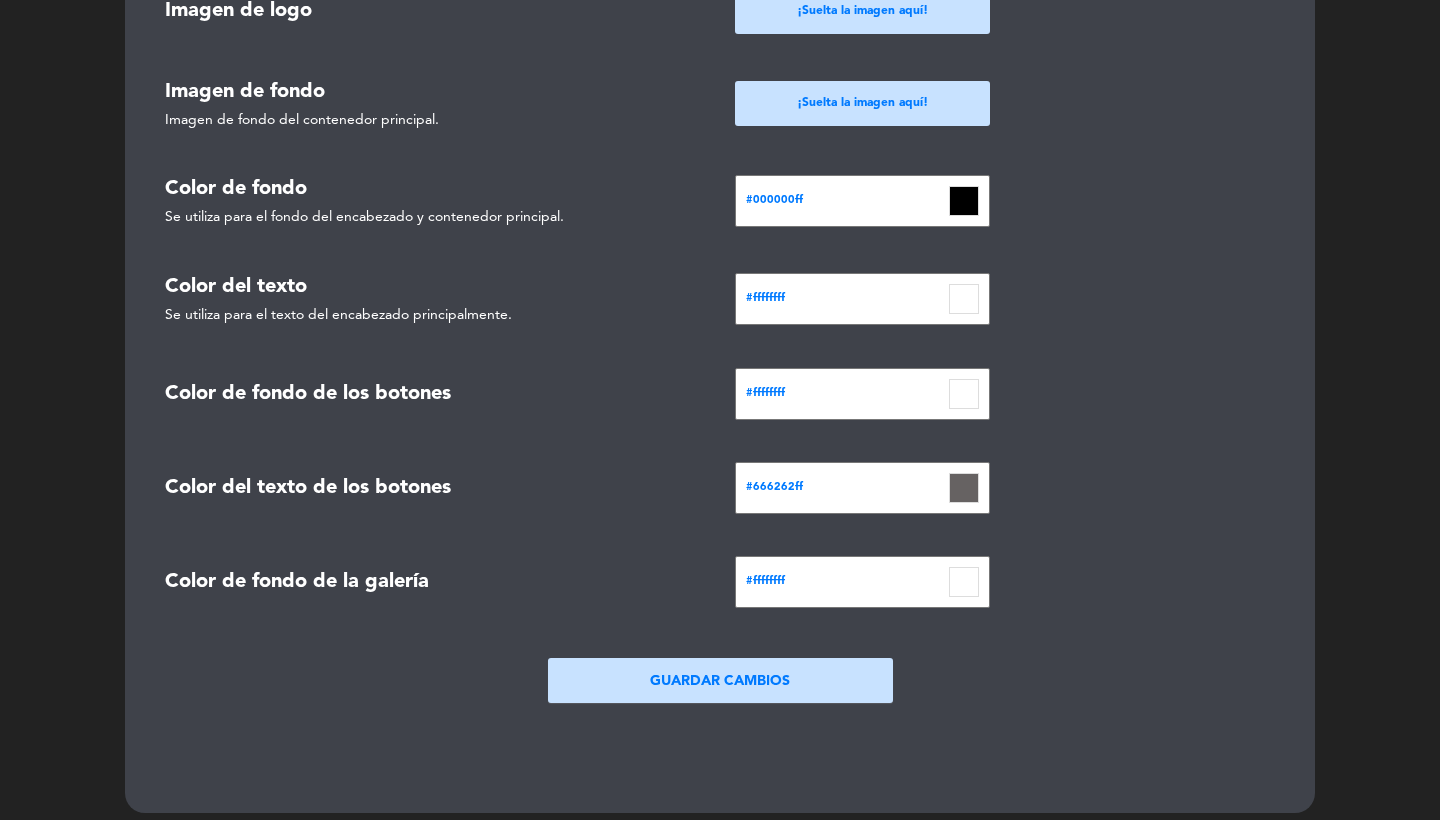 click on "#666262ff  C M Y K A 0 2 39 1 H S L A 102 98 98 1 R G B A #666262ff Hex" 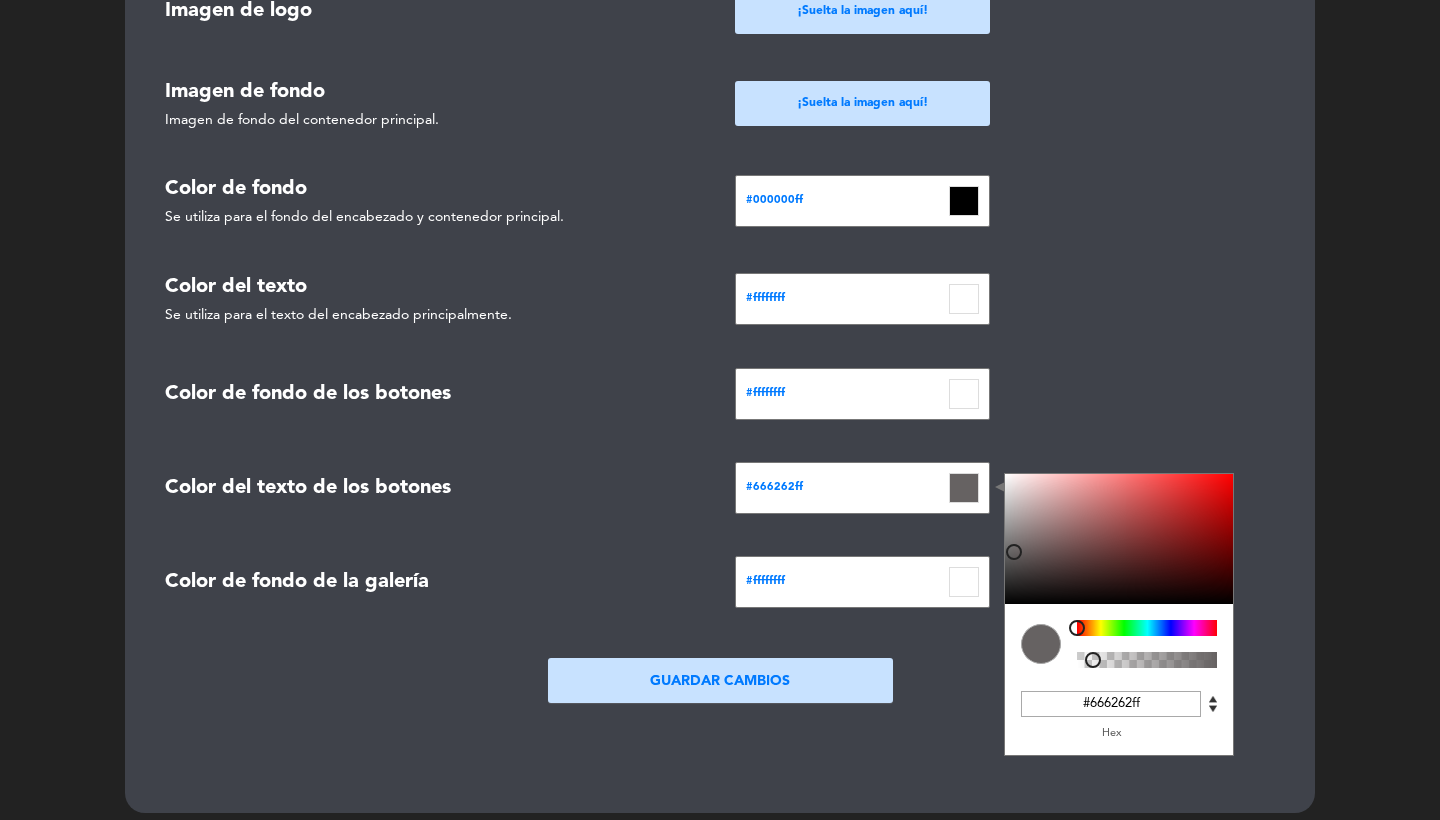 click 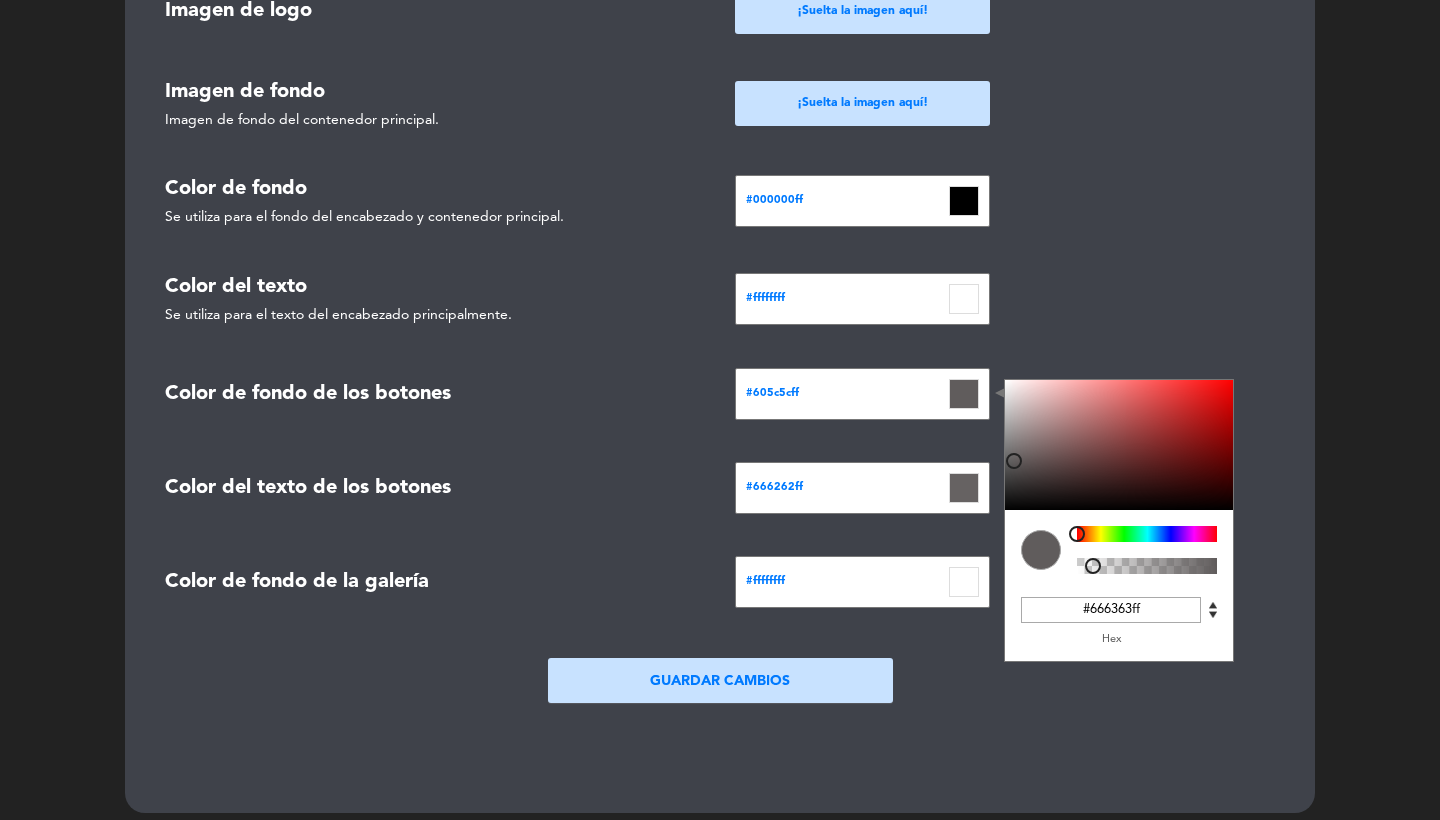 drag, startPoint x: 1028, startPoint y: 431, endPoint x: 1012, endPoint y: 449, distance: 24.083189 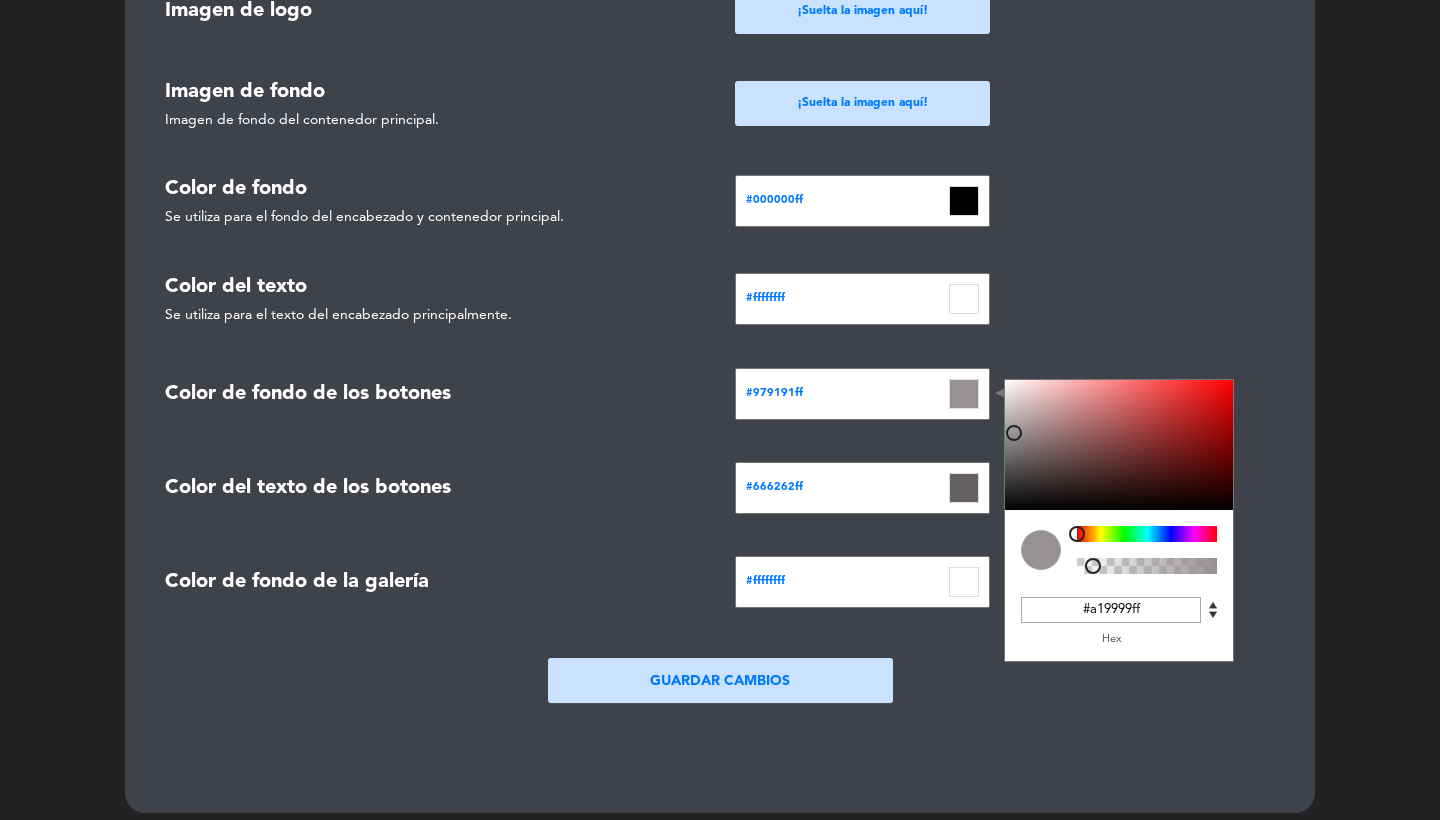 type on "#a39a9aff" 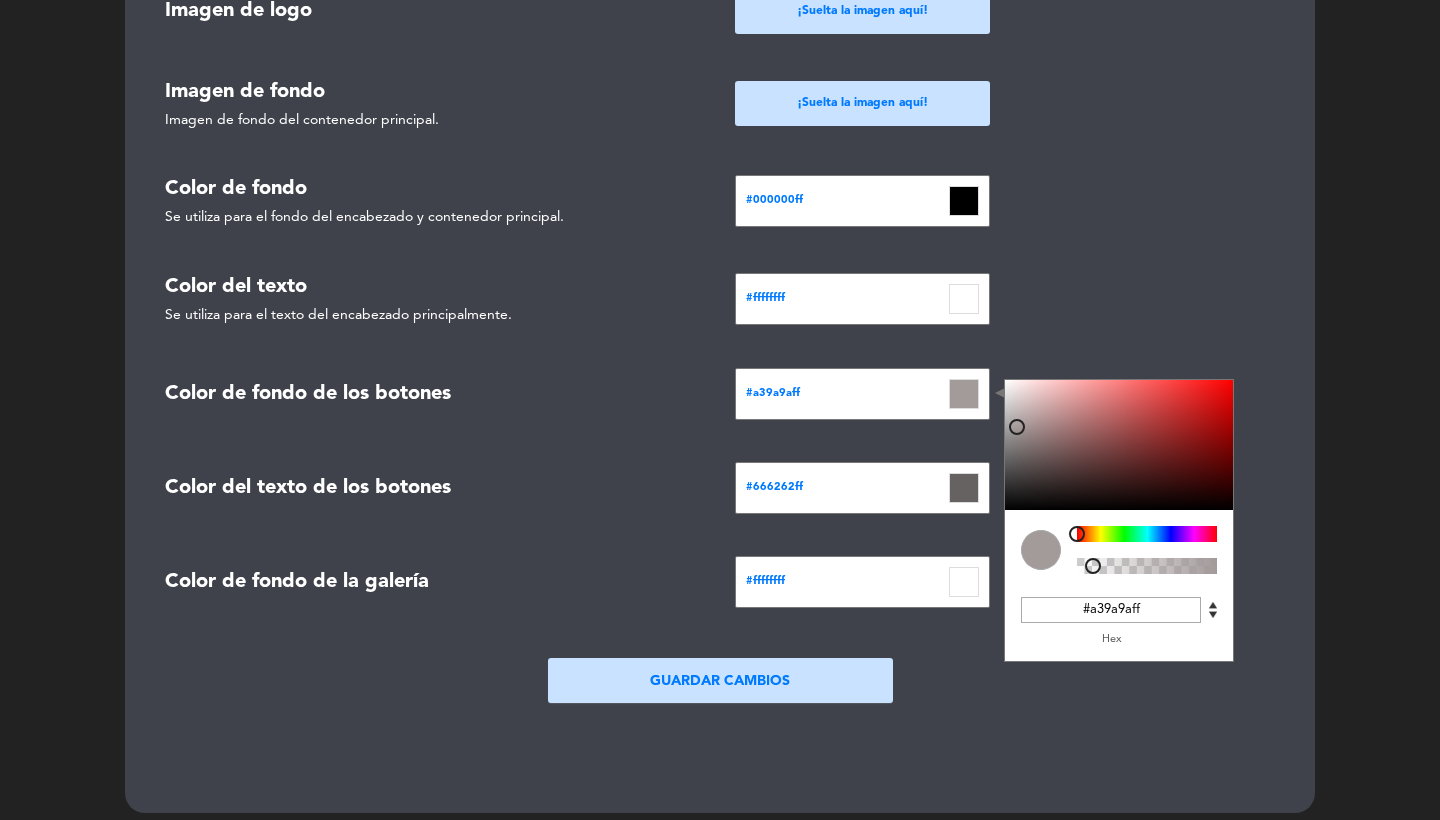 drag, startPoint x: 1013, startPoint y: 444, endPoint x: 1017, endPoint y: 418, distance: 26.305893 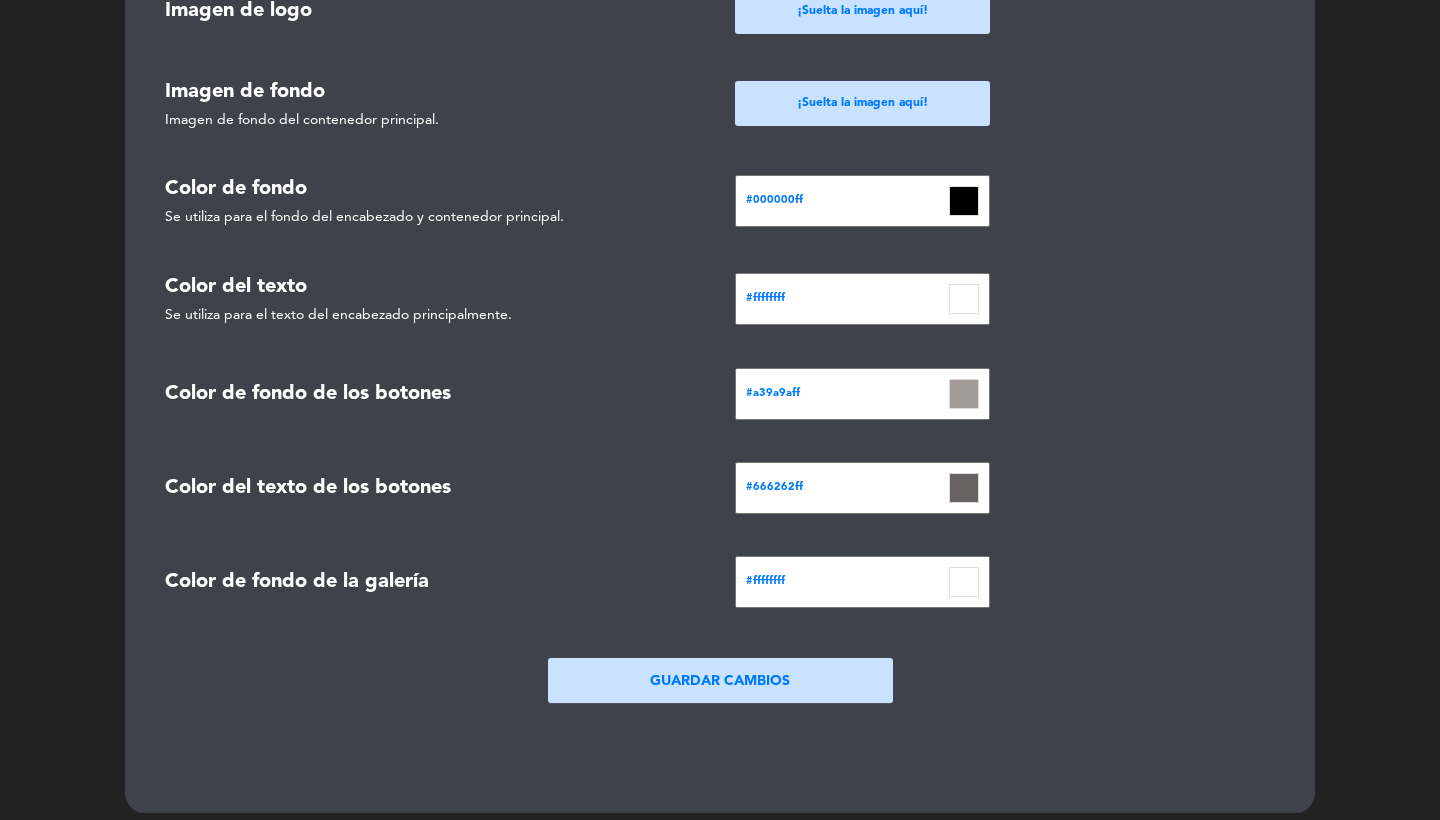 click on "add  Nombre del grupo  casamocha  Restaurantes  Seleccionar × VISITA A LA BODEGA EL BAYEH × Resturante Casa Mocha × Visible en el agregador  No   Si   Agregador  open_in_new  Imagen de logo   ¡Suelta la imagen aquí!  close info  Imagen de fondo del encabezado   ¡Suelta la imagen aquí!   Color principal   Se utiliza para filtros, botones y otros detalles.   #000000ff   Color principal del texto   Se utiliza para el texto en algunos botones. Generalmente se utiliza en elementos que tienen el 'color principal' como color de fondo.   #000000ff   Grupo de restaurantes  open_in_new  ID de Google Tag Manager   Imagen de logo   ¡Suelta la imagen aquí!   Imagen de fondo   Imagen de fondo del contenedor principal.   ¡Suelta la imagen aquí!   Color de fondo   Se utiliza para el fondo del encabezado y contenedor principal.   #000000ff  C M Y K A 0 0 0 1 H S L A 0 0 0 1 R G B A #000000ff Hex  Color del texto   Se utiliza para el texto del encabezado principalmente.   #ffffffff   Color de fondo de los botones  C" 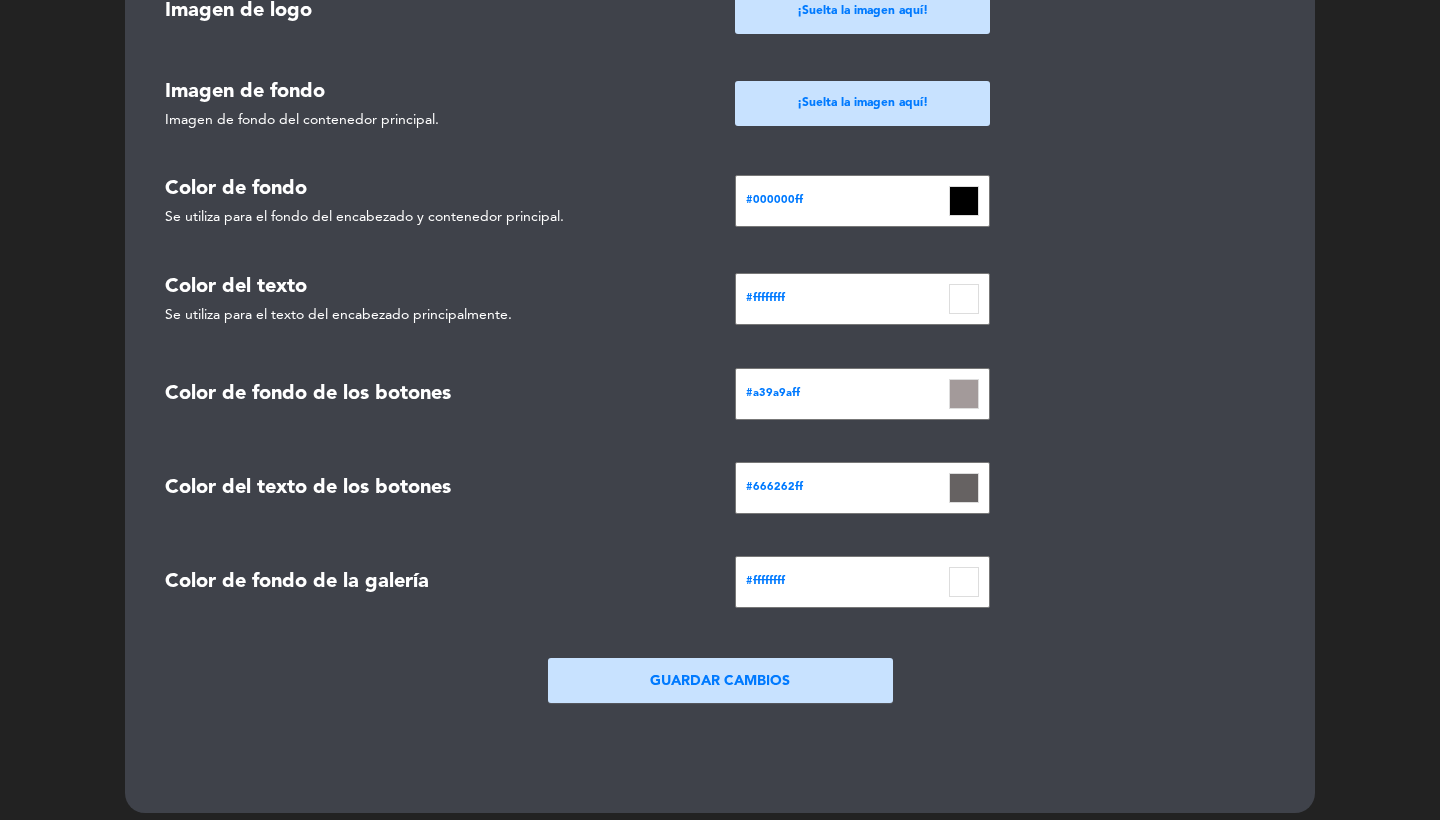 click 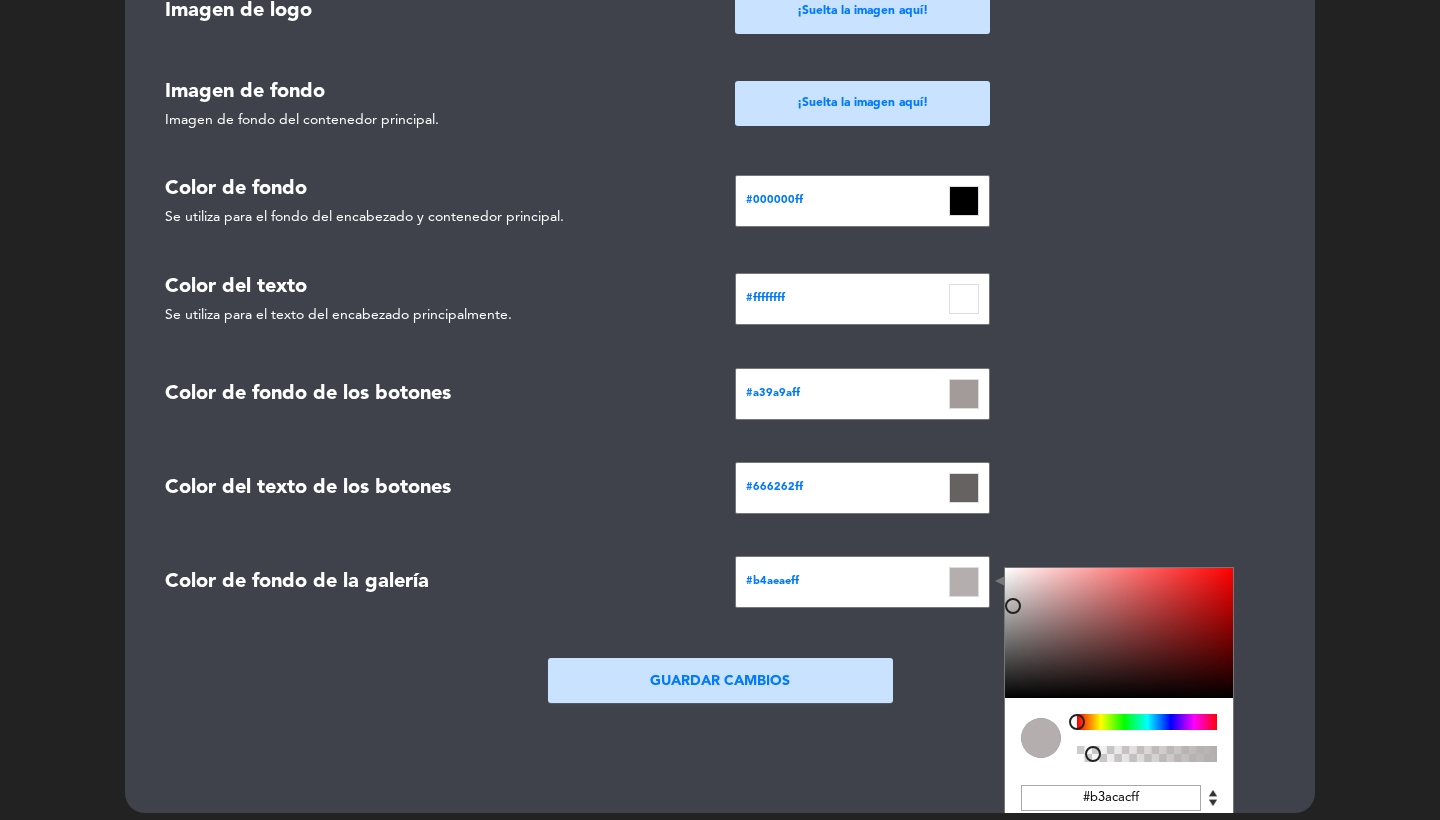 type on "#b1aaaaff" 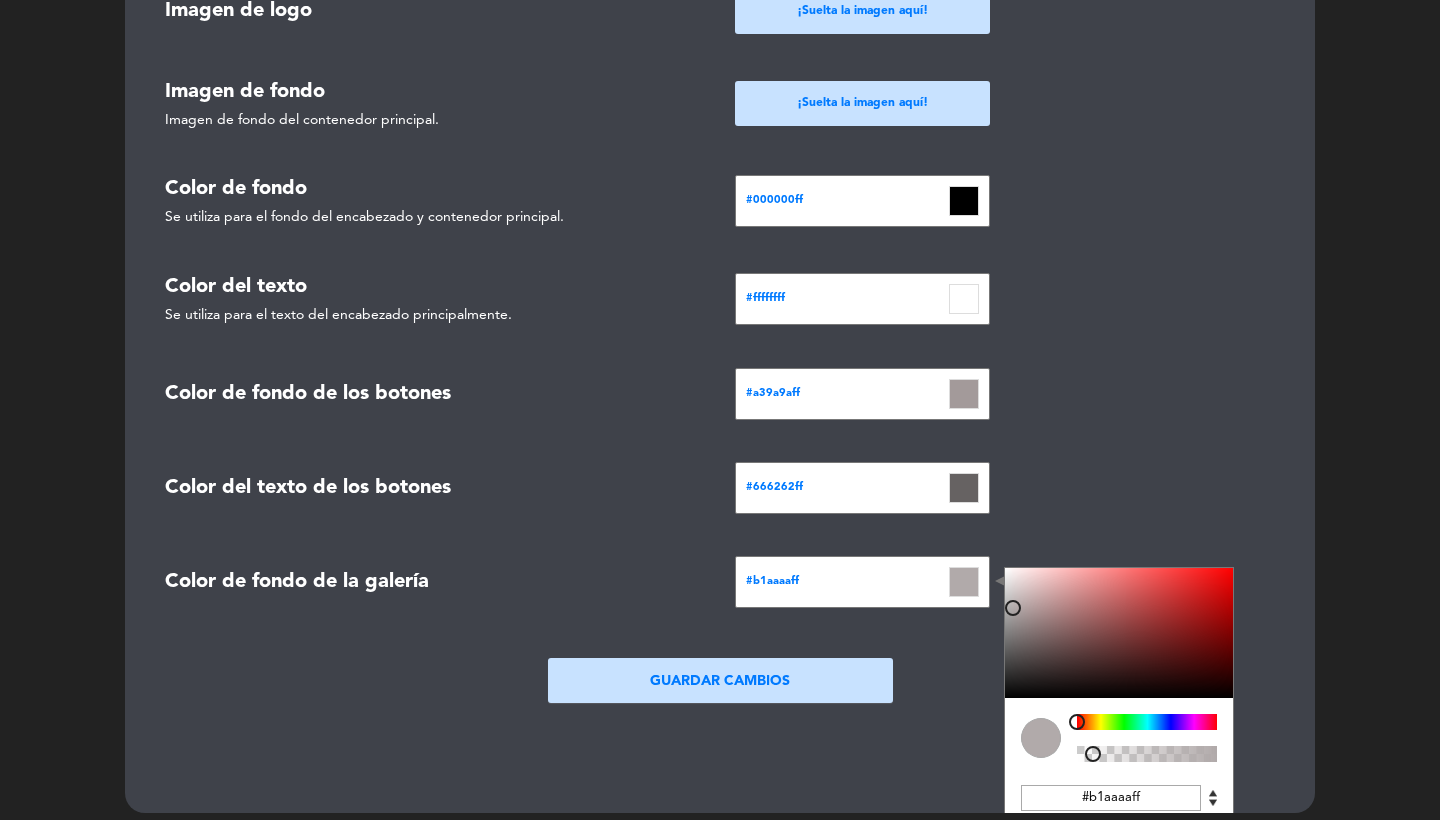 drag, startPoint x: 1013, startPoint y: 588, endPoint x: 1013, endPoint y: 599, distance: 11 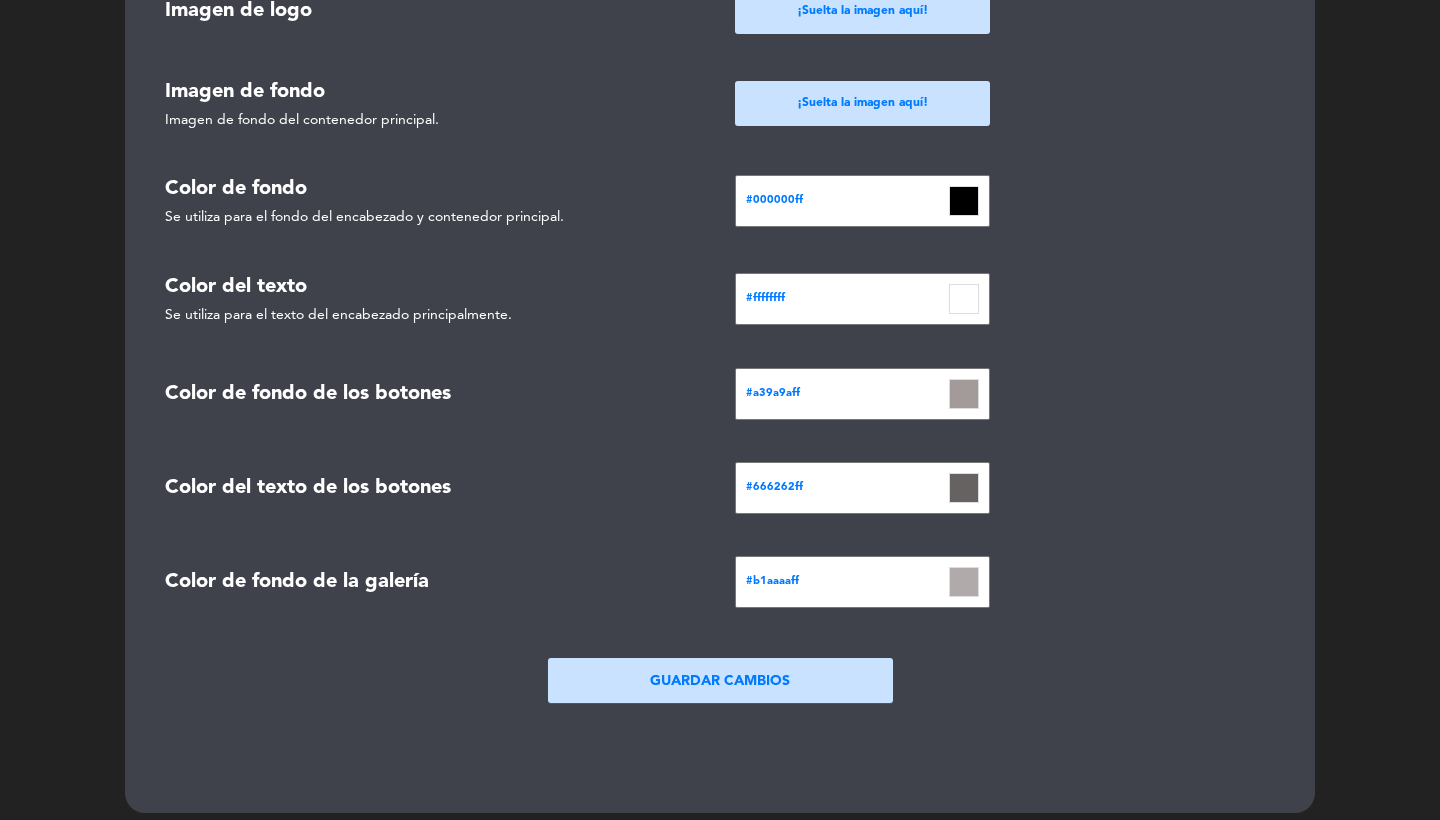 click on "Guardar Cambios" 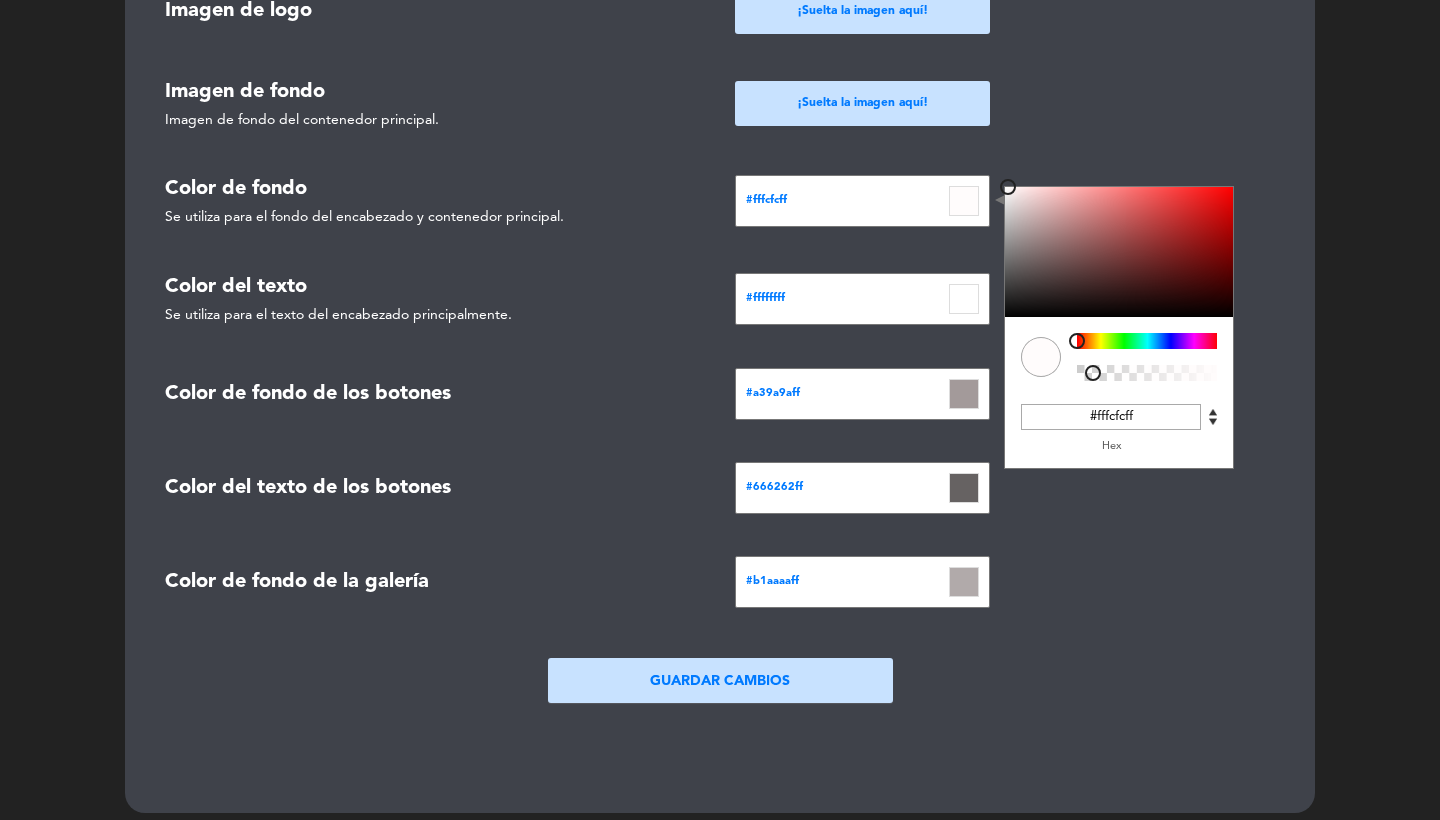 drag, startPoint x: 1009, startPoint y: 223, endPoint x: 1008, endPoint y: 174, distance: 49.010204 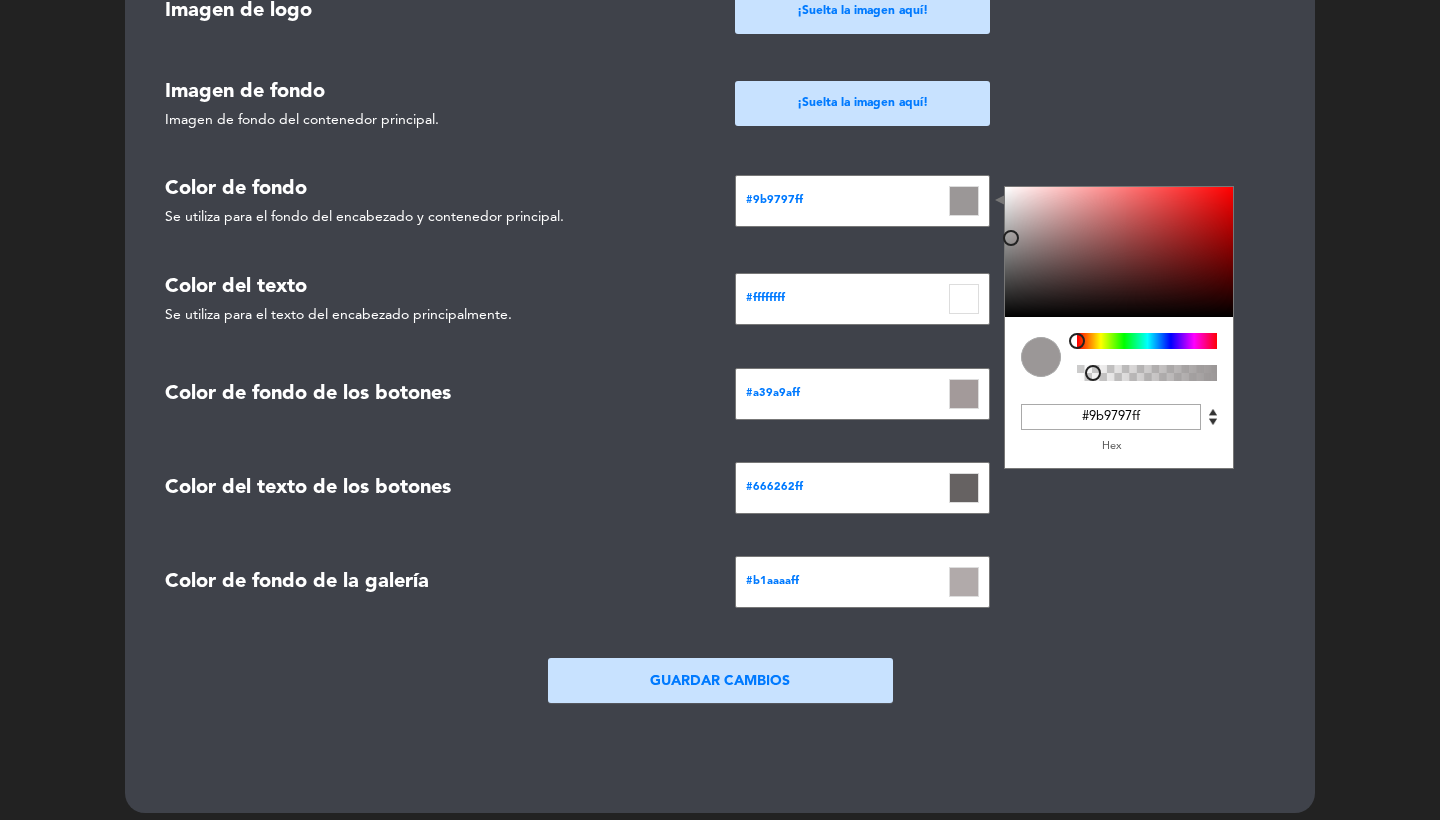 type on "#999595ff" 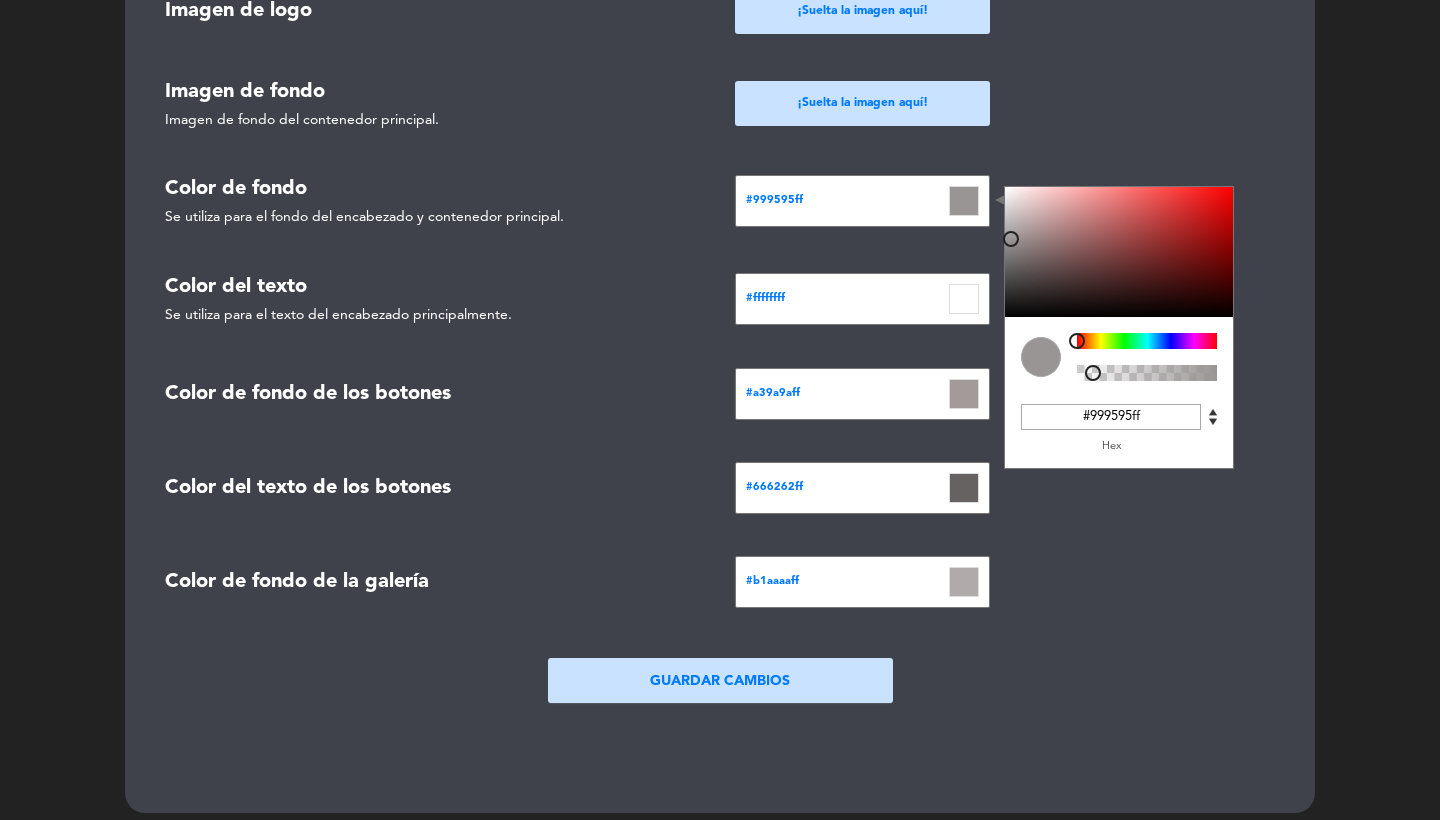 drag, startPoint x: 1020, startPoint y: 198, endPoint x: 1011, endPoint y: 232, distance: 35.17101 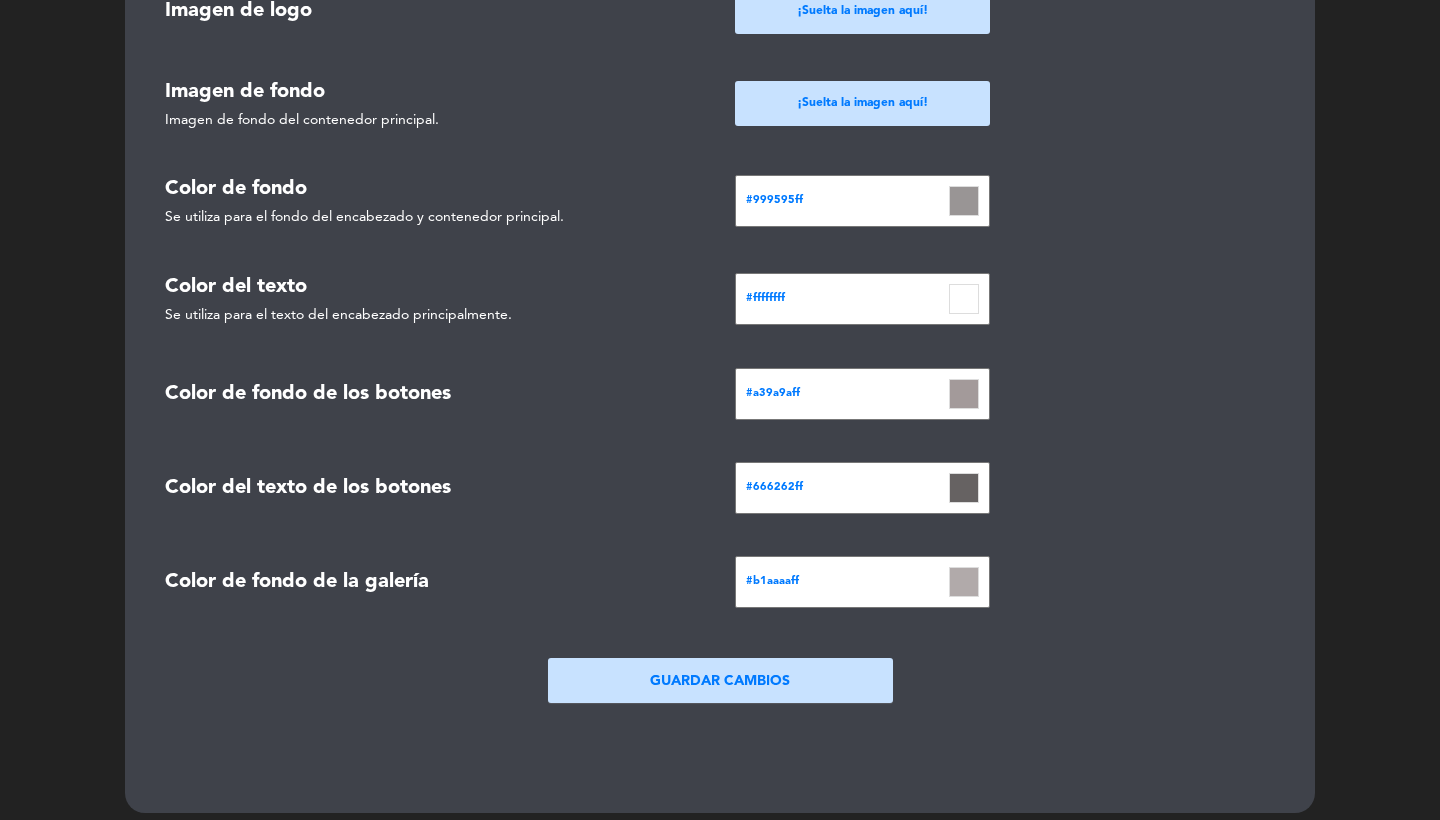 click 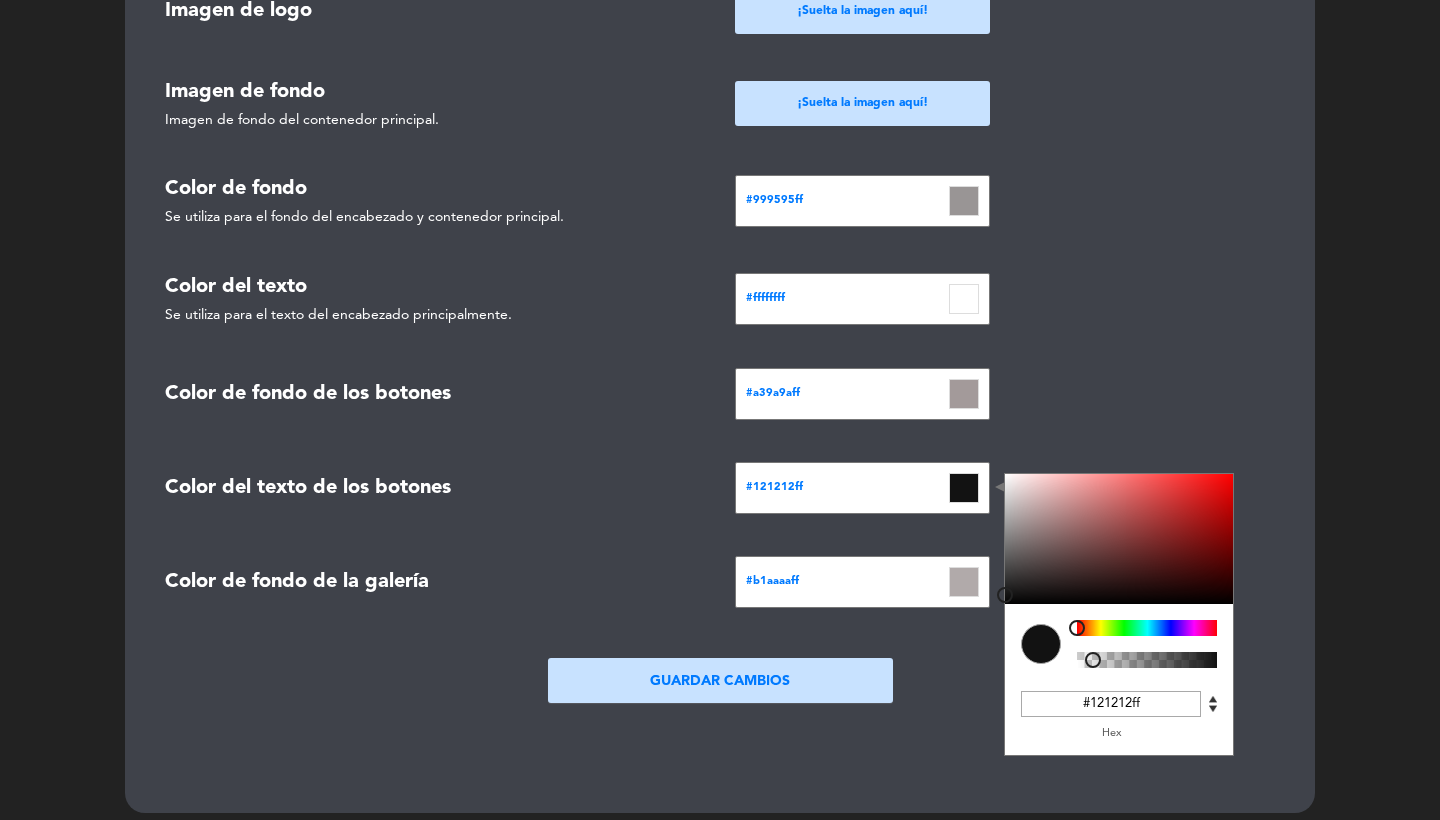 drag, startPoint x: 1037, startPoint y: 563, endPoint x: 998, endPoint y: 586, distance: 45.276924 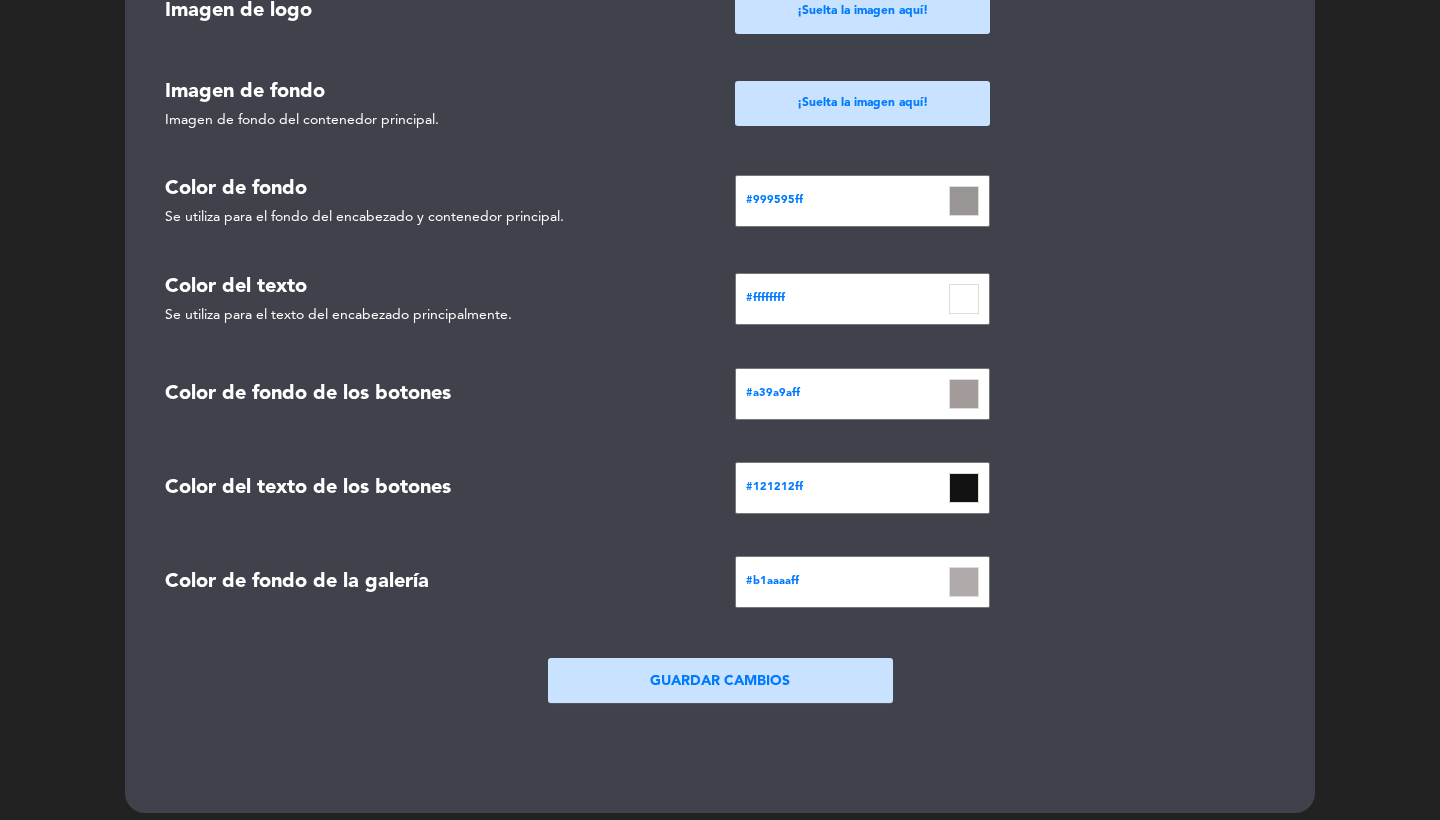 click 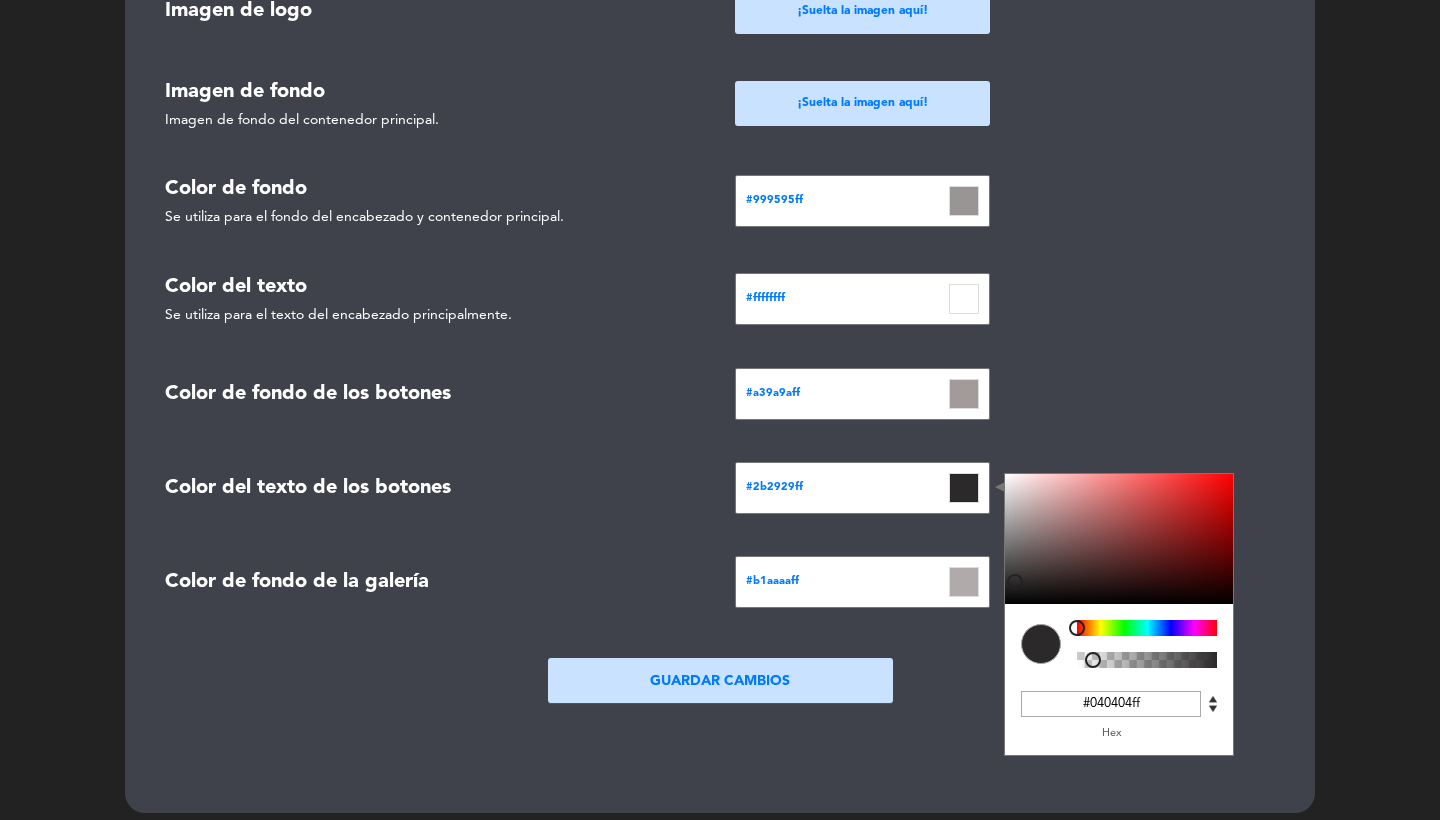 type on "#000000ff" 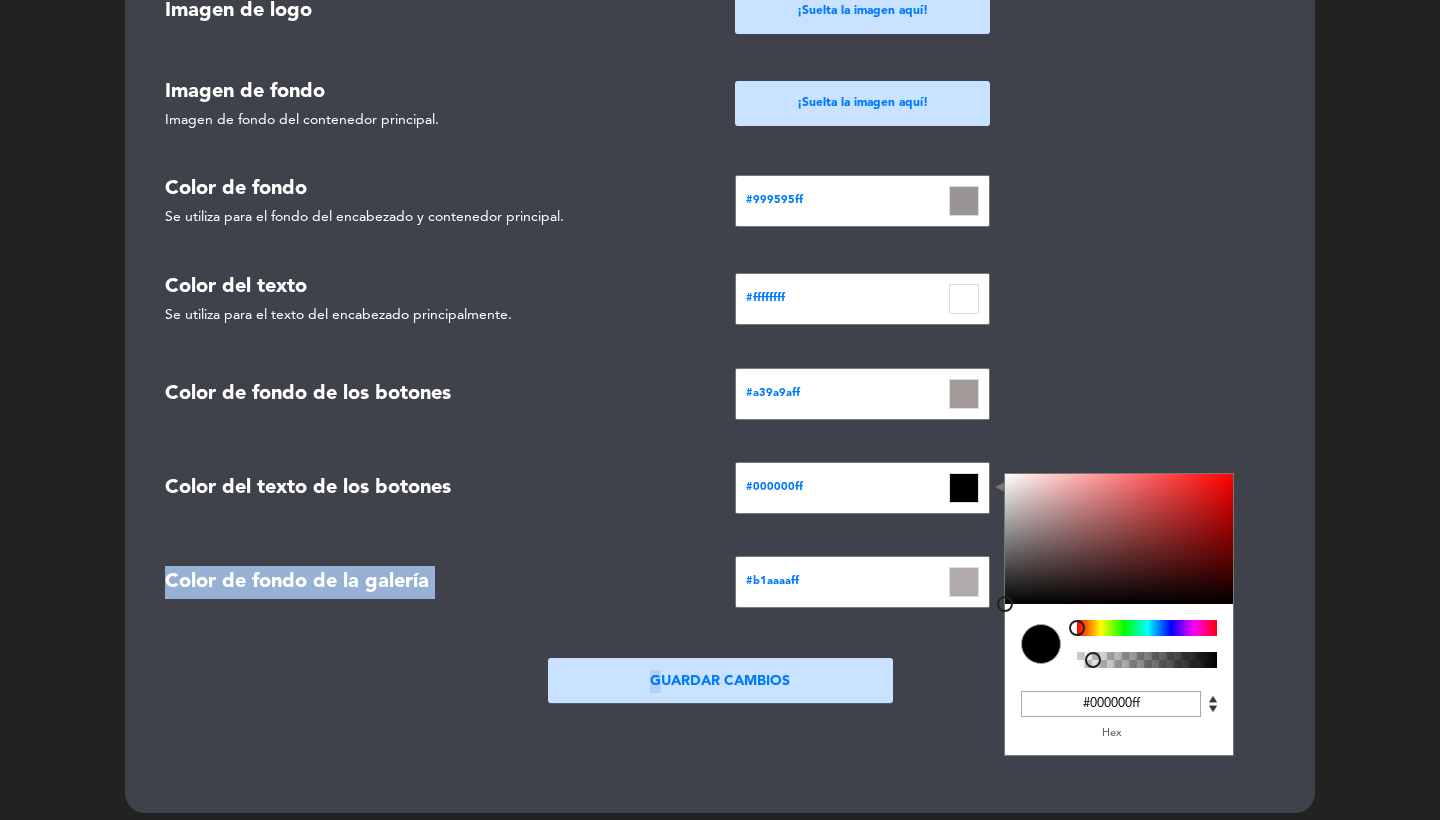 drag, startPoint x: 1016, startPoint y: 553, endPoint x: 991, endPoint y: 612, distance: 64.07808 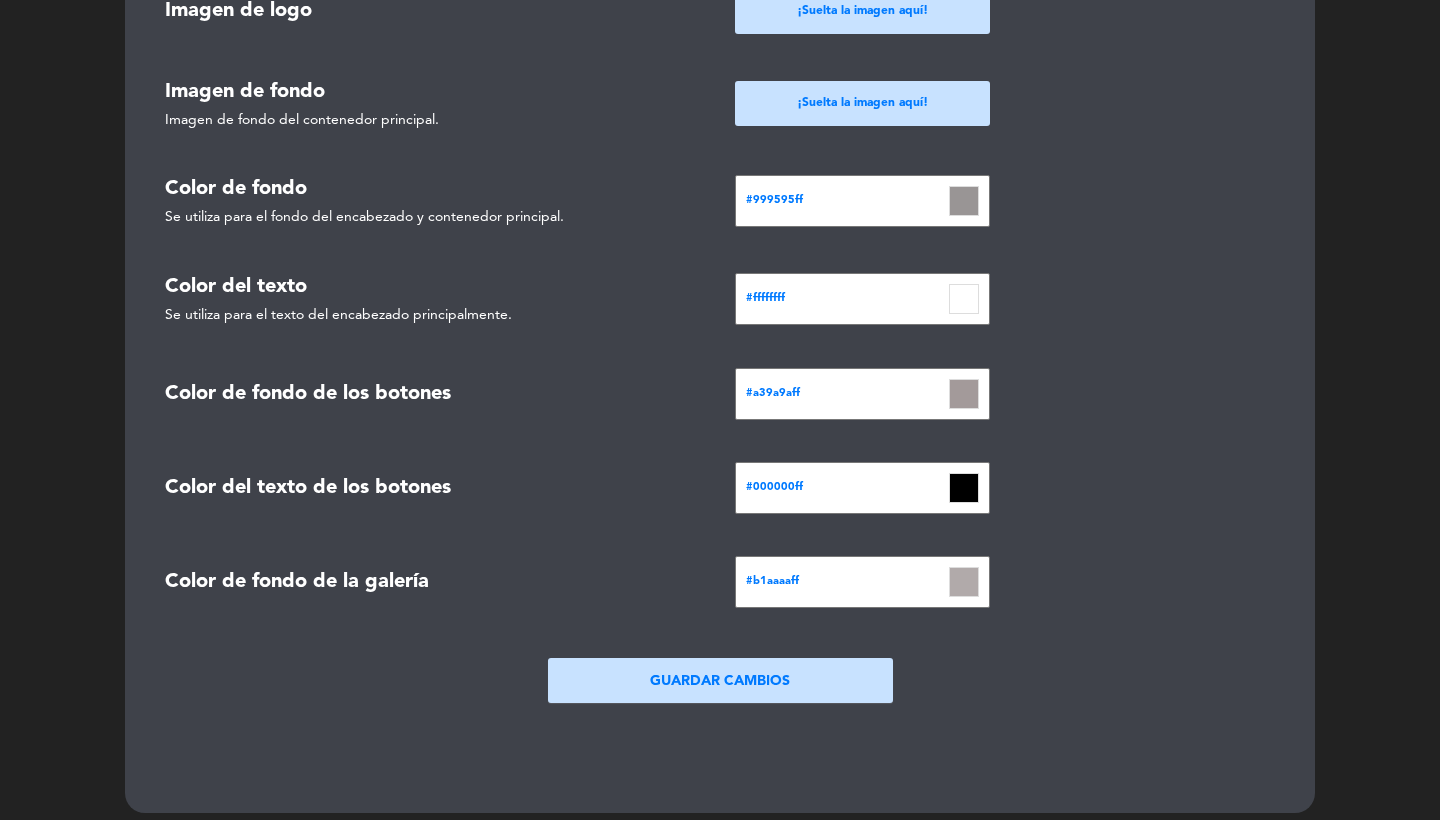 click on "Guardar Cambios" 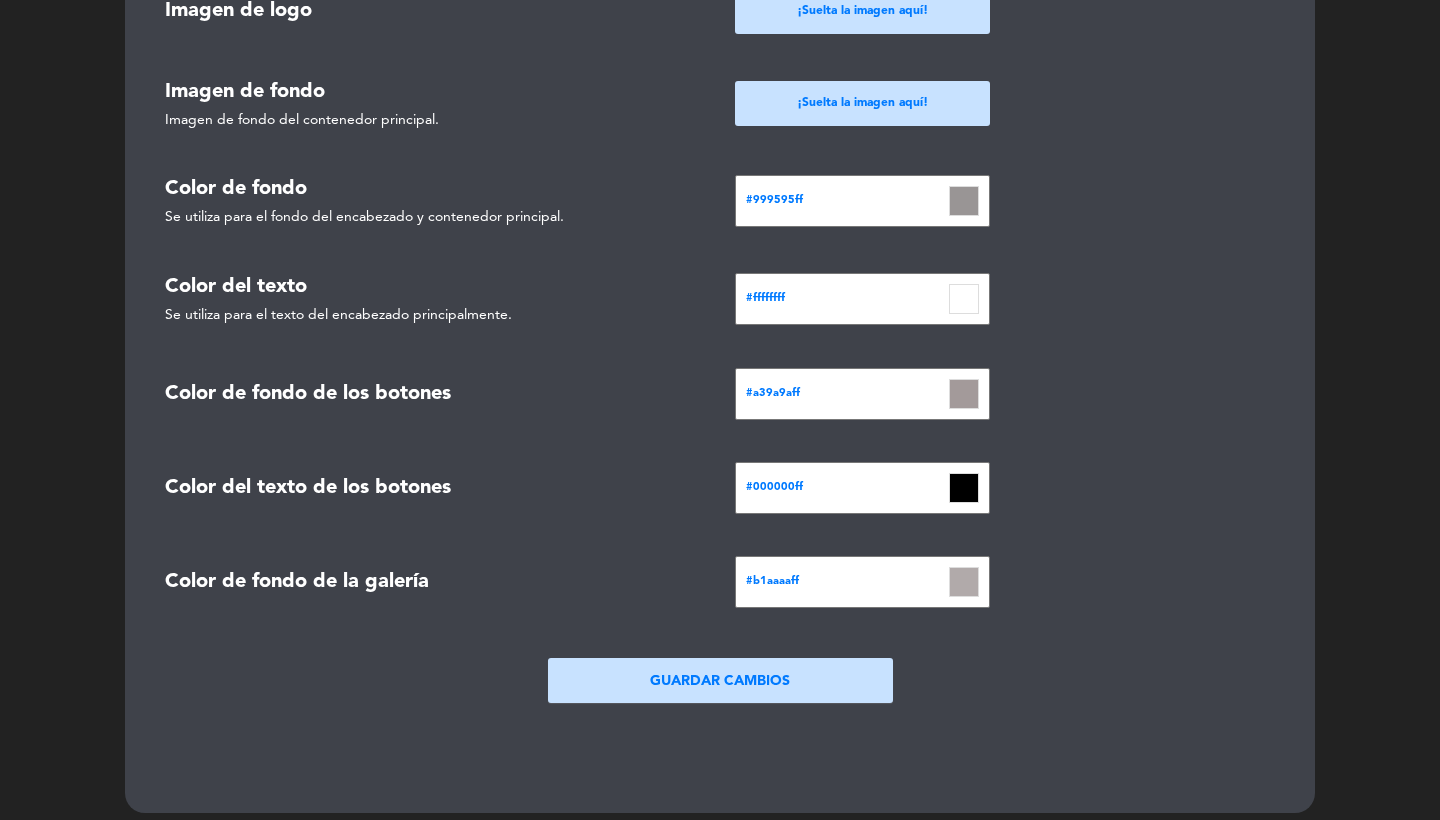 click 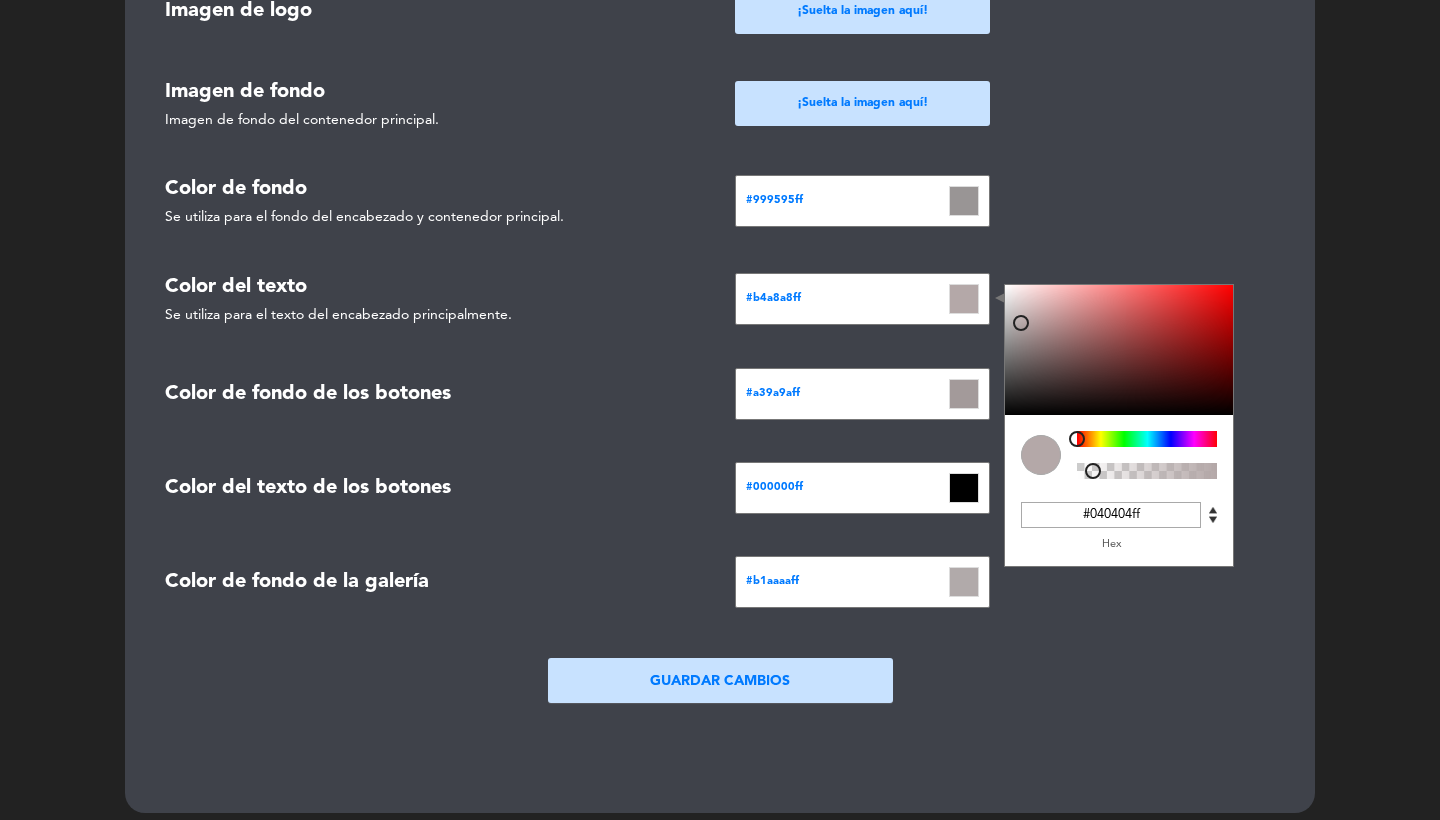 type on "#000000ff" 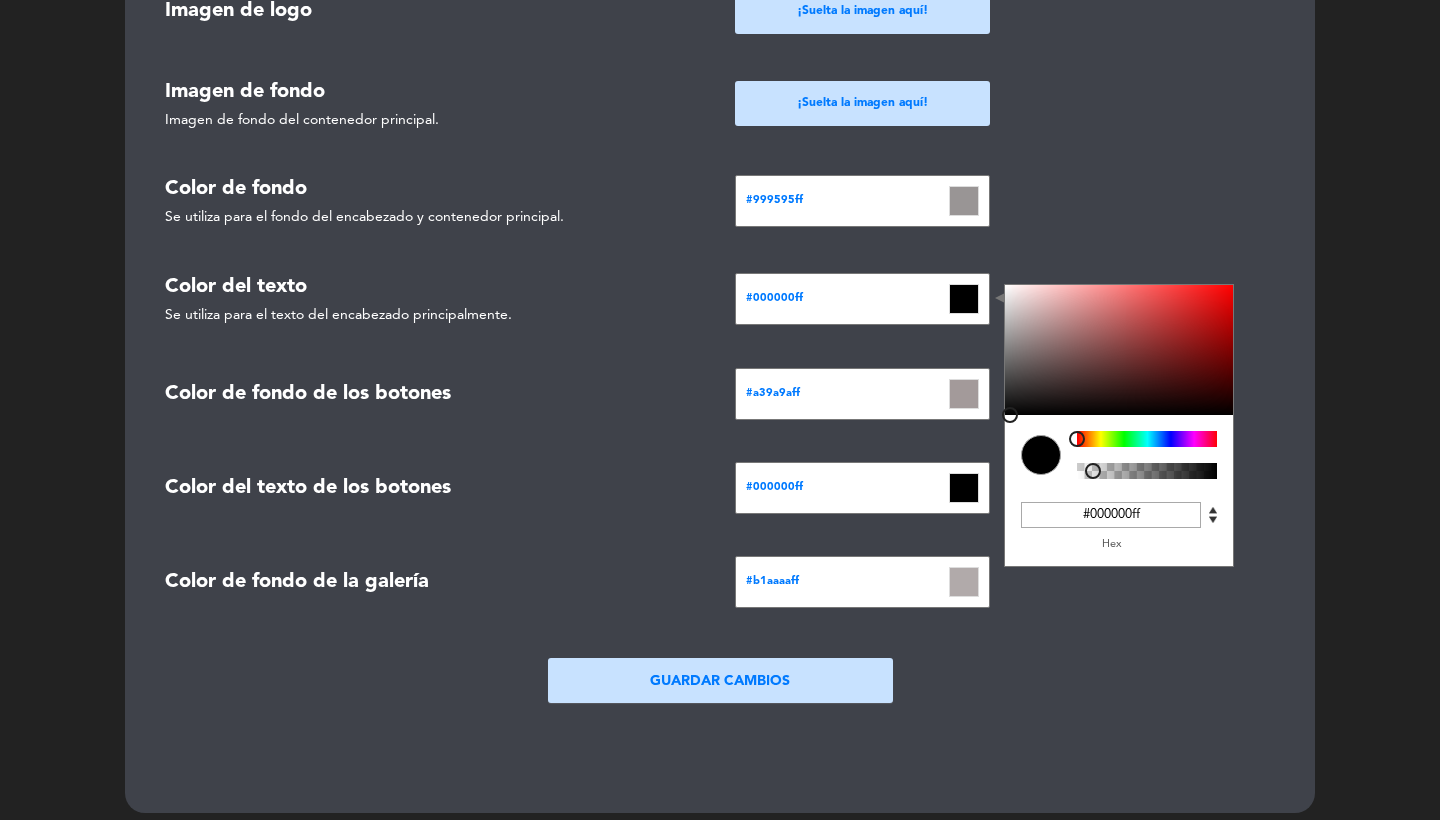 drag, startPoint x: 1021, startPoint y: 314, endPoint x: 998, endPoint y: 413, distance: 101.636604 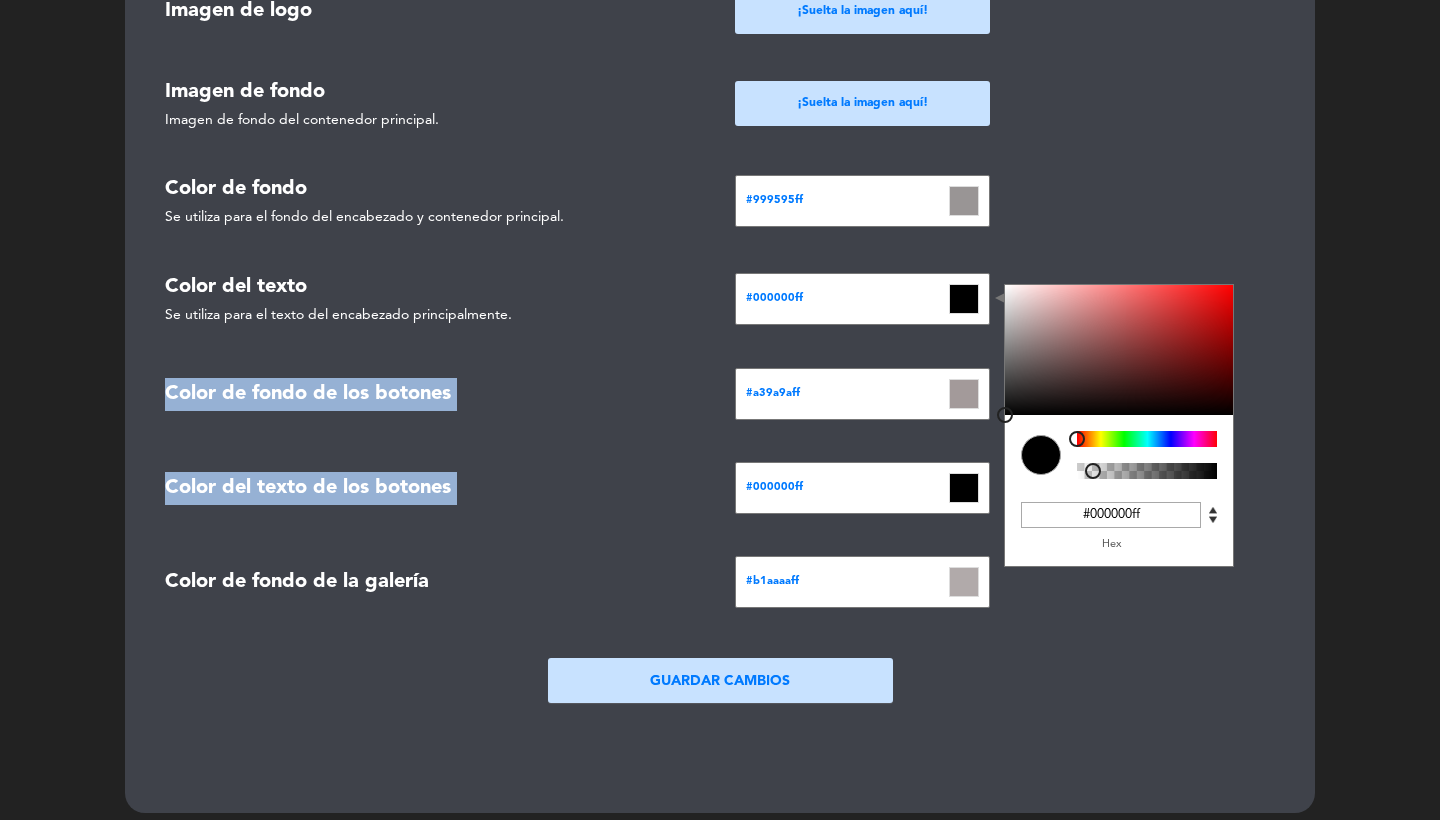 click on "Color de fondo   Se utiliza para el fondo del encabezado y contenedor principal.   #999595ff  C M Y K A 0 2 59 1 H S L A 153 149 149 1 R G B A #999595ff Hex" 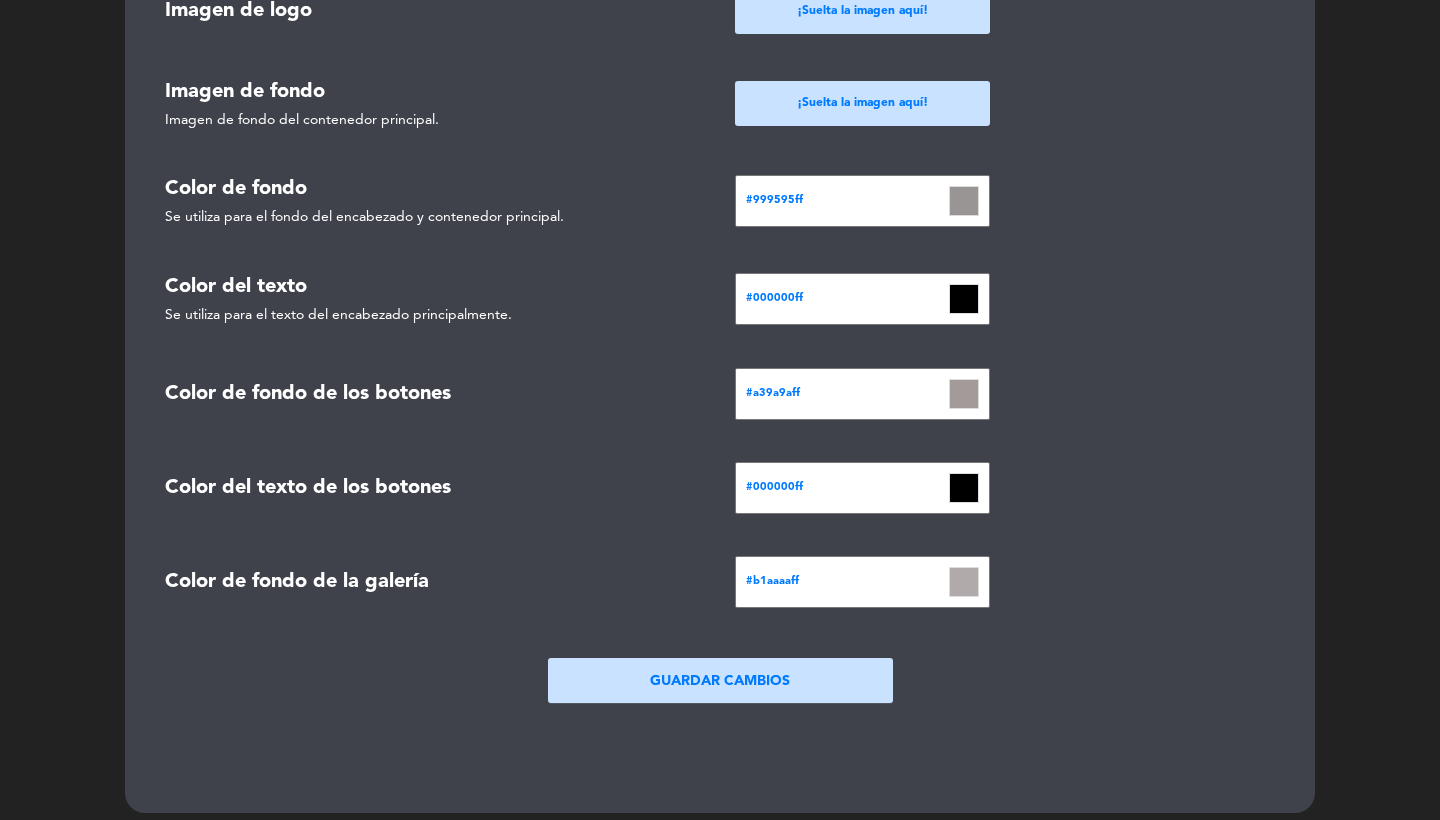 click on "Guardar Cambios" 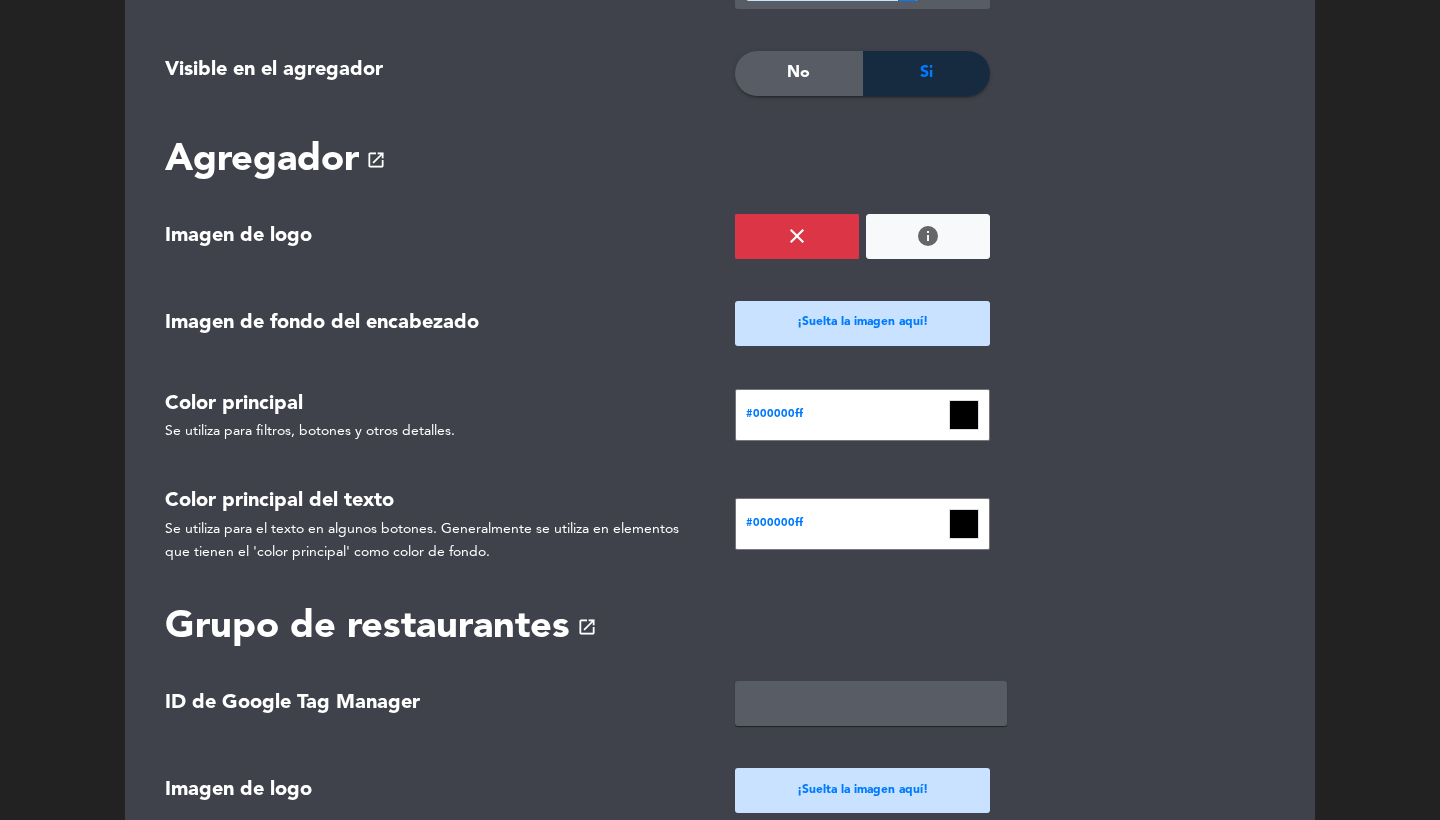 scroll, scrollTop: 393, scrollLeft: 0, axis: vertical 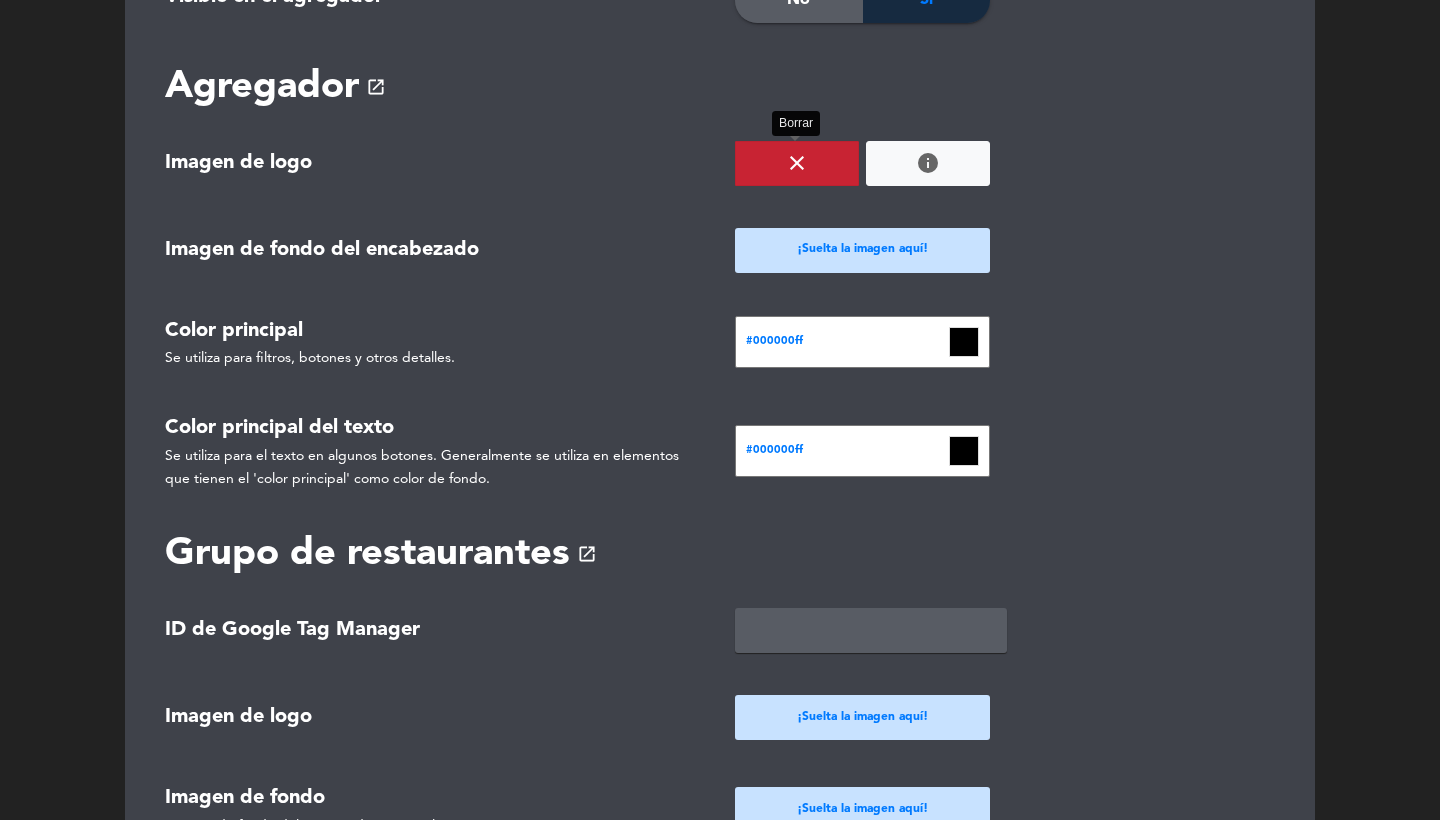 click on "close" 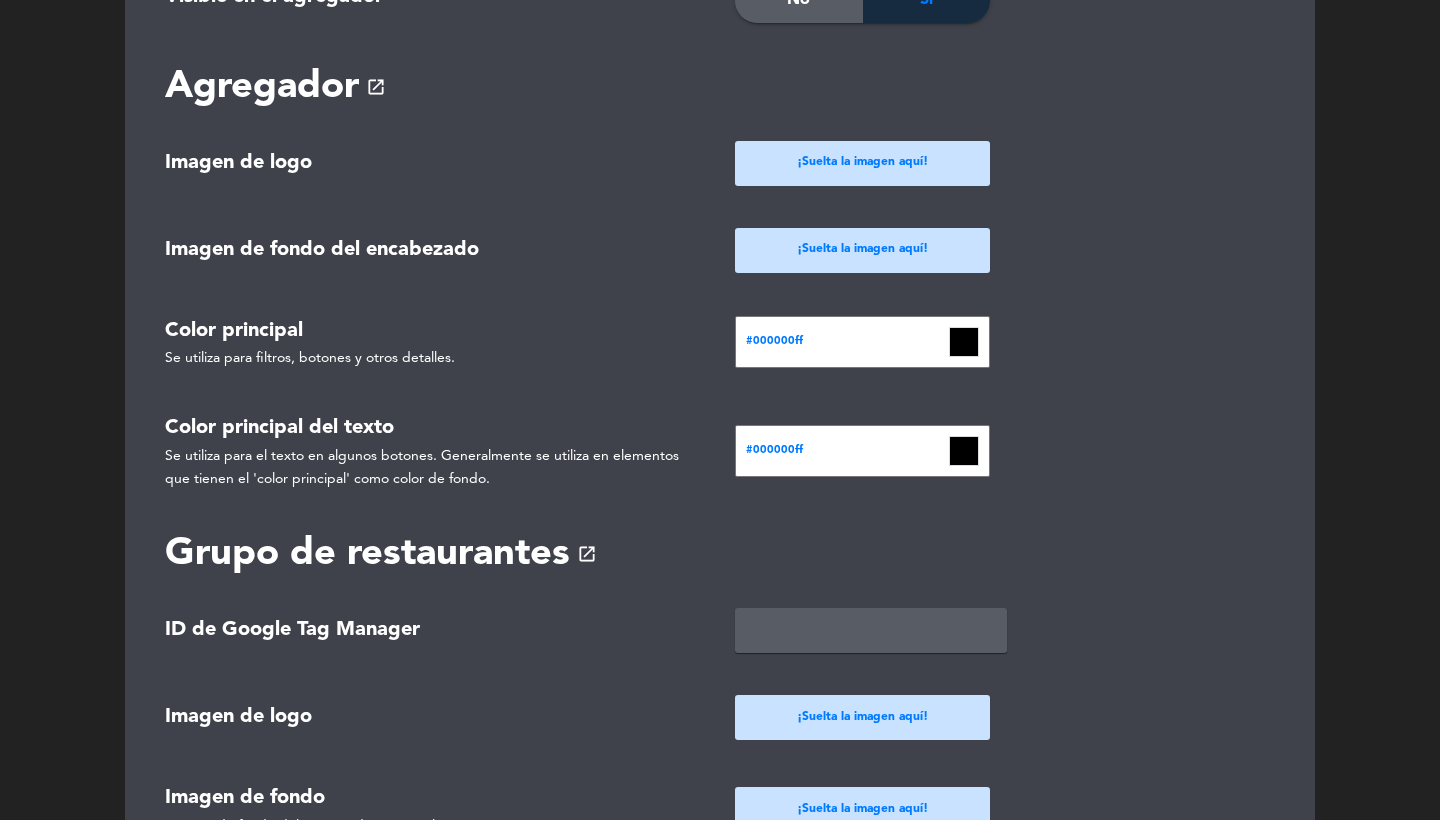 click on "¡Suelta la imagen aquí!" 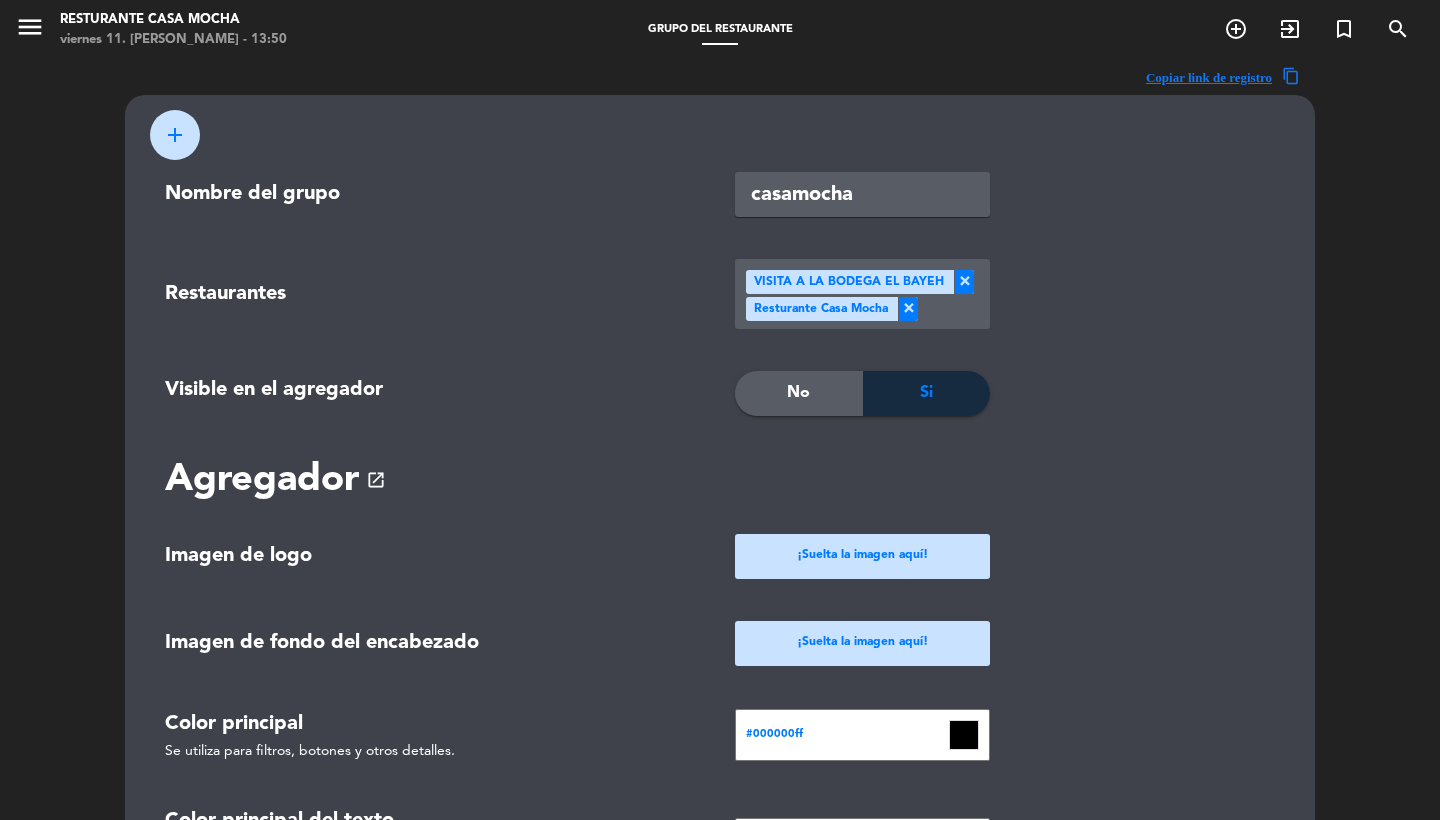 scroll, scrollTop: 0, scrollLeft: 0, axis: both 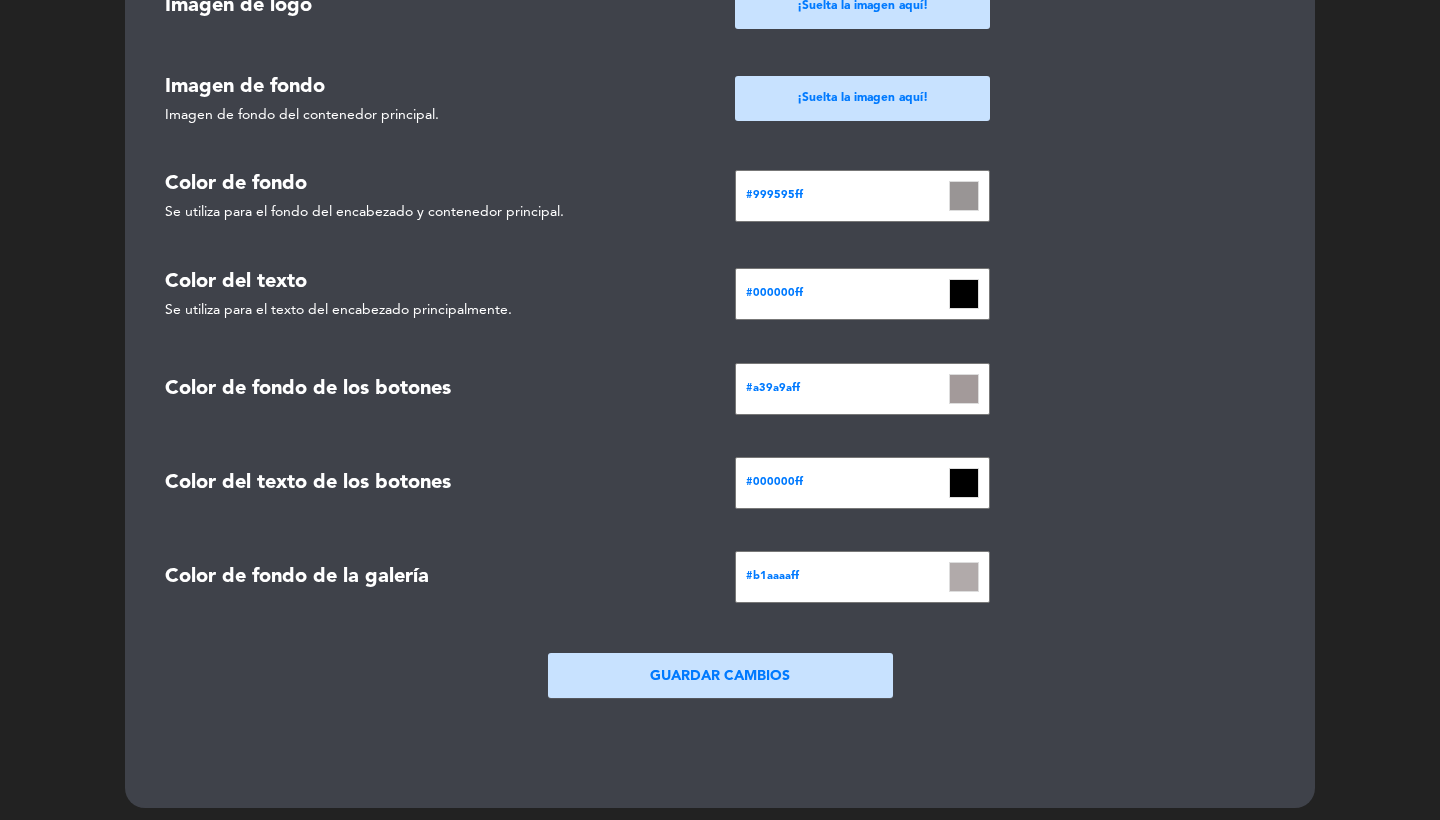 click on "Guardar Cambios" 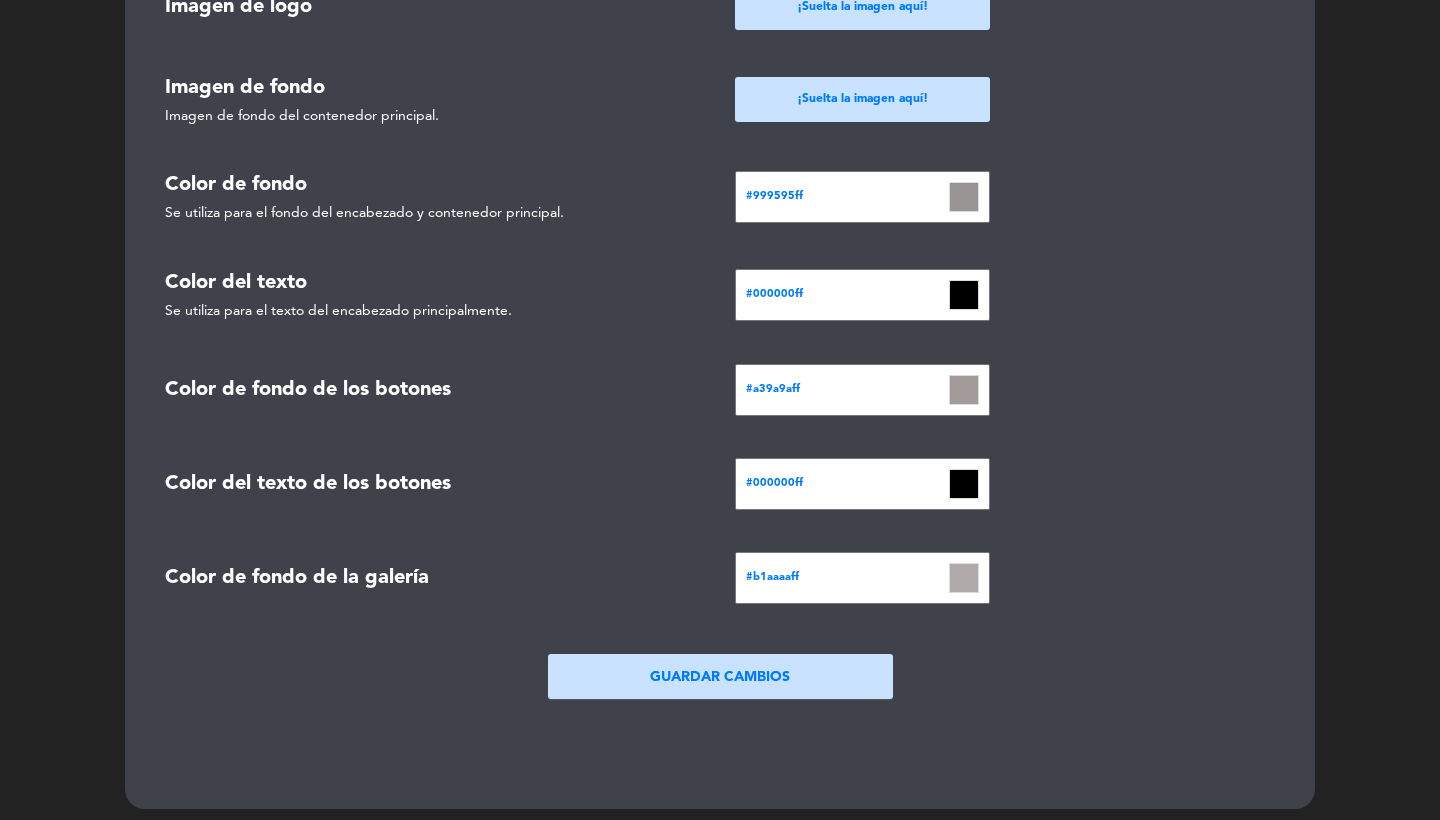 click 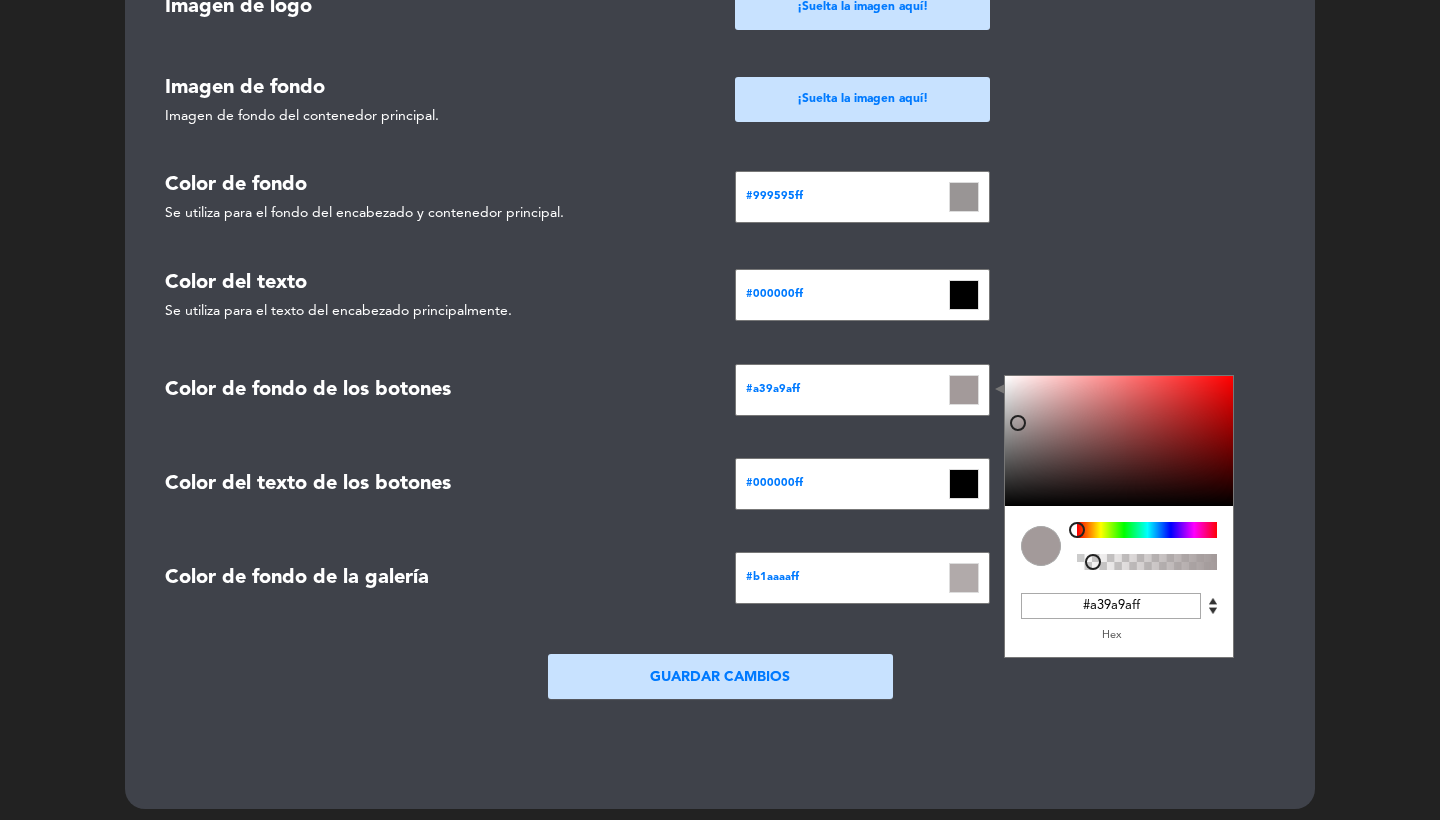 drag, startPoint x: 1153, startPoint y: 596, endPoint x: 1047, endPoint y: 601, distance: 106.11786 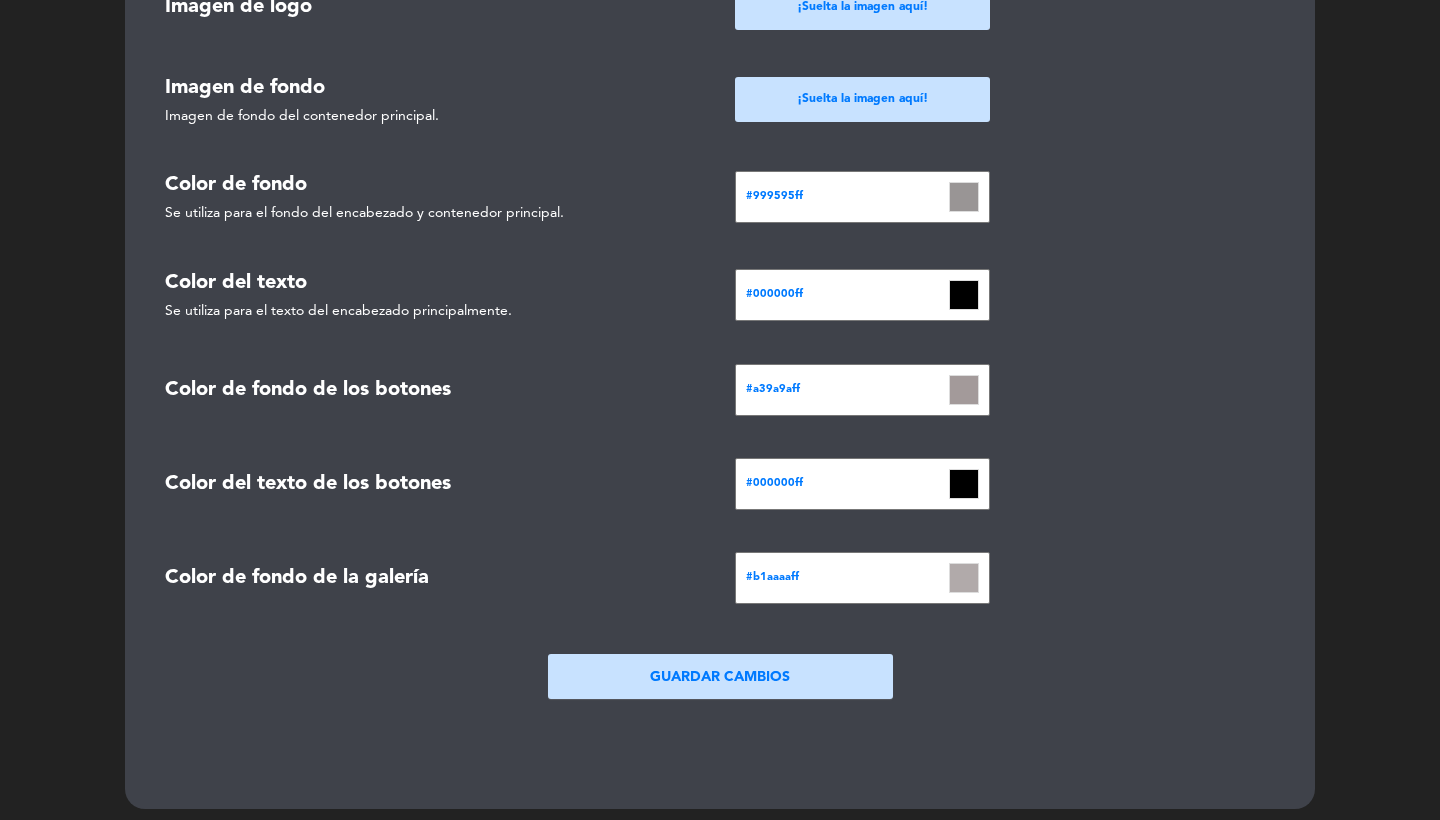 click 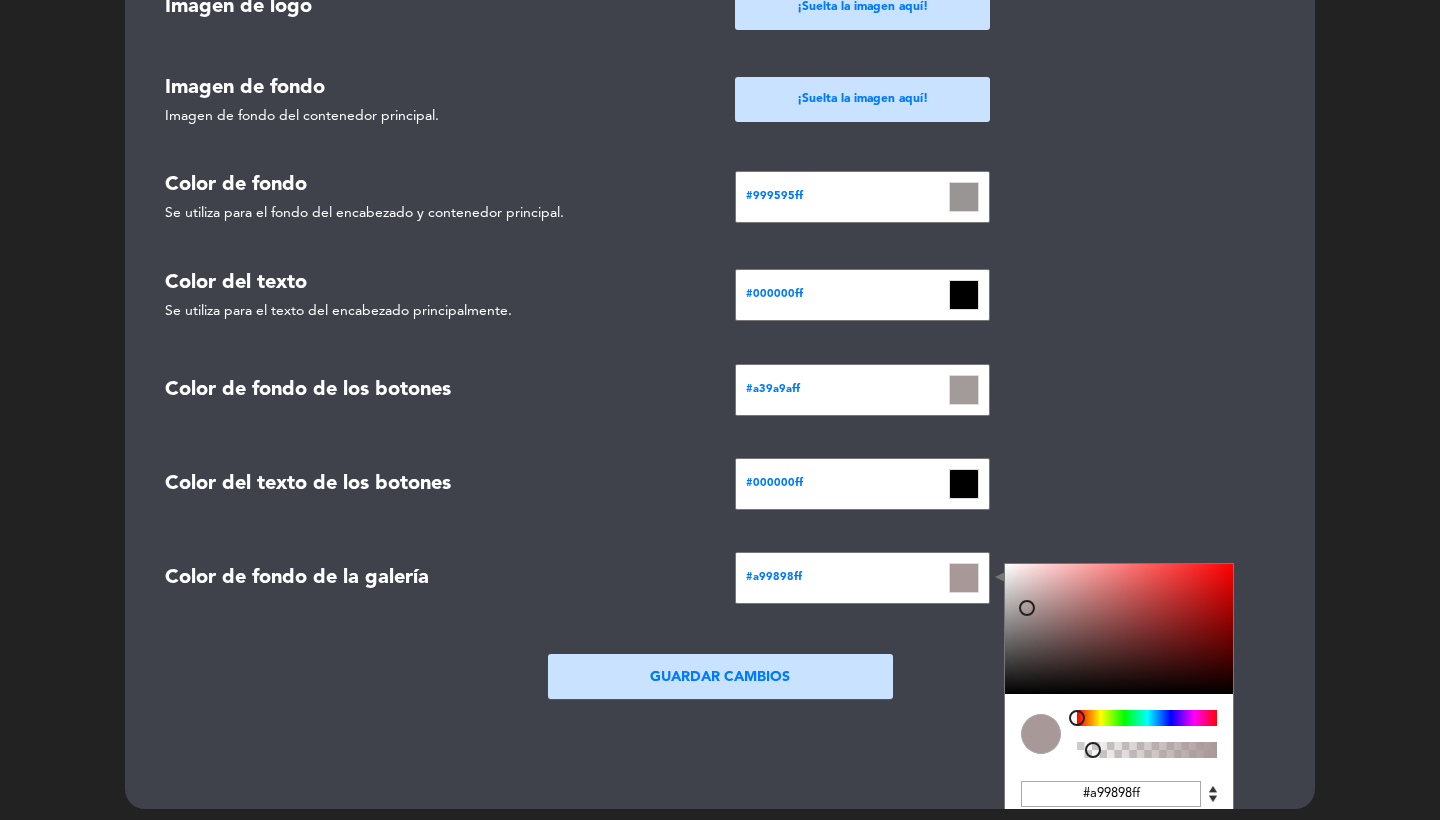 click 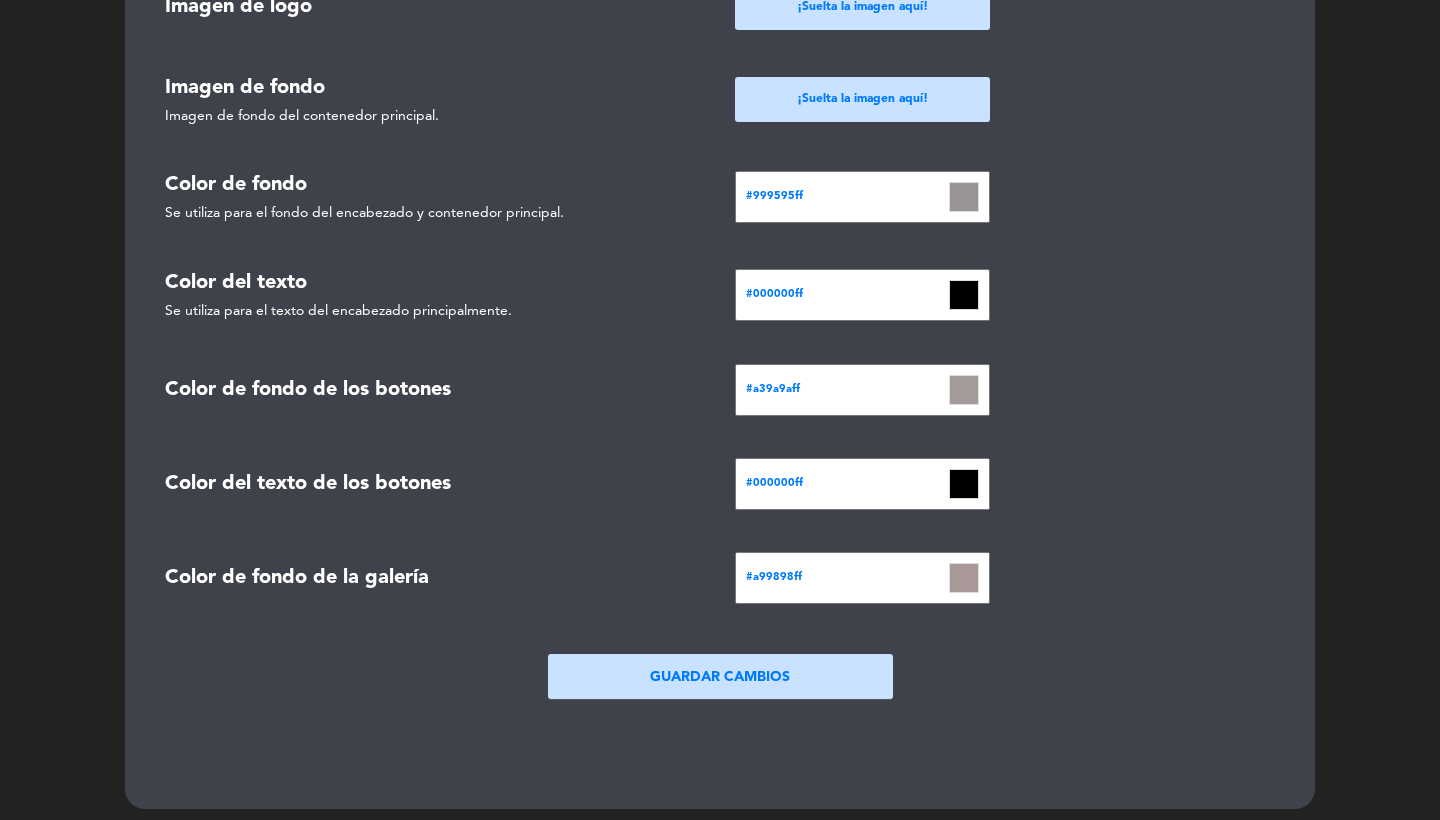 click on "Guardar Cambios" 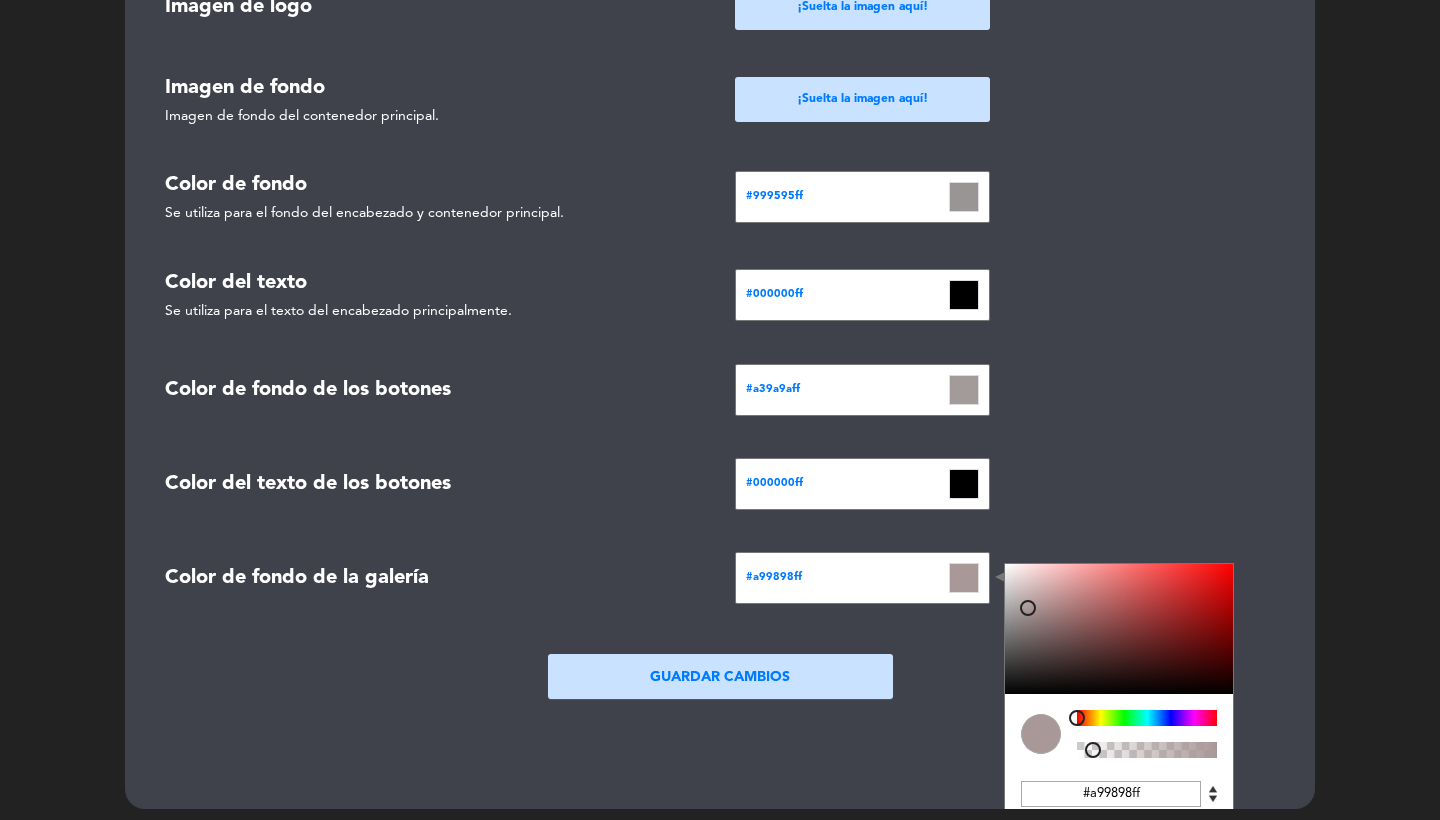 drag, startPoint x: 1162, startPoint y: 783, endPoint x: 1067, endPoint y: 784, distance: 95.005264 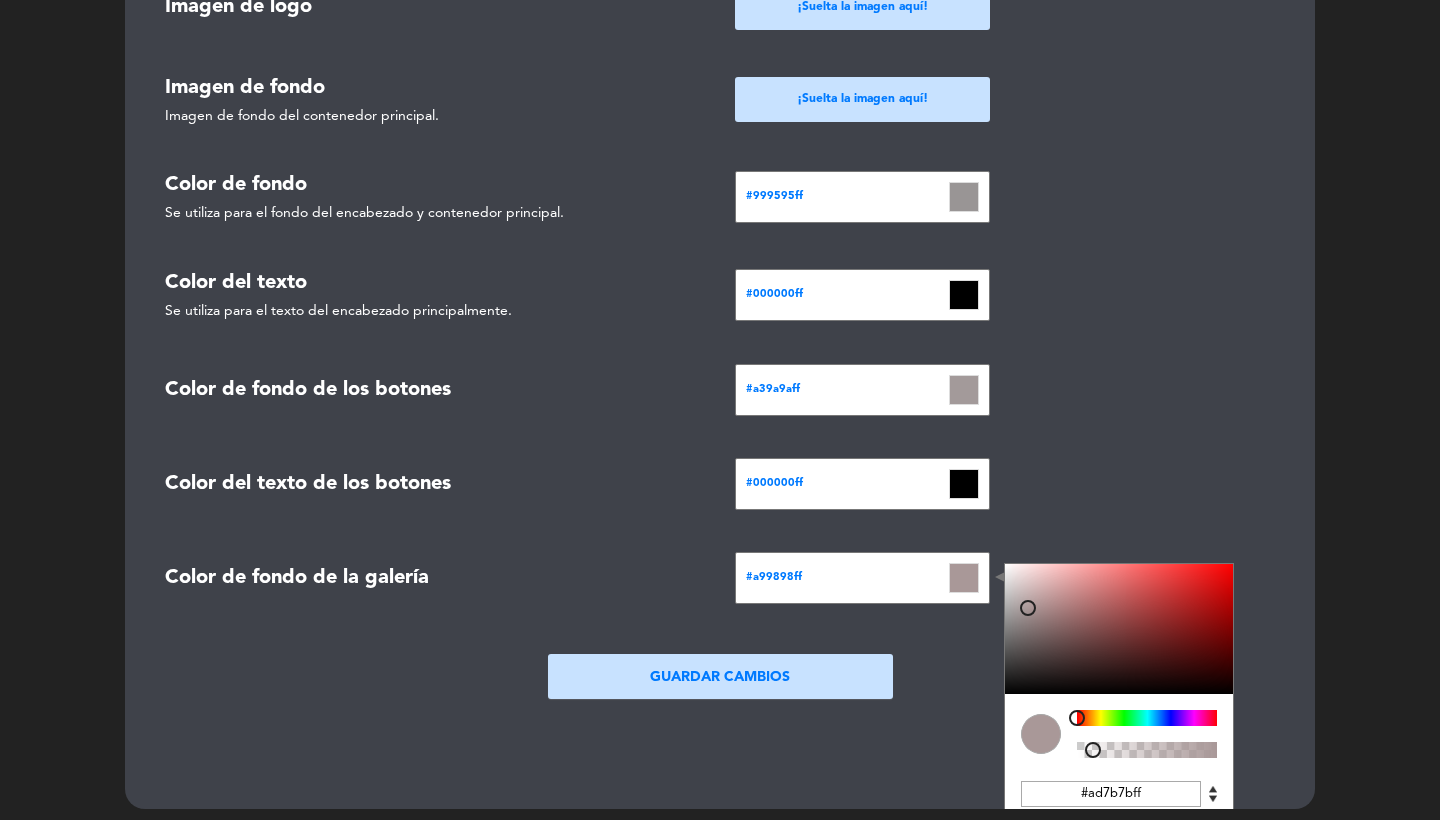 type on "#ad7a7aff" 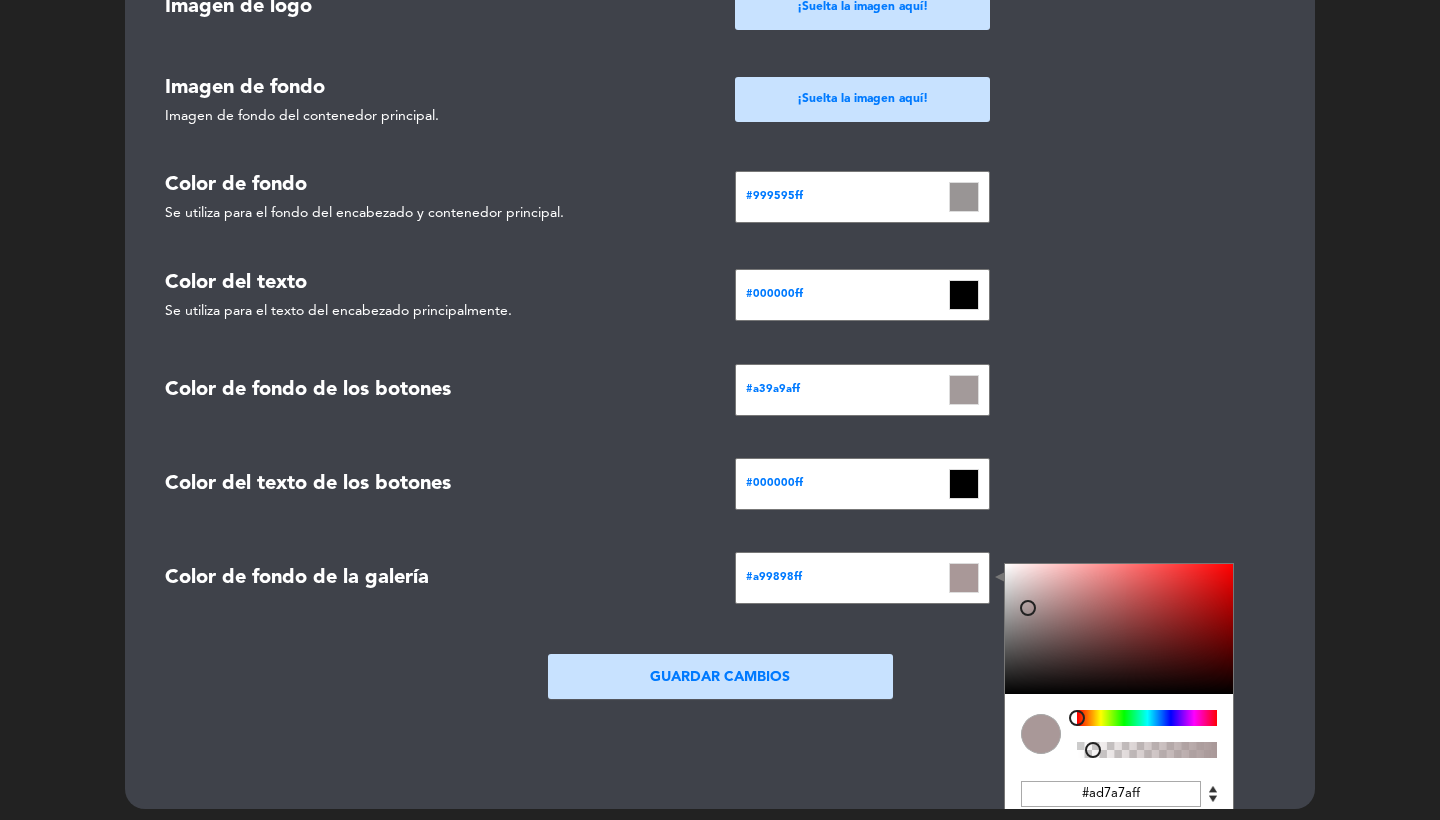click 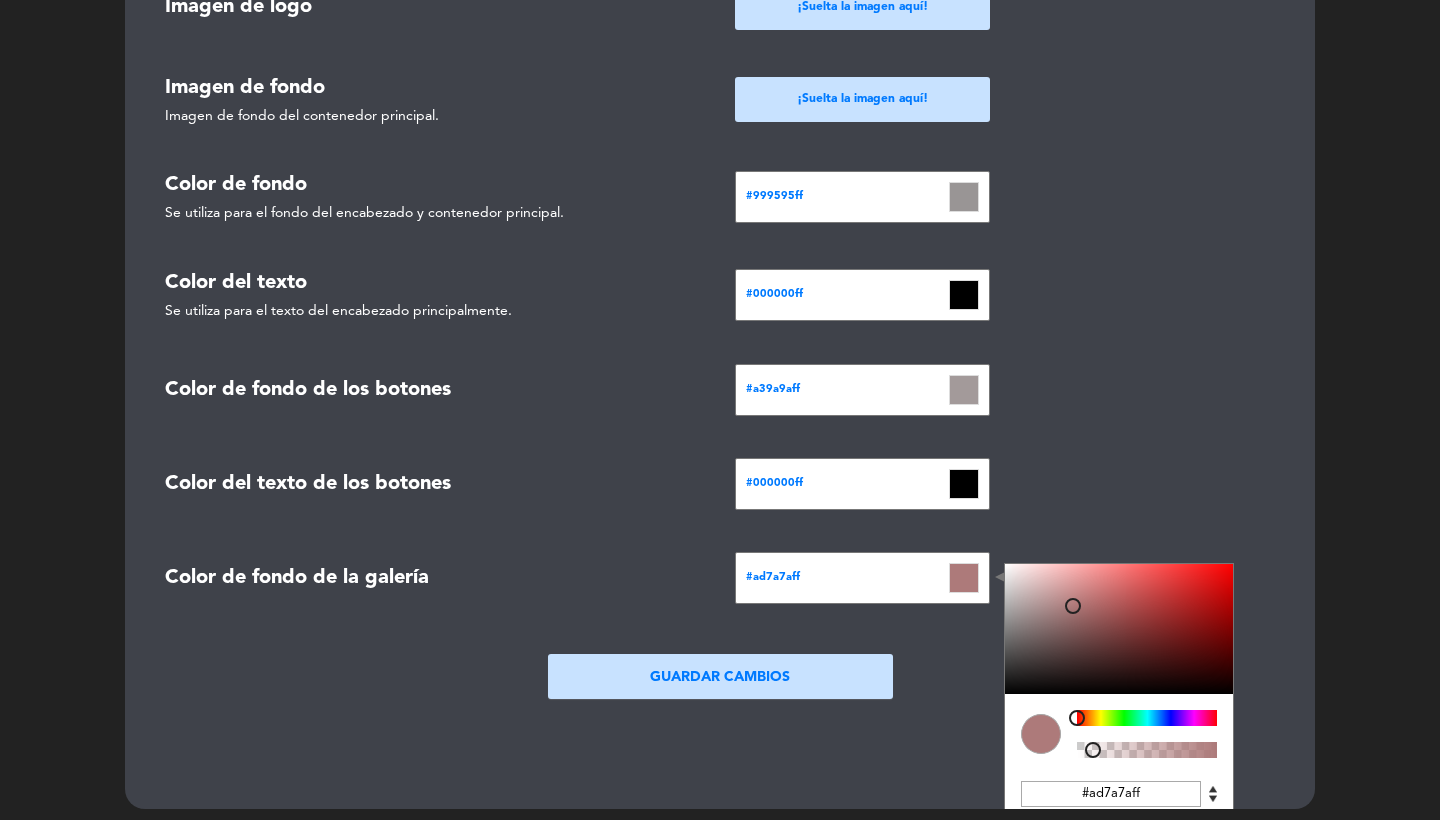 click on "Nombre del grupo  casamocha  Restaurantes  Seleccionar × VISITA A LA BODEGA EL BAYEH × Resturante Casa Mocha × Visible en el agregador  No   Si   Agregador  open_in_new  Imagen de logo  Imagen [DATE] a las 1.50 p. m.-Photoroom.png (image/png) Imagen [DATE] a las 1.50 p. m.-Photoroom.png (image/png)  Imagen de fondo del encabezado   ¡Suelta la imagen aquí!   Color principal   Se utiliza para filtros, botones y otros detalles.   #000000ff   Color principal del texto   Se utiliza para el texto en algunos botones. Generalmente se utiliza en elementos que tienen el 'color principal' como color de fondo.   #000000ff   Grupo de restaurantes  open_in_new  ID de Google Tag Manager   Imagen de logo   ¡Suelta la imagen aquí!   Imagen de fondo   Imagen de fondo del contenedor principal.   ¡Suelta la imagen aquí!   Color de fondo   Se utiliza para el fondo del encabezado y contenedor principal.   #999595ff  C M Y K A 0 2 59 1 H S L A 153 149 149 1 R G B A #999595ff Hex  Color del texto   #000000ff  C M Y" 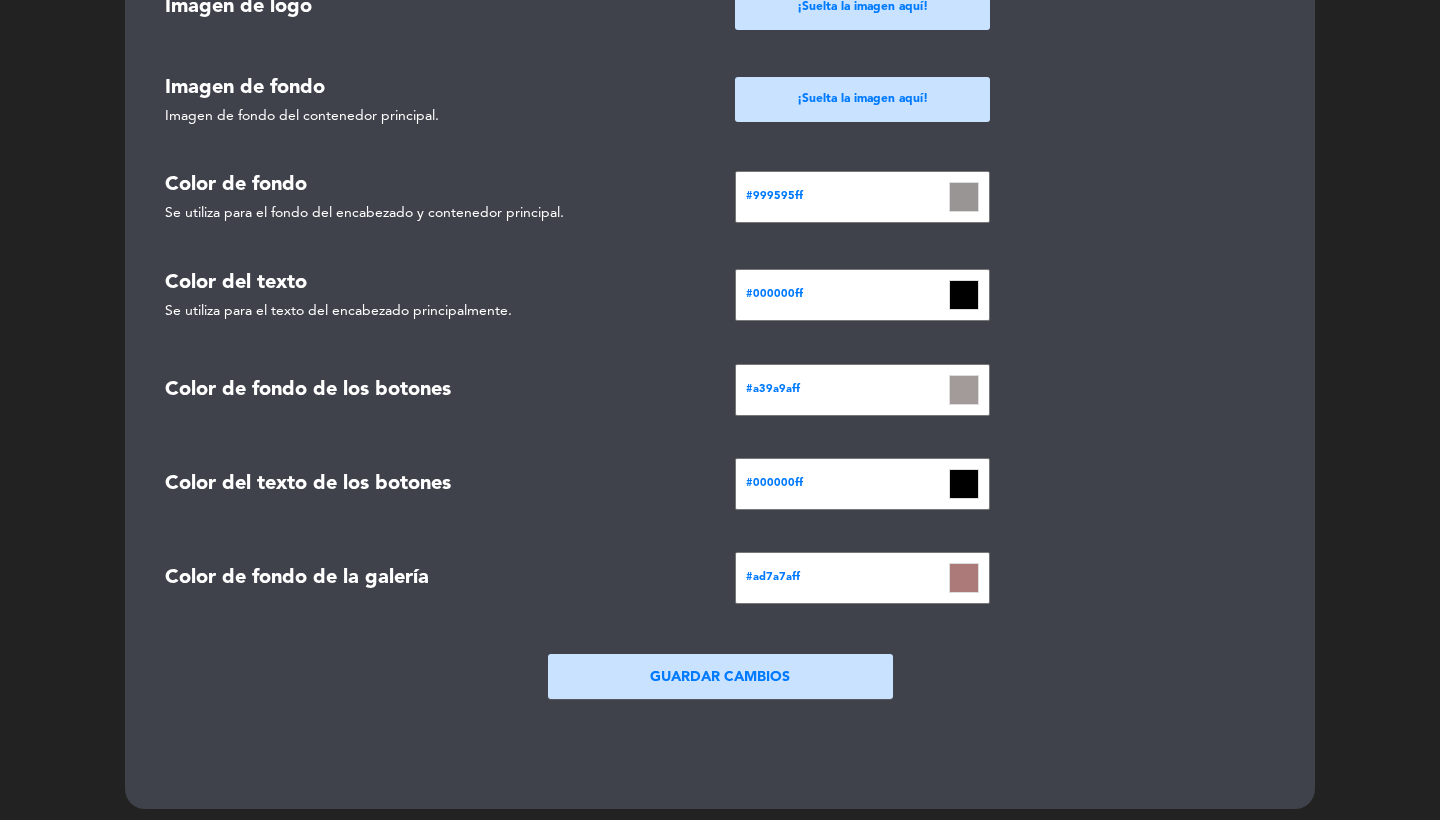 click 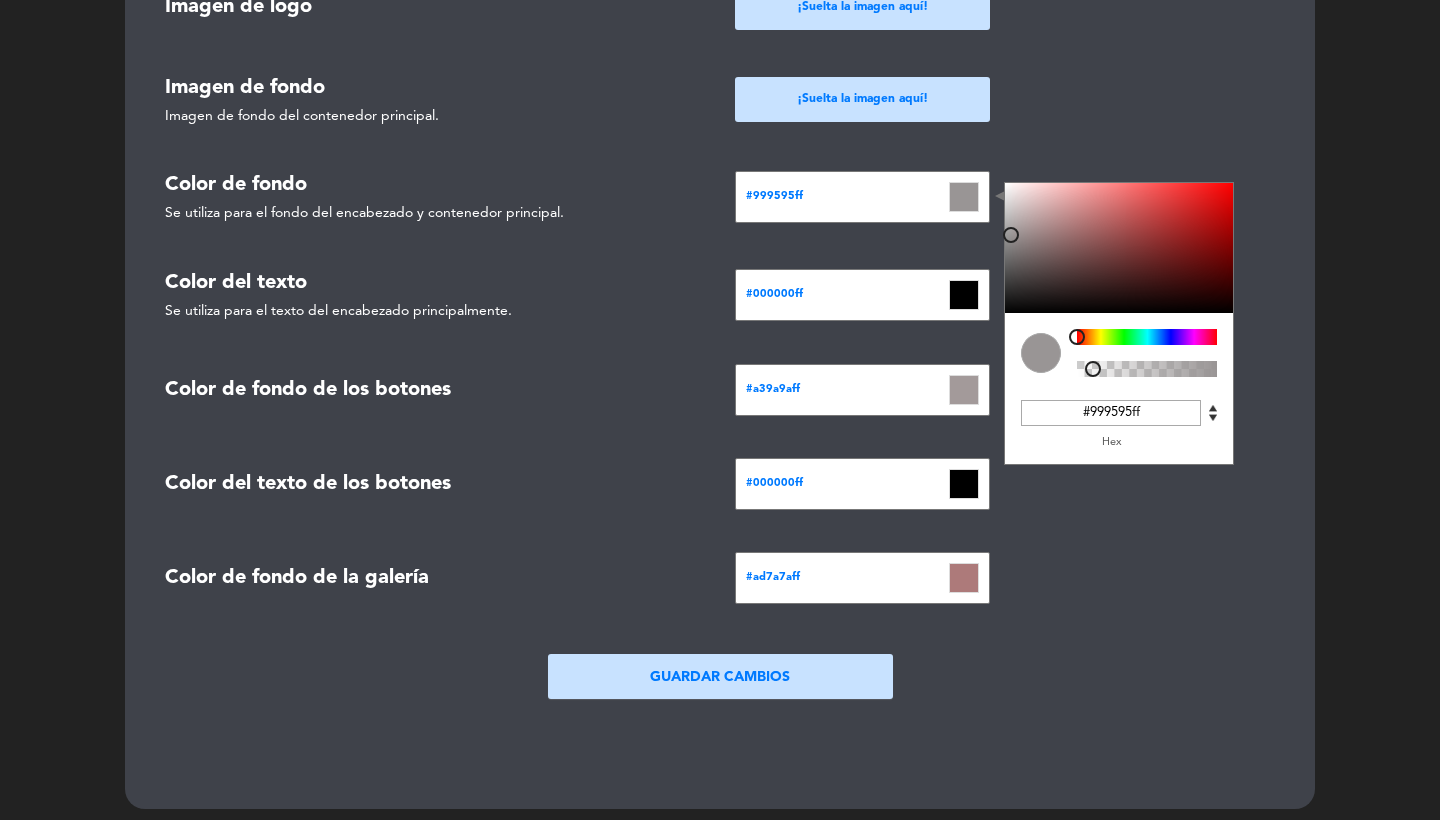 drag, startPoint x: 1165, startPoint y: 408, endPoint x: 917, endPoint y: 369, distance: 251.0478 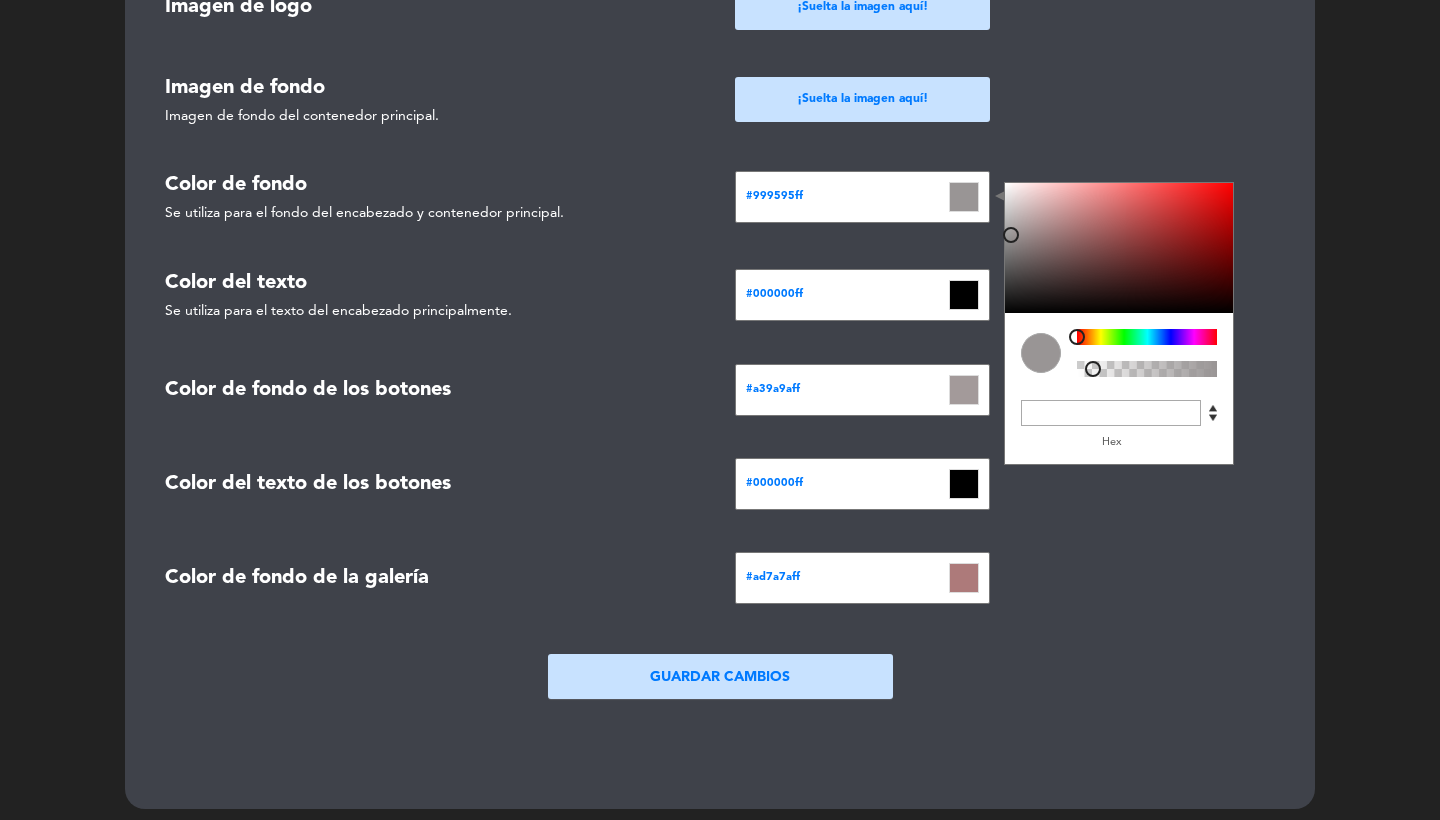 paste on "#a99898ff" 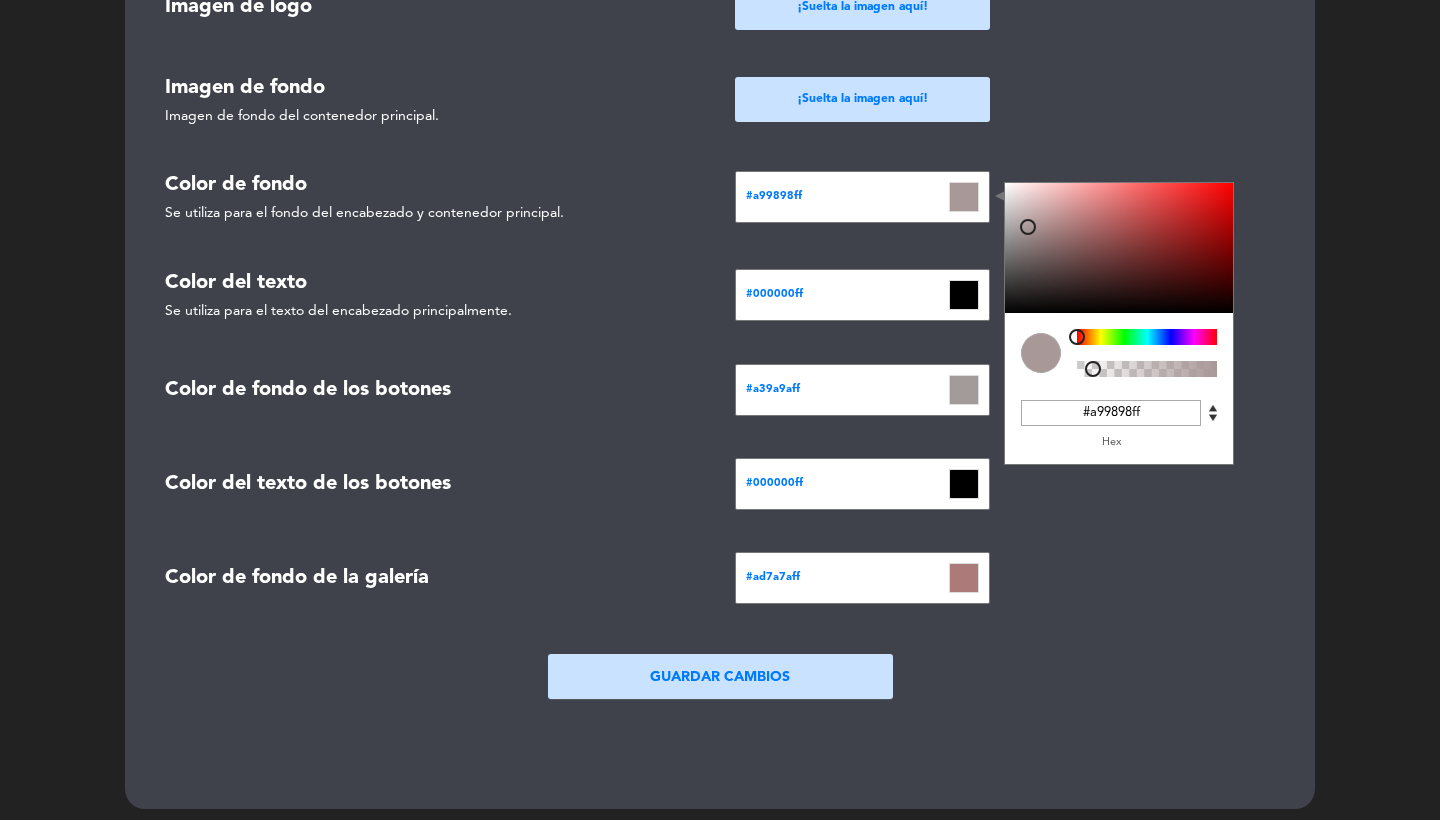 type on "#a99898ff" 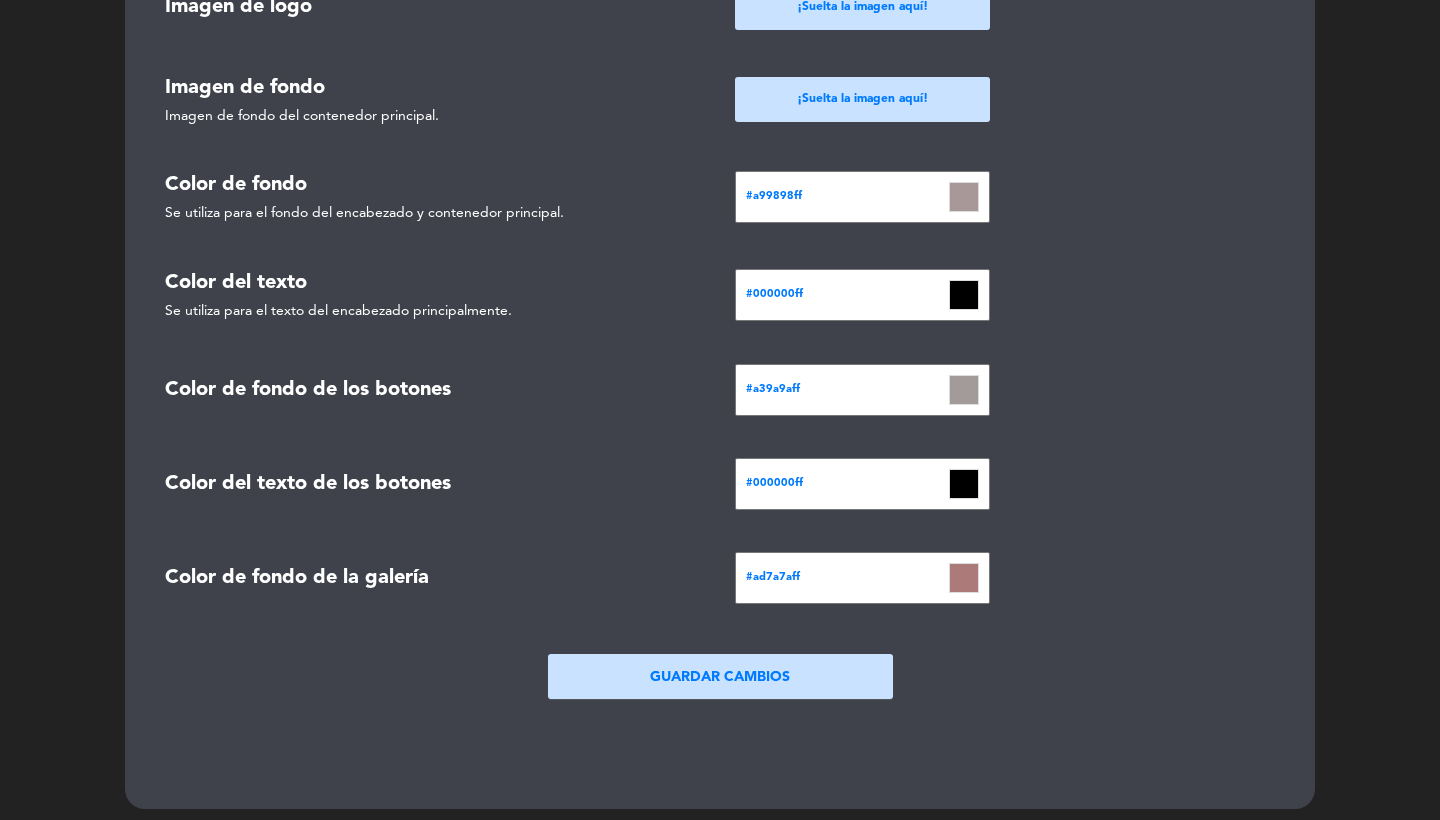 click on "Guardar Cambios" 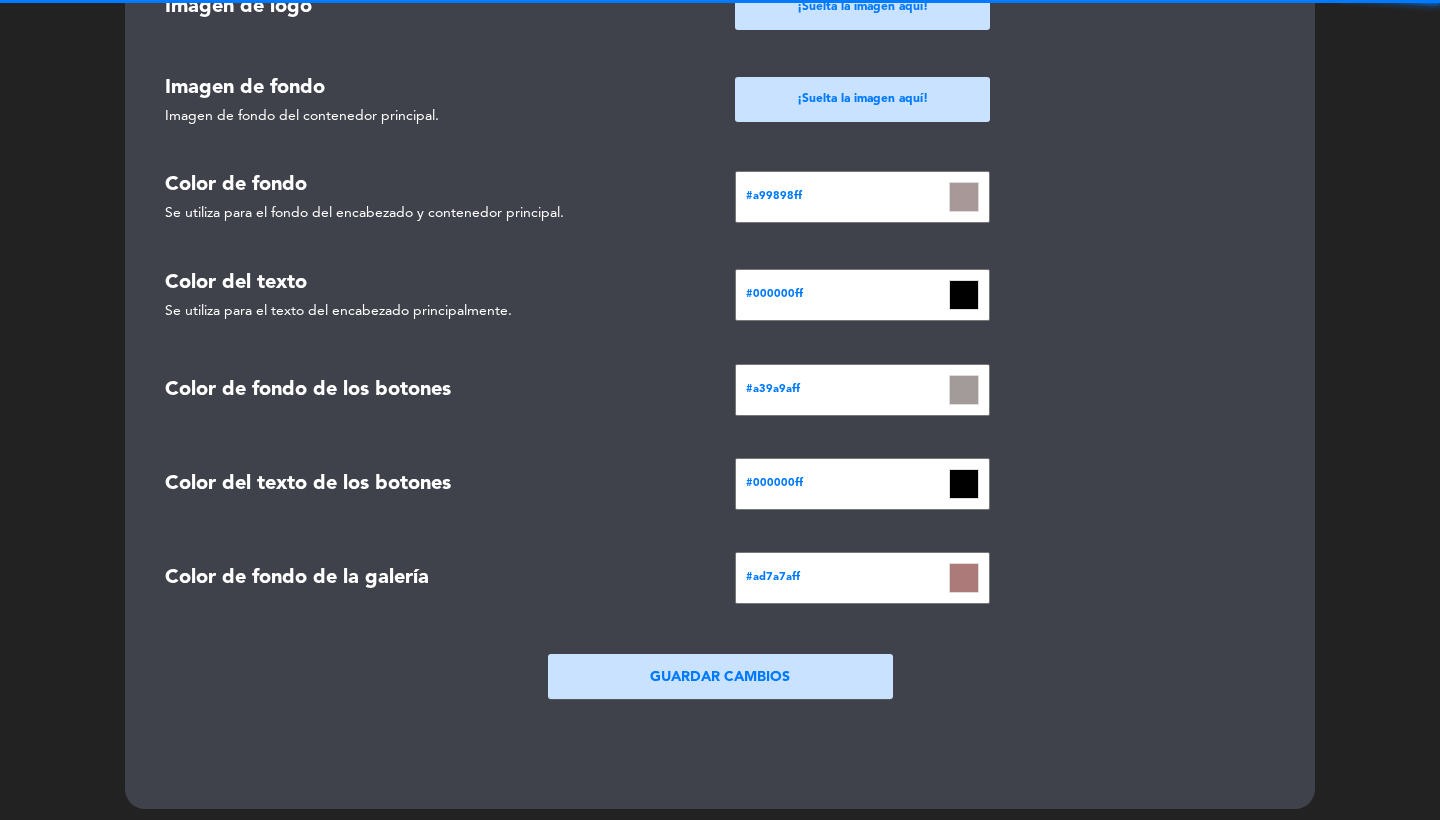 click 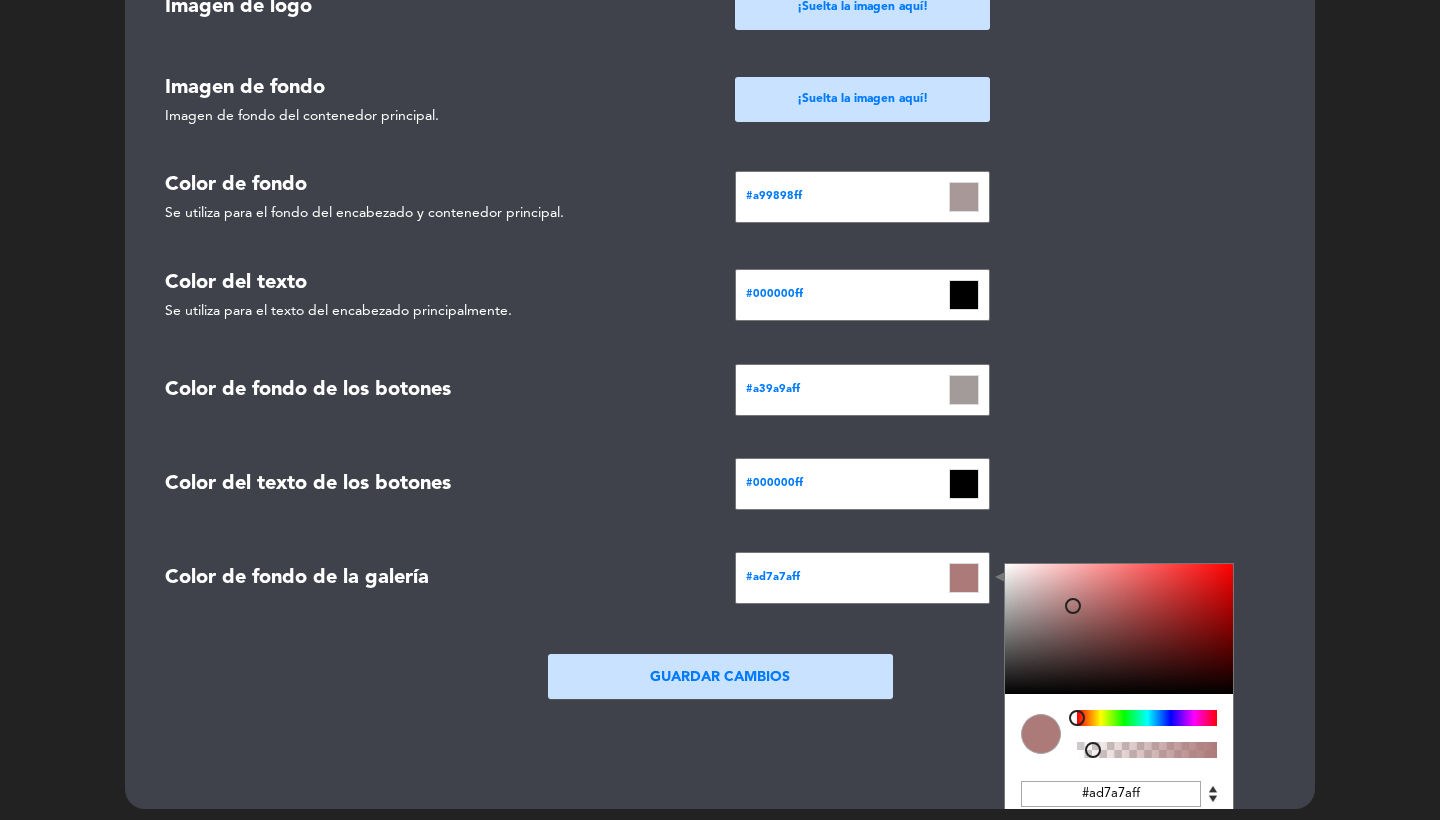 drag, startPoint x: 1161, startPoint y: 780, endPoint x: 987, endPoint y: 768, distance: 174.4133 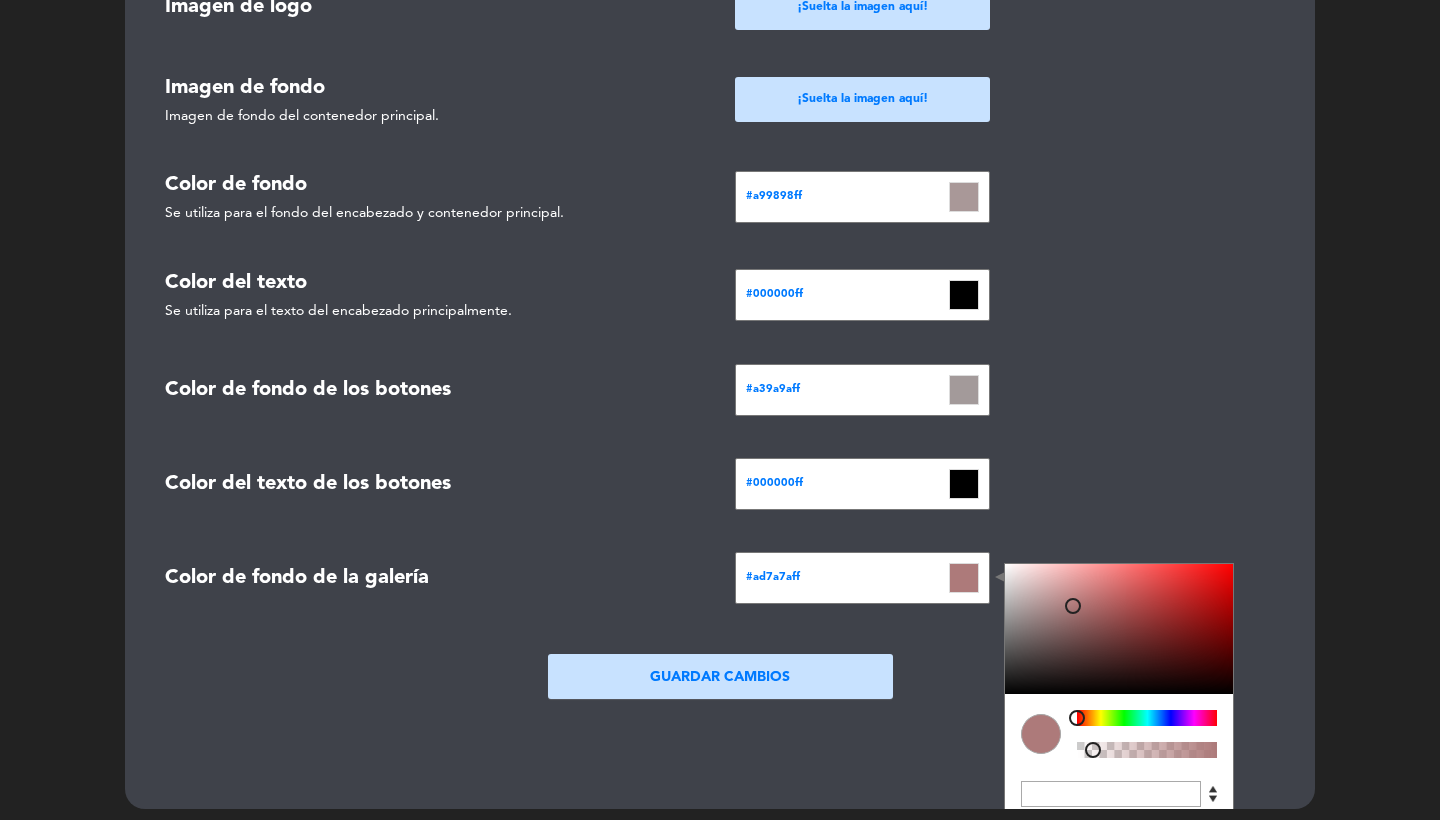 paste on "#a99898ff" 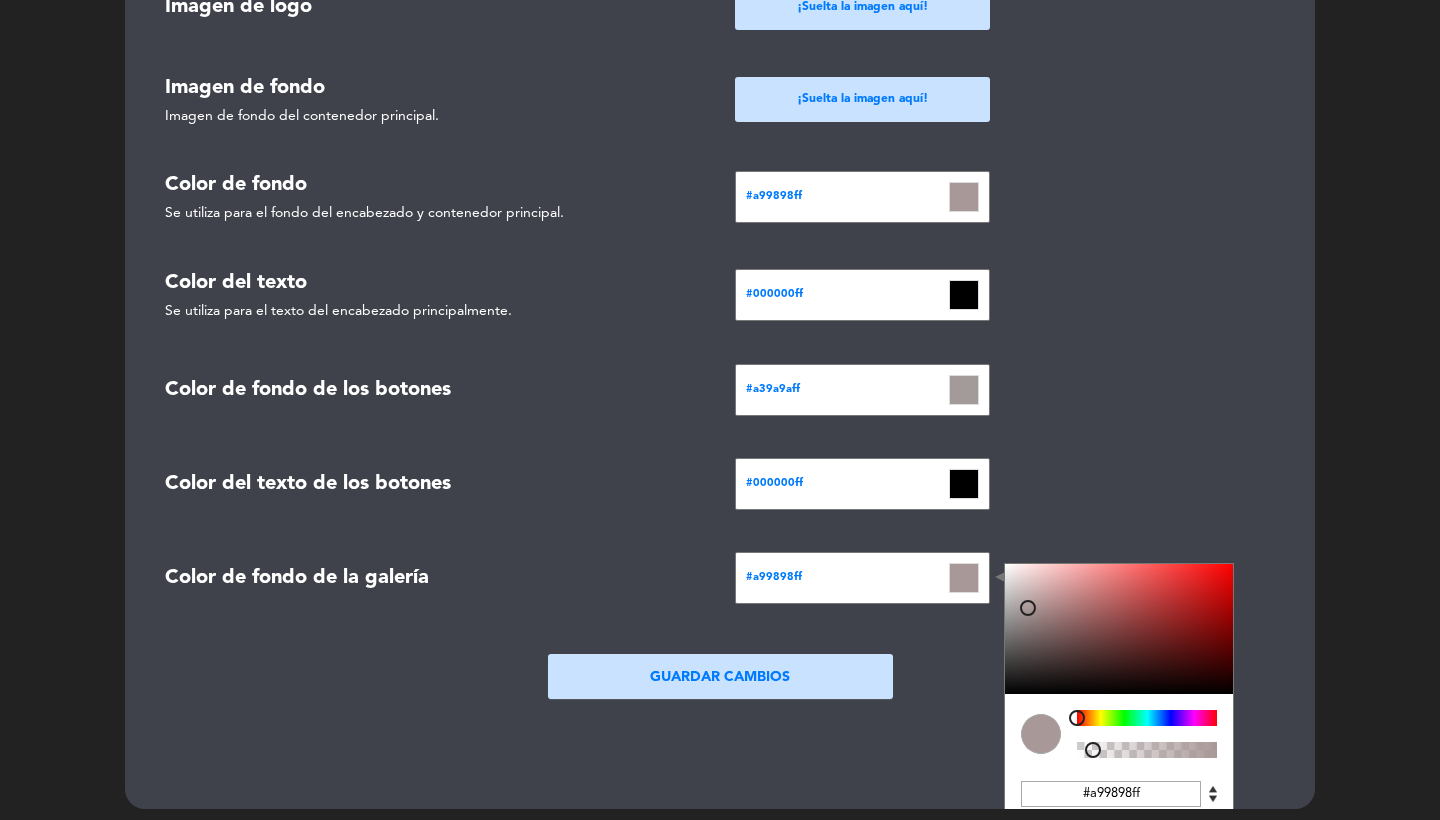 type on "#a99898ff" 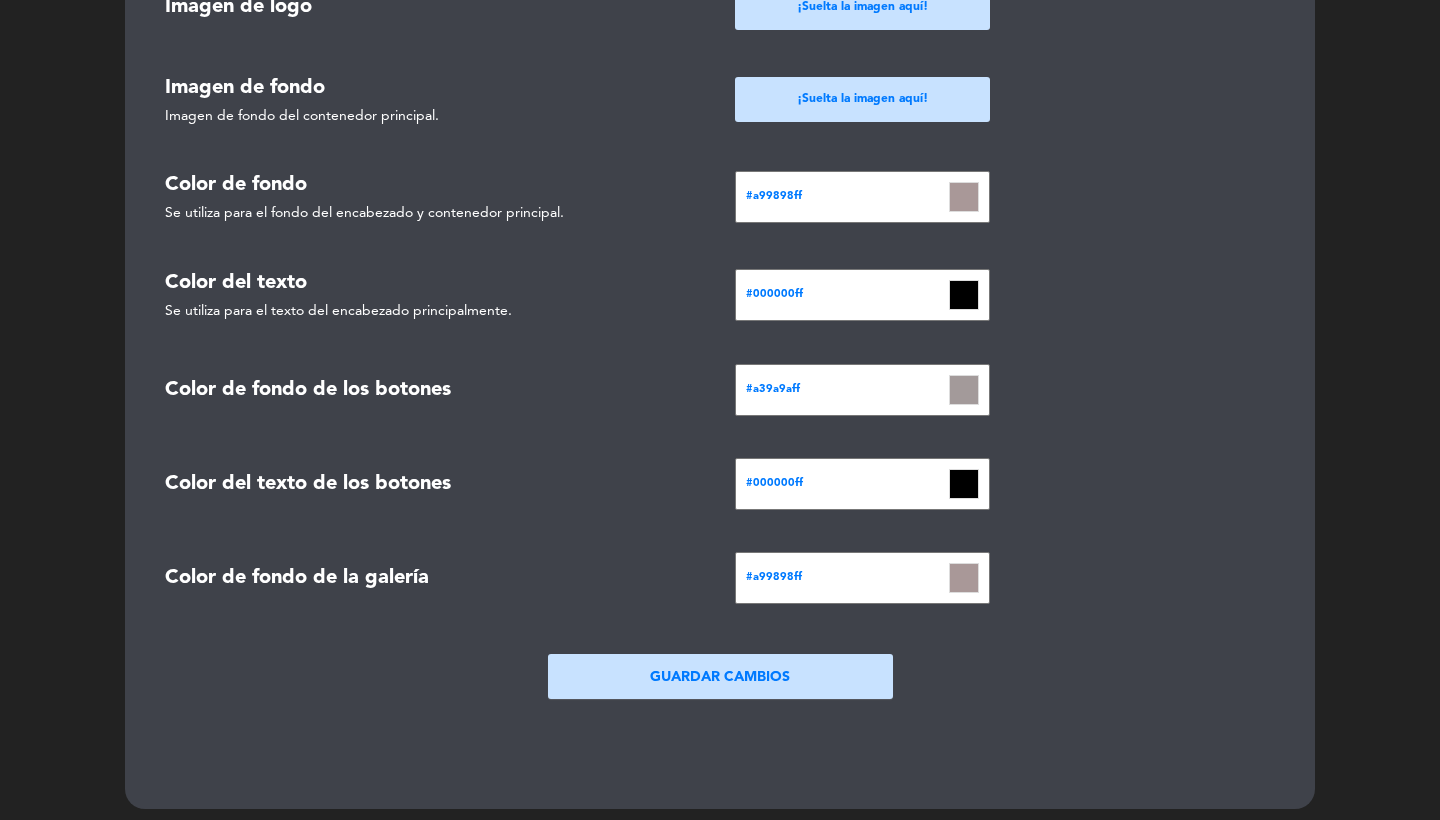 click on "Guardar Cambios" 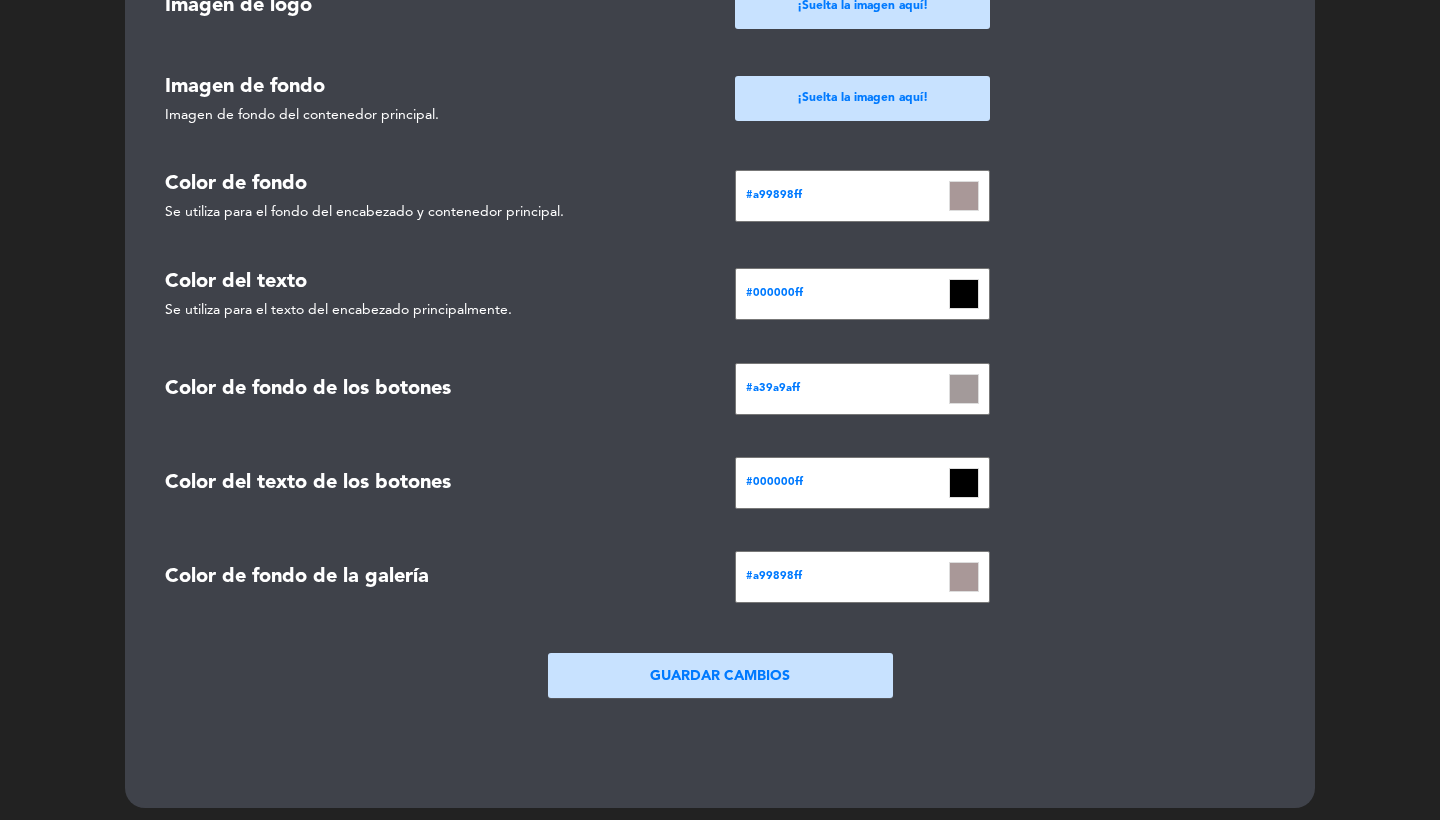 scroll, scrollTop: 1218, scrollLeft: 0, axis: vertical 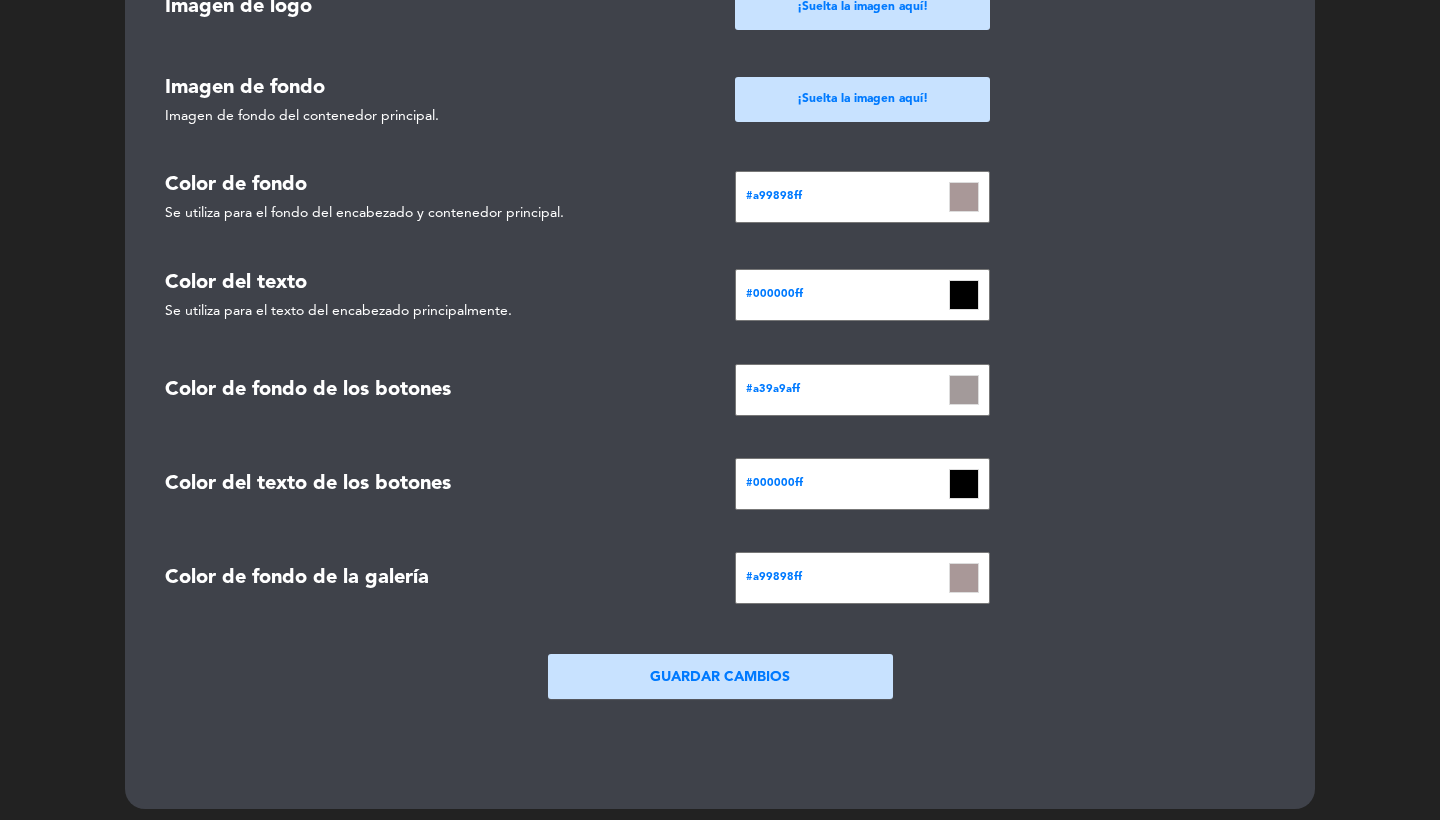 click 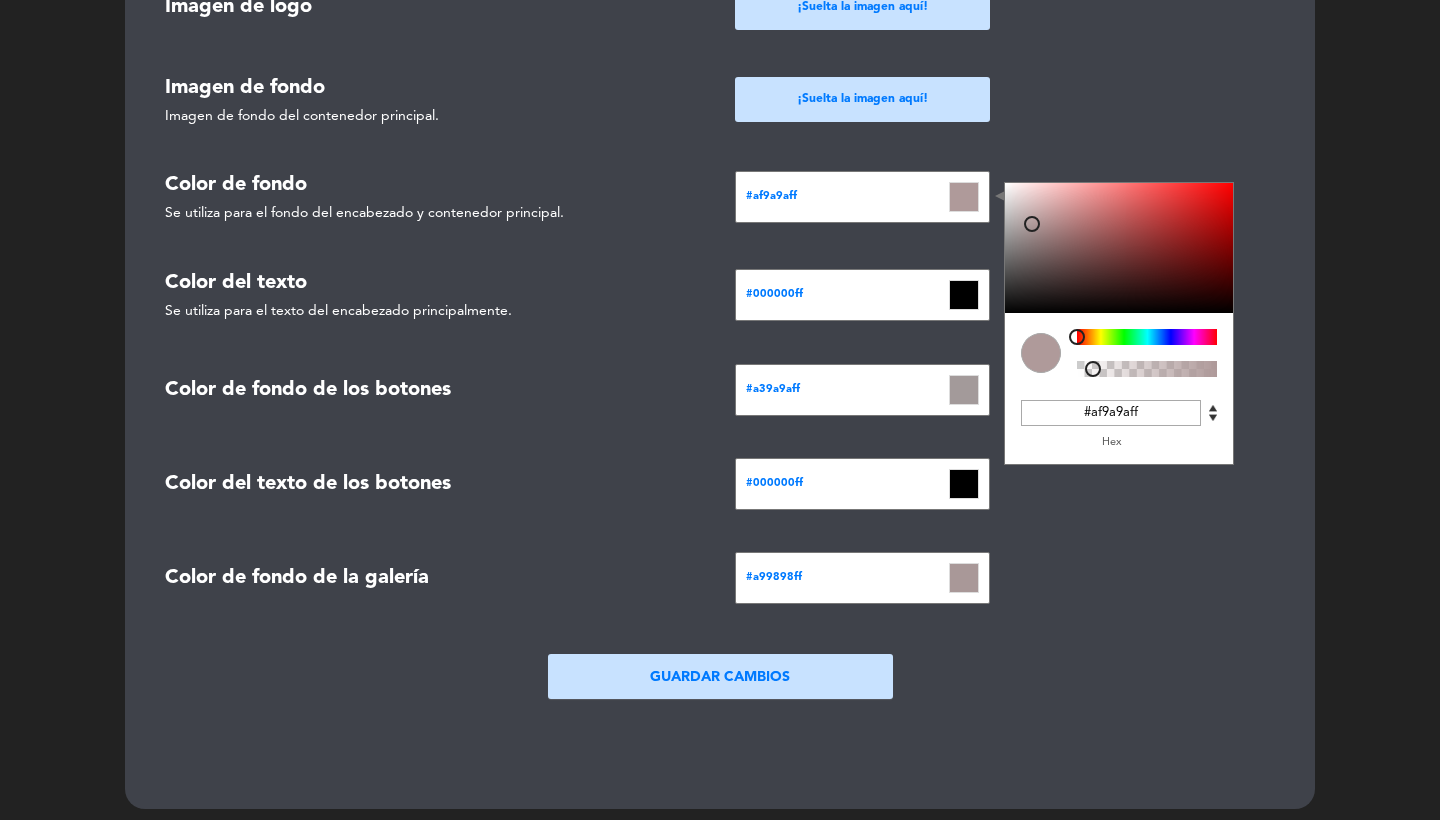 drag, startPoint x: 1033, startPoint y: 228, endPoint x: 1032, endPoint y: 217, distance: 11.045361 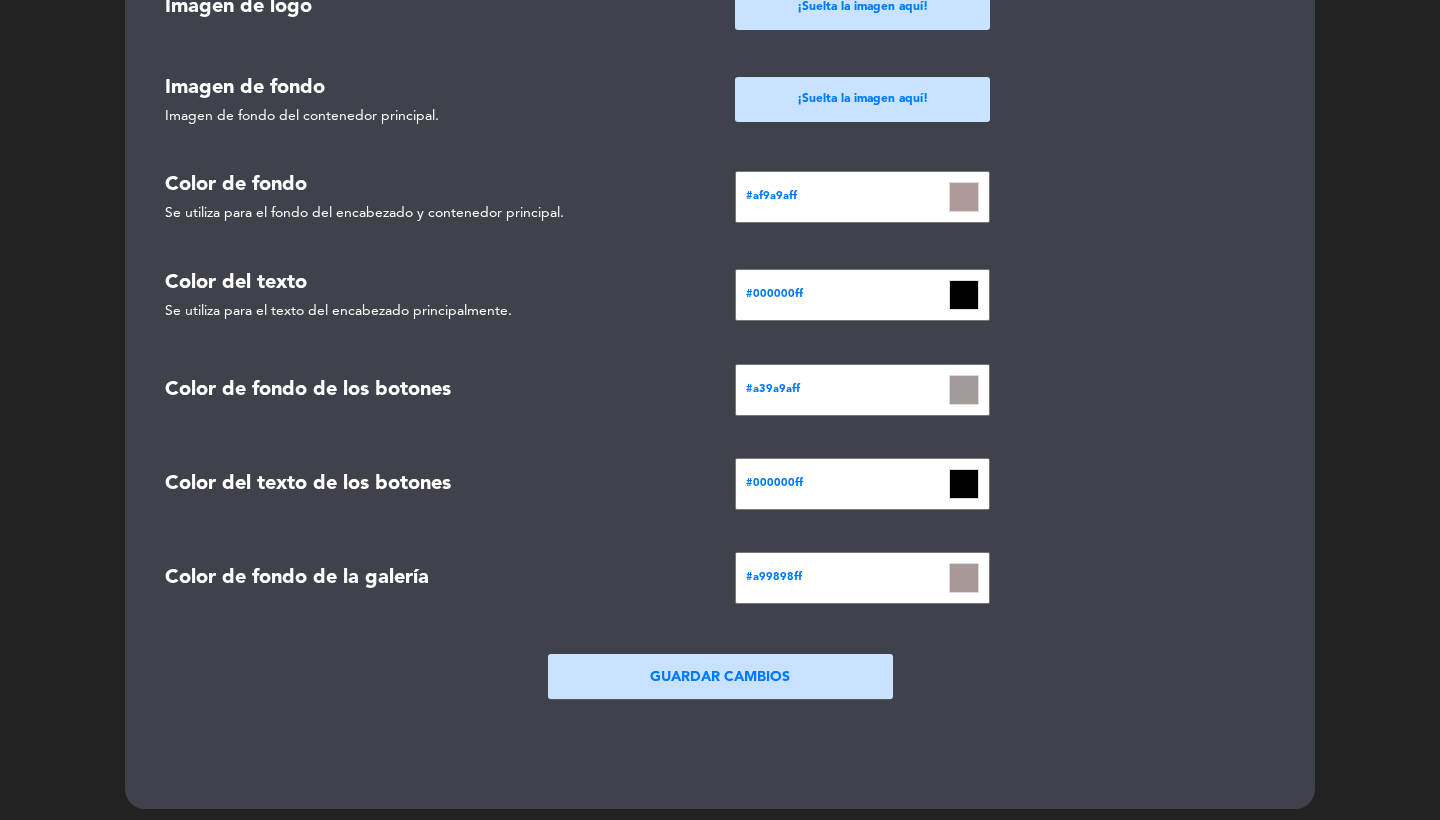 click 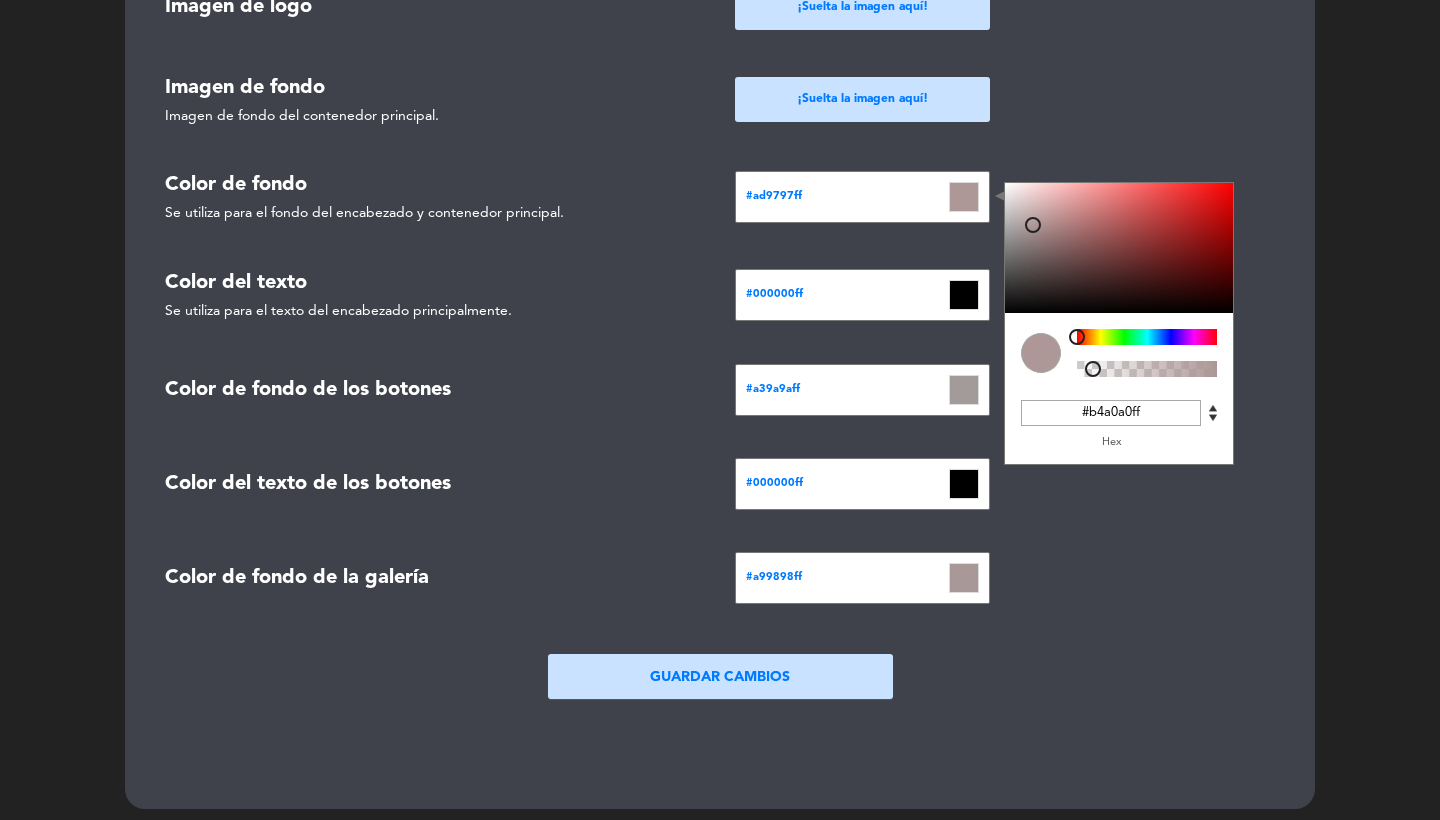 type on "#b6a2a2ff" 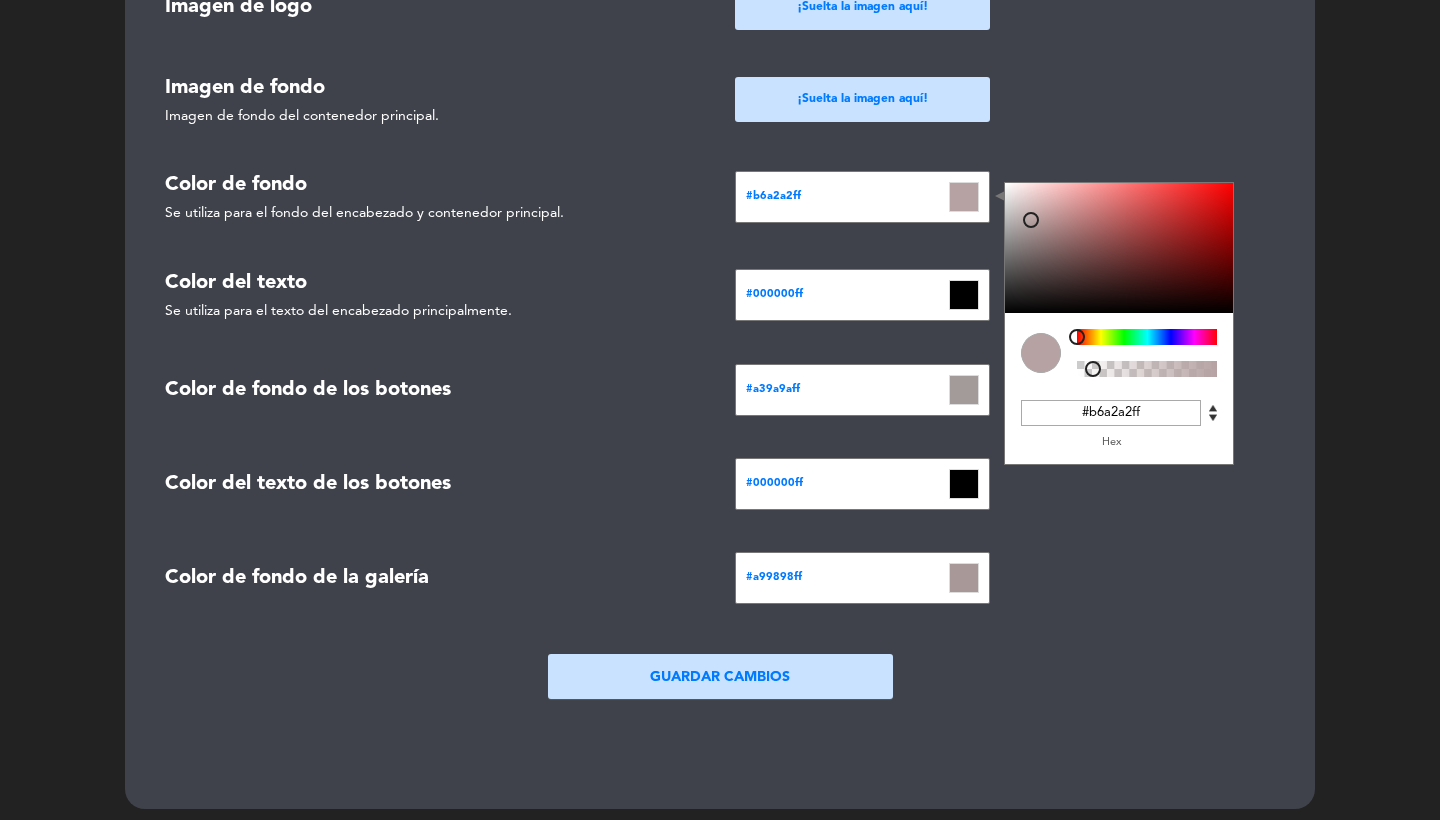 drag, startPoint x: 1036, startPoint y: 228, endPoint x: 1030, endPoint y: 213, distance: 16.155495 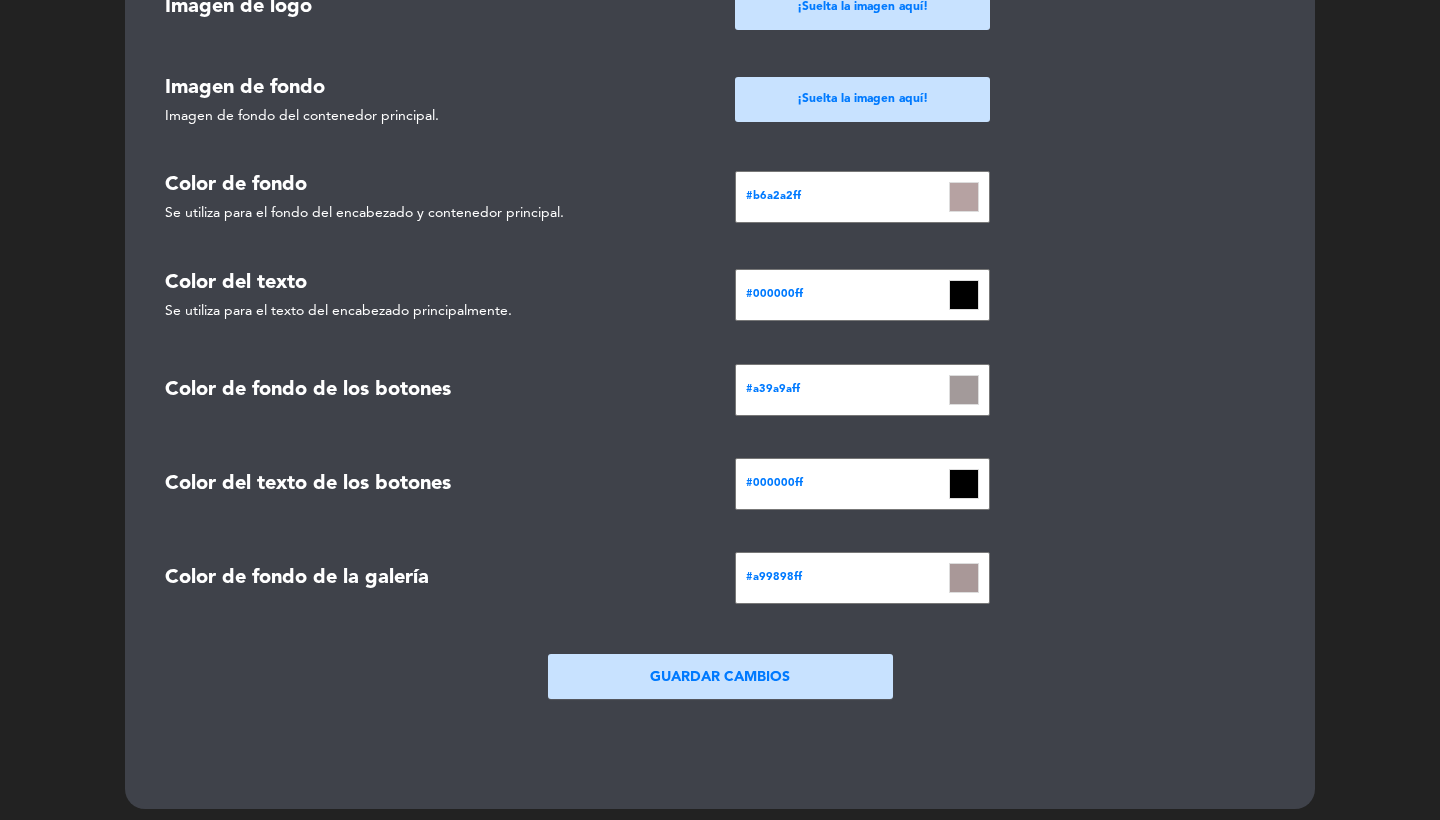 click 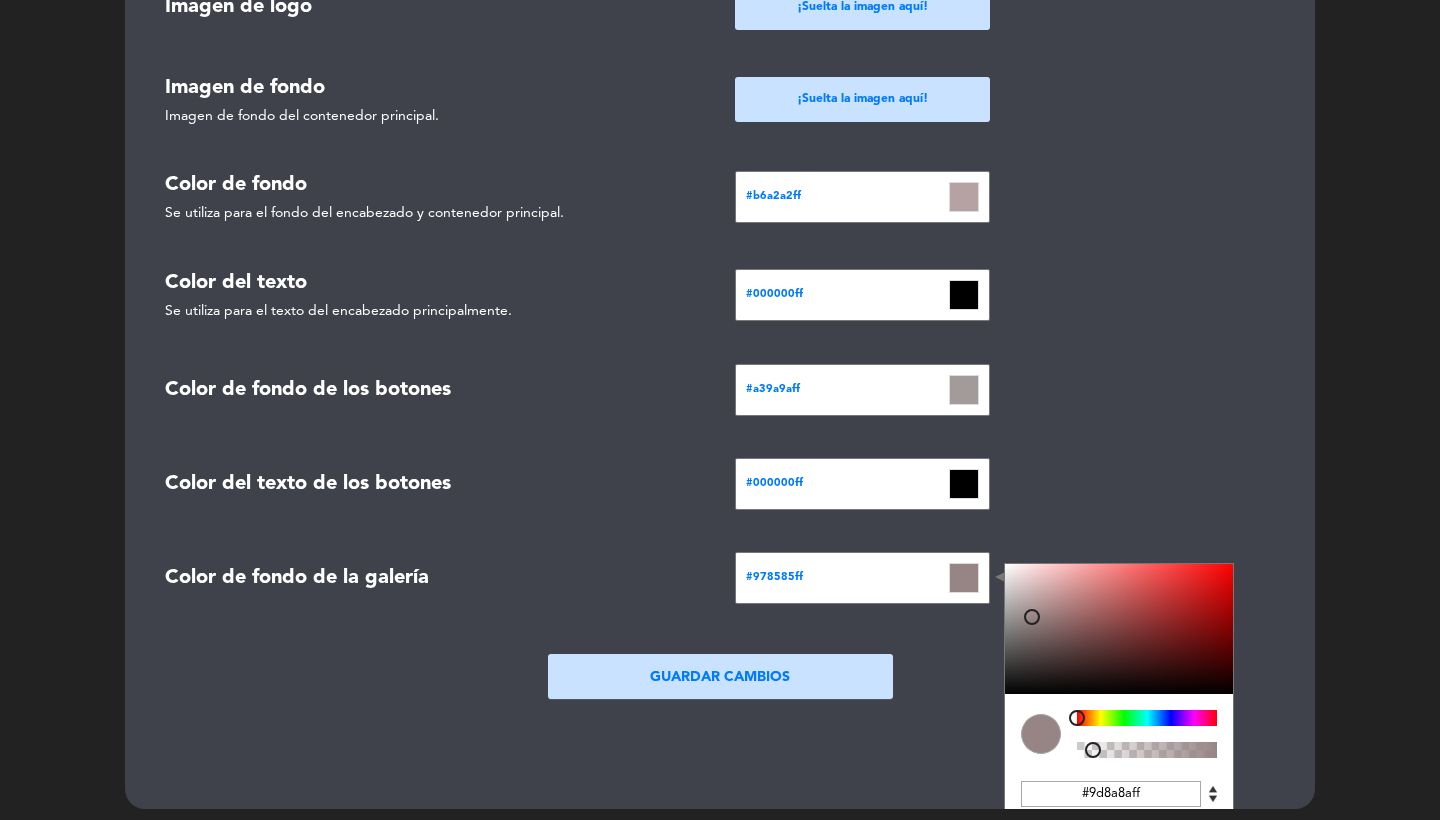 type on "#9f8c8cff" 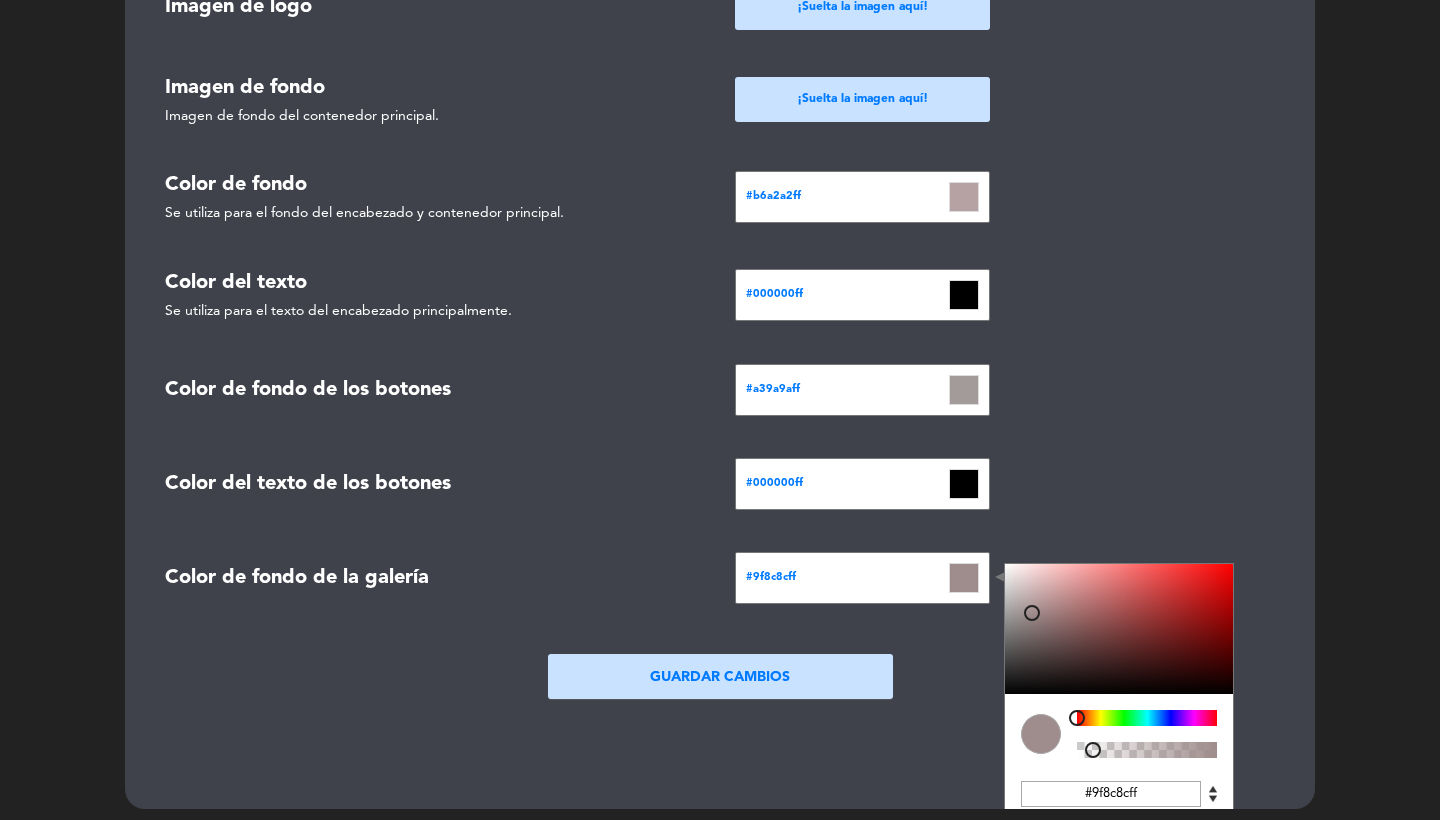 click 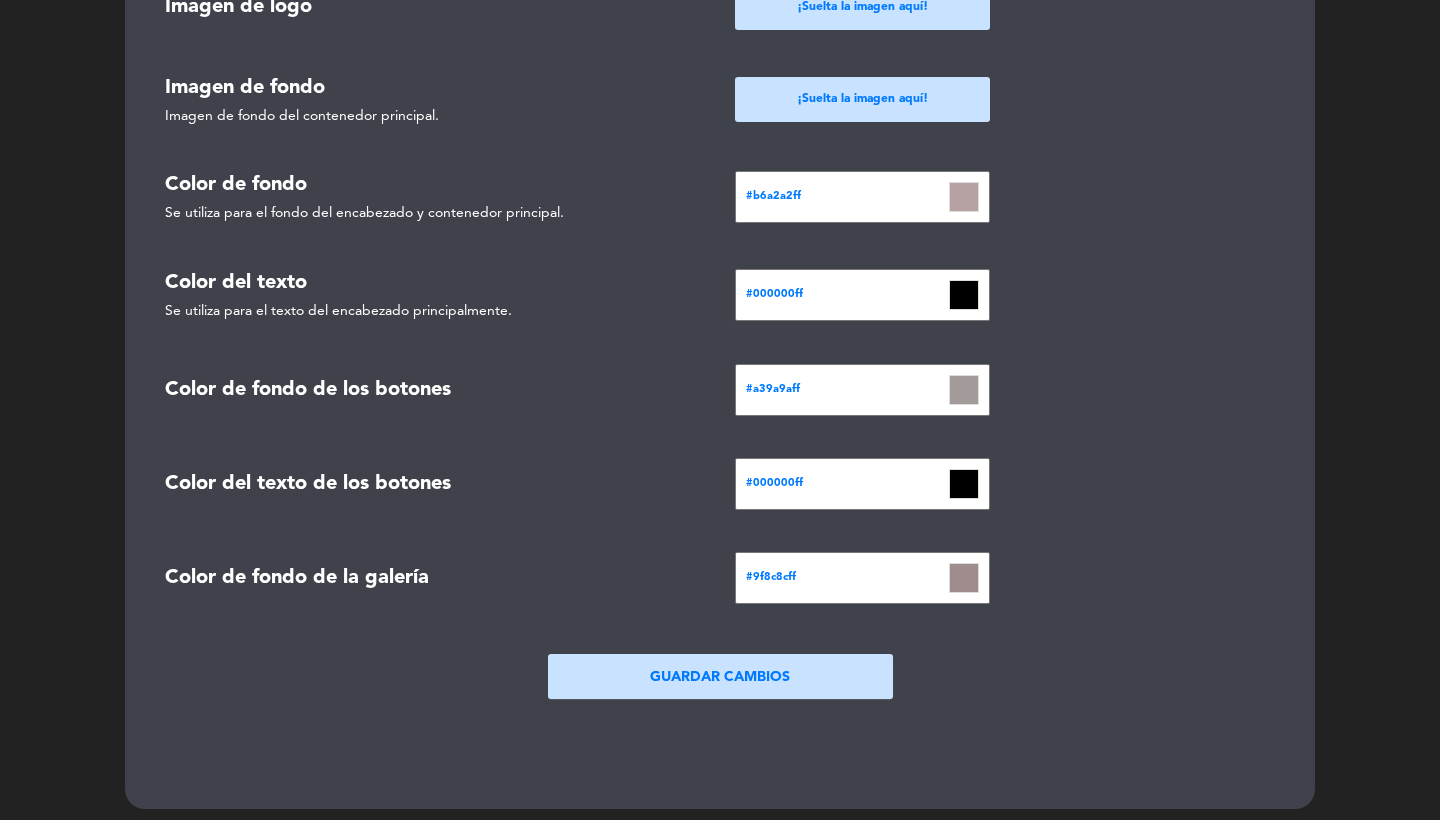 click on "Guardar Cambios" 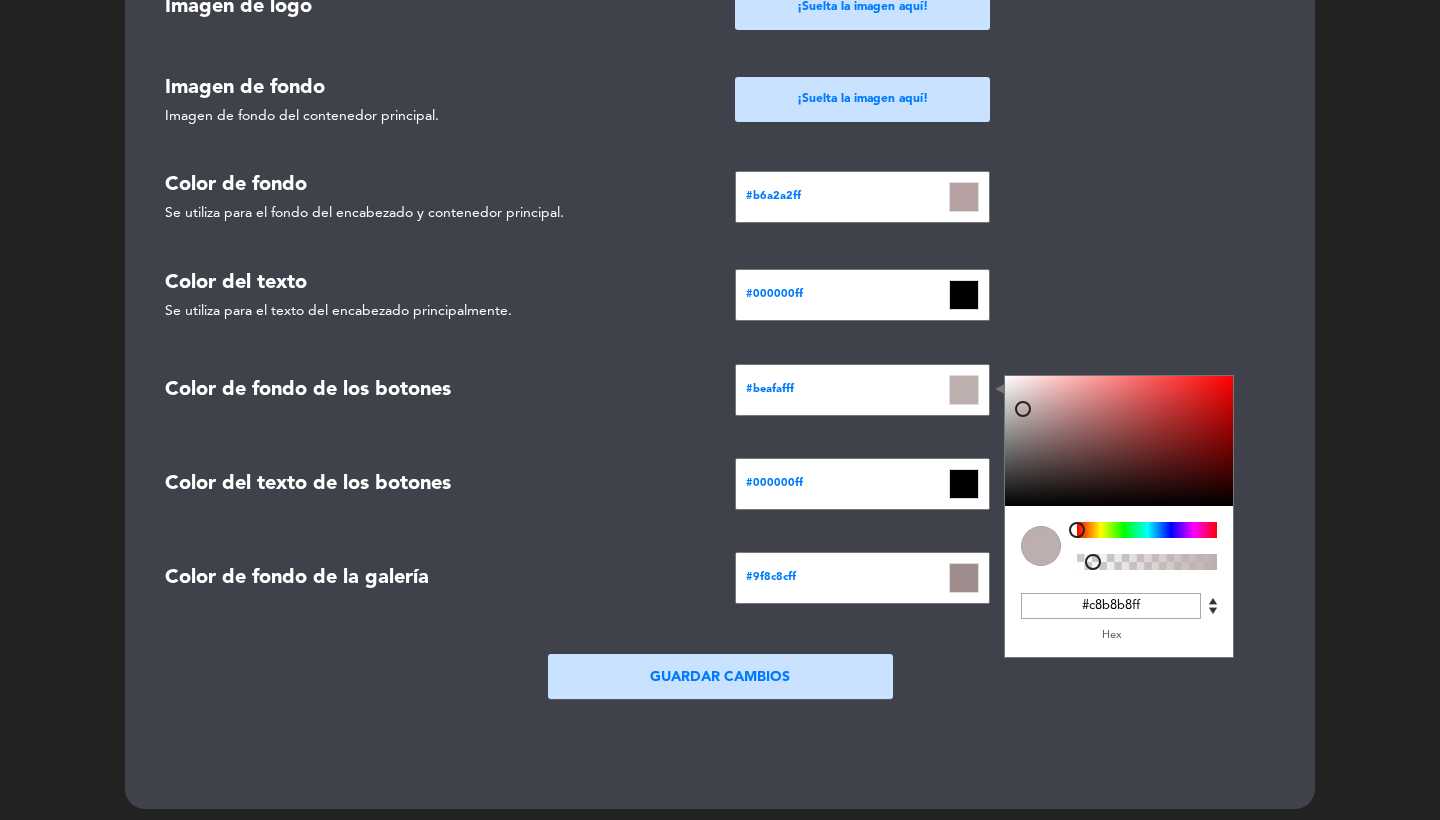 type on "#cababaff" 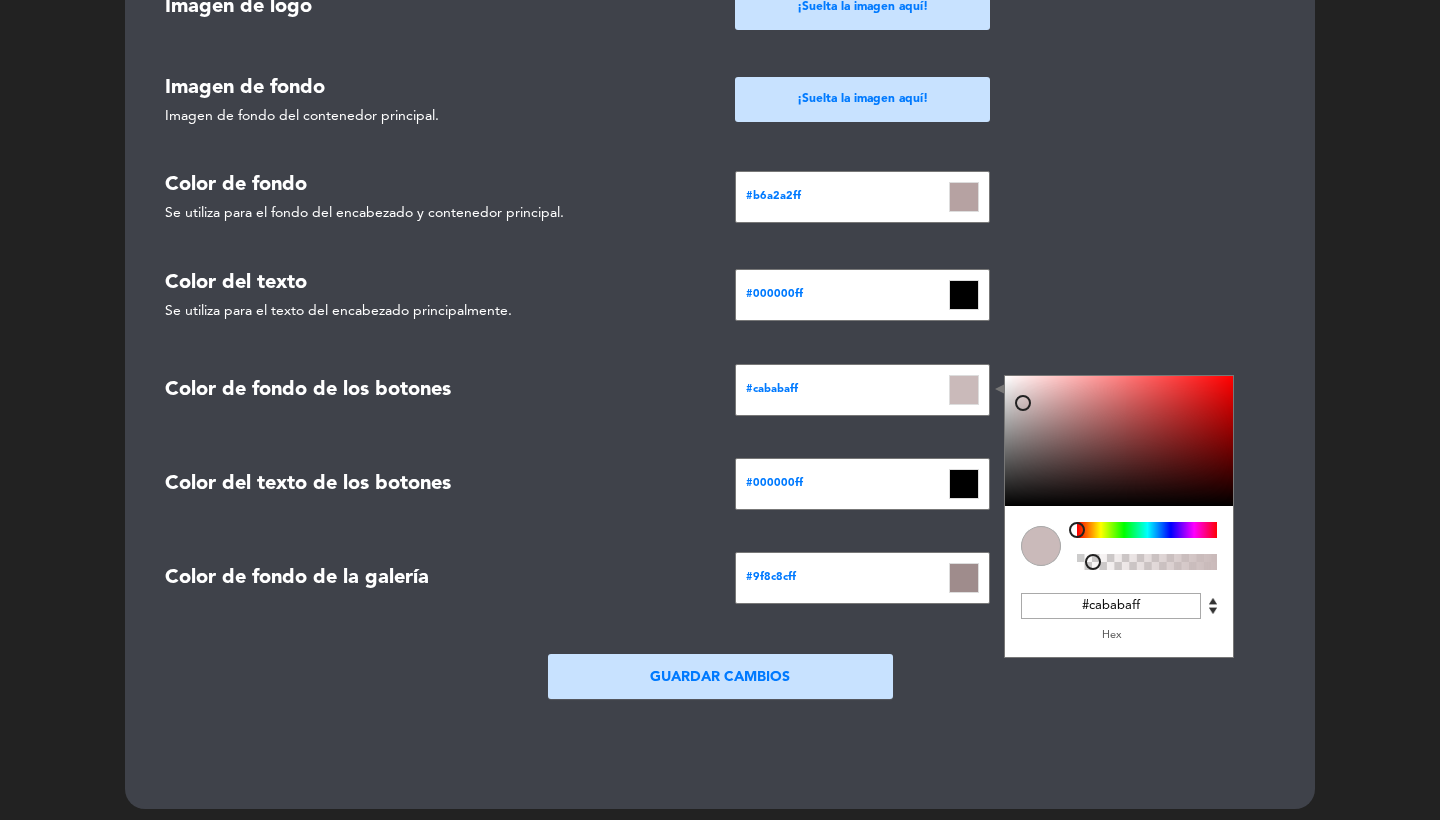drag, startPoint x: 1025, startPoint y: 413, endPoint x: 1023, endPoint y: 394, distance: 19.104973 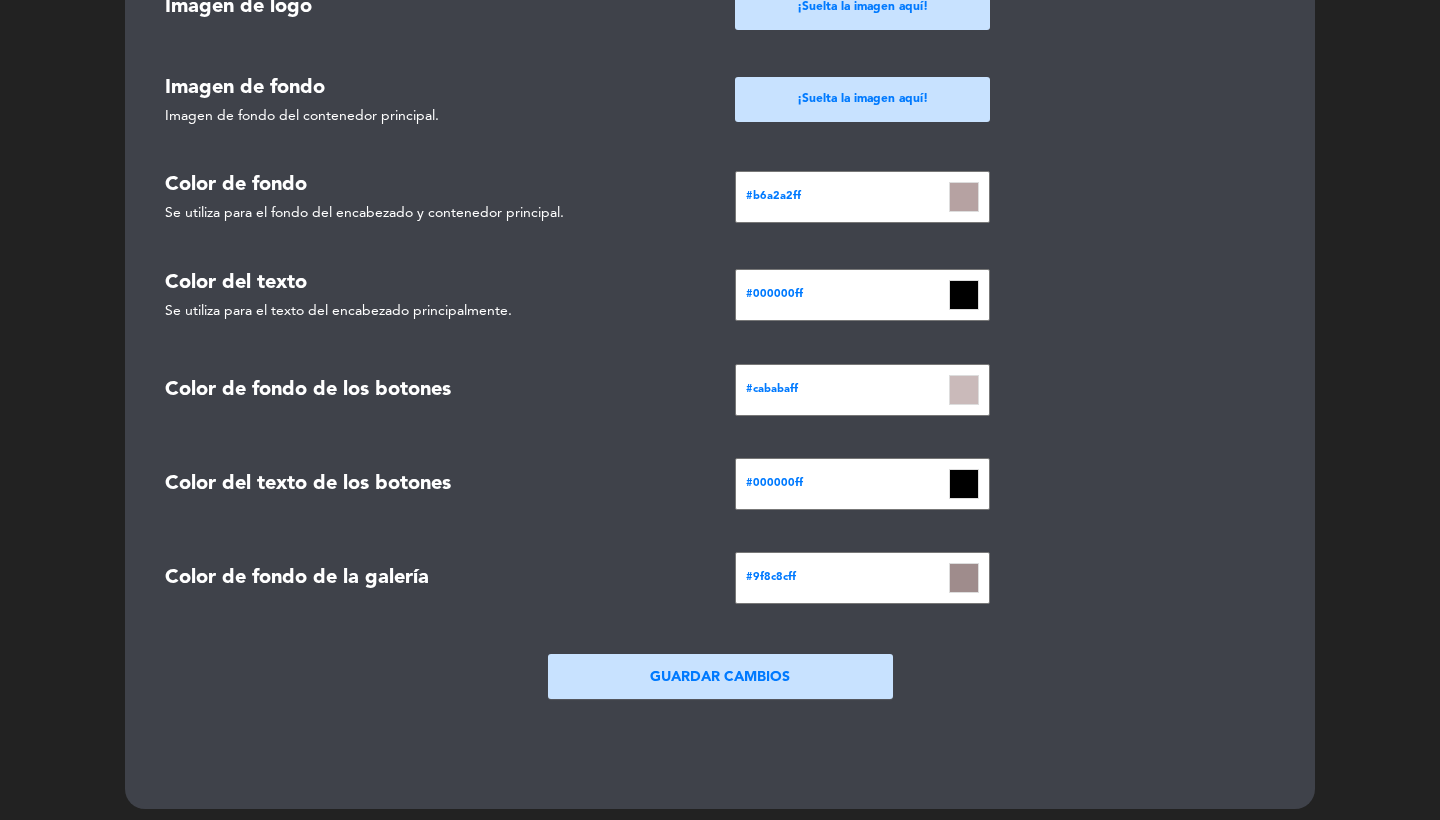click 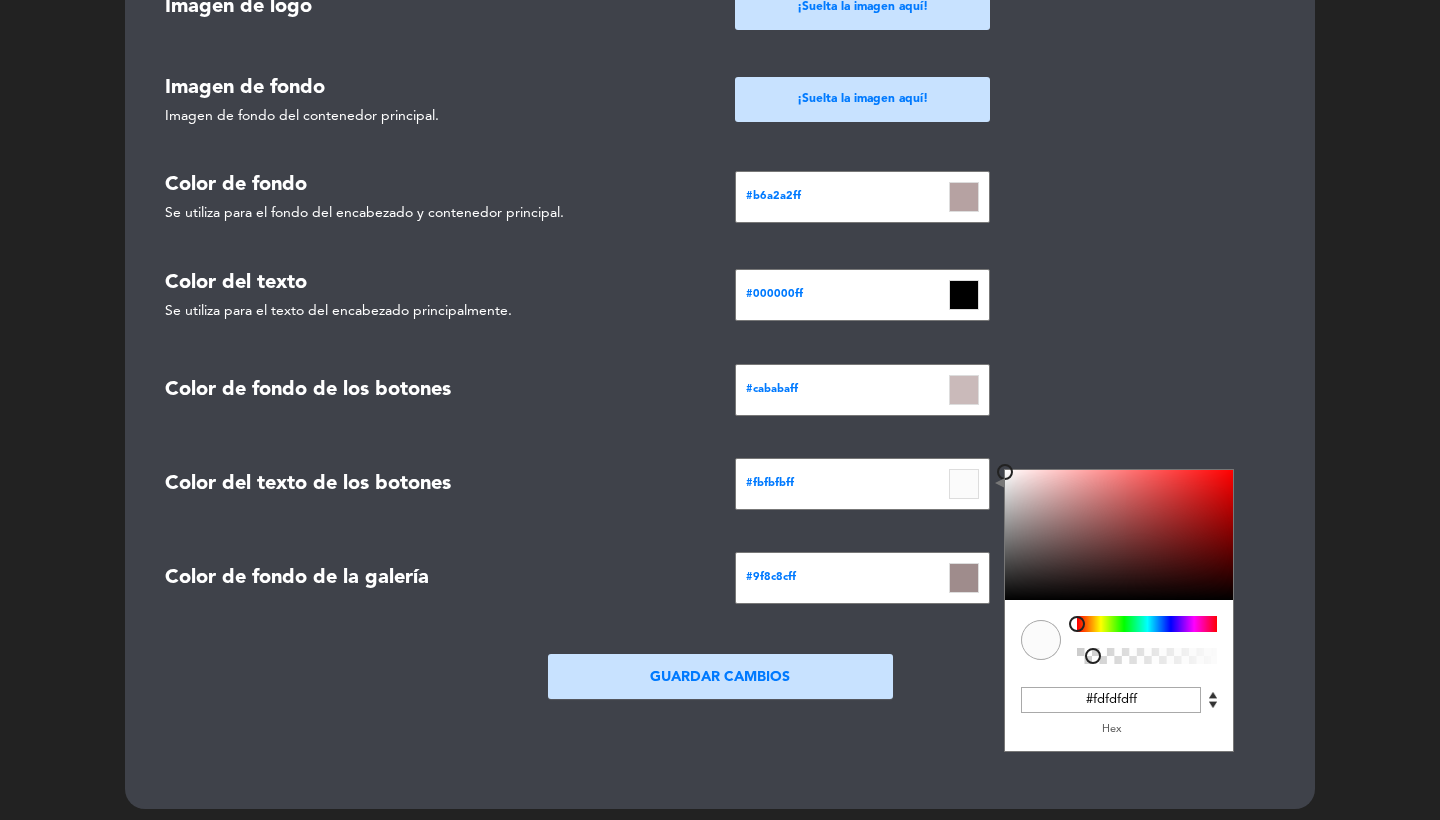 type on "#ffffffff" 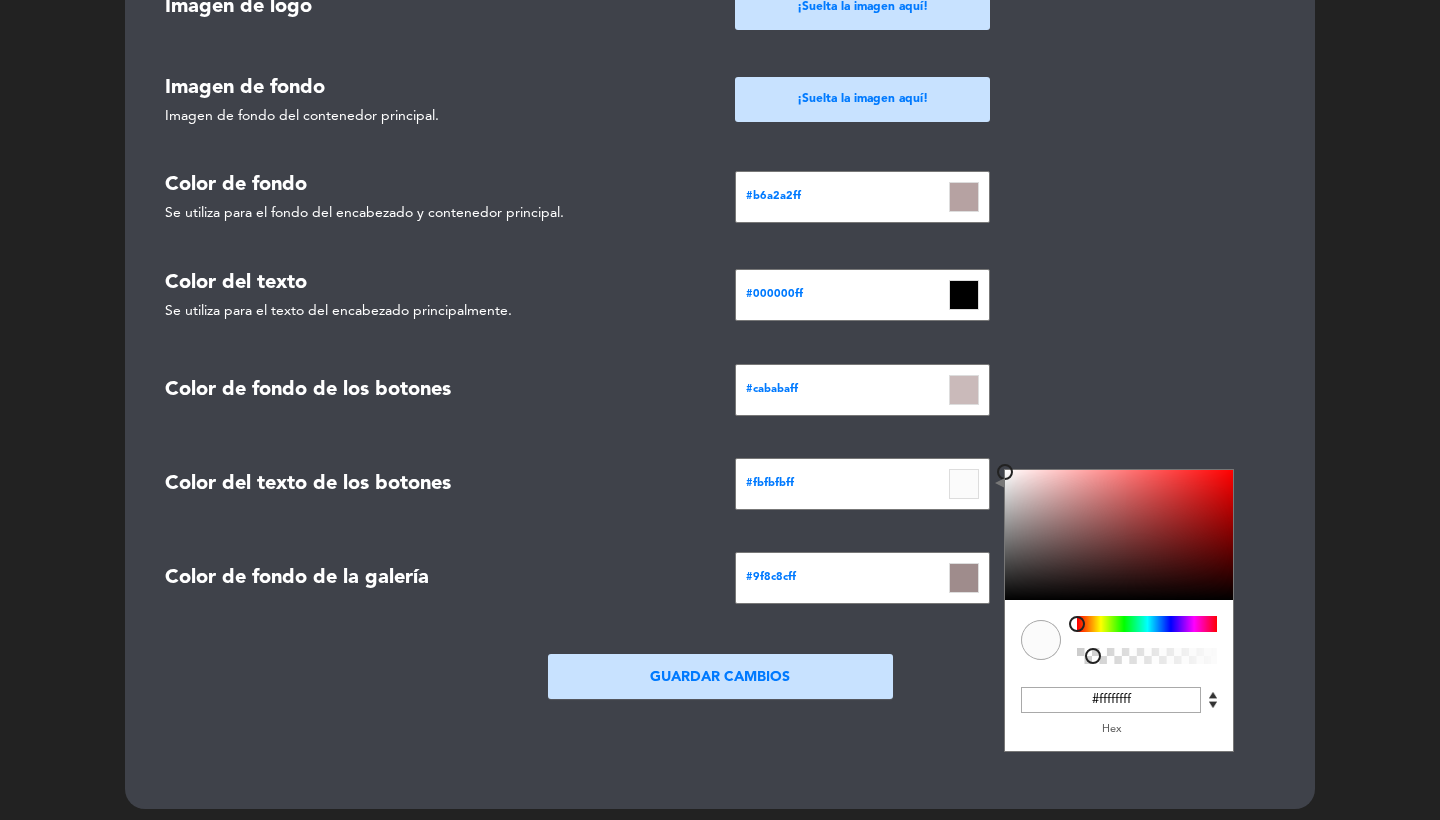 drag, startPoint x: 1021, startPoint y: 492, endPoint x: 984, endPoint y: 433, distance: 69.641945 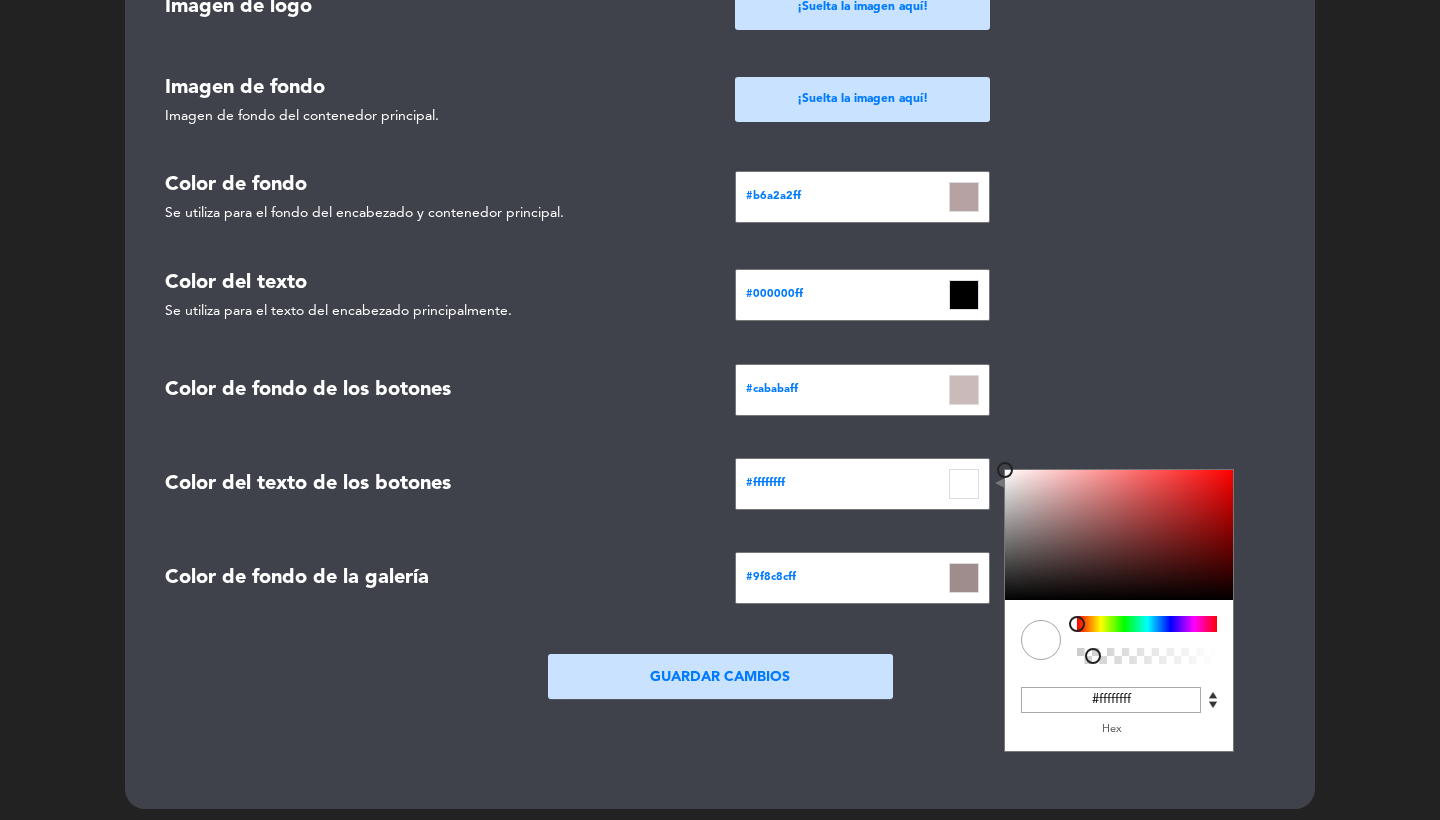 click on "Nombre del grupo  casamocha  Restaurantes  Seleccionar × VISITA A LA BODEGA EL BAYEH × Resturante Casa Mocha × Visible en el agregador  No   Si   Agregador  open_in_new  Imagen de logo  Imagen [DATE] a las 1.50 p. m.-Photoroom.png (image/png) Imagen [DATE] a las 1.50 p. m.-Photoroom.png (image/png)  Imagen de fondo del encabezado   ¡Suelta la imagen aquí!   Color principal   Se utiliza para filtros, botones y otros detalles.   #000000ff   Color principal del texto   Se utiliza para el texto en algunos botones. Generalmente se utiliza en elementos que tienen el 'color principal' como color de fondo.   #000000ff   Grupo de restaurantes  open_in_new  ID de Google Tag Manager   Imagen de logo   ¡Suelta la imagen aquí!   Imagen de fondo   Imagen de fondo del contenedor principal.   ¡Suelta la imagen aquí!   Color de fondo   Se utiliza para el fondo del encabezado y contenedor principal.   #b6a2a2ff  C M Y K A 0 13 67 1 H S L A 182 162 162 1 R G B A #b6a2a2ff Hex  Color del texto   #000000ff  C M" 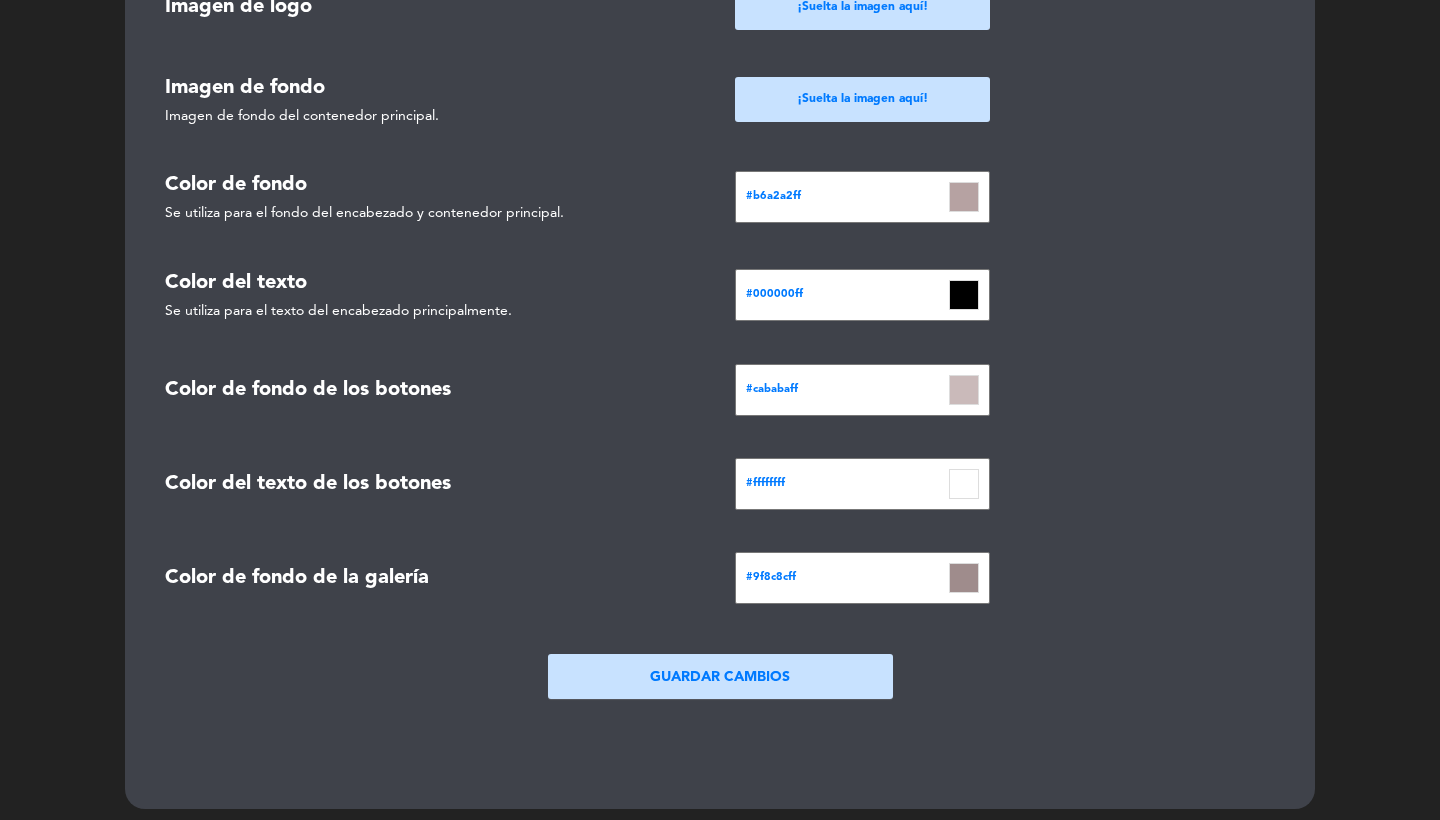 click on "Guardar Cambios" 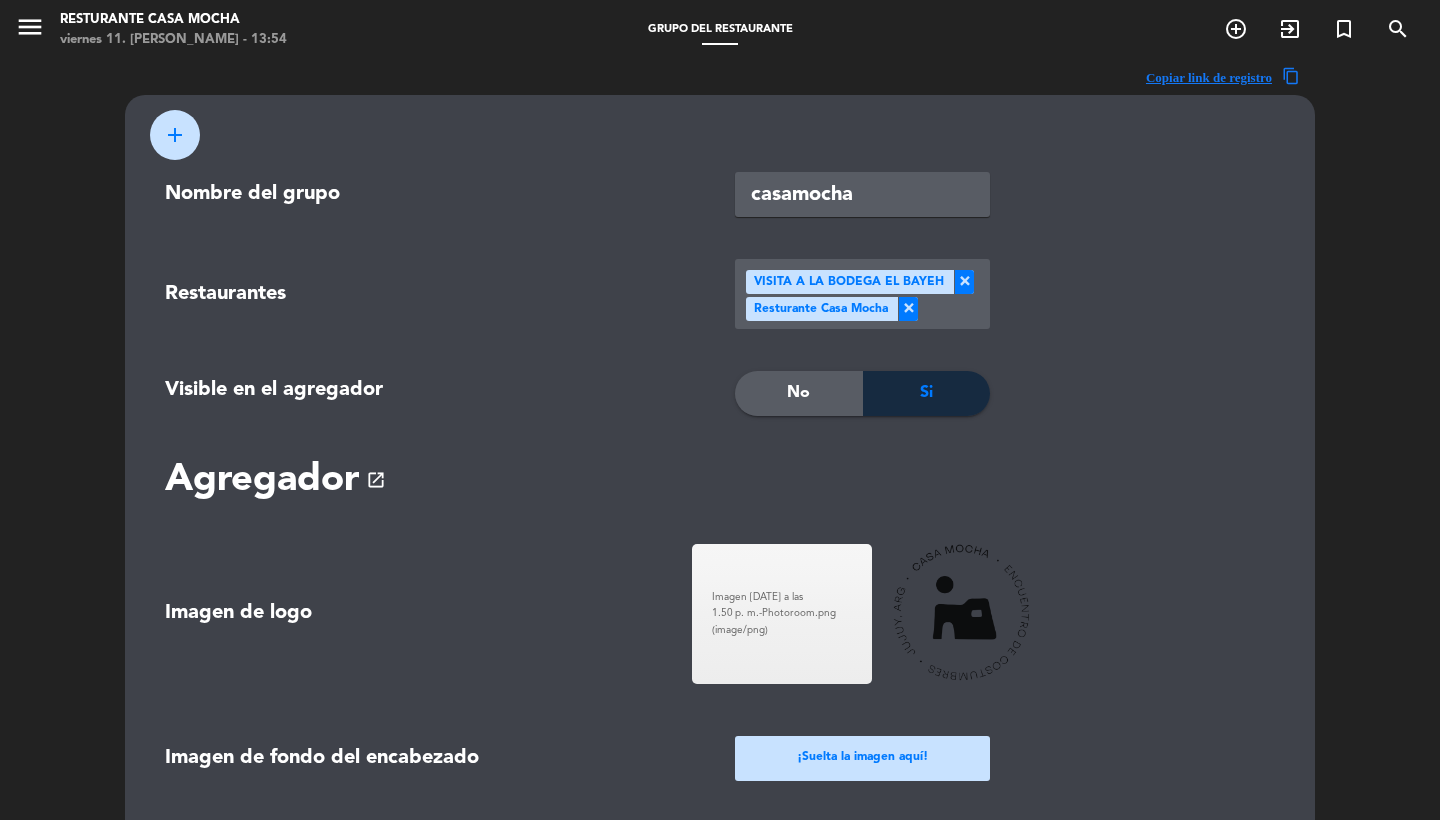 scroll, scrollTop: 0, scrollLeft: 0, axis: both 